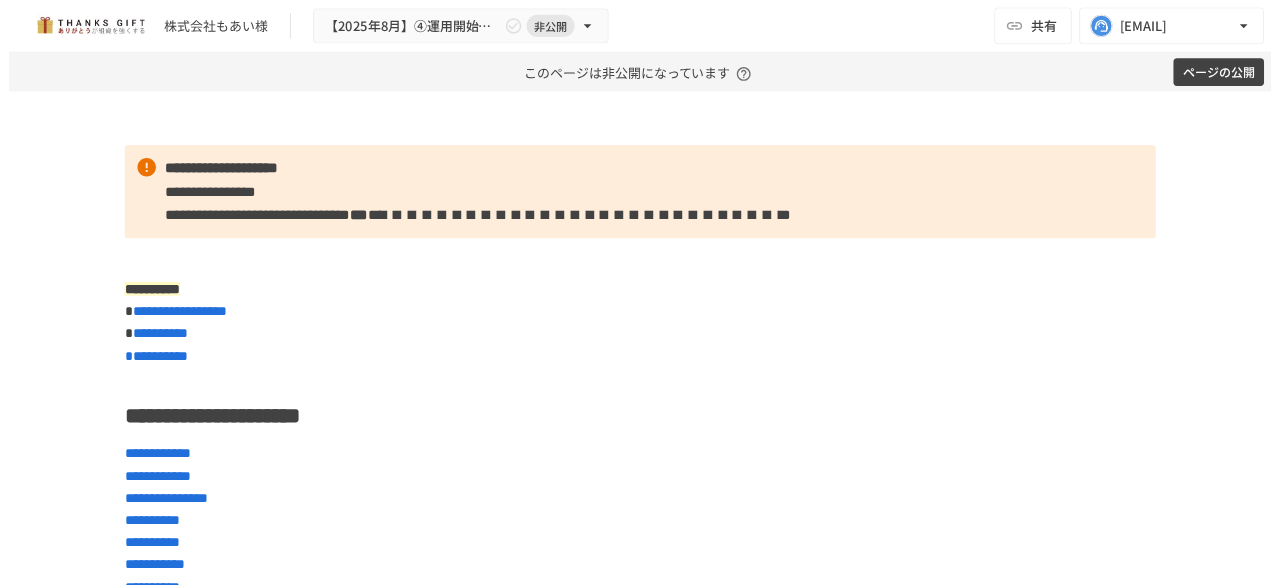 scroll, scrollTop: 0, scrollLeft: 0, axis: both 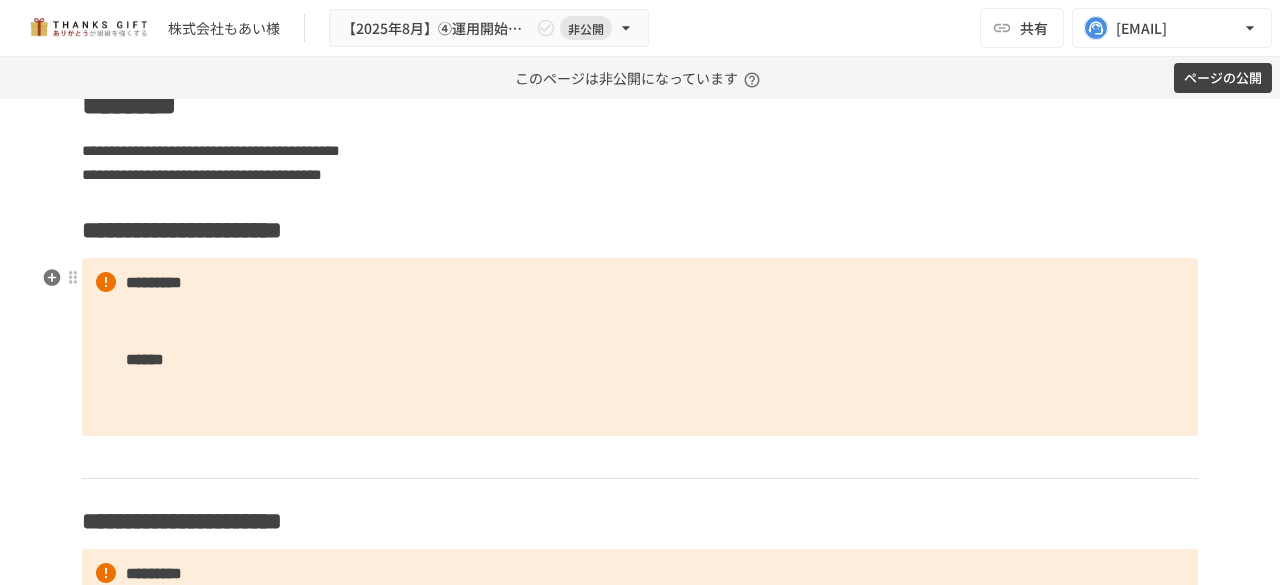 click on "**********" at bounding box center [640, 230] 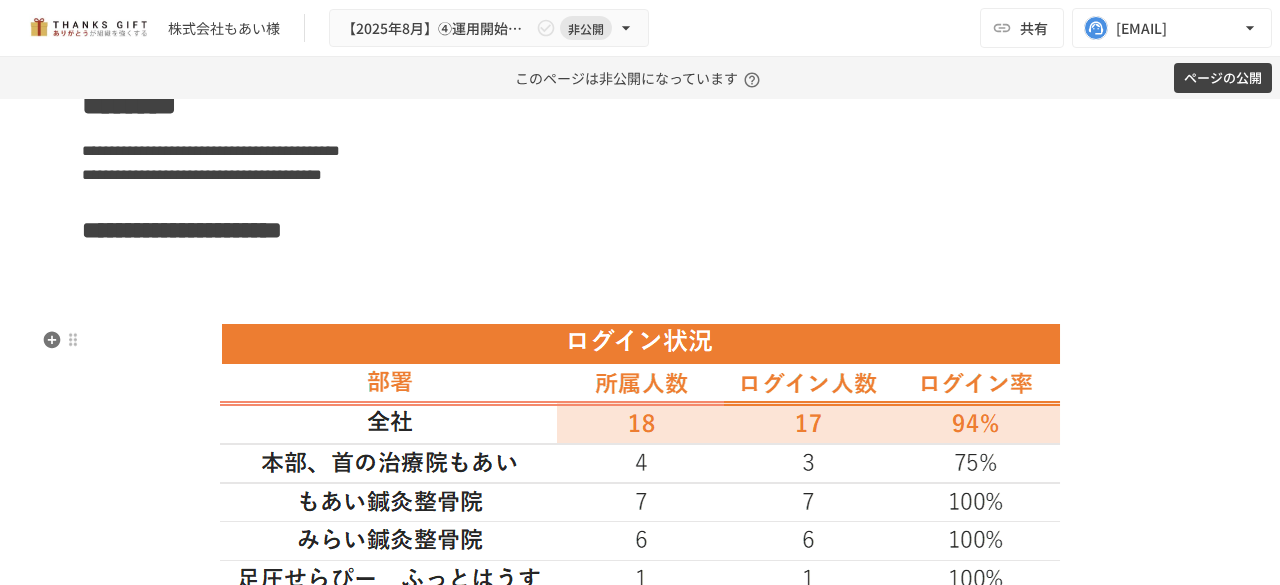 click at bounding box center [640, 292] 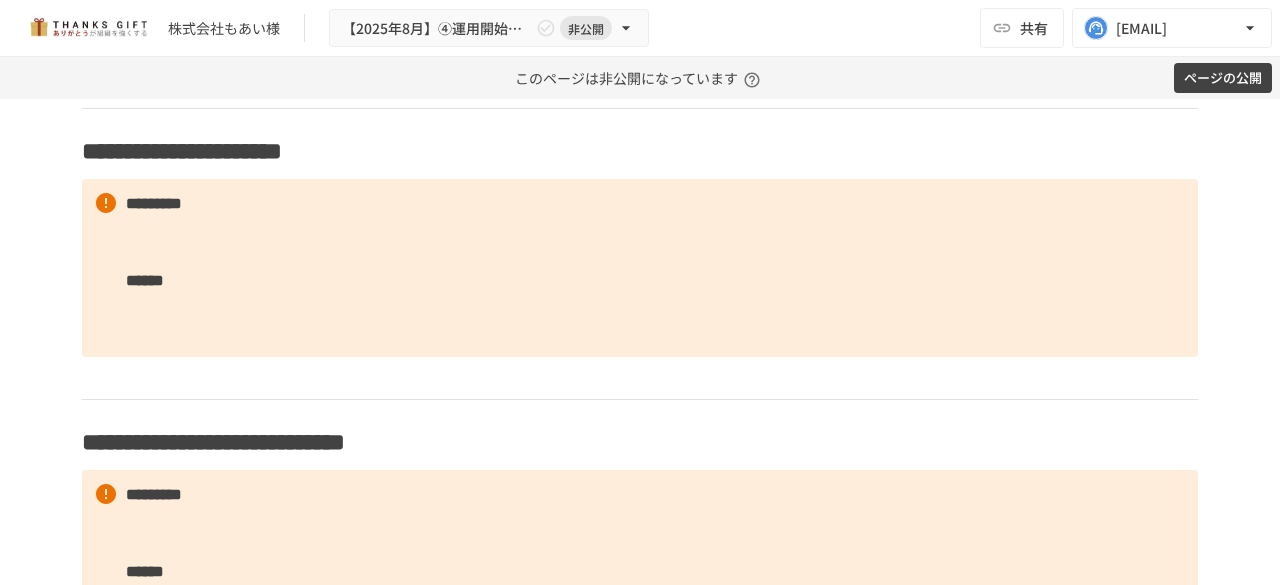 scroll, scrollTop: 2597, scrollLeft: 0, axis: vertical 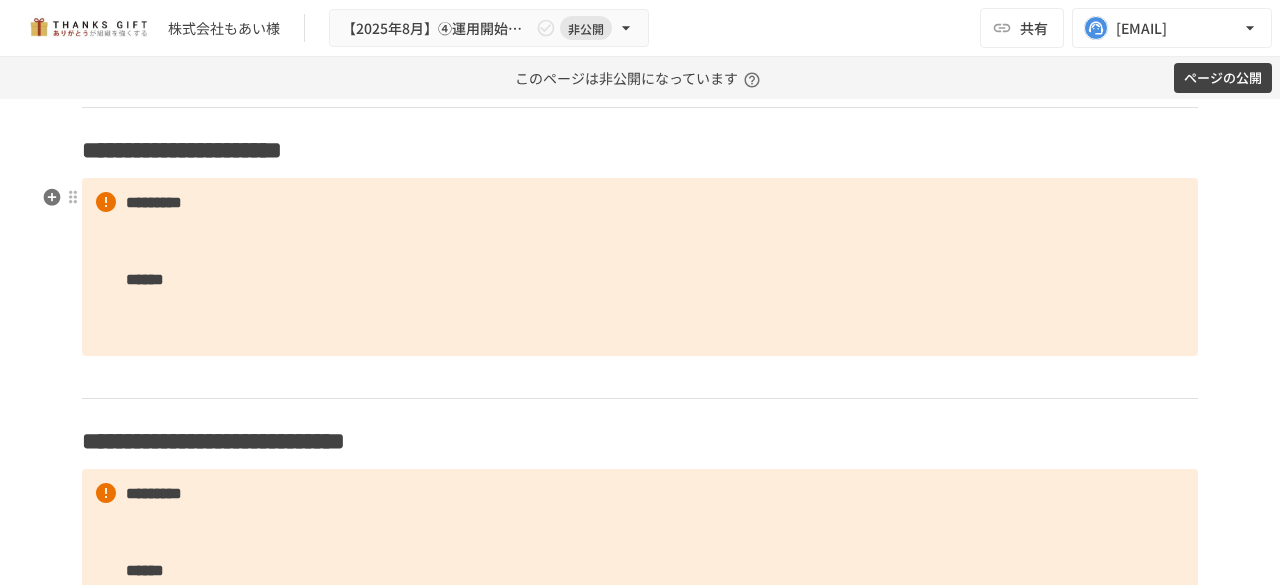 click on "**********" at bounding box center (640, 150) 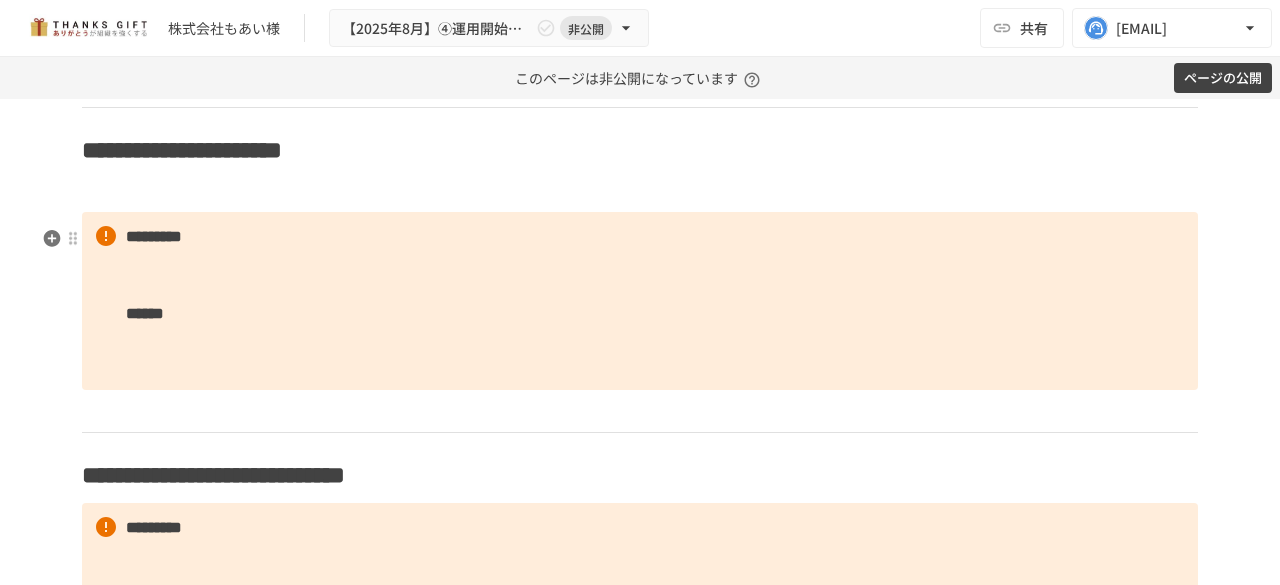 click at bounding box center [640, 191] 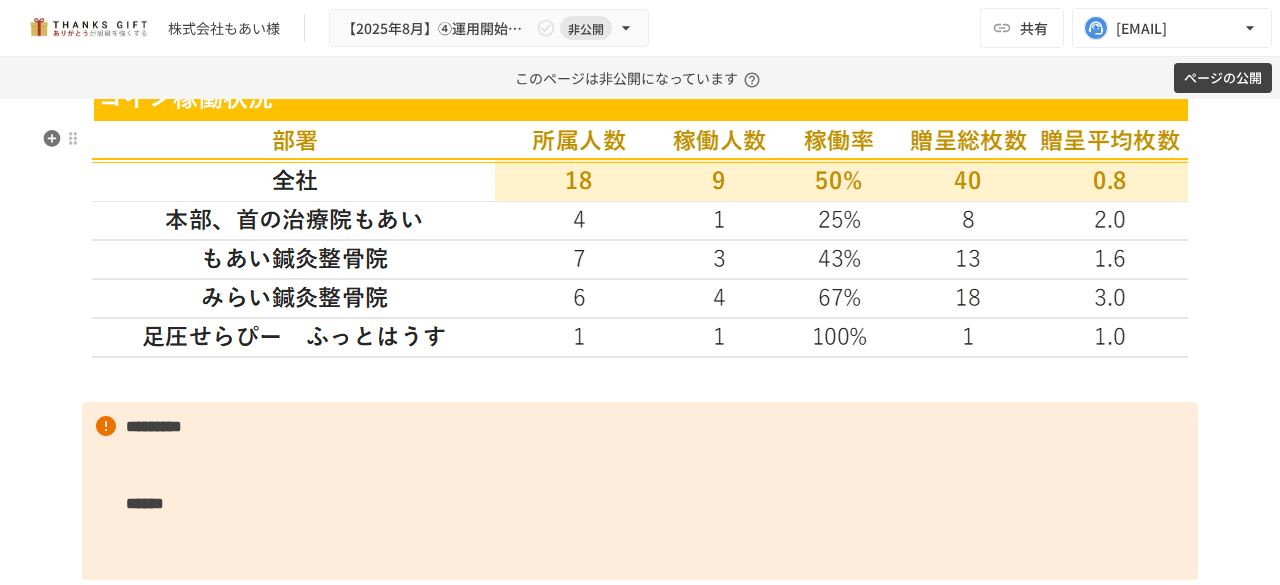 scroll, scrollTop: 2701, scrollLeft: 0, axis: vertical 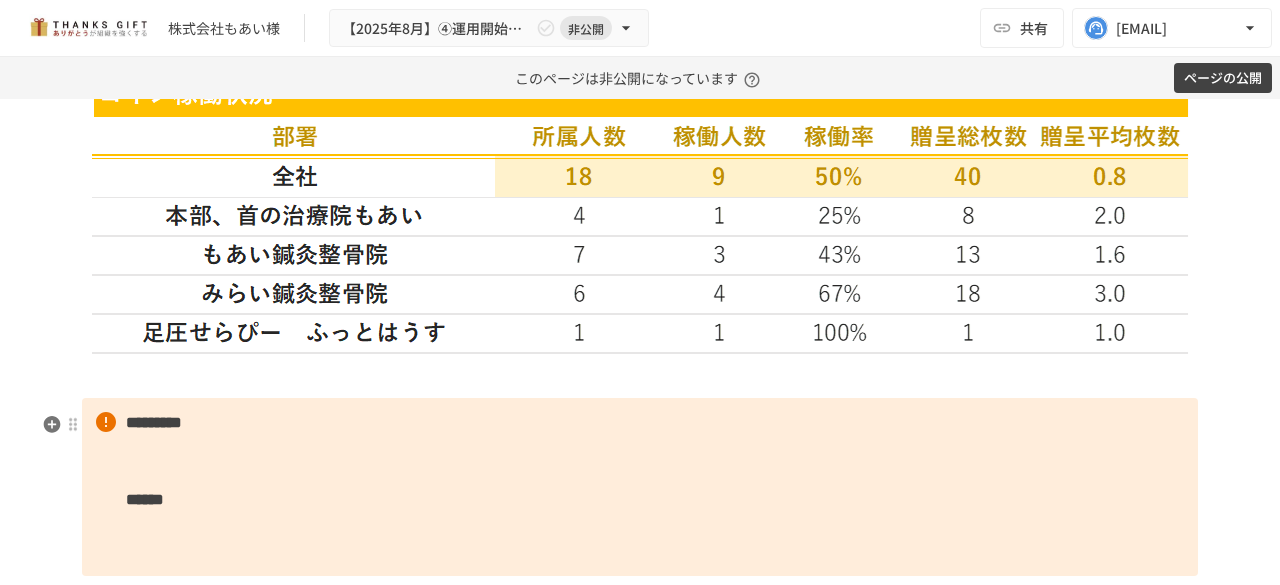 click at bounding box center [640, 377] 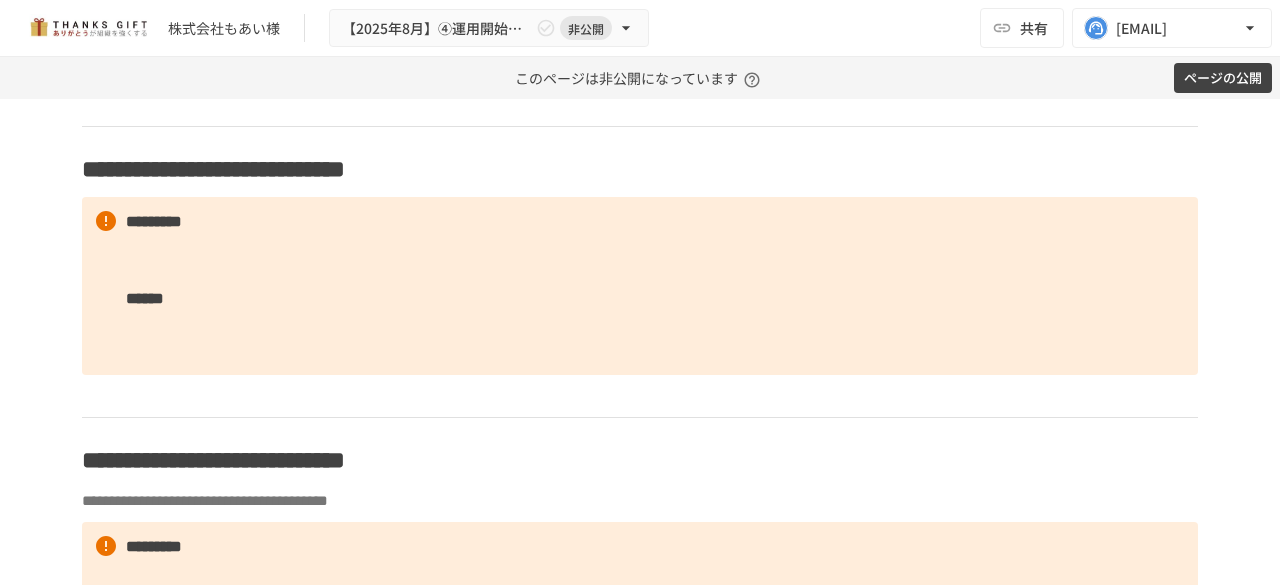scroll, scrollTop: 3103, scrollLeft: 0, axis: vertical 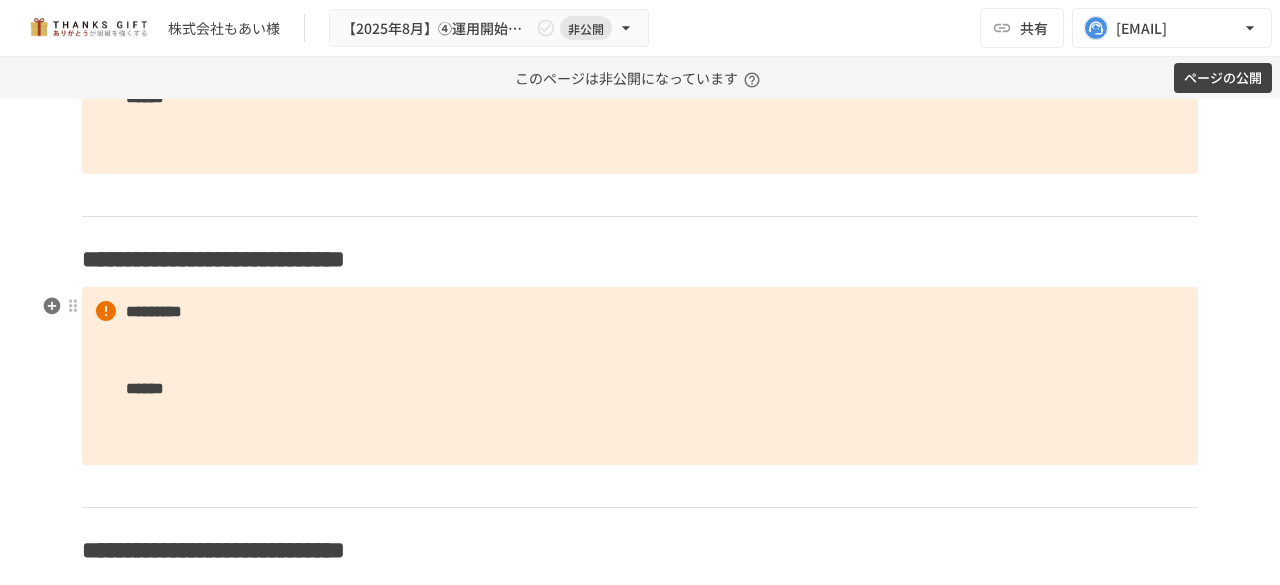 click on "*" at bounding box center [345, 259] 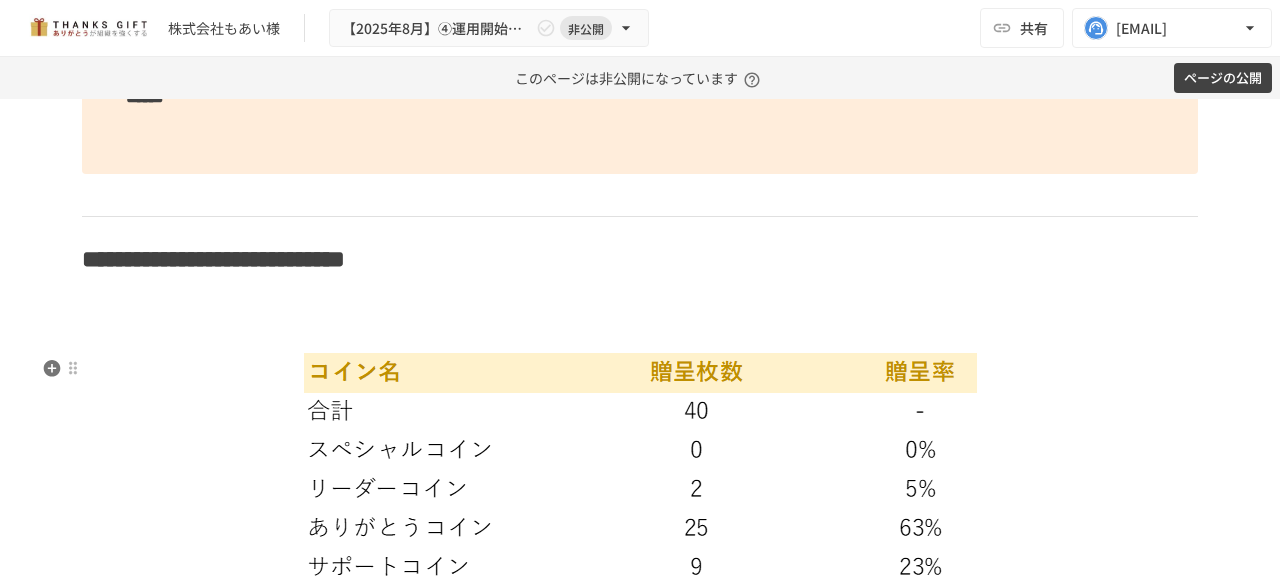 click on "**********" at bounding box center [640, 2211] 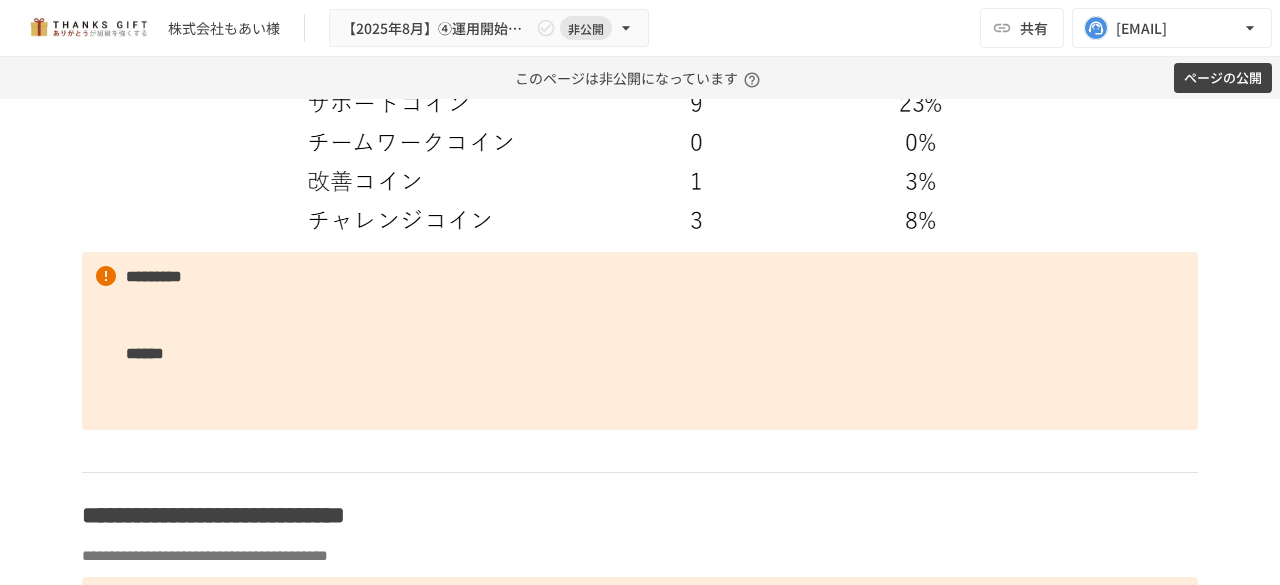 scroll, scrollTop: 3748, scrollLeft: 0, axis: vertical 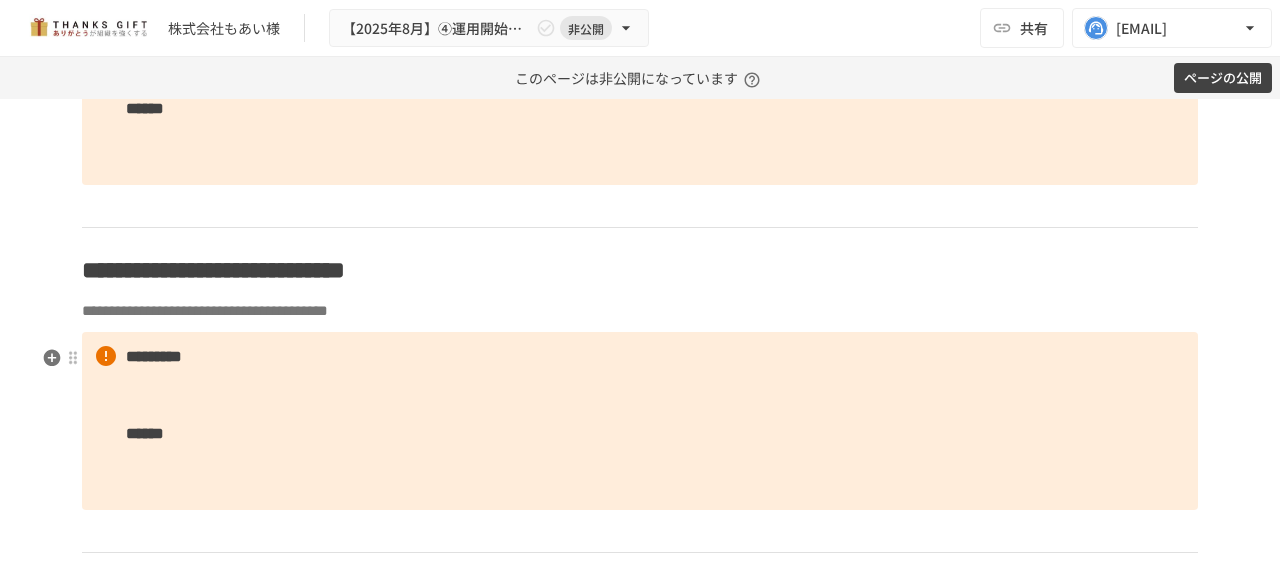 click on "**********" at bounding box center (640, 311) 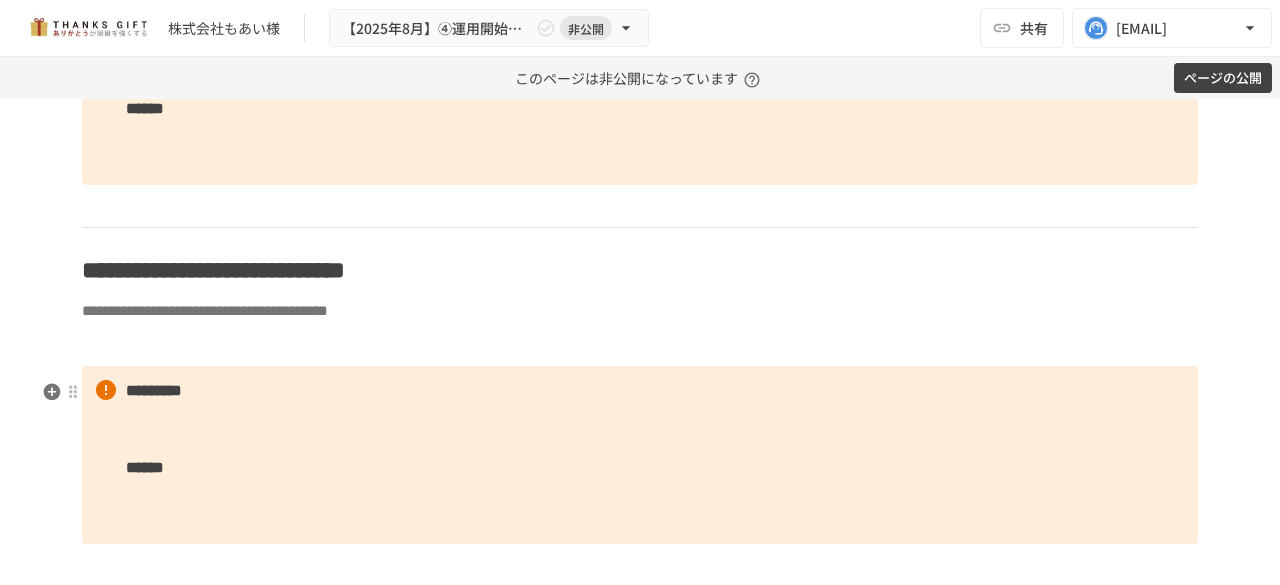 click at bounding box center (640, 345) 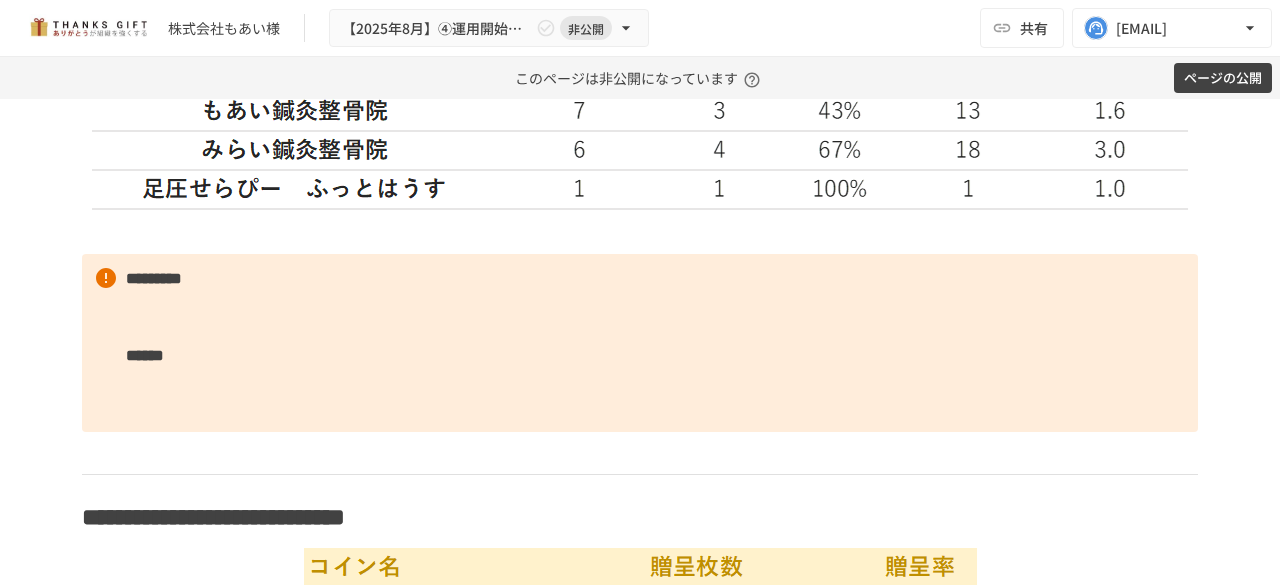 scroll, scrollTop: 2723, scrollLeft: 0, axis: vertical 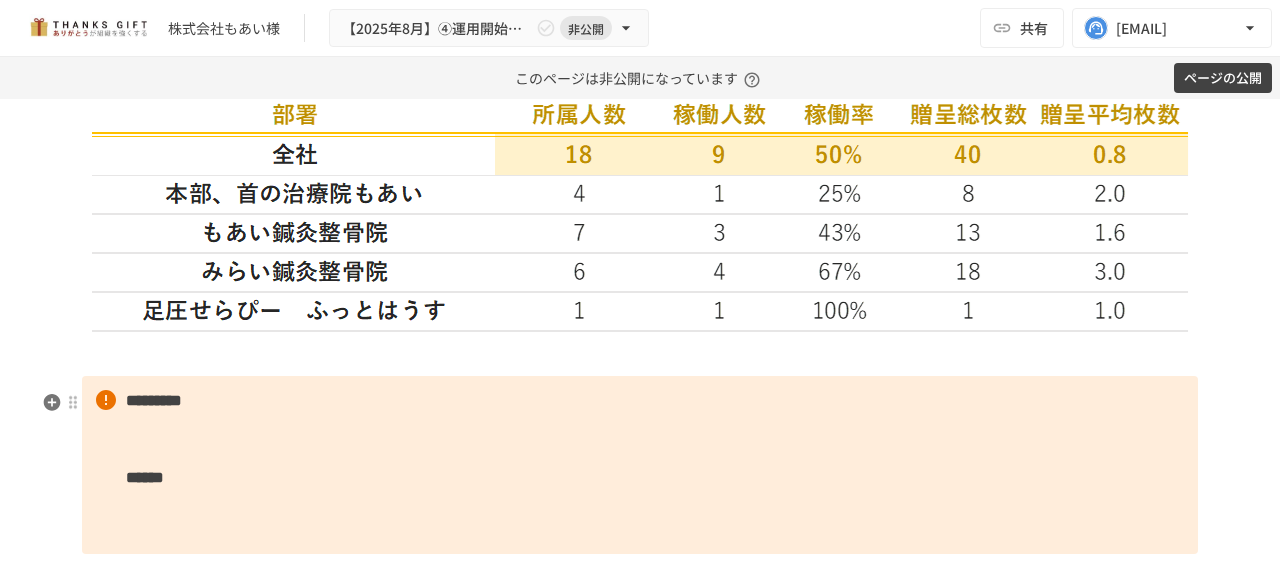 click at bounding box center [640, 355] 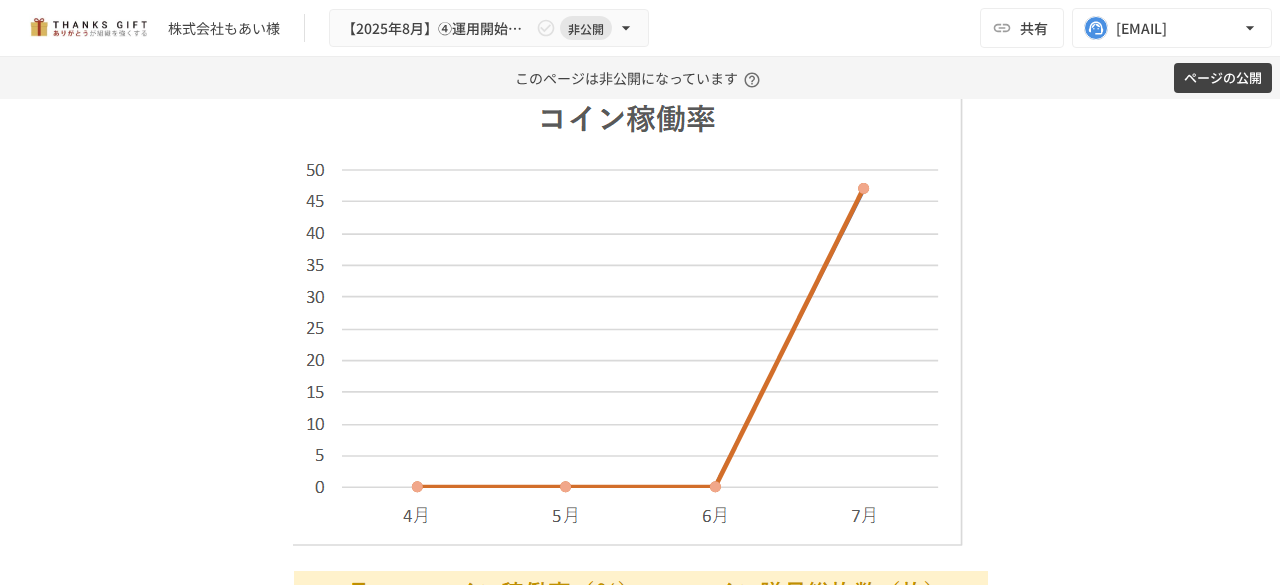 scroll, scrollTop: 3057, scrollLeft: 0, axis: vertical 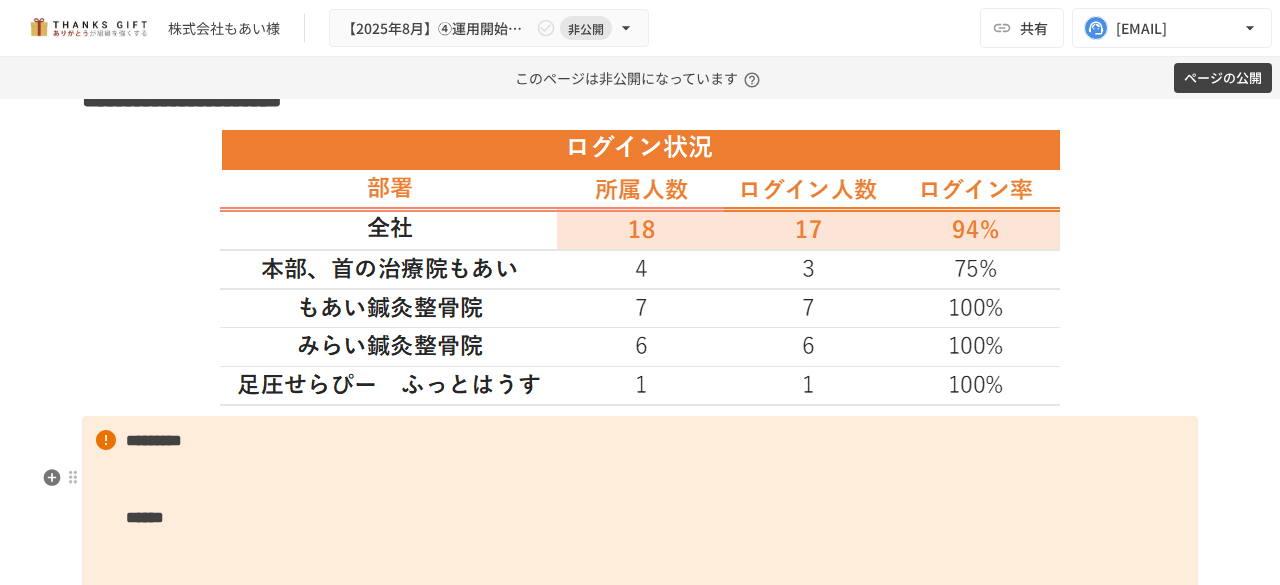 click on "*********" at bounding box center (154, 440) 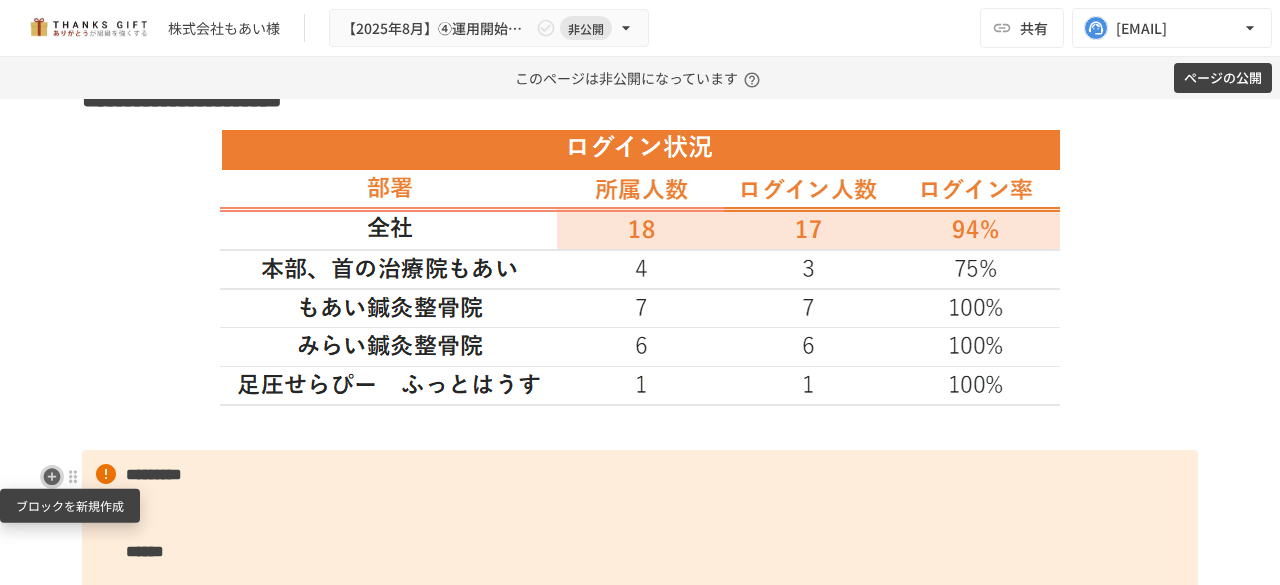 click 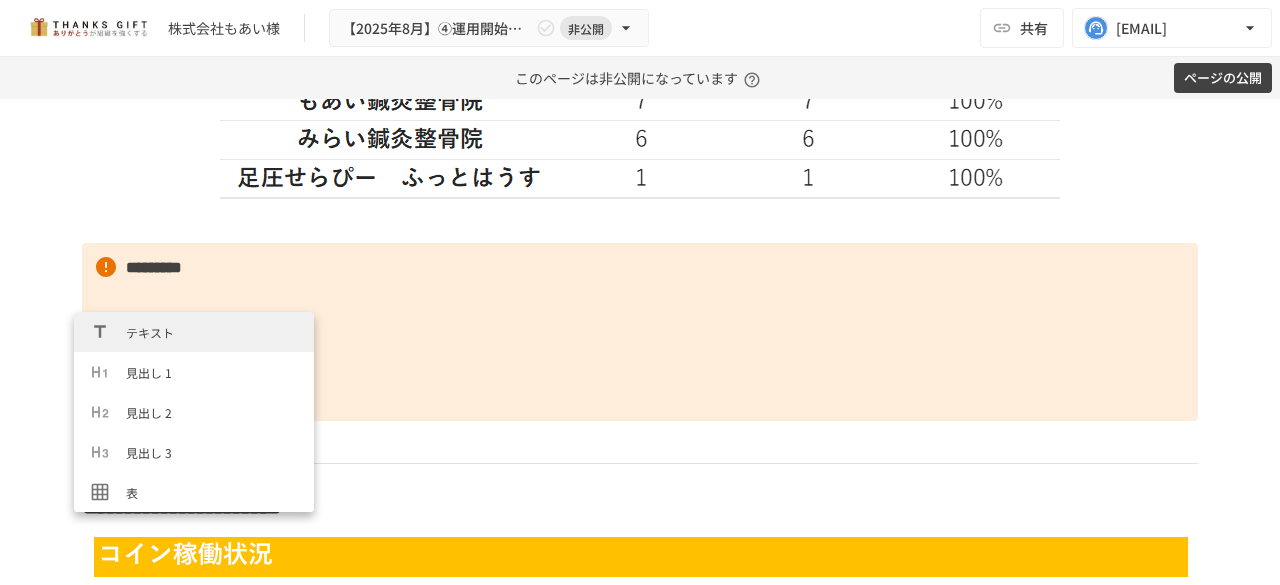 scroll, scrollTop: 2298, scrollLeft: 0, axis: vertical 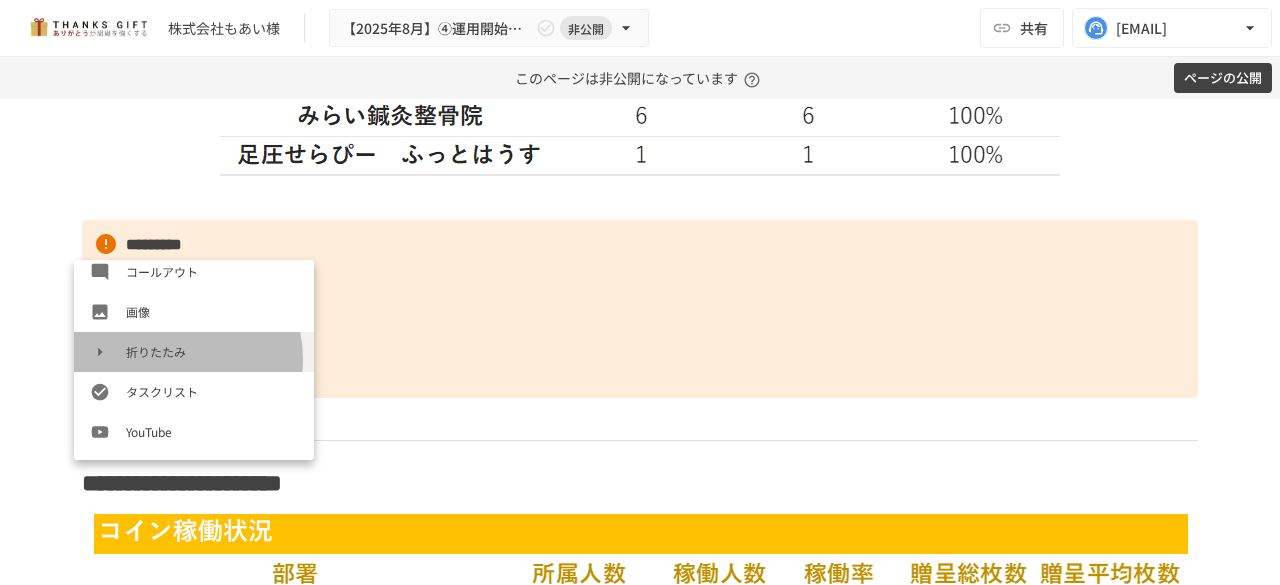 click on "折りたたみ" at bounding box center (212, 351) 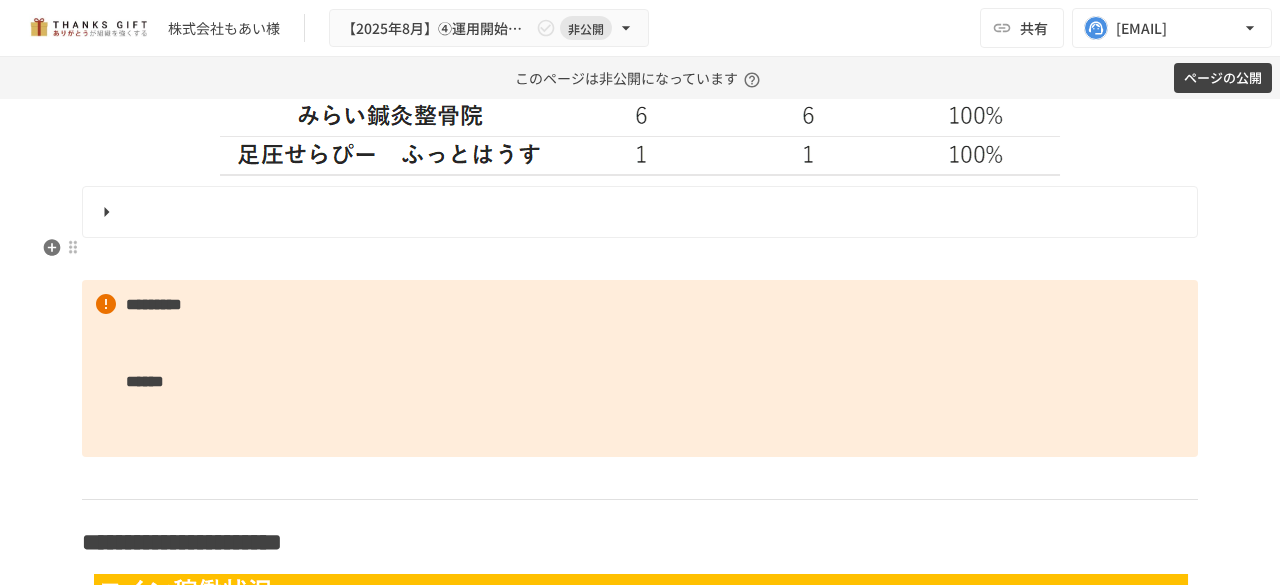 click on "**********" at bounding box center [640, 3702] 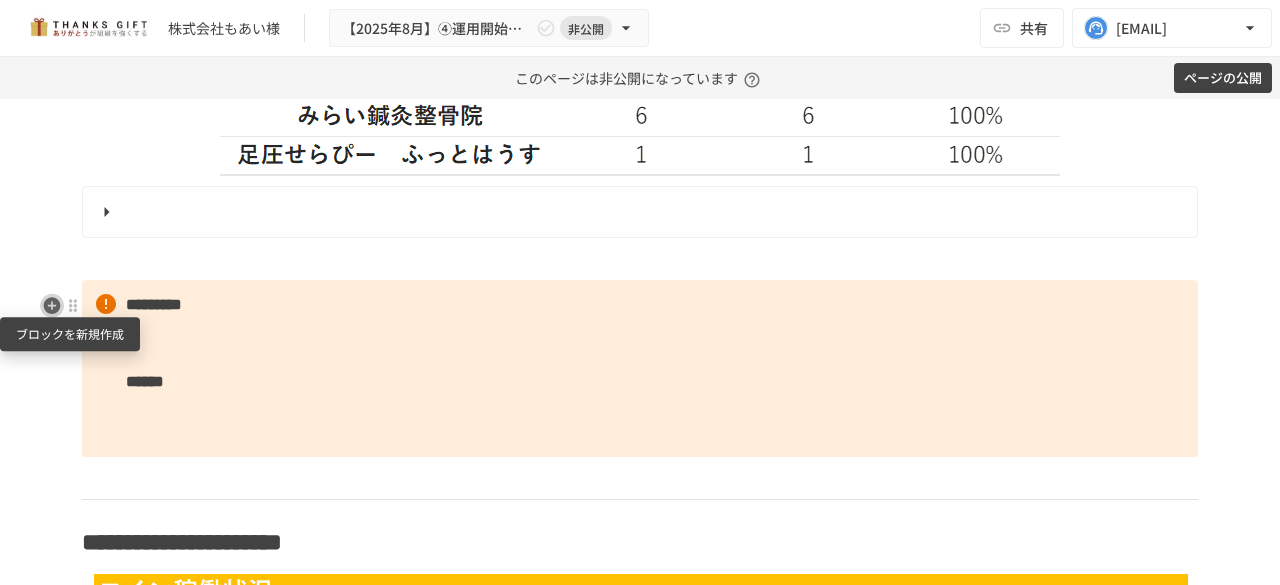 click 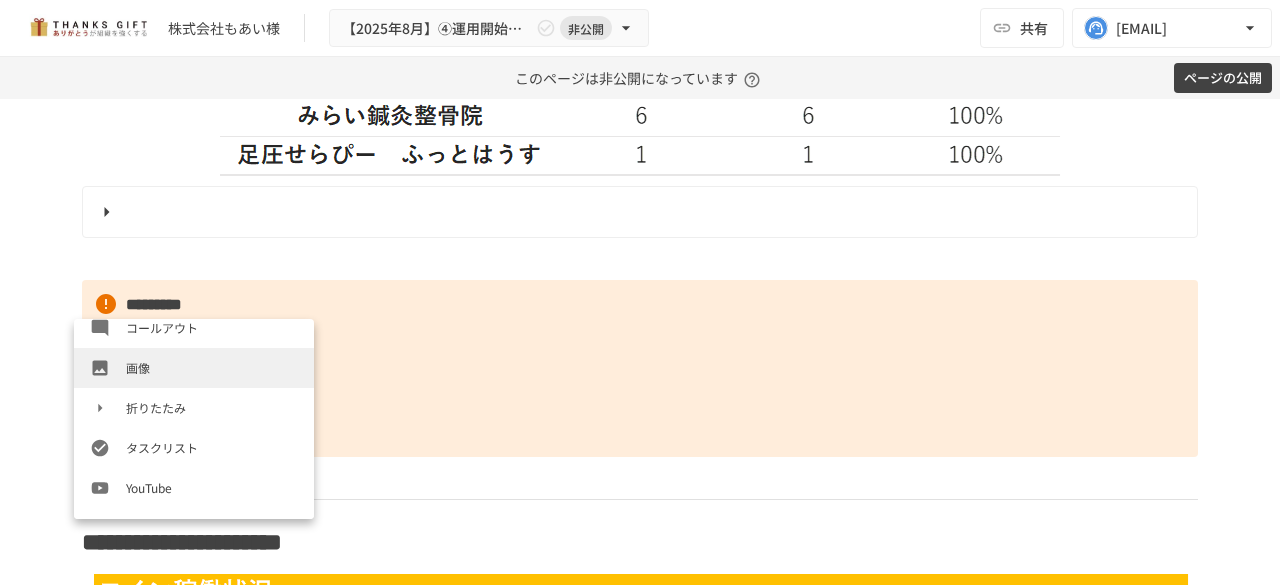 scroll, scrollTop: 372, scrollLeft: 0, axis: vertical 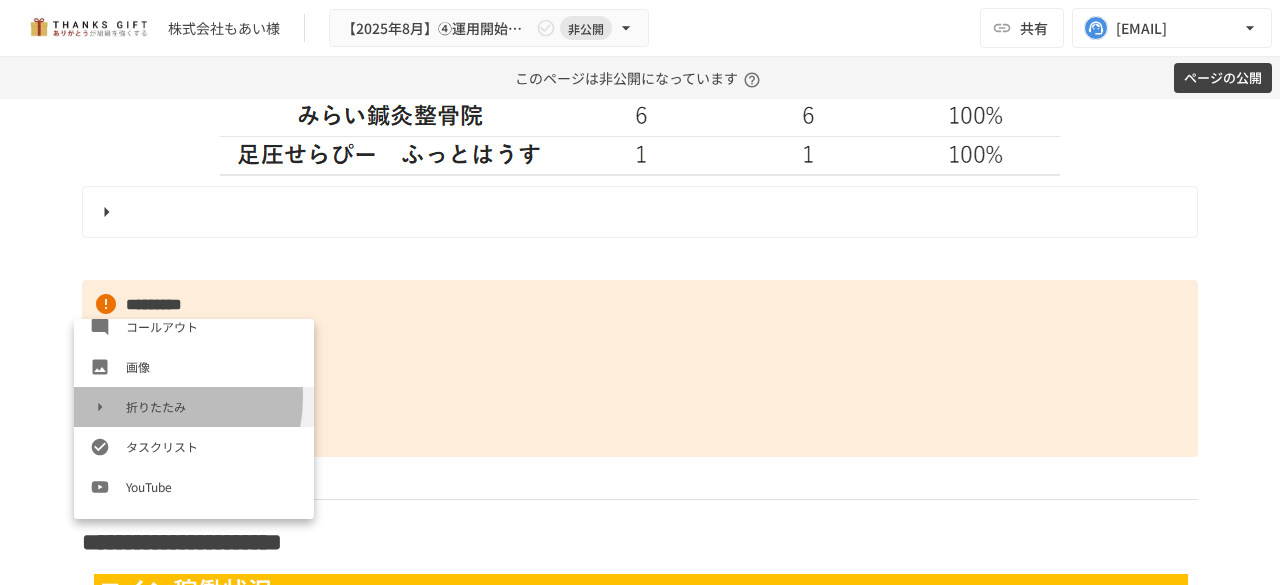 click on "折りたたみ" at bounding box center [212, 406] 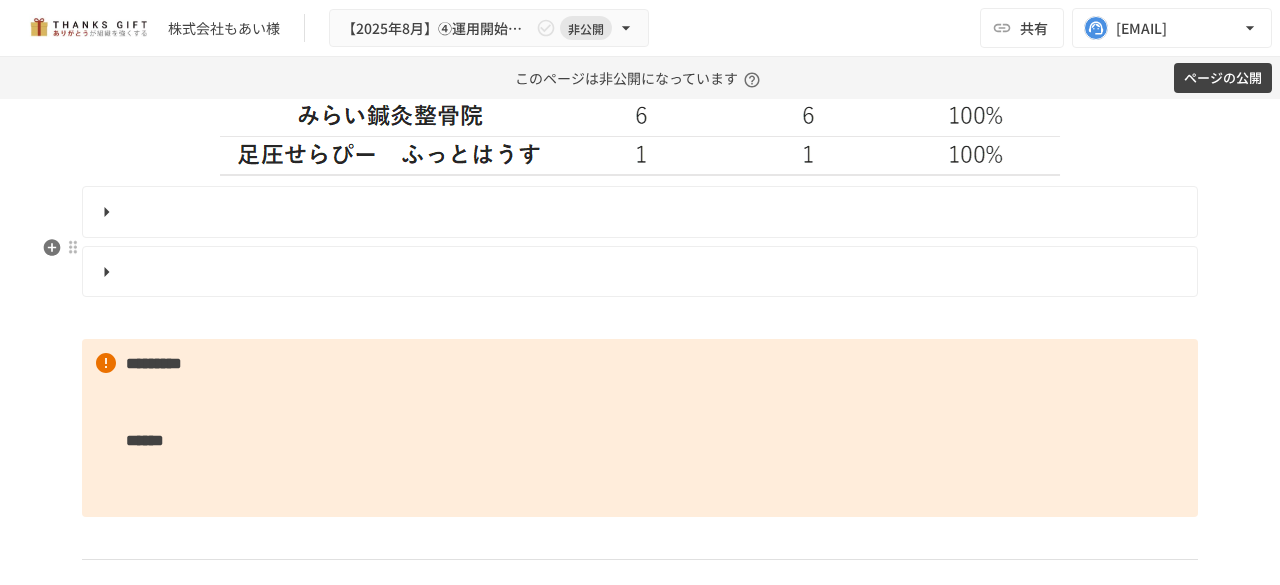 click at bounding box center (638, 212) 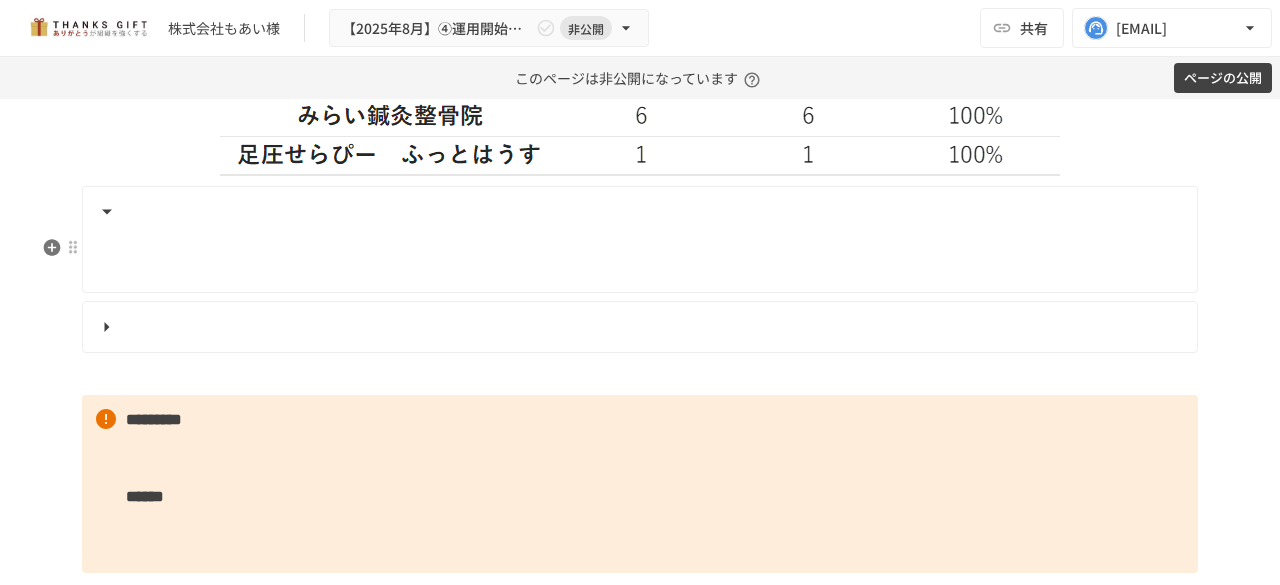 type 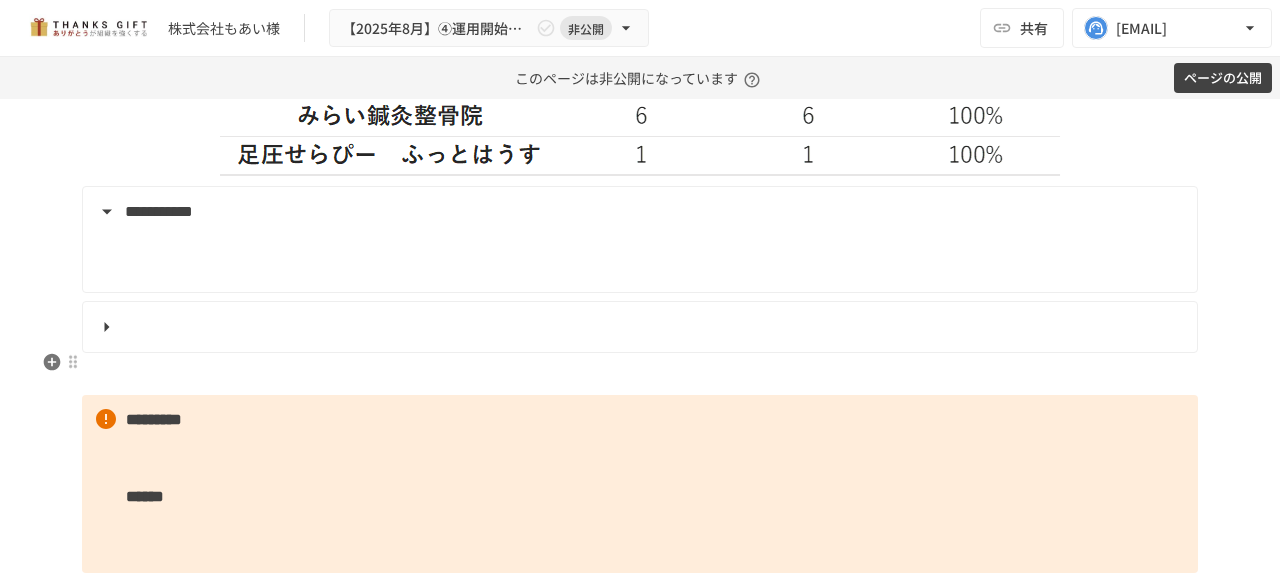 click at bounding box center (638, 327) 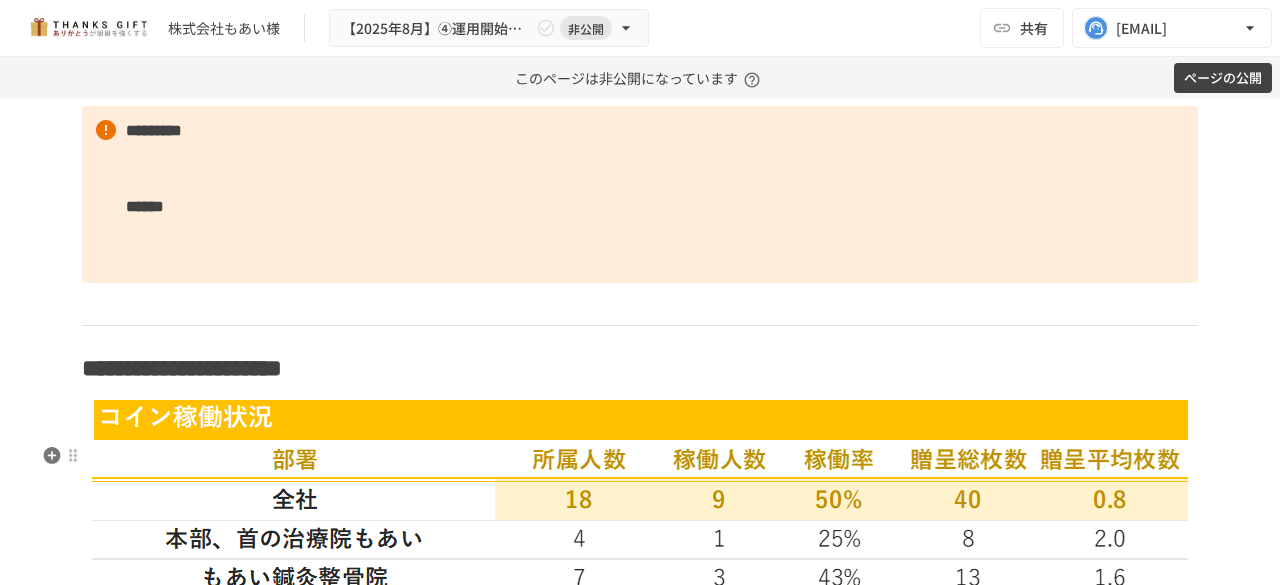 scroll, scrollTop: 2574, scrollLeft: 0, axis: vertical 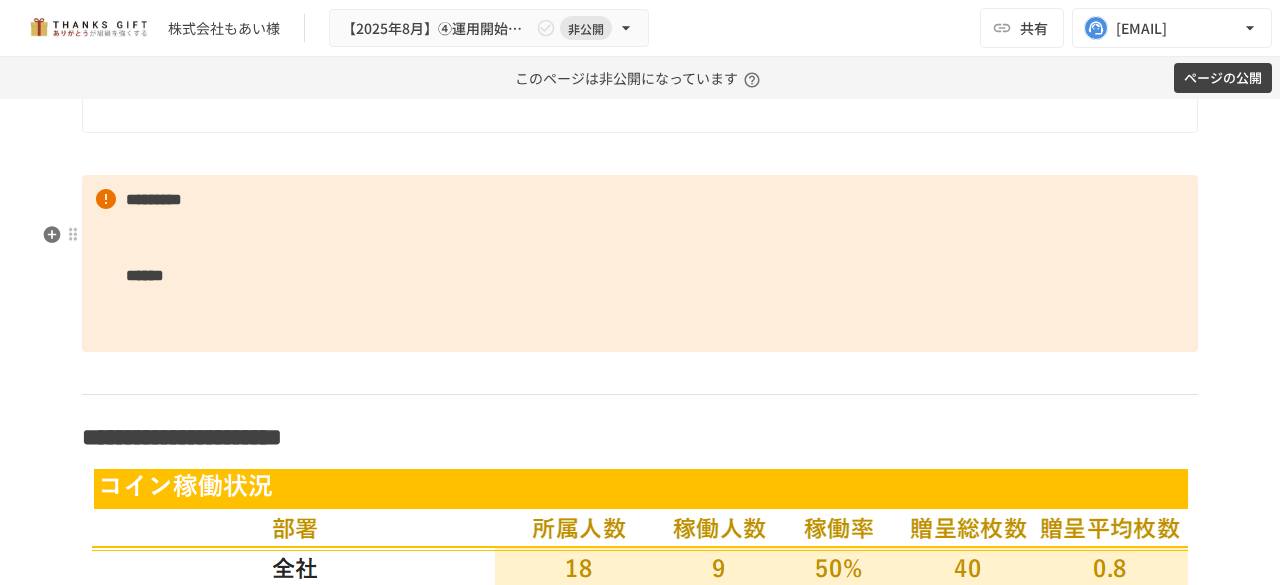 click on "********* ******" at bounding box center (640, 264) 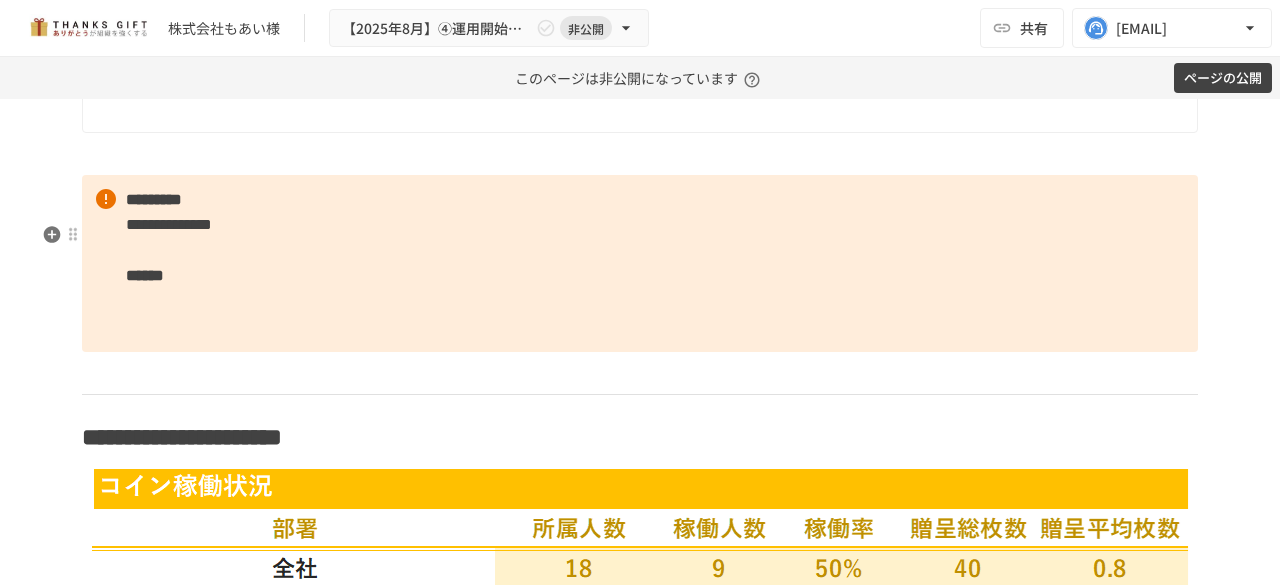 click on "**********" at bounding box center (640, 264) 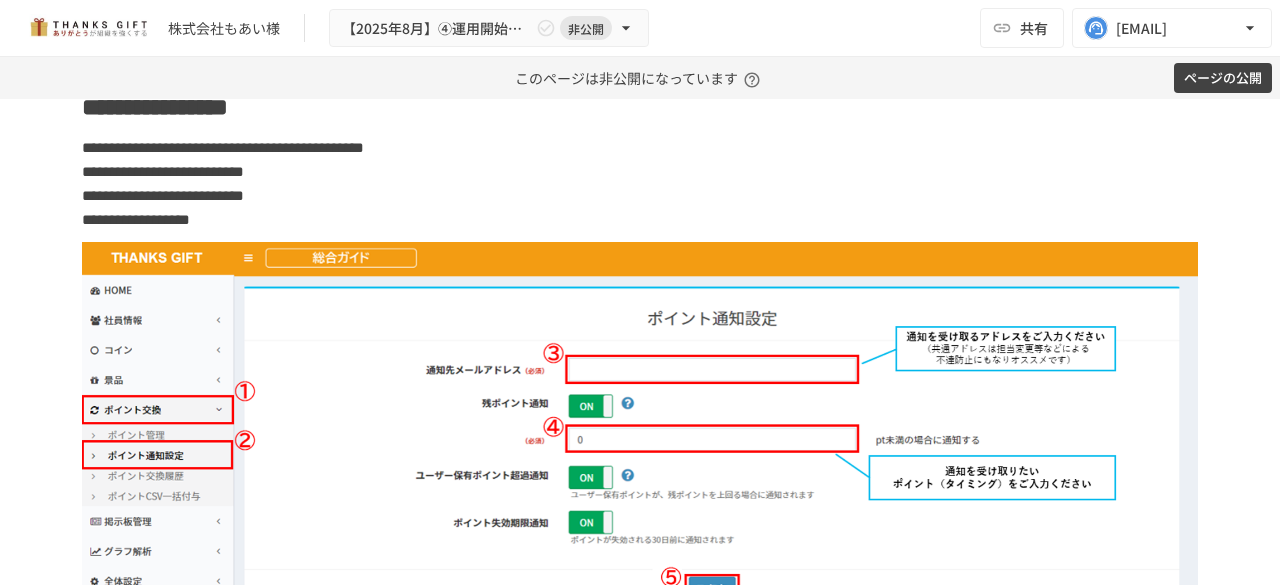 scroll, scrollTop: 6570, scrollLeft: 0, axis: vertical 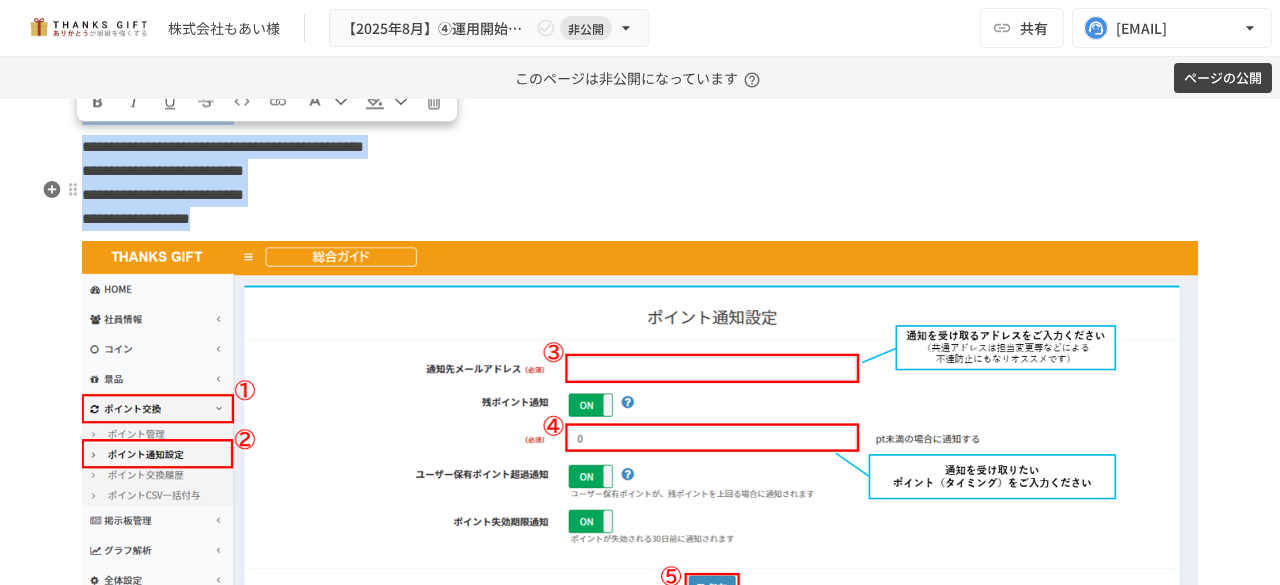drag, startPoint x: 81, startPoint y: 149, endPoint x: 340, endPoint y: 275, distance: 288.02258 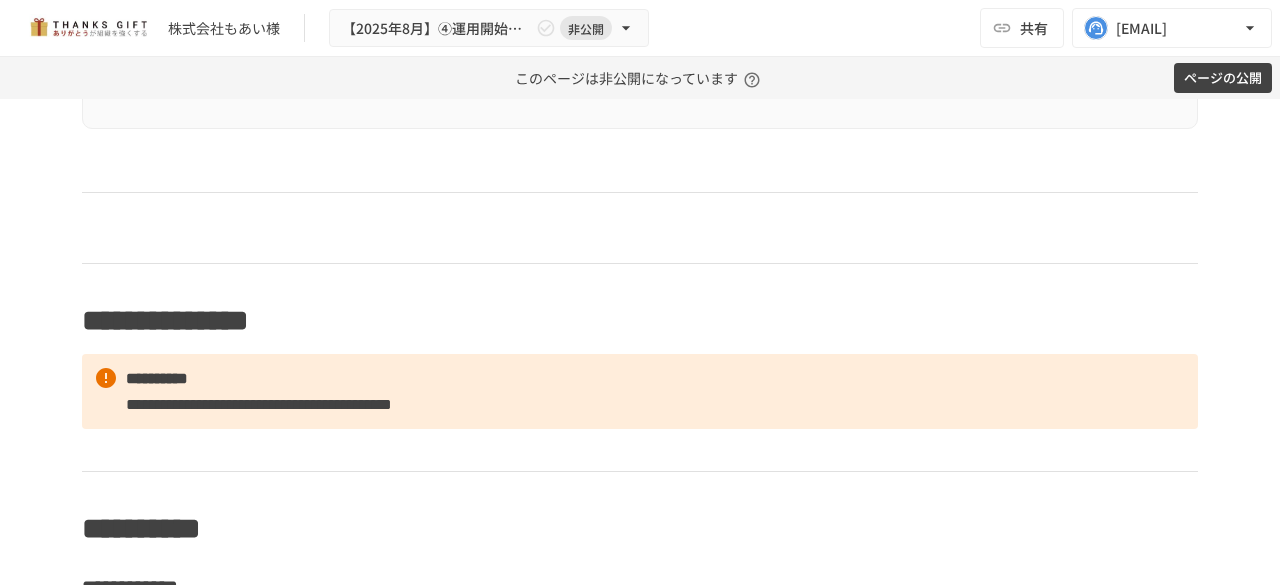 scroll, scrollTop: 6440, scrollLeft: 0, axis: vertical 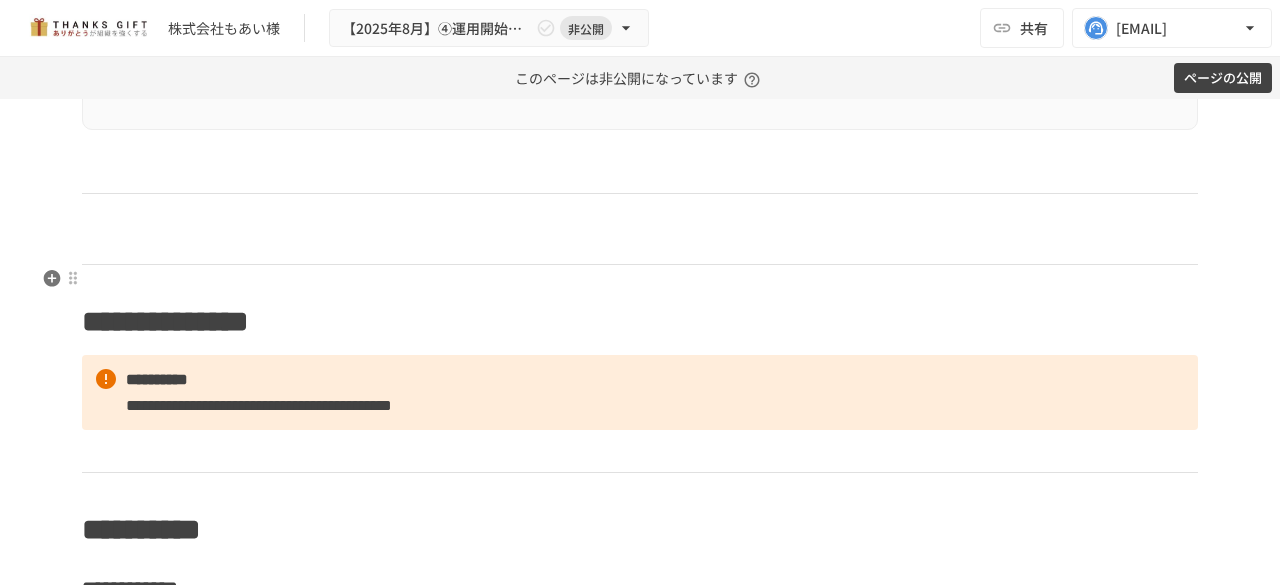 click at bounding box center (640, 236) 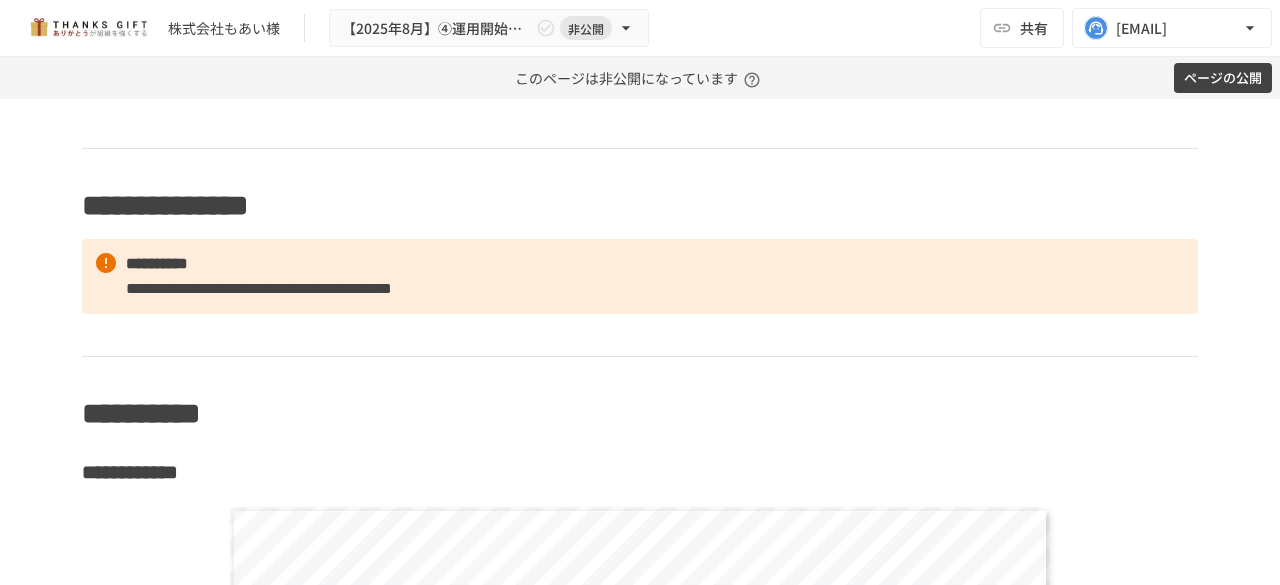 scroll, scrollTop: 6490, scrollLeft: 0, axis: vertical 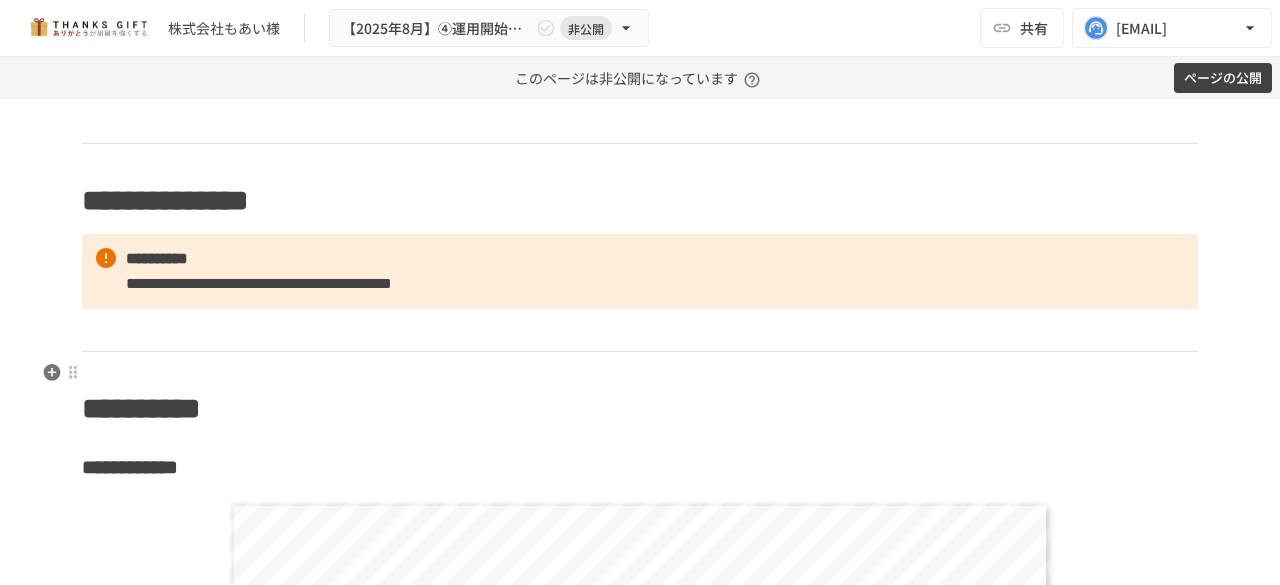 click at bounding box center (640, 330) 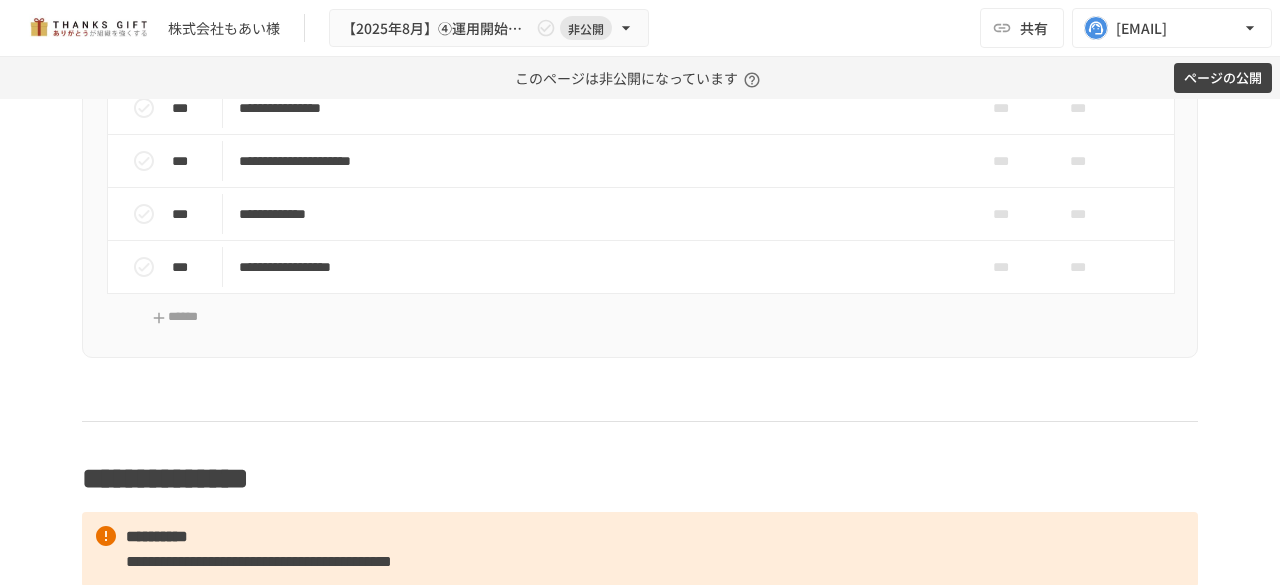 scroll, scrollTop: 6113, scrollLeft: 0, axis: vertical 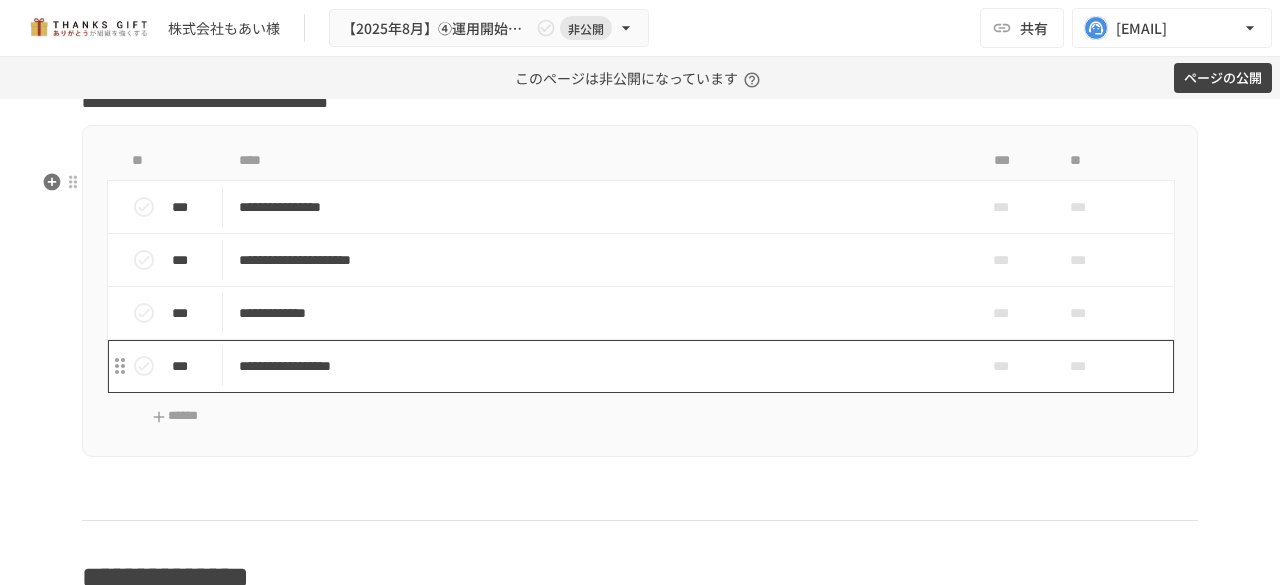 click on "**********" at bounding box center [598, 366] 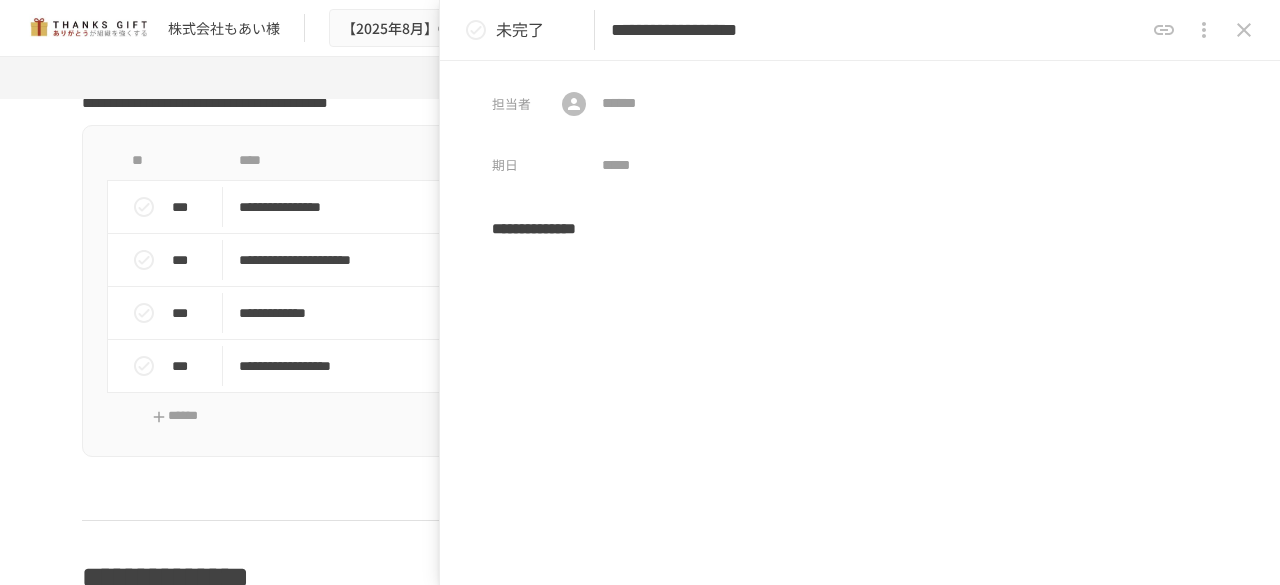 click on "**********" at bounding box center [877, 30] 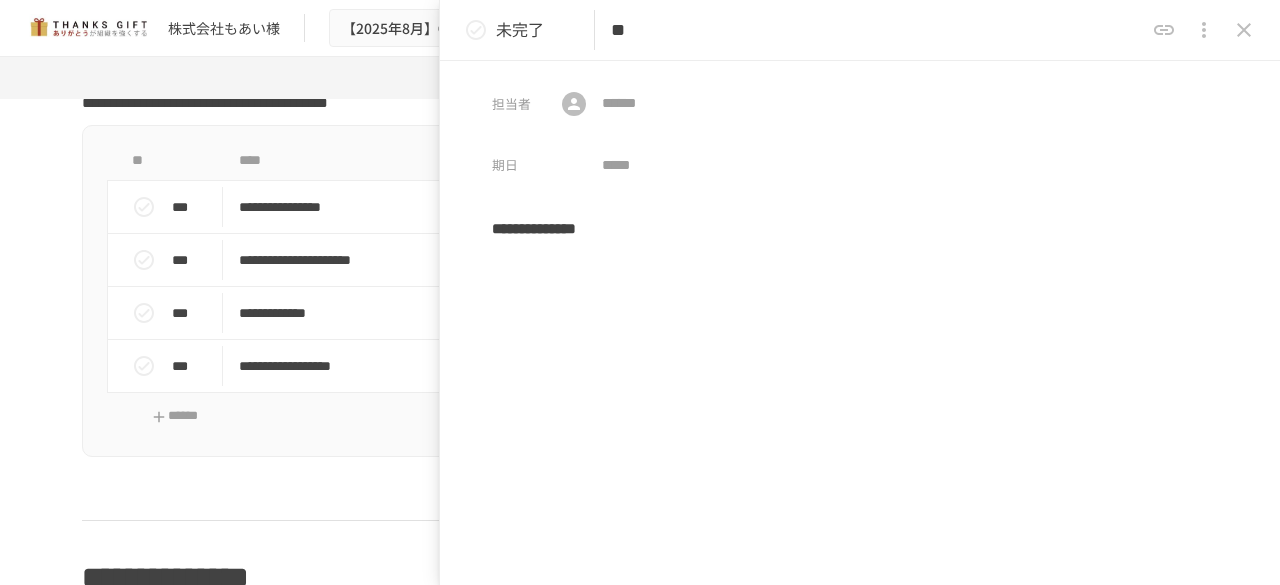 type on "*" 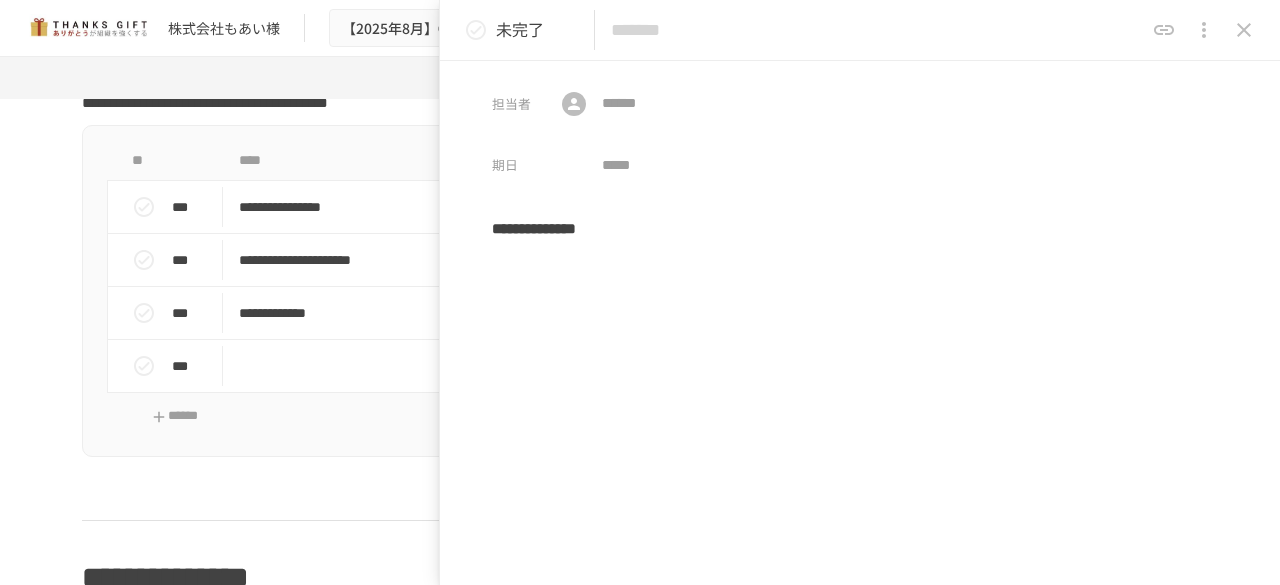 type 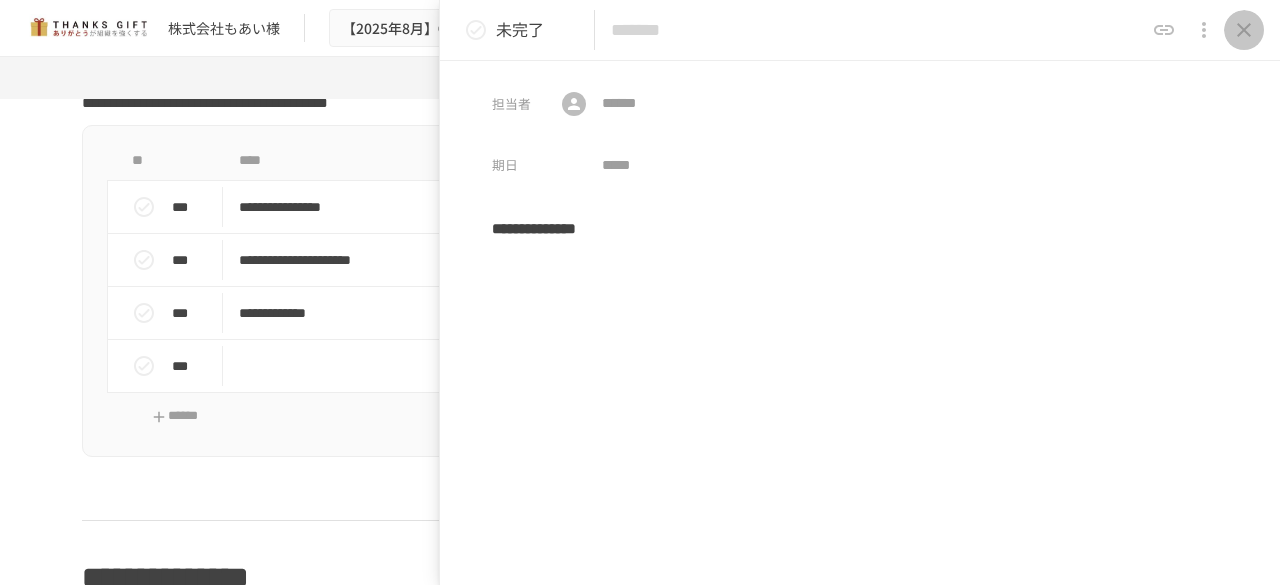 click at bounding box center [1244, 30] 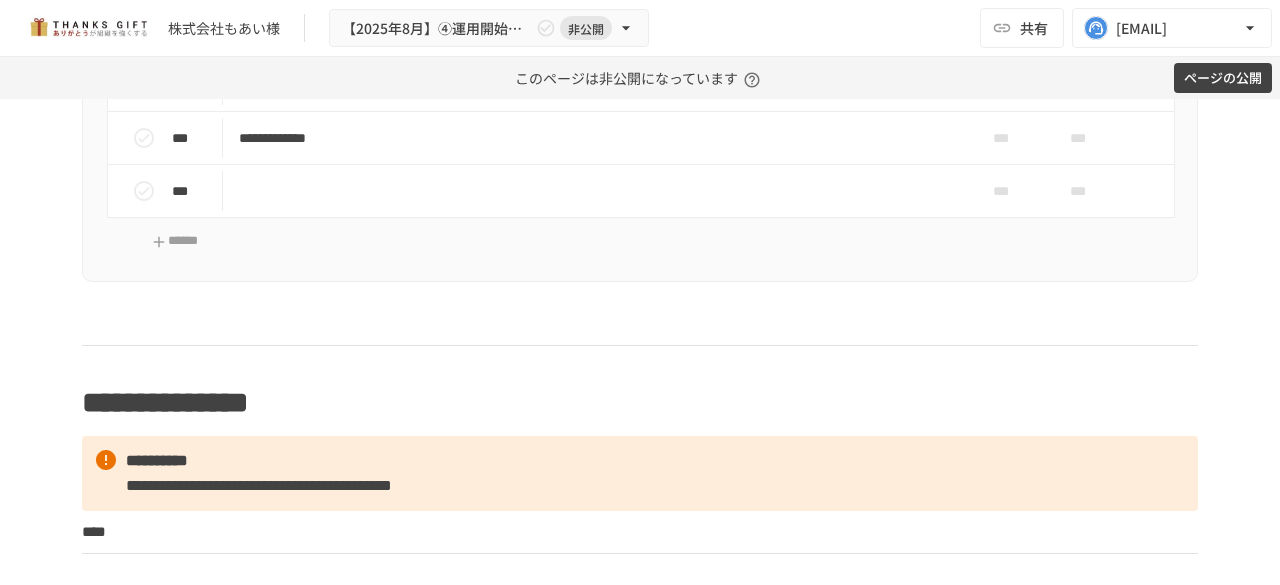 scroll, scrollTop: 6244, scrollLeft: 0, axis: vertical 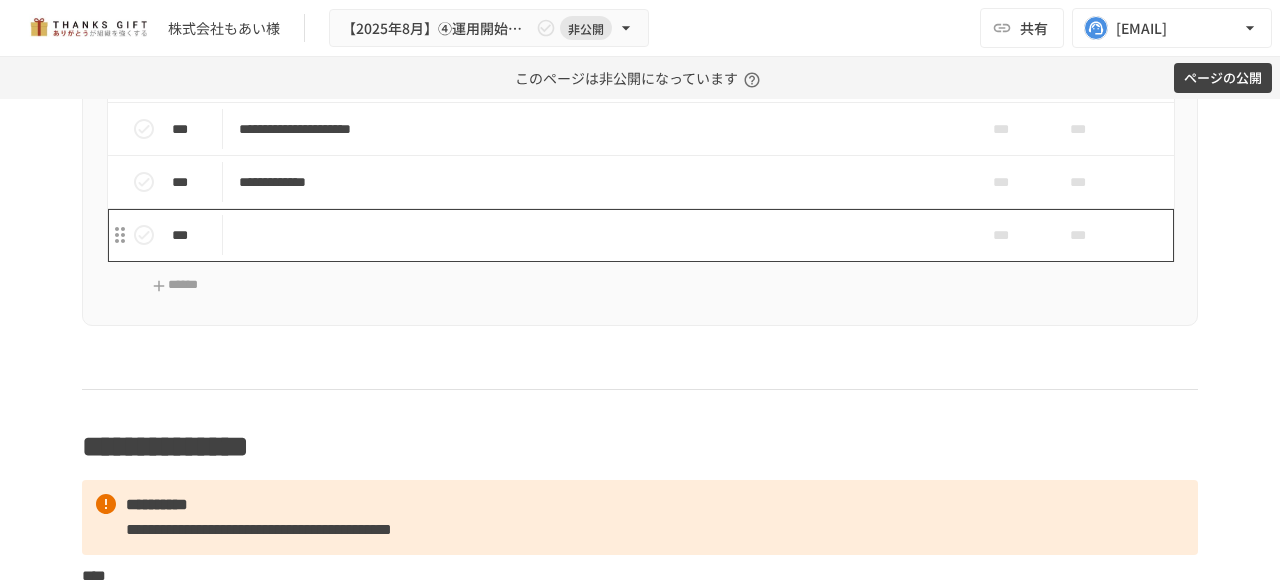 drag, startPoint x: 420, startPoint y: 274, endPoint x: 337, endPoint y: 278, distance: 83.09633 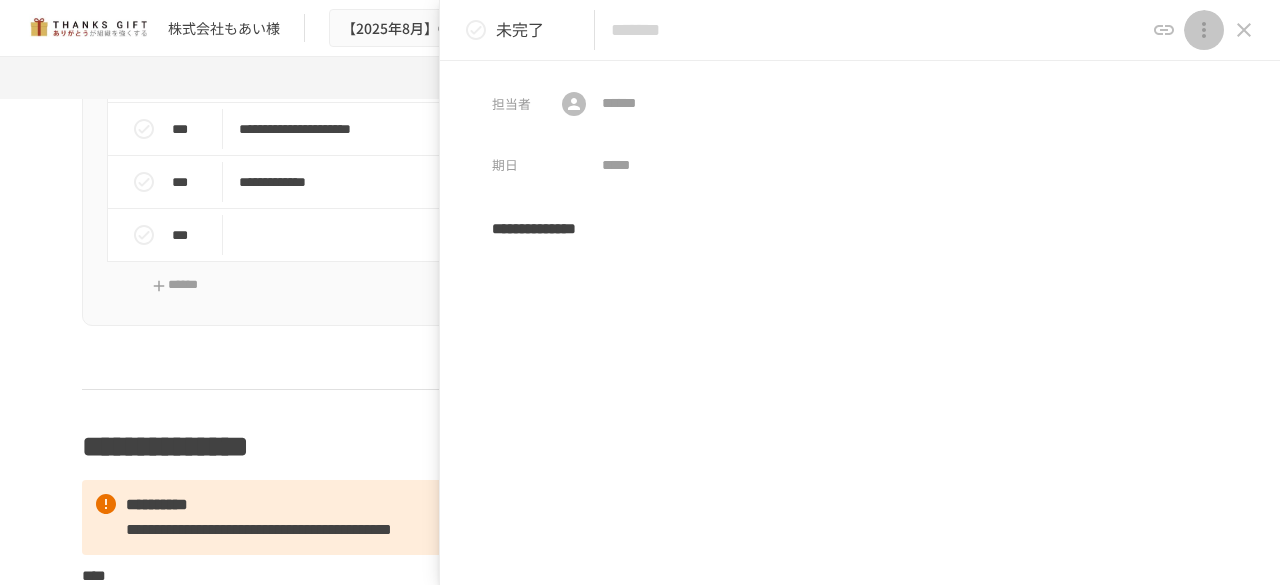 click 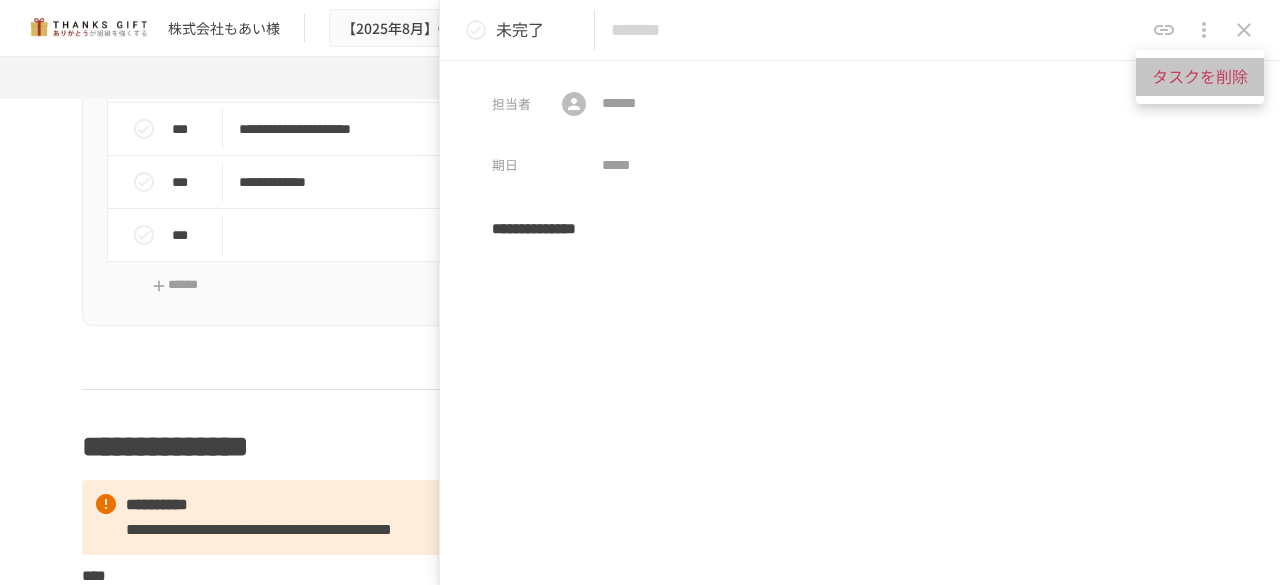 click on "タスクを削除" at bounding box center (1200, 77) 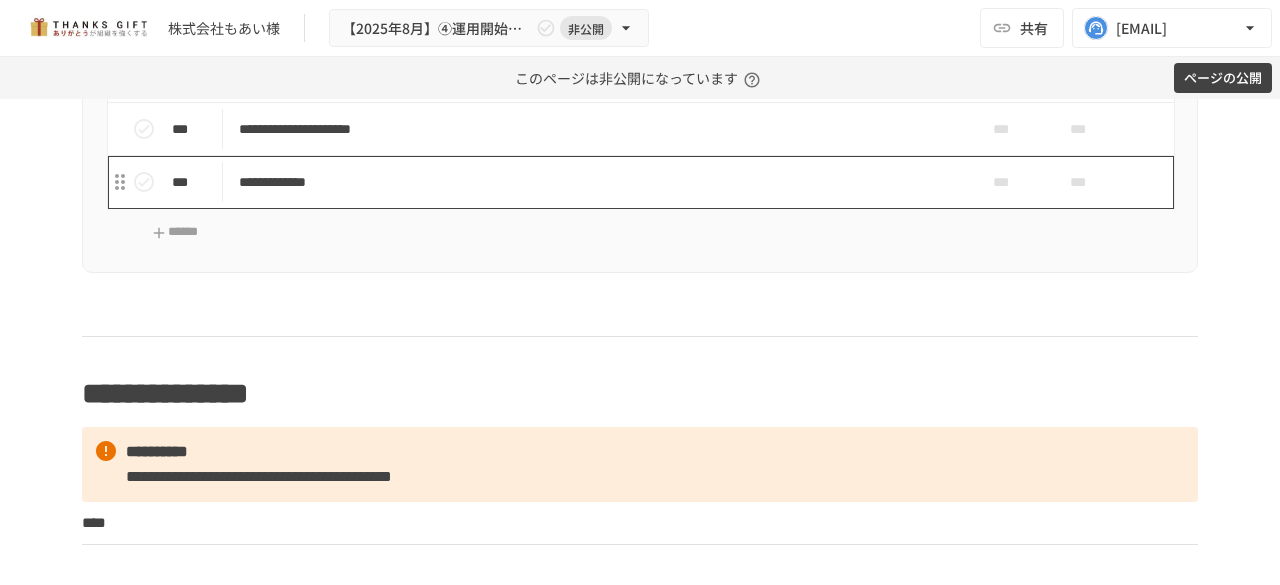 scroll, scrollTop: 6118, scrollLeft: 0, axis: vertical 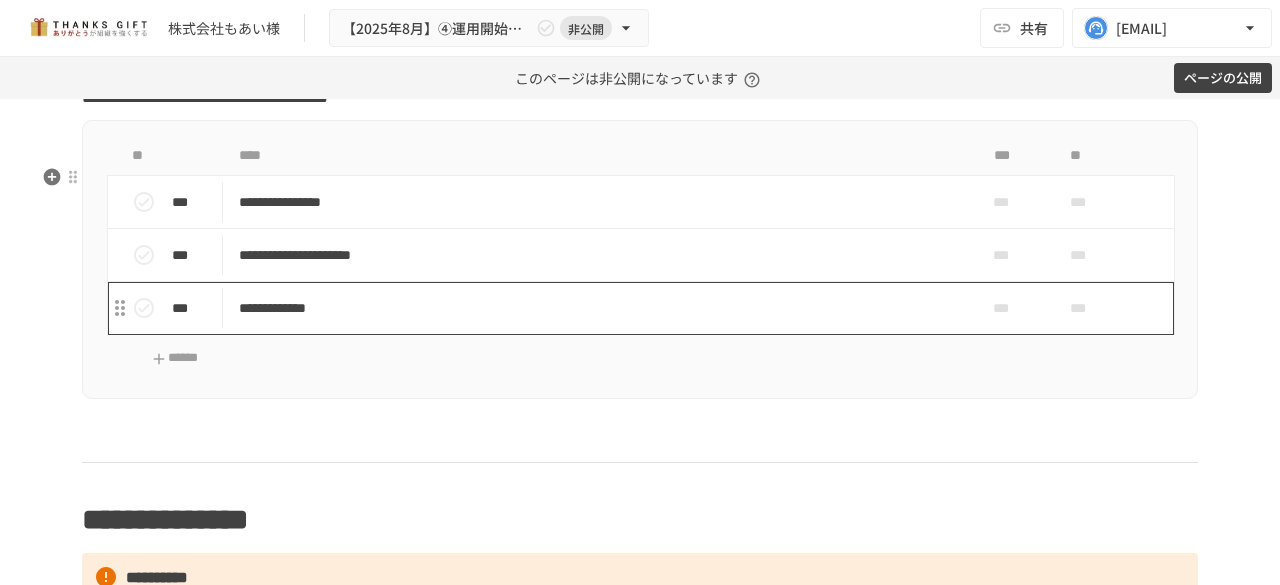 click on "**********" at bounding box center (598, 308) 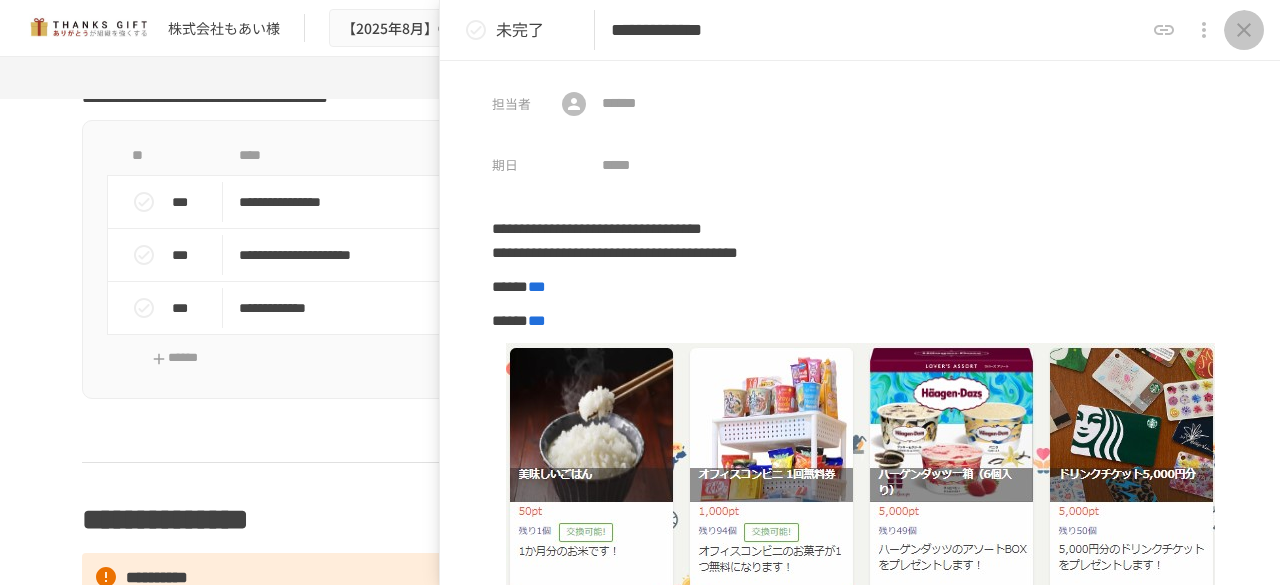 click 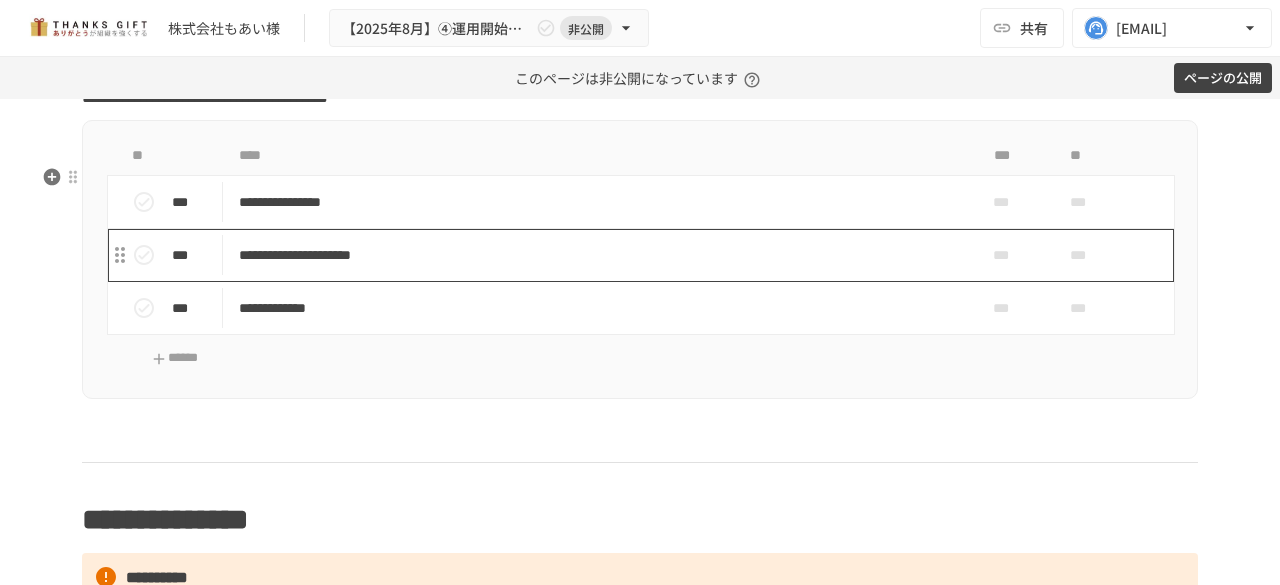 click on "**********" at bounding box center (598, 255) 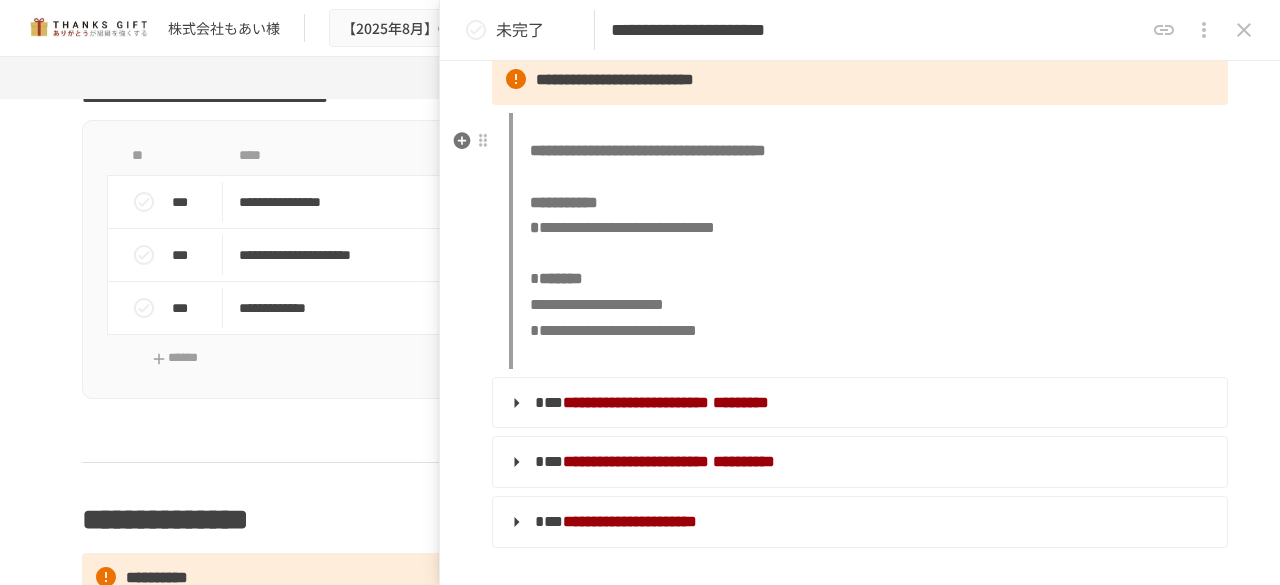 scroll, scrollTop: 656, scrollLeft: 0, axis: vertical 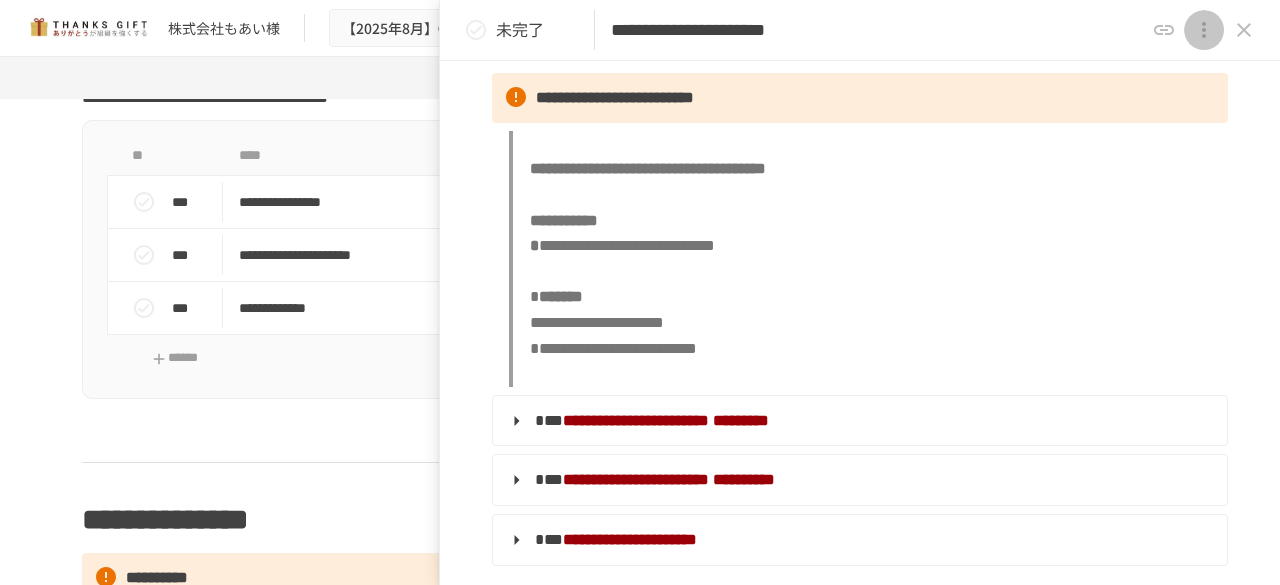click at bounding box center [1204, 30] 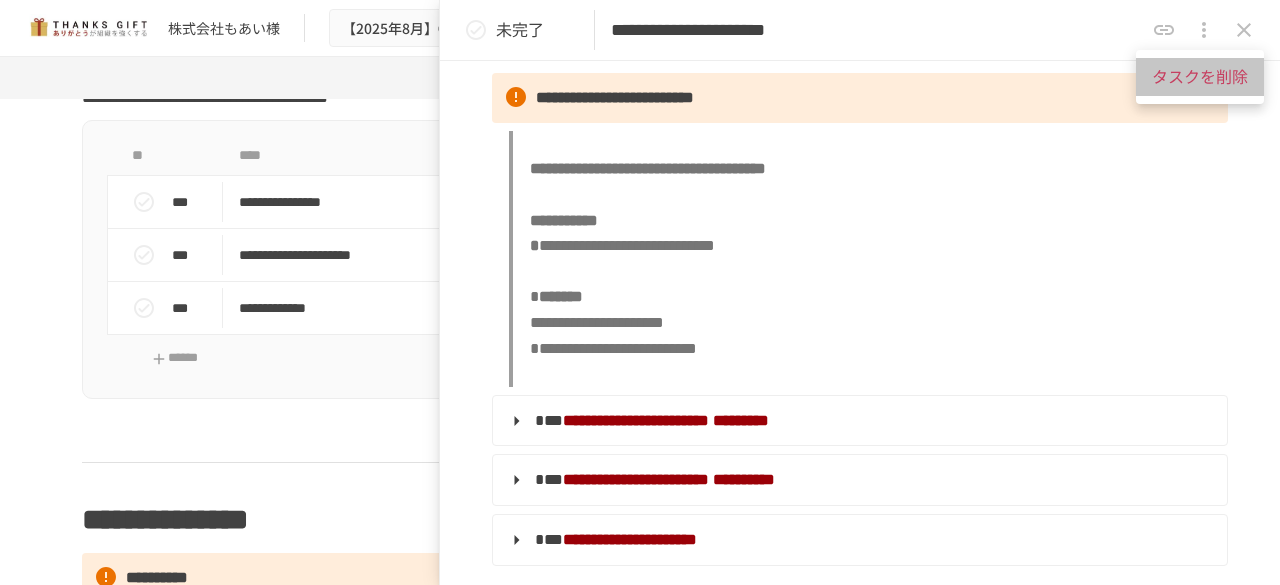 click on "タスクを削除" at bounding box center [1200, 77] 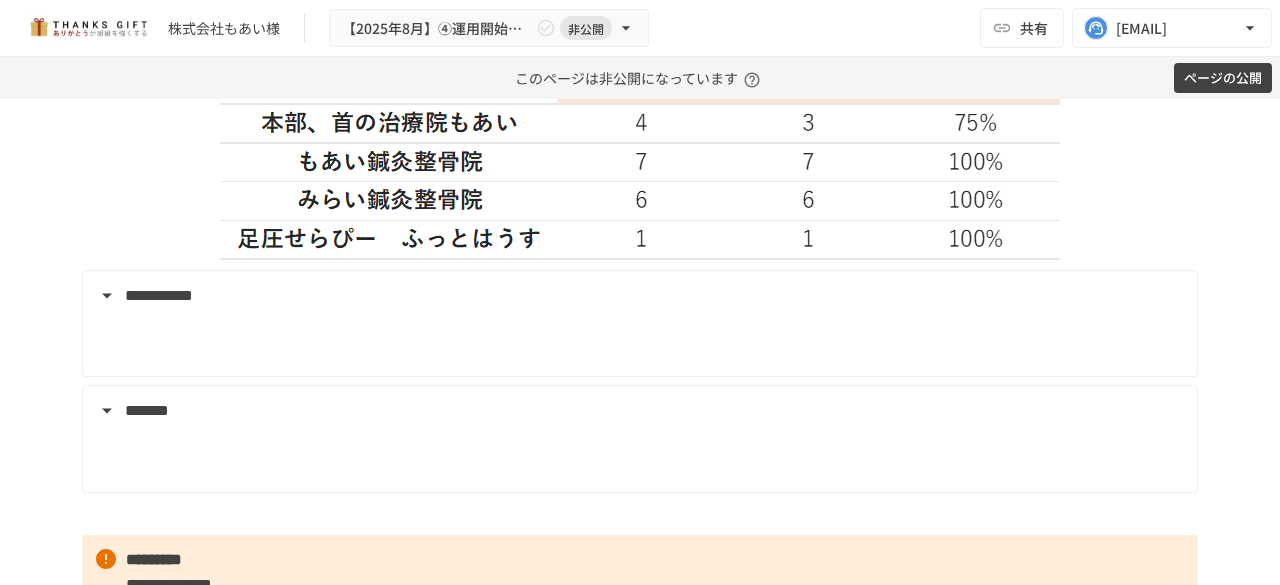 scroll, scrollTop: 2328, scrollLeft: 0, axis: vertical 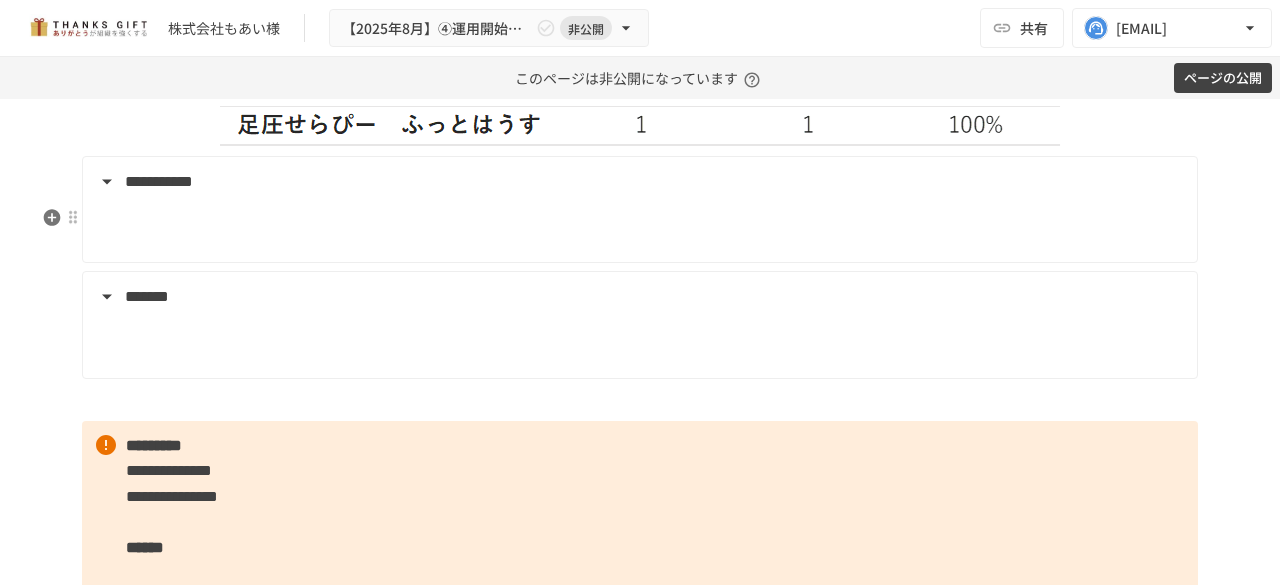 click at bounding box center [653, 229] 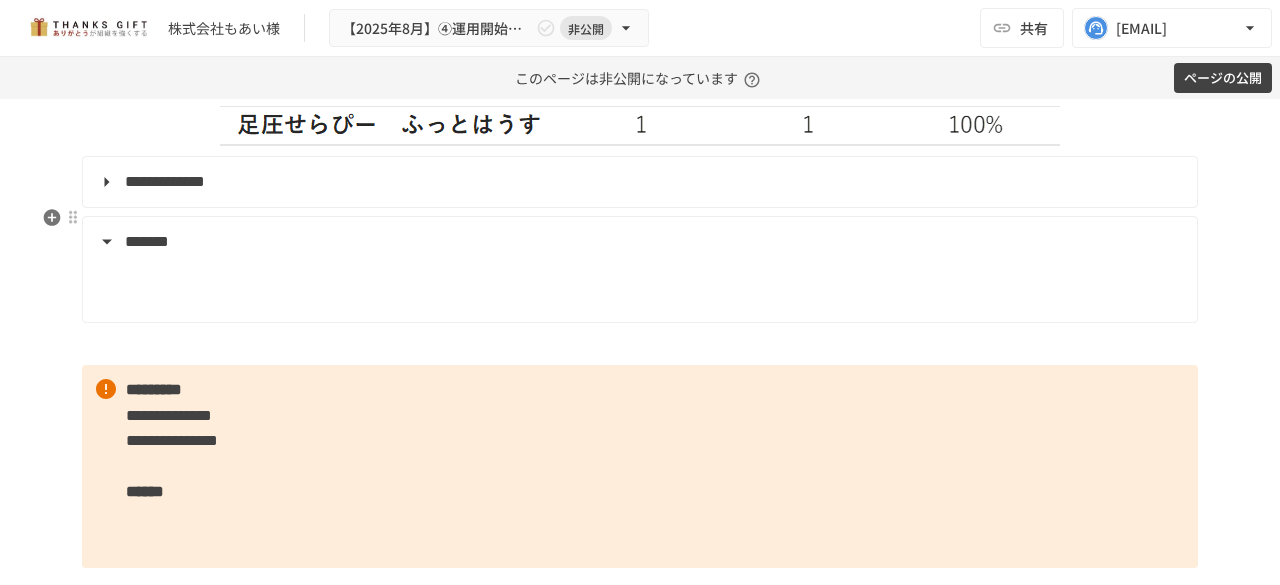 click on "**********" at bounding box center (638, 182) 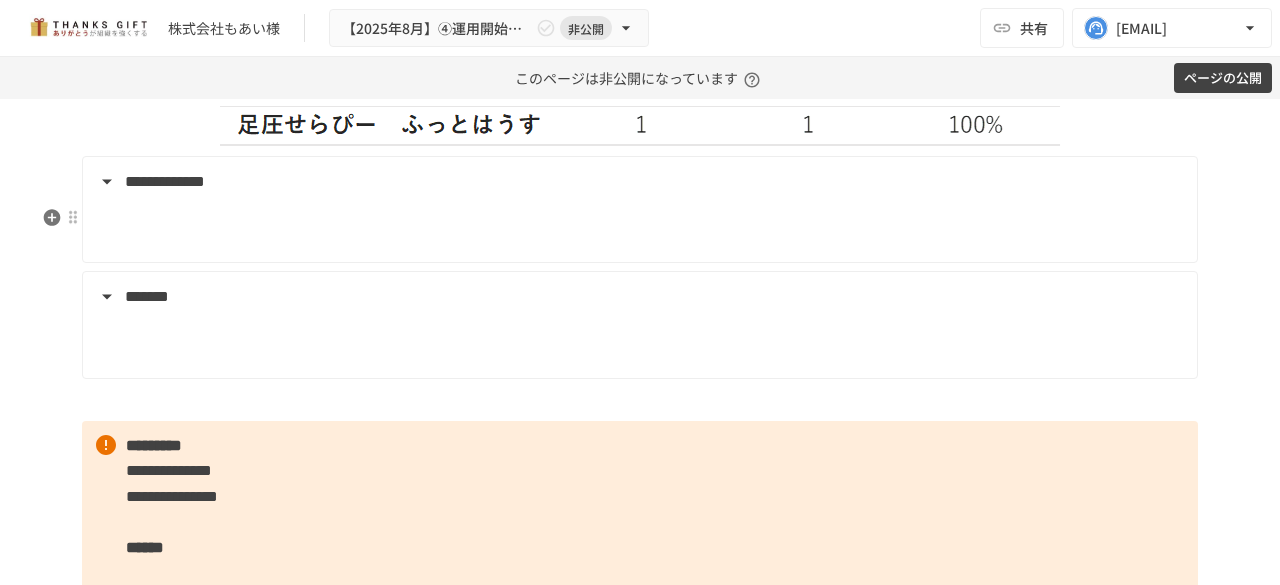 click at bounding box center [653, 229] 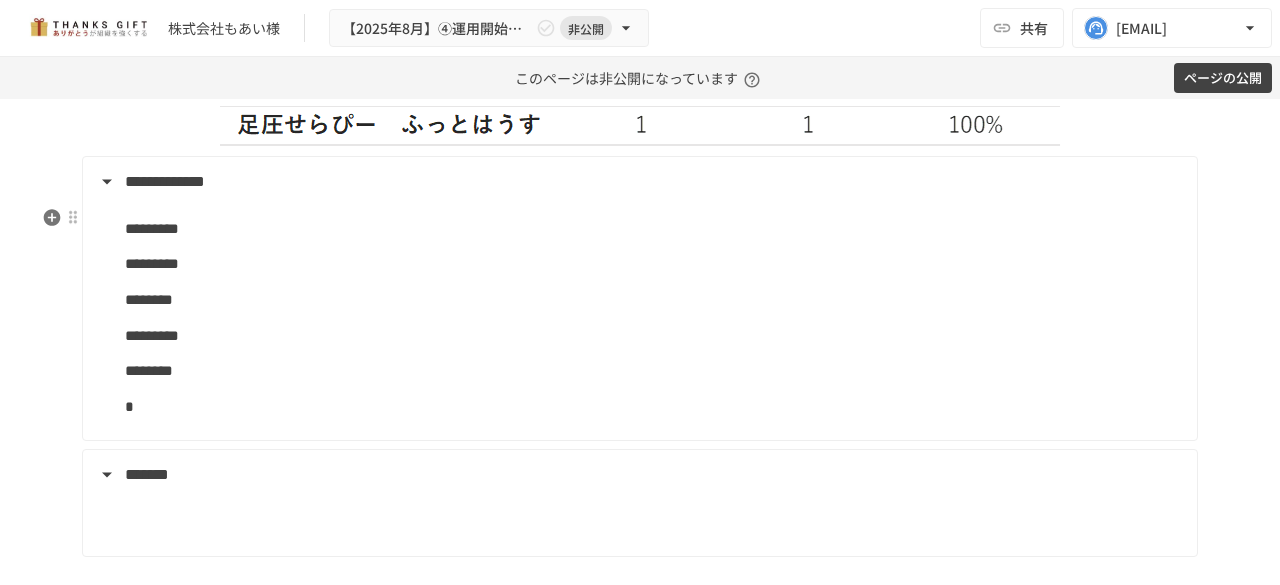 click on "*" at bounding box center (653, 407) 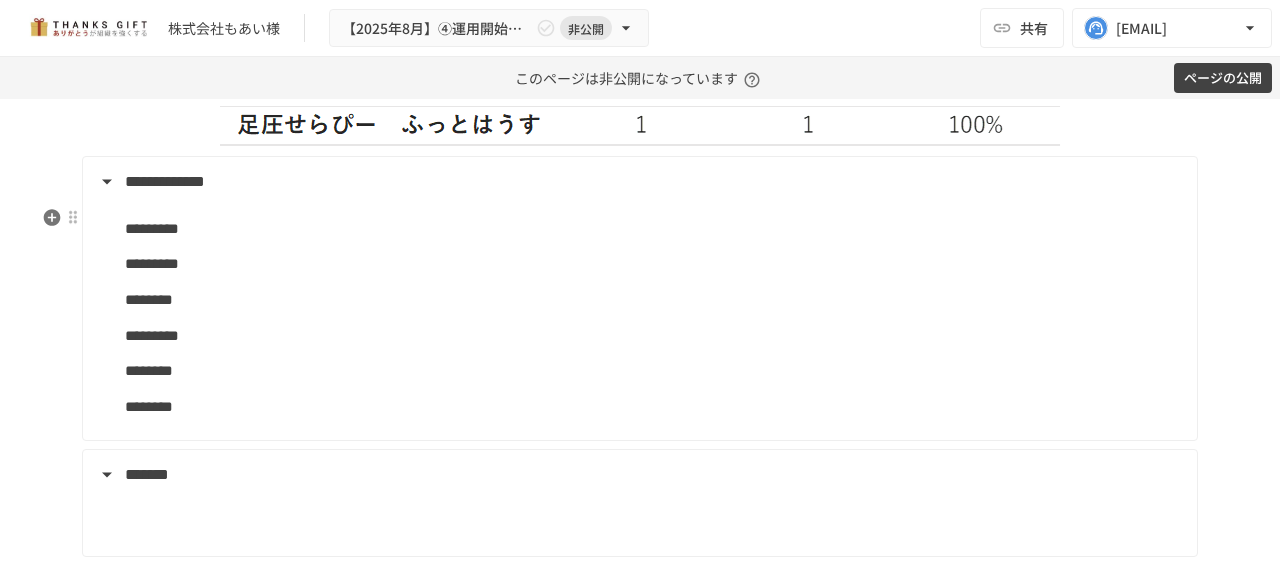 click on "*********" at bounding box center (152, 228) 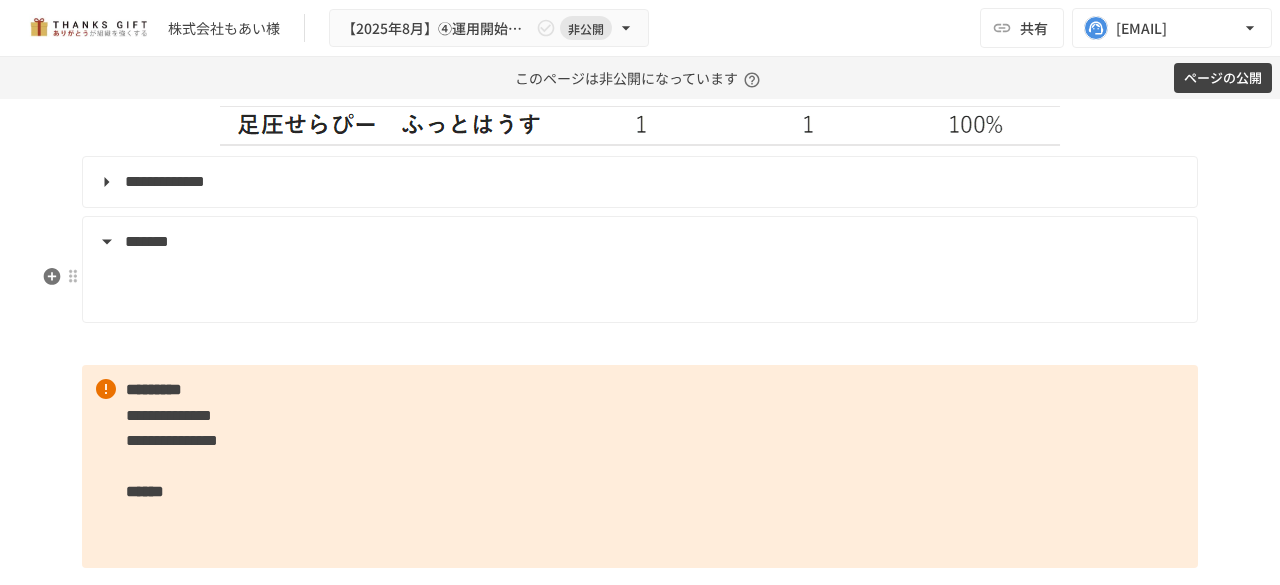 click at bounding box center (653, 288) 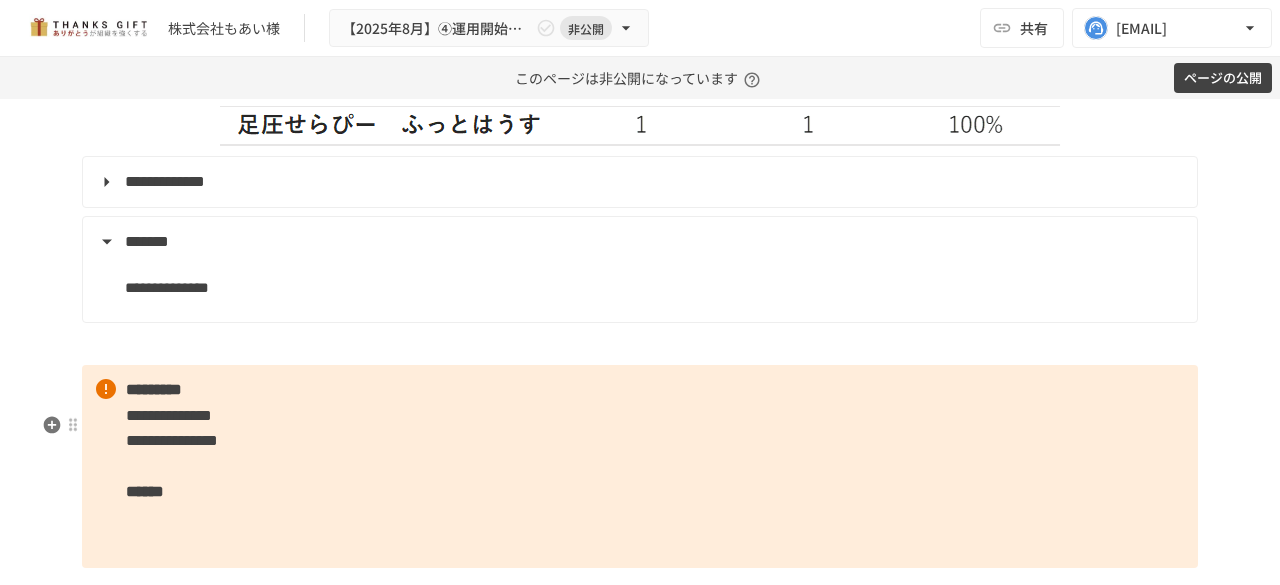 click on "**********" at bounding box center [640, 466] 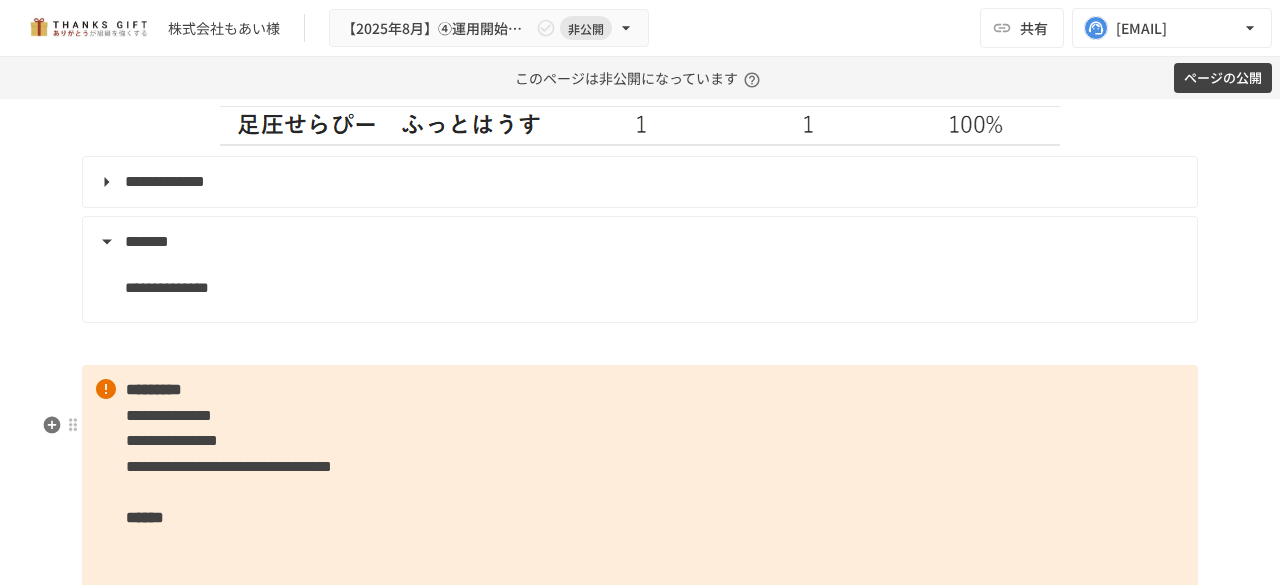 click on "**********" at bounding box center [640, 479] 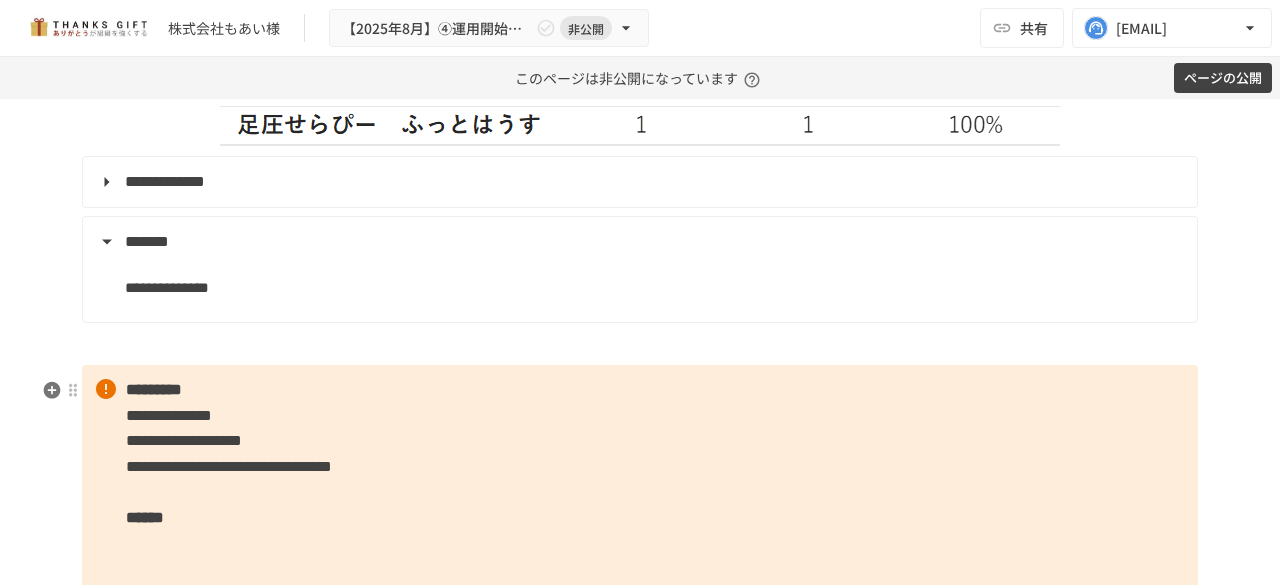 click at bounding box center [640, 344] 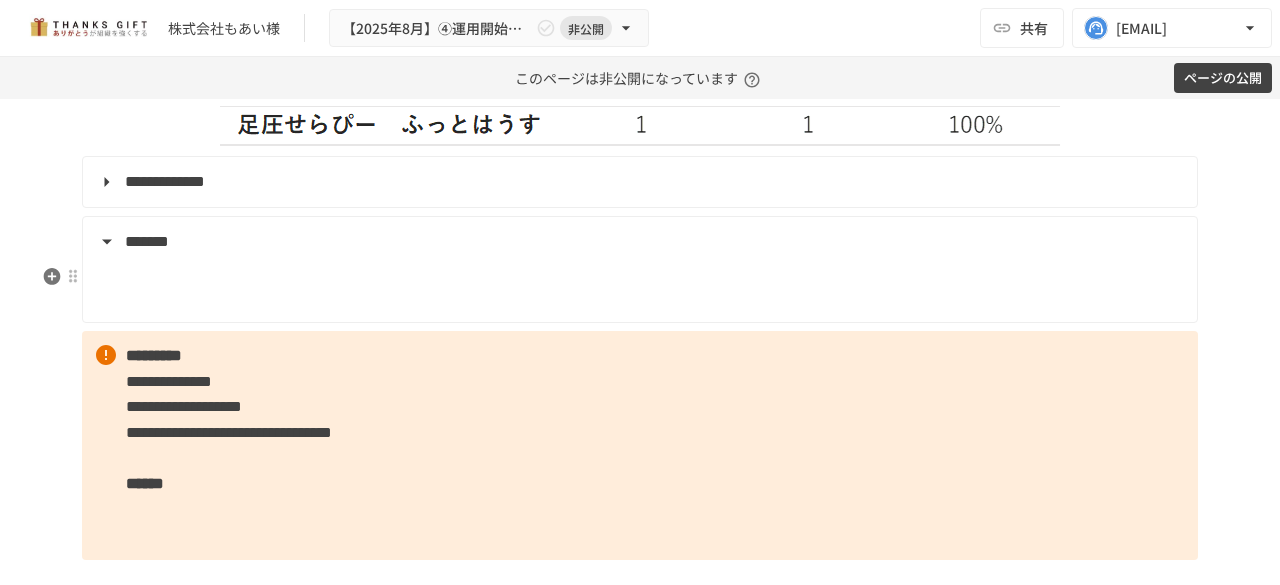 click on "*******" at bounding box center (638, 242) 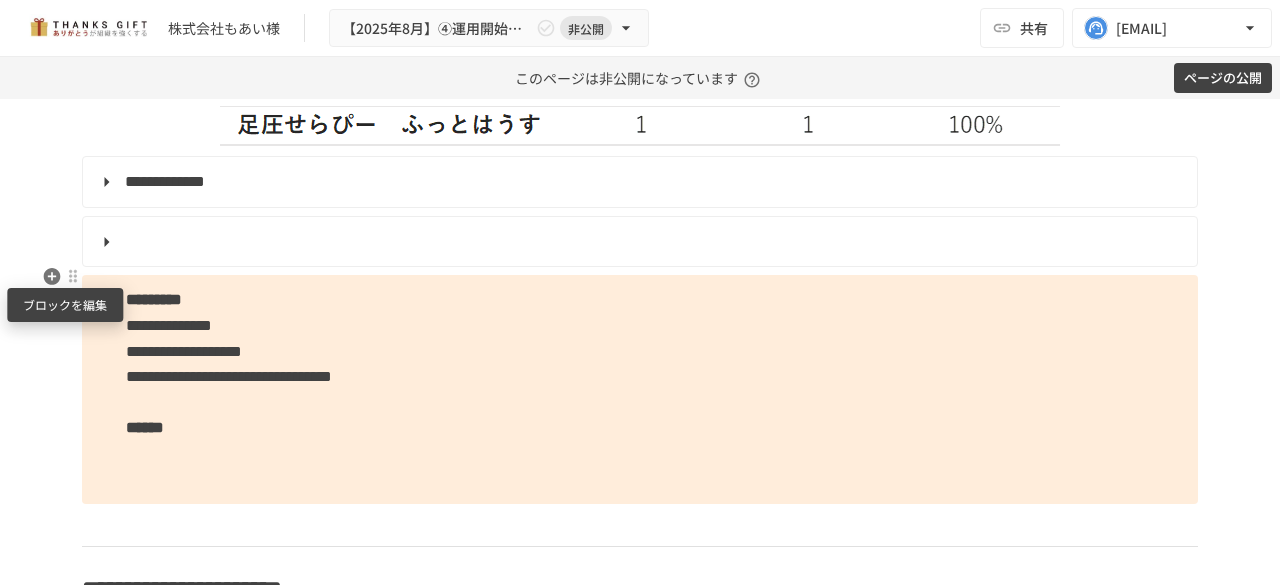 click at bounding box center (73, 276) 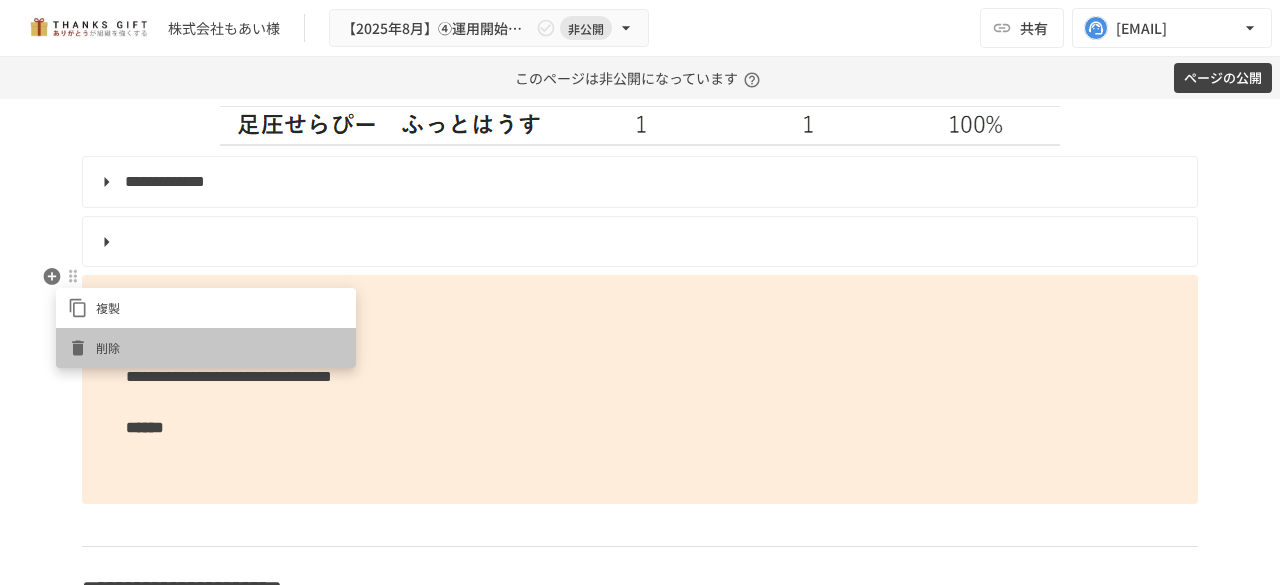 click on "削除" at bounding box center [220, 347] 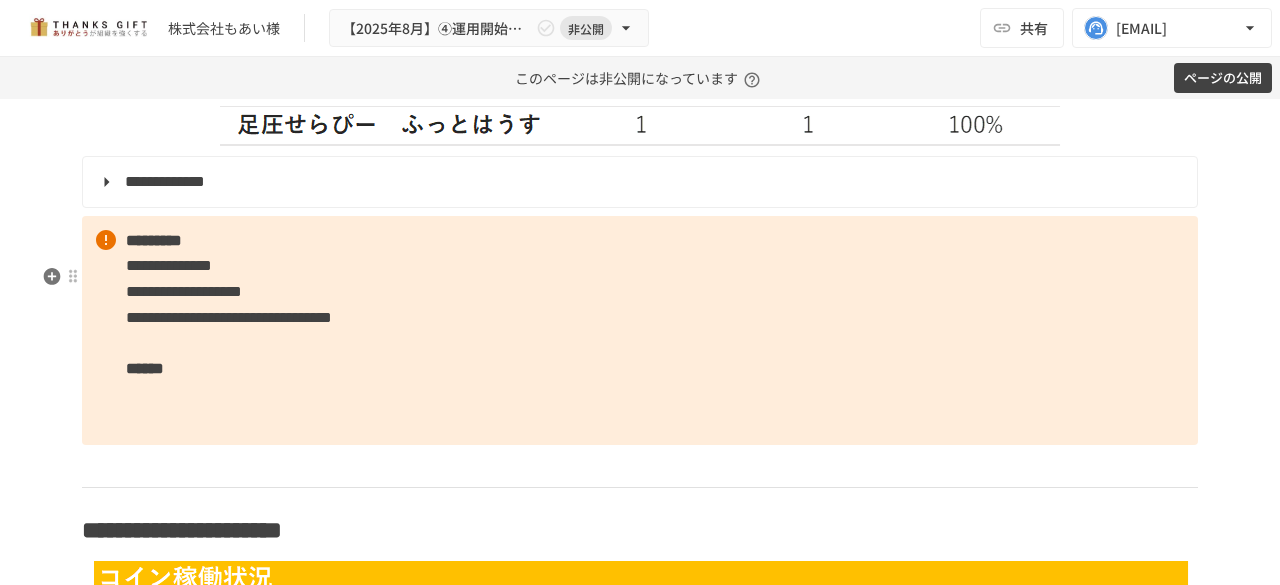 click on "******" at bounding box center [145, 368] 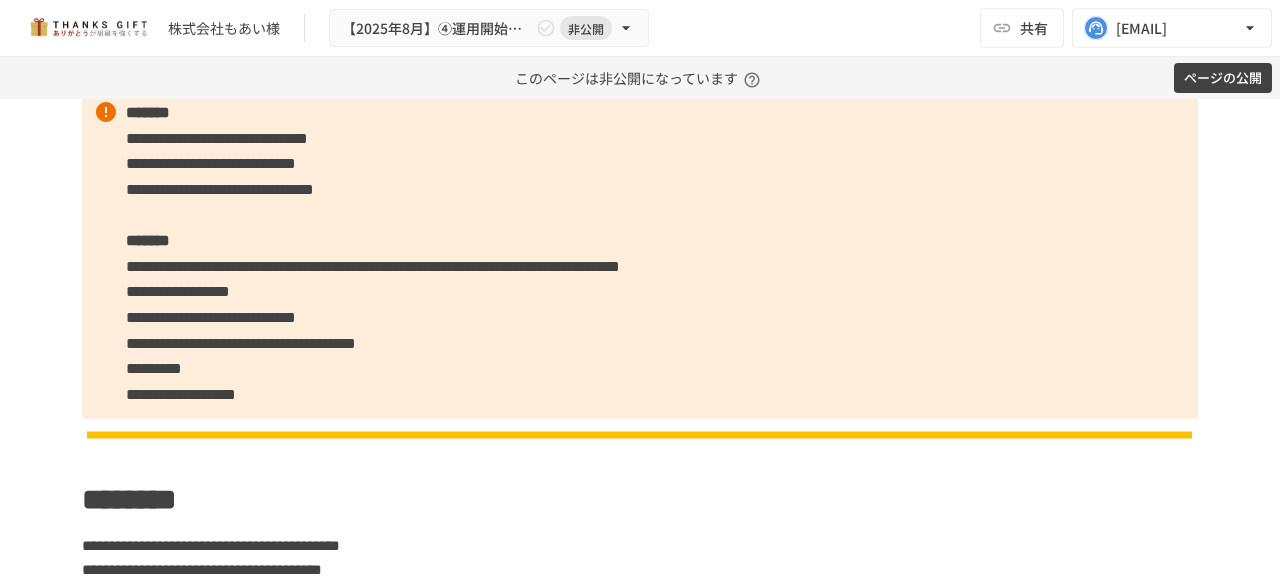 scroll, scrollTop: 1602, scrollLeft: 0, axis: vertical 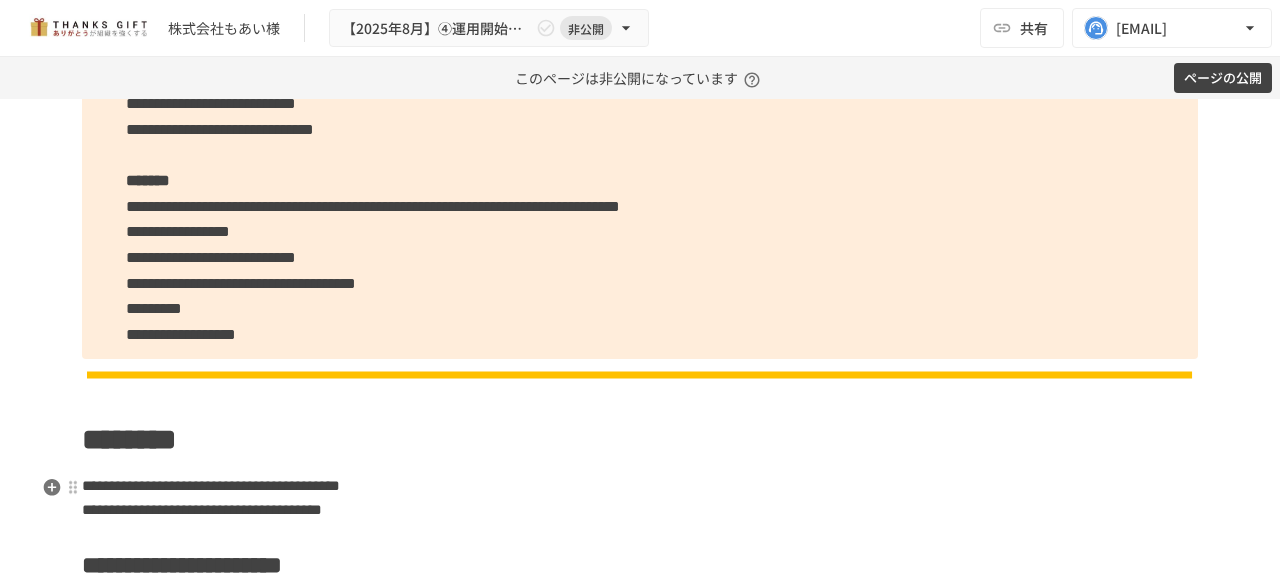 click on "**********" at bounding box center [640, 4241] 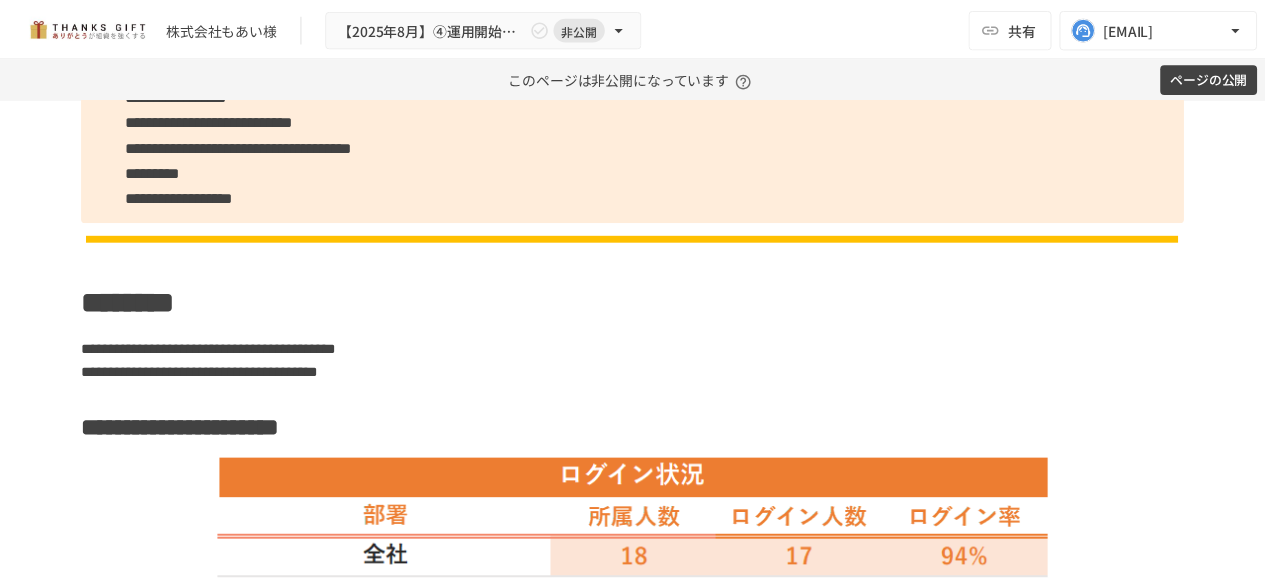 scroll, scrollTop: 1744, scrollLeft: 0, axis: vertical 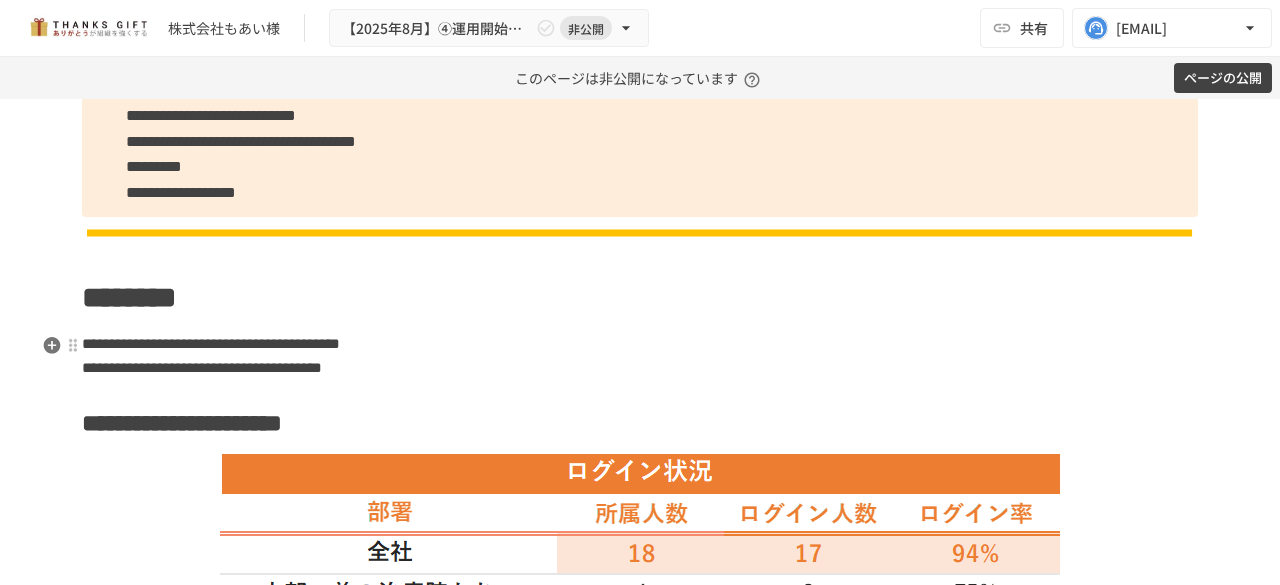 click on "********" at bounding box center [129, 297] 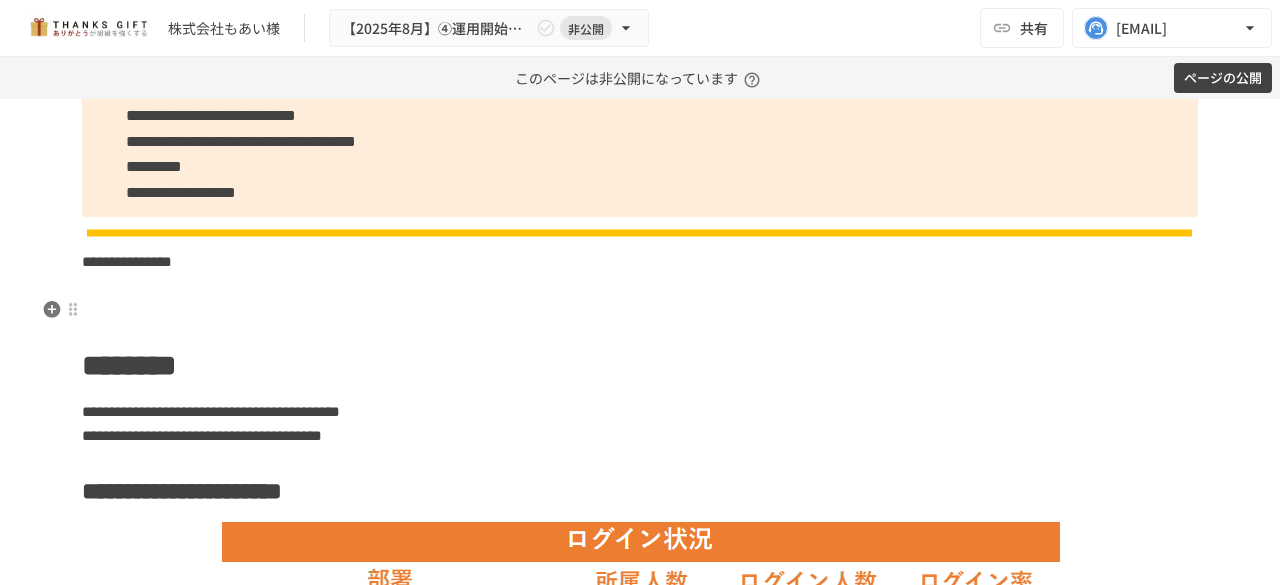 click on "**********" at bounding box center (127, 261) 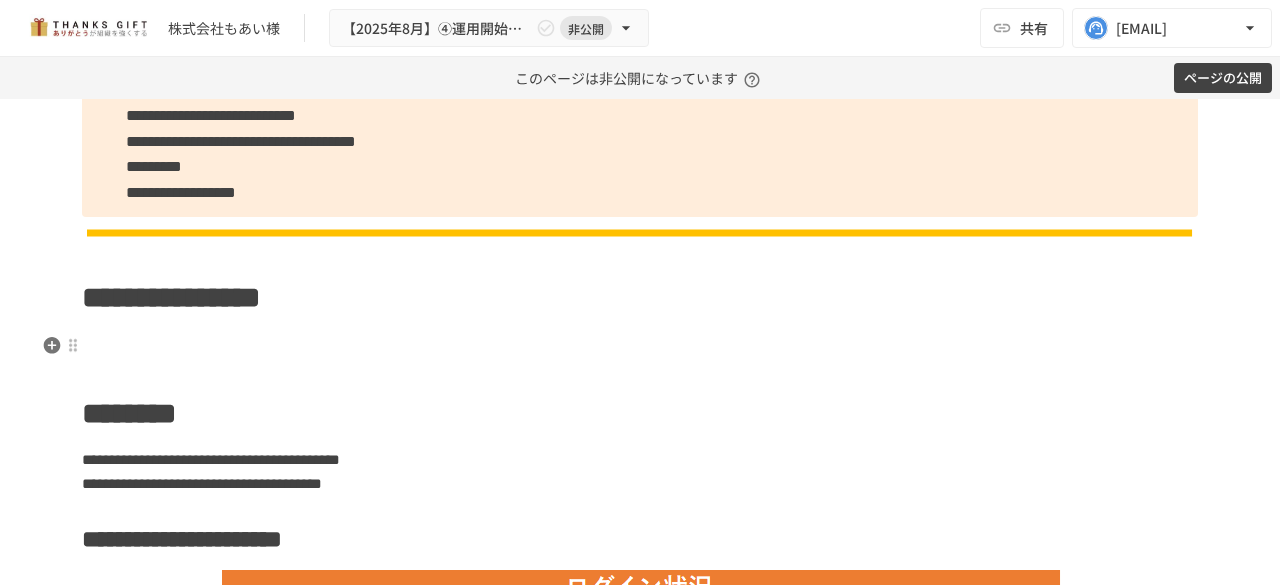 click on "**********" at bounding box center [640, 298] 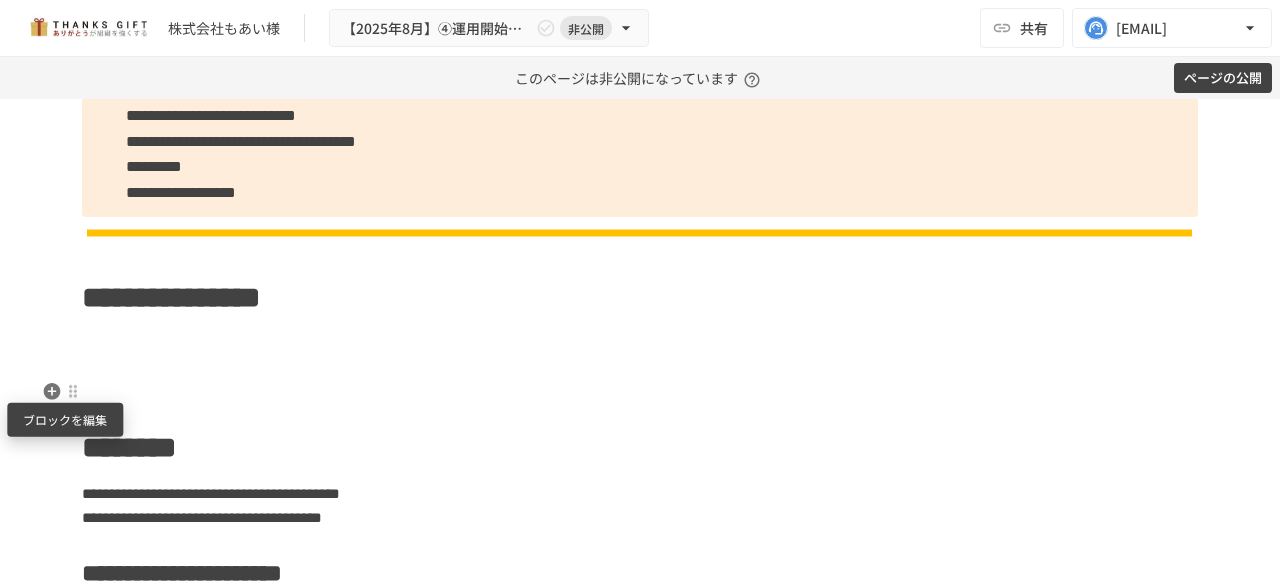 click at bounding box center [73, 391] 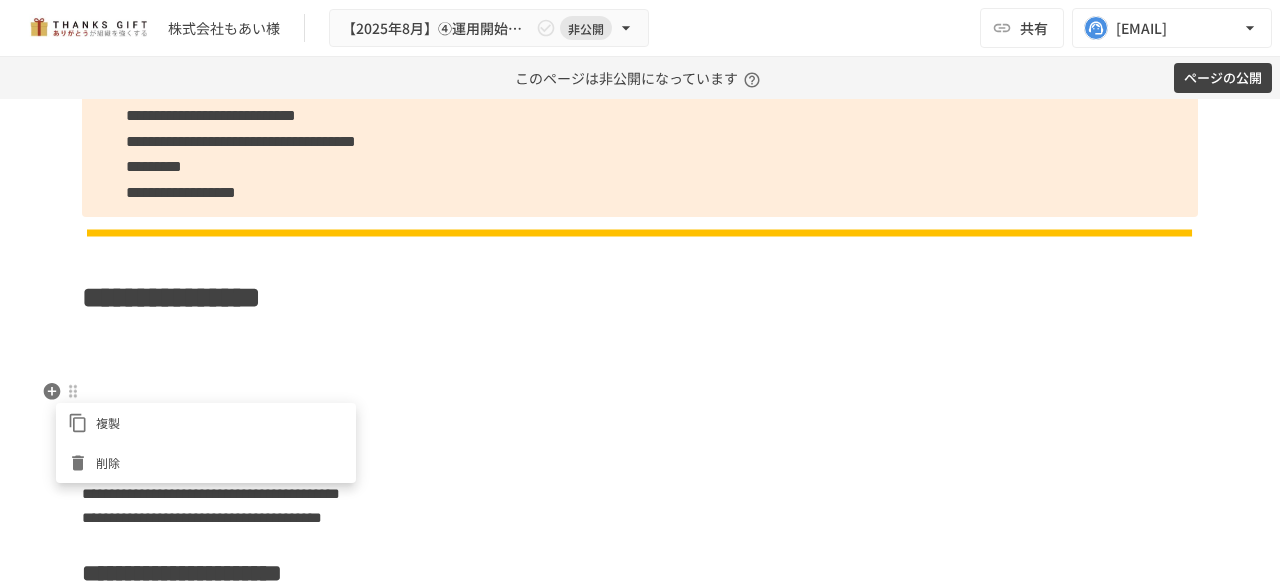 click at bounding box center (640, 292) 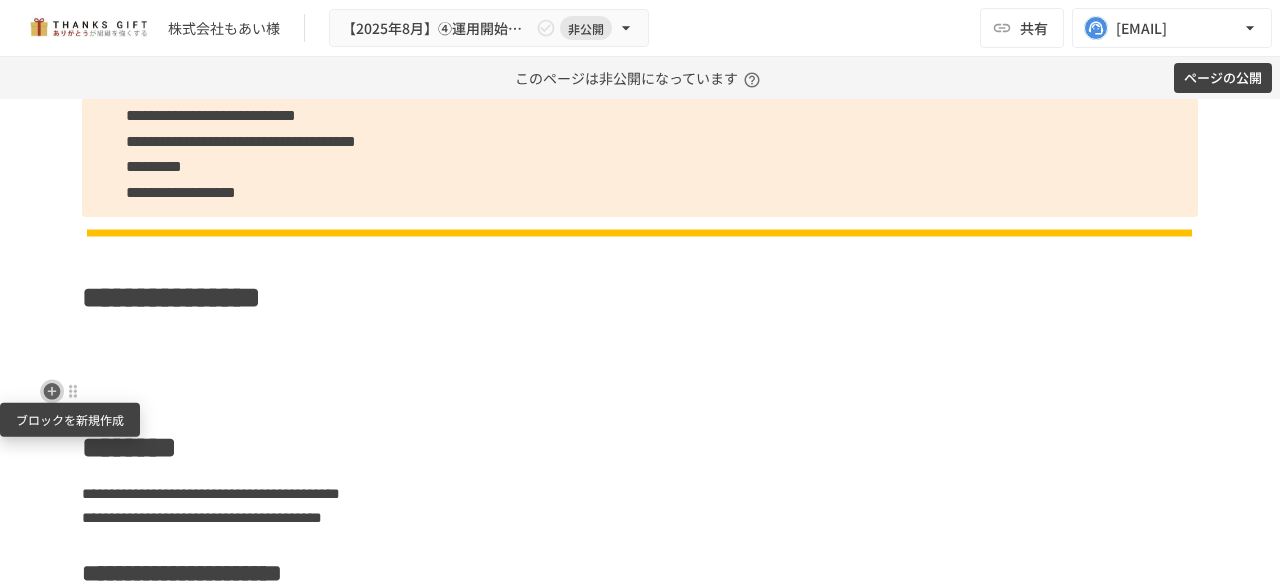 click 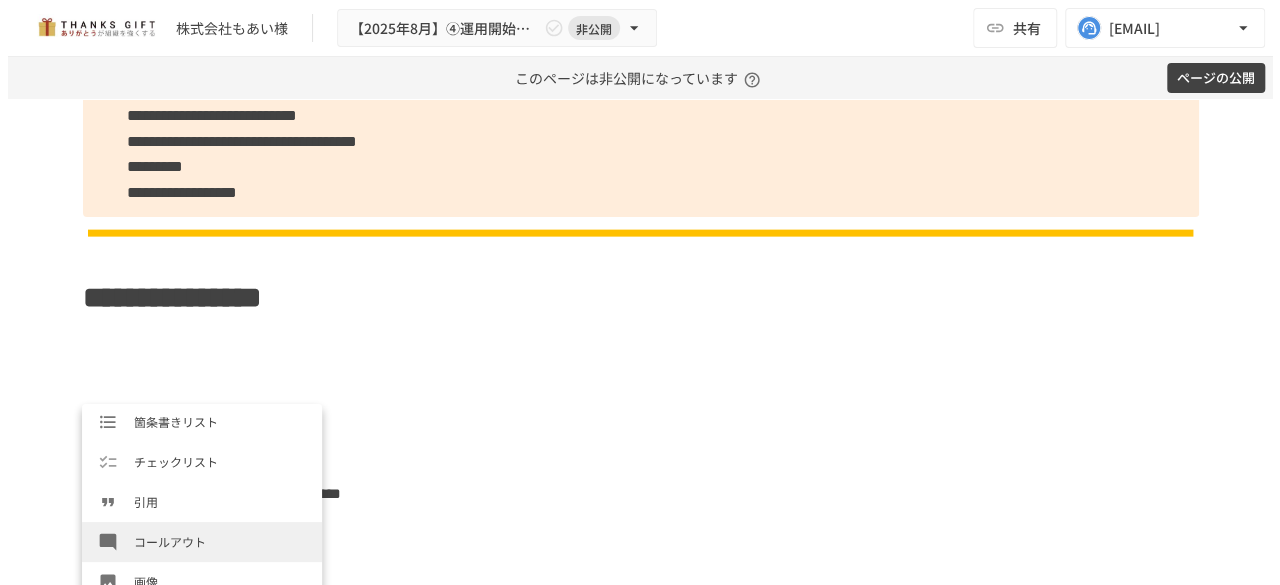 scroll, scrollTop: 332, scrollLeft: 0, axis: vertical 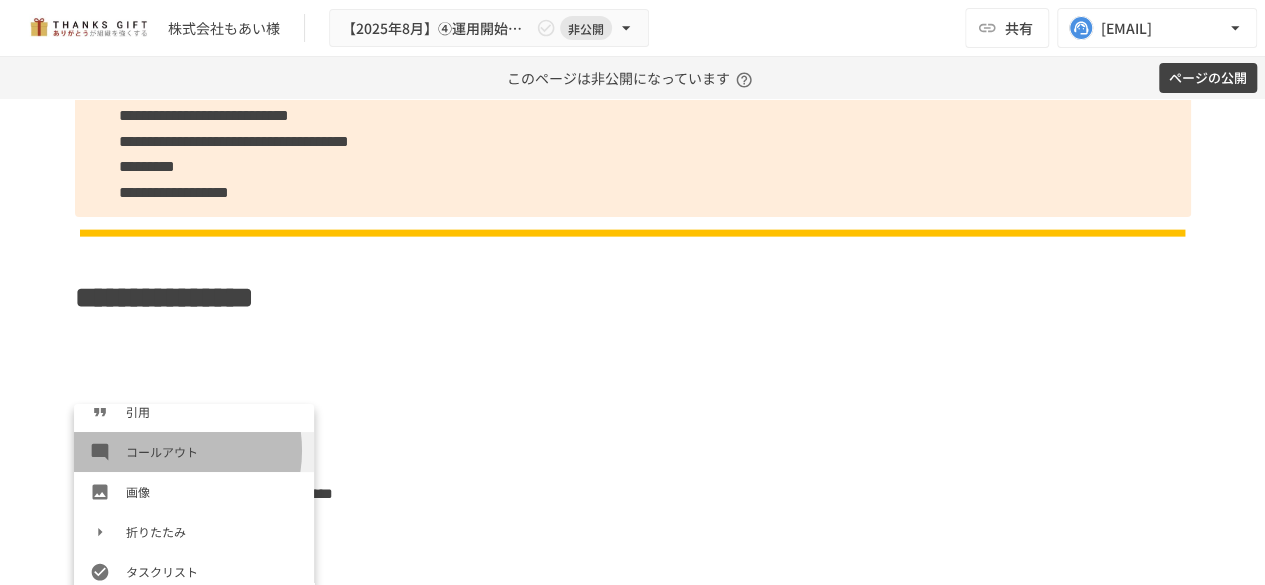click on "コールアウト" at bounding box center (212, 451) 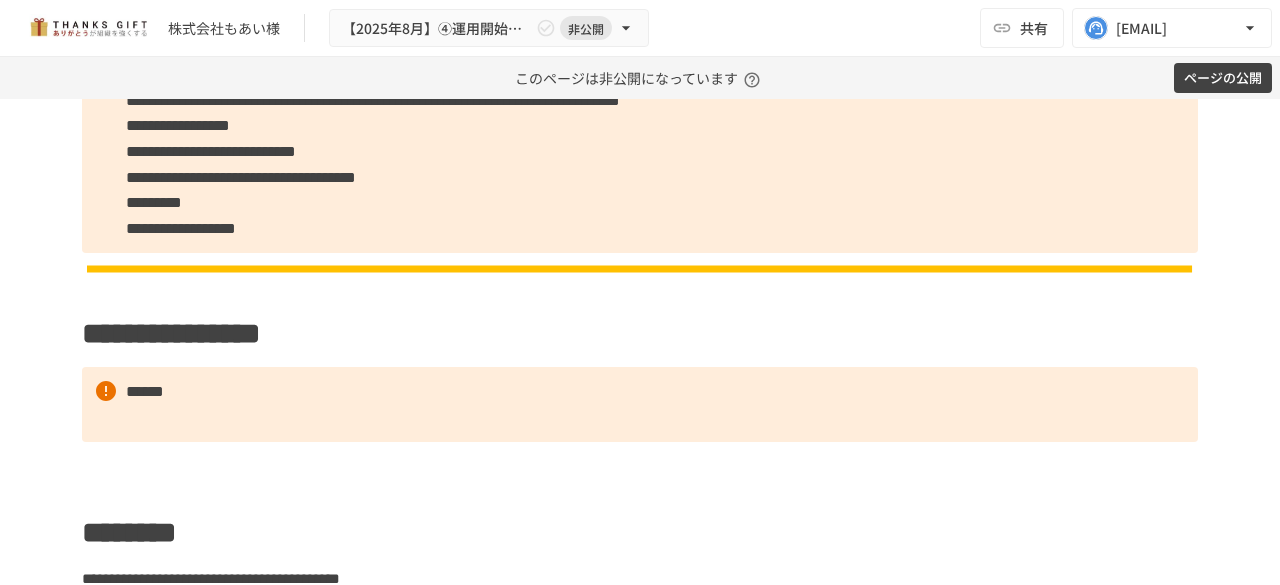 scroll, scrollTop: 1708, scrollLeft: 0, axis: vertical 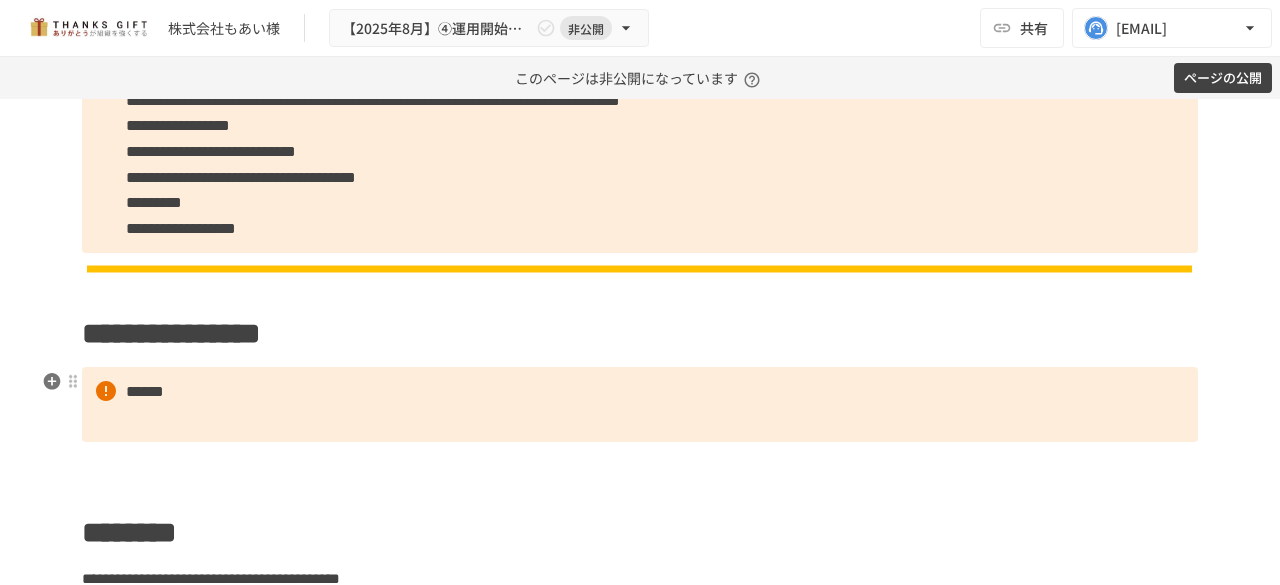click on "**********" at bounding box center (640, 4234) 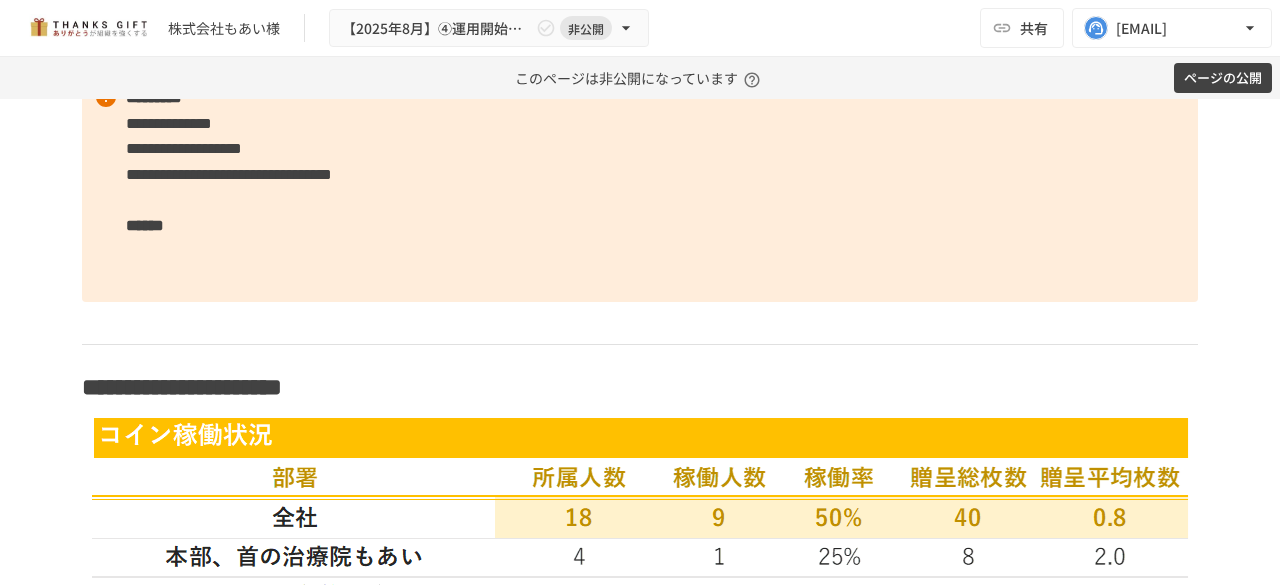 scroll, scrollTop: 2670, scrollLeft: 0, axis: vertical 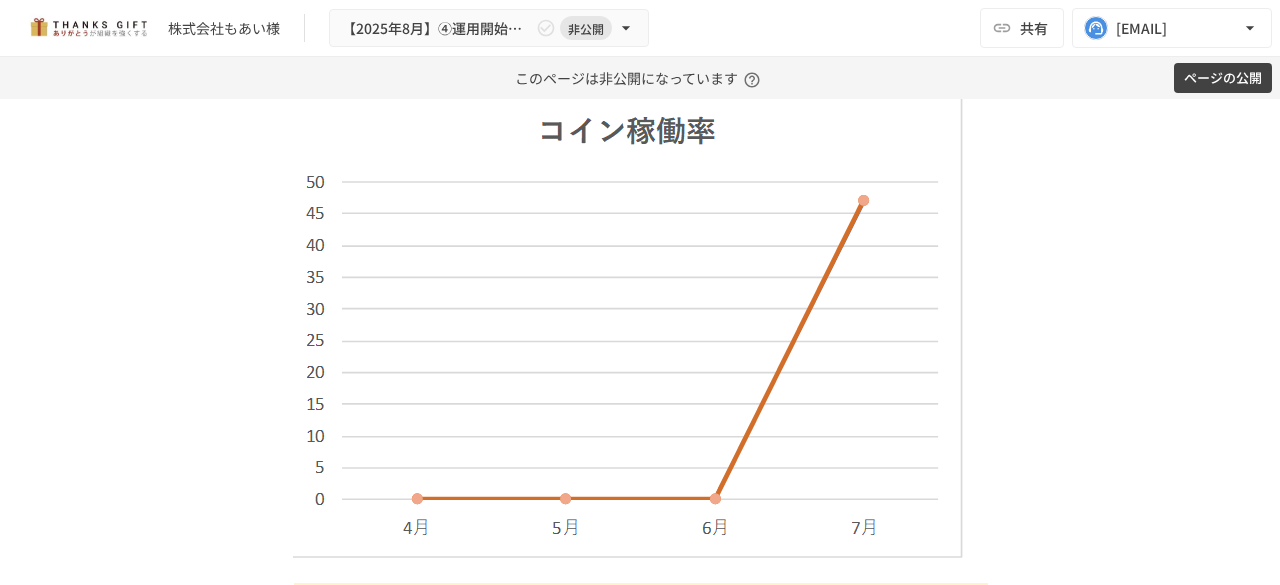 click at bounding box center (640, 410) 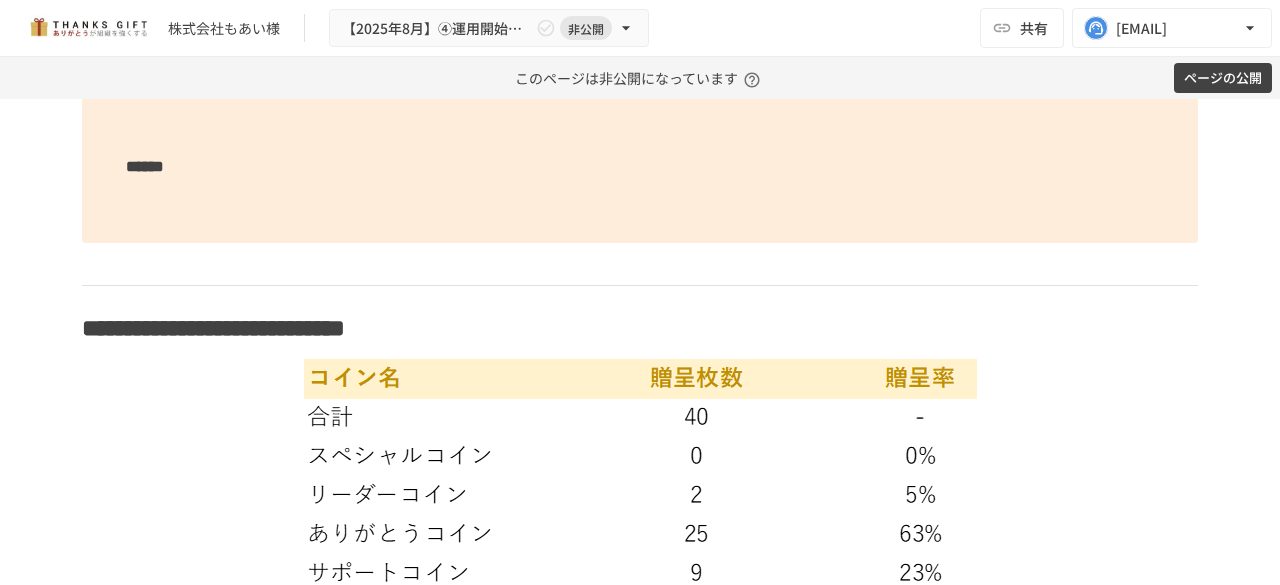 scroll, scrollTop: 3166, scrollLeft: 0, axis: vertical 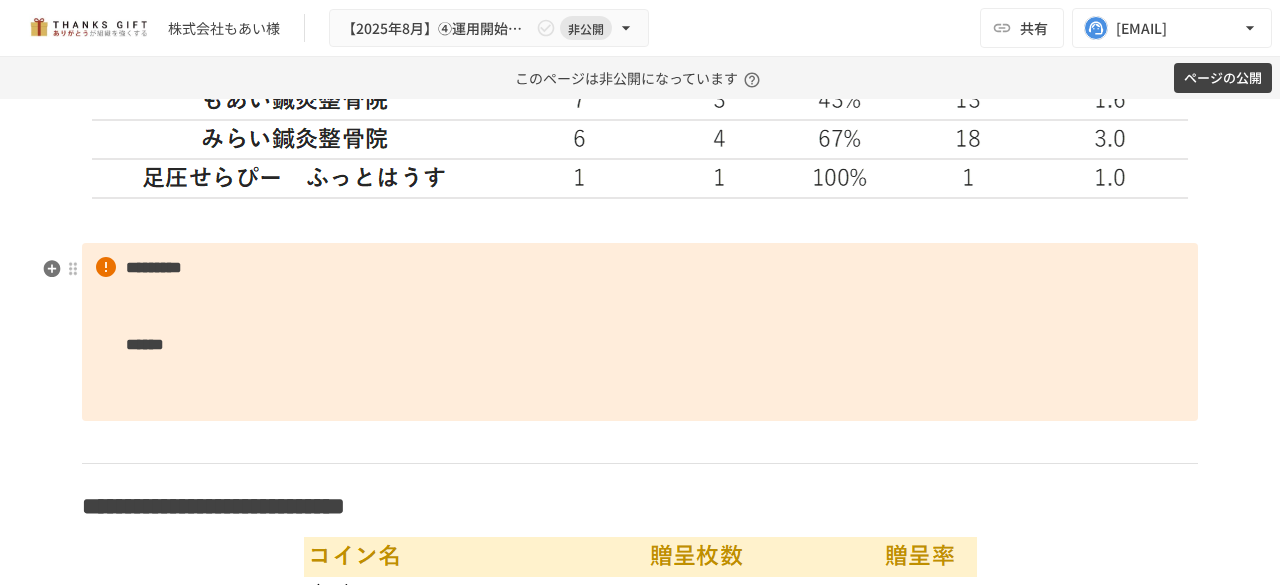 click at bounding box center (640, 222) 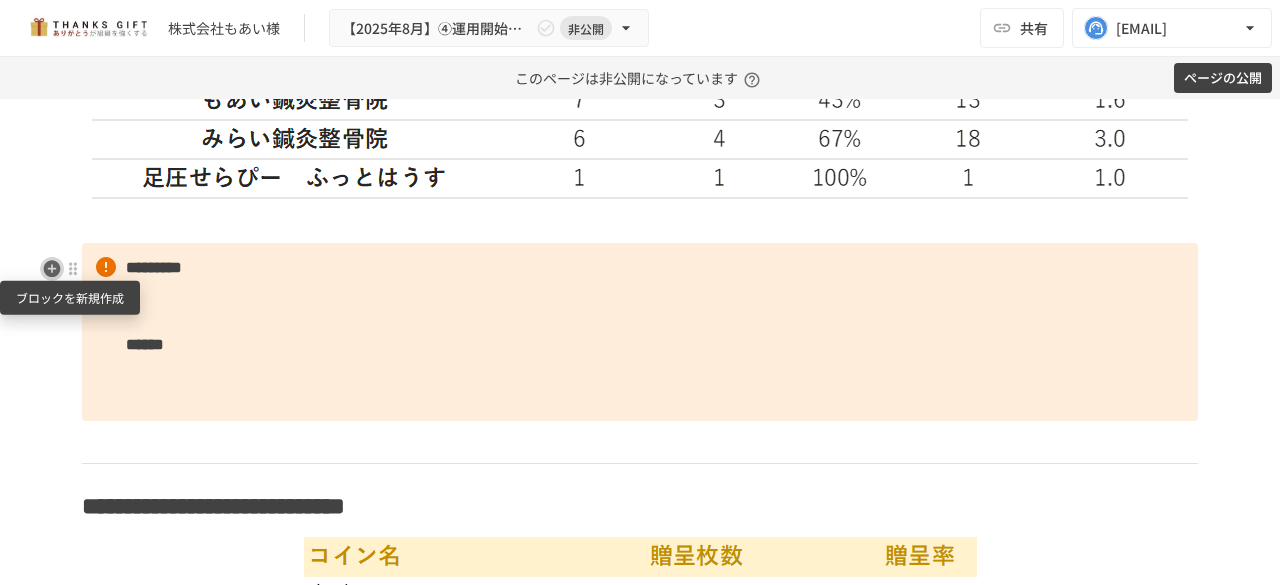 click 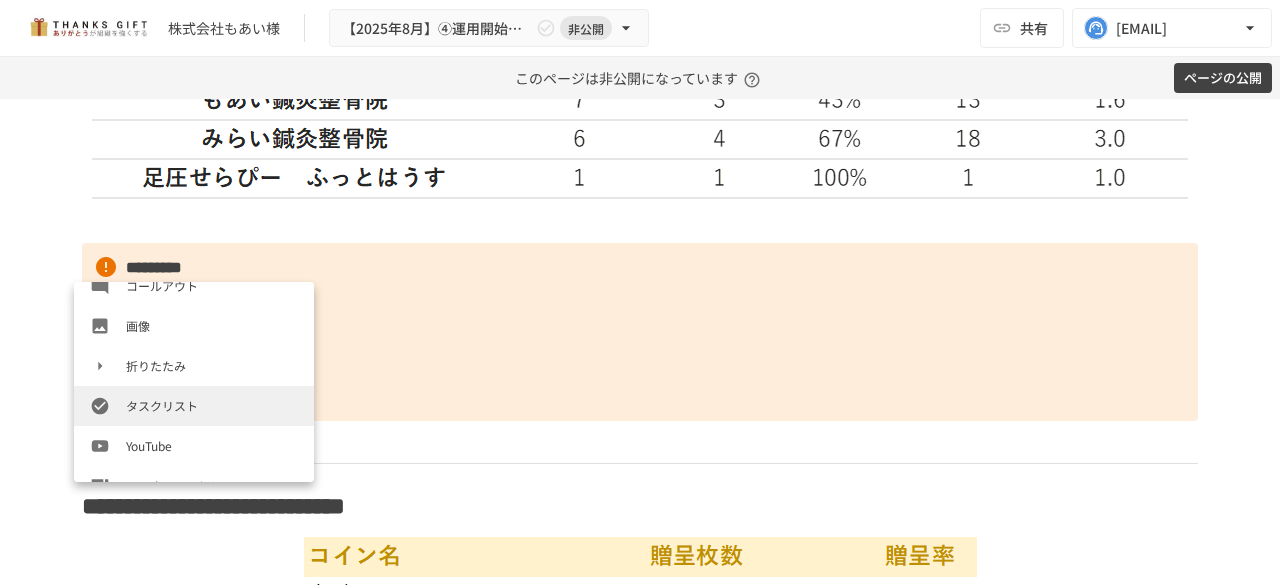 scroll, scrollTop: 388, scrollLeft: 0, axis: vertical 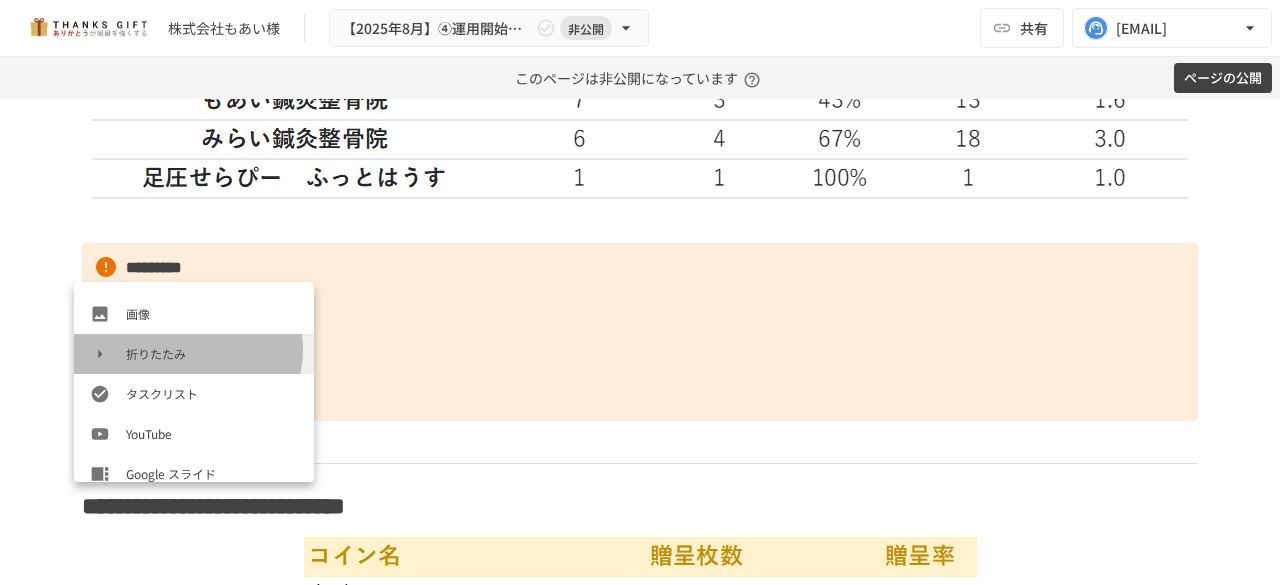click on "折りたたみ" at bounding box center [212, 353] 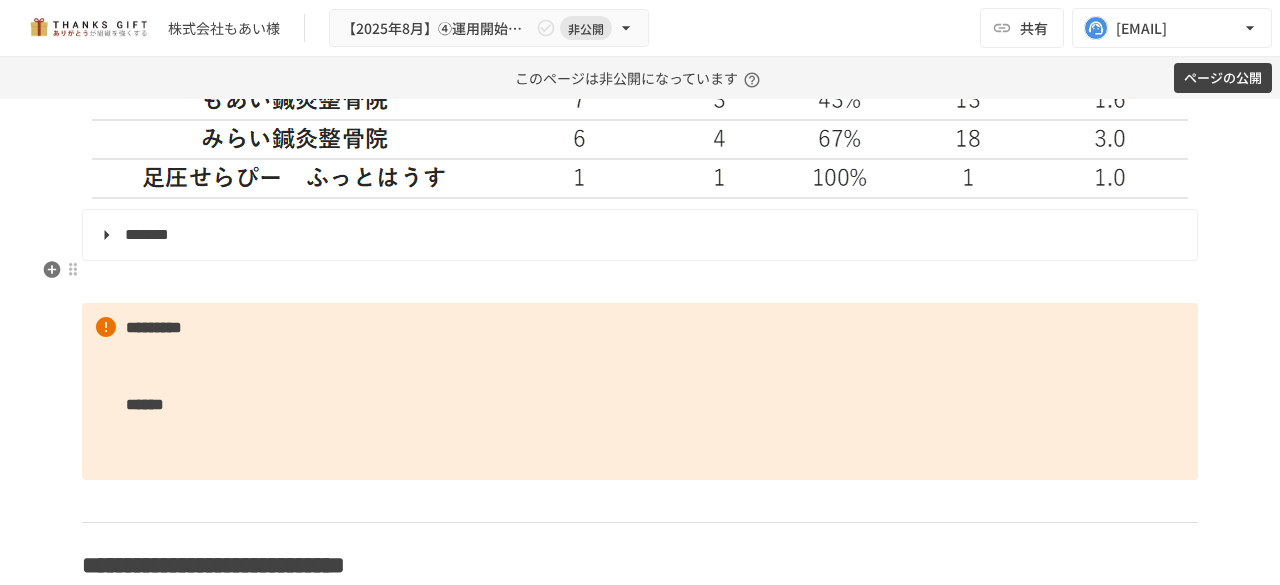 click on "*******" at bounding box center (638, 235) 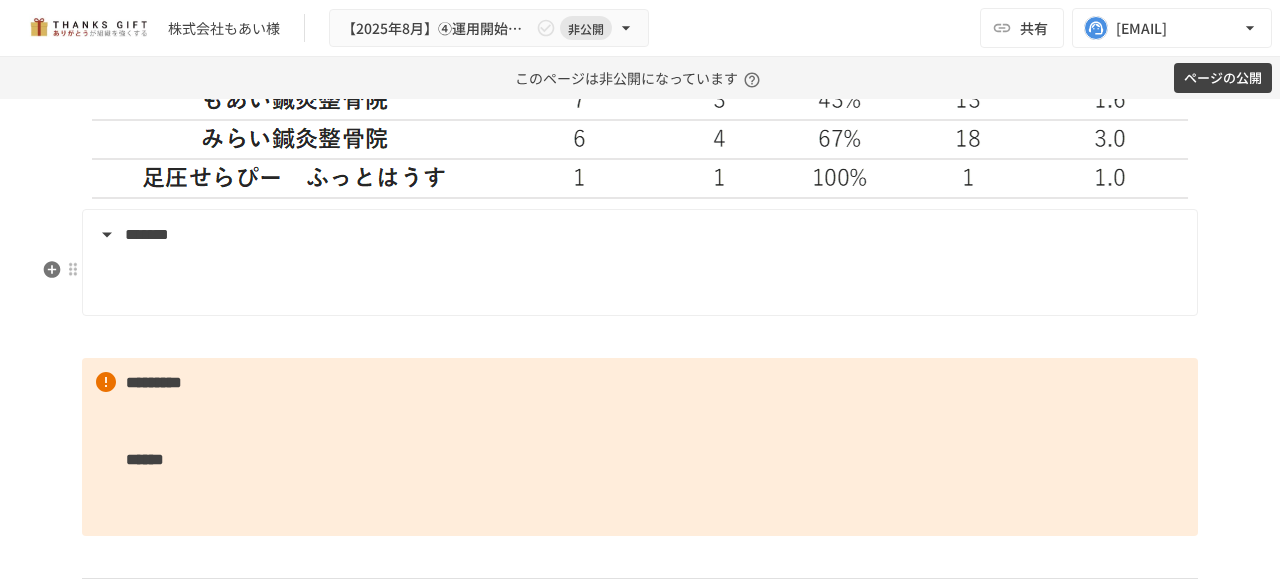 click on "*******" at bounding box center [640, 262] 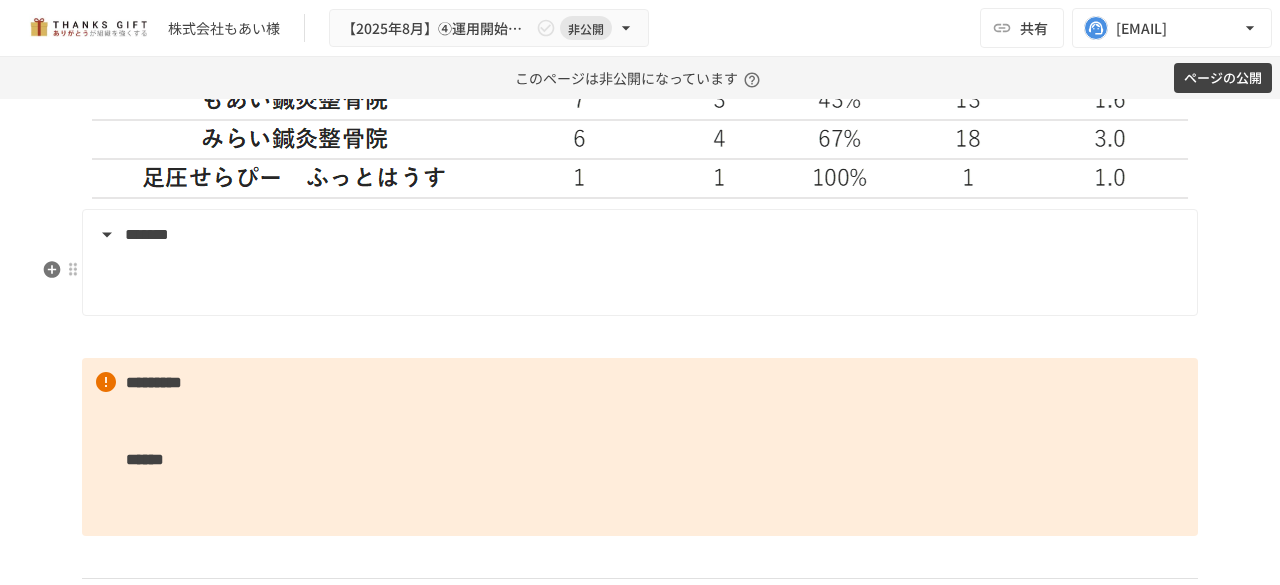 click at bounding box center (653, 282) 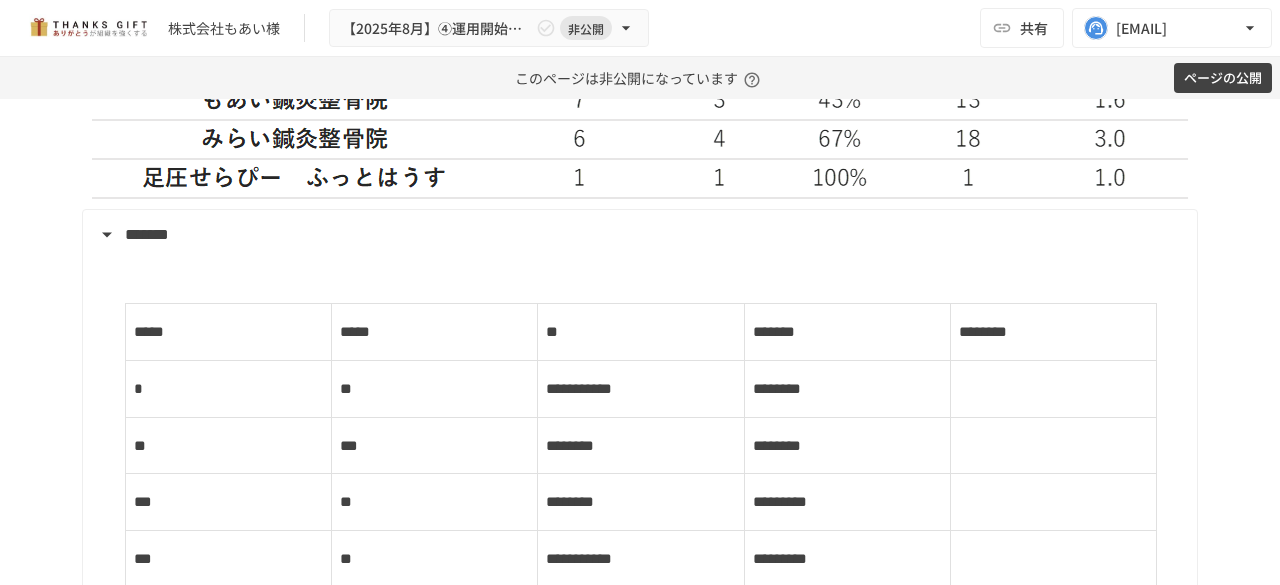 click at bounding box center [653, 282] 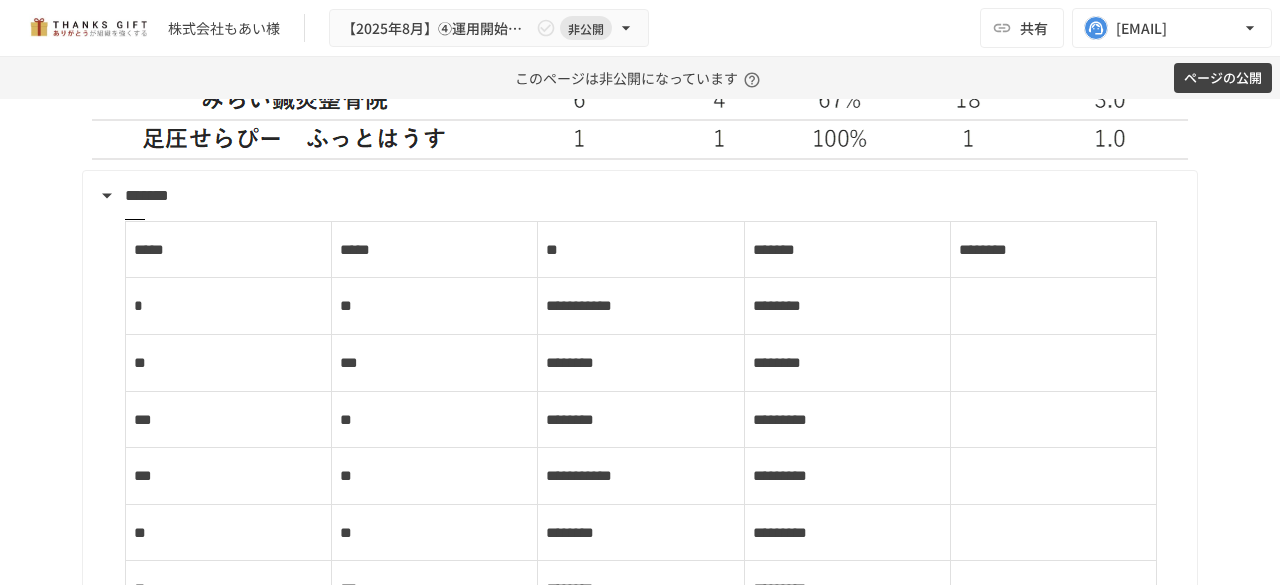 scroll, scrollTop: 3204, scrollLeft: 0, axis: vertical 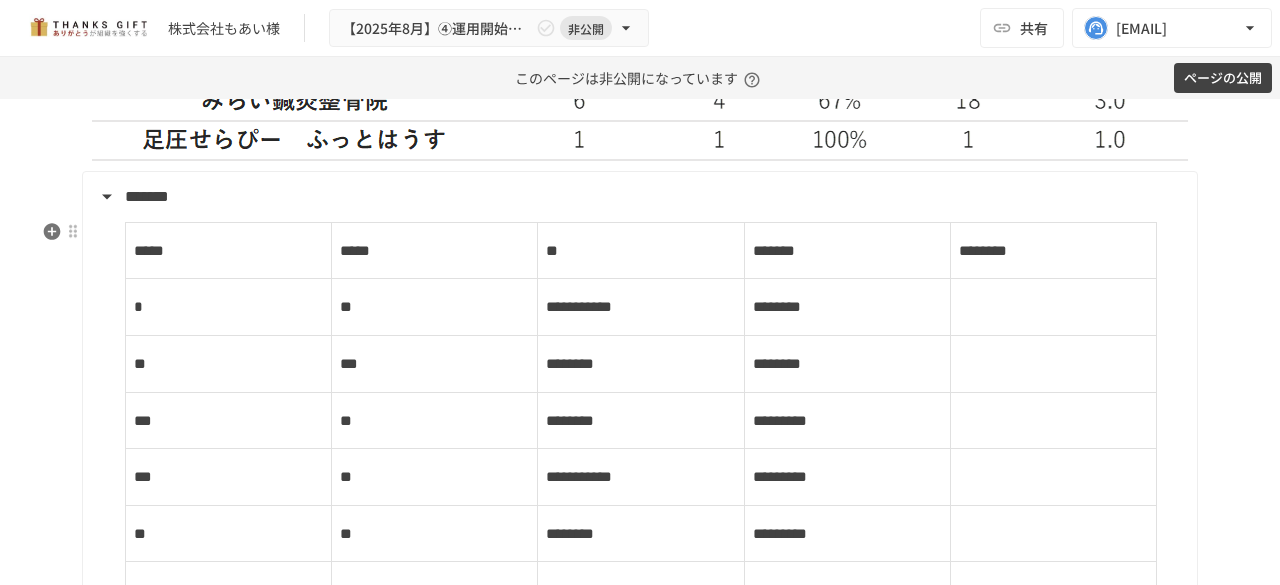 click on "*******" at bounding box center [638, 197] 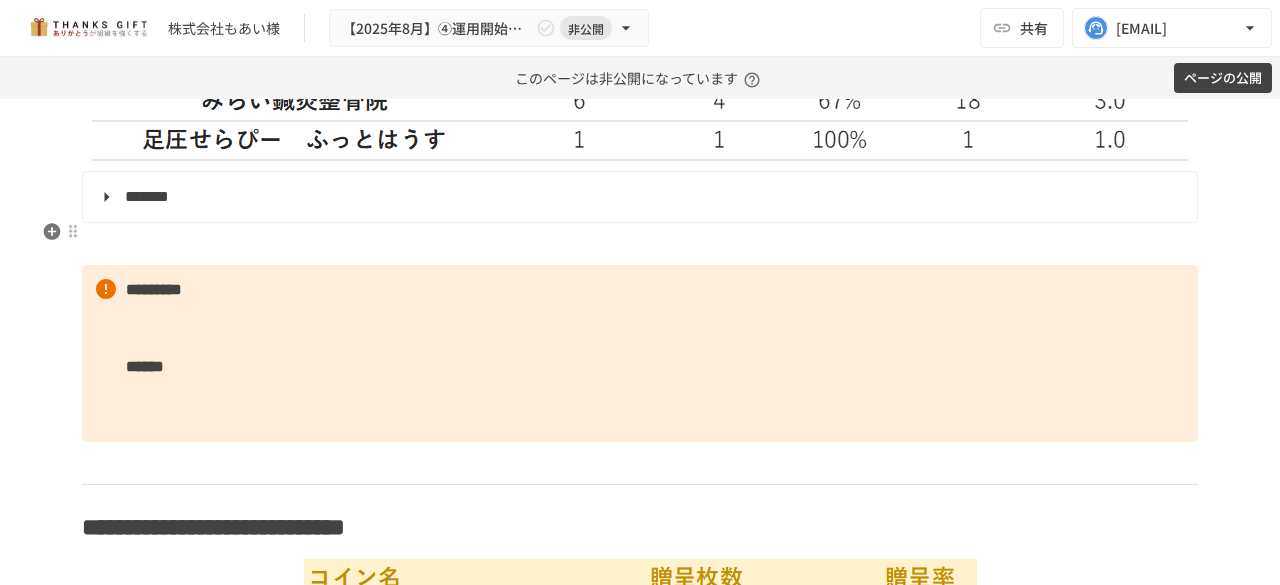 click on "*******" at bounding box center (638, 197) 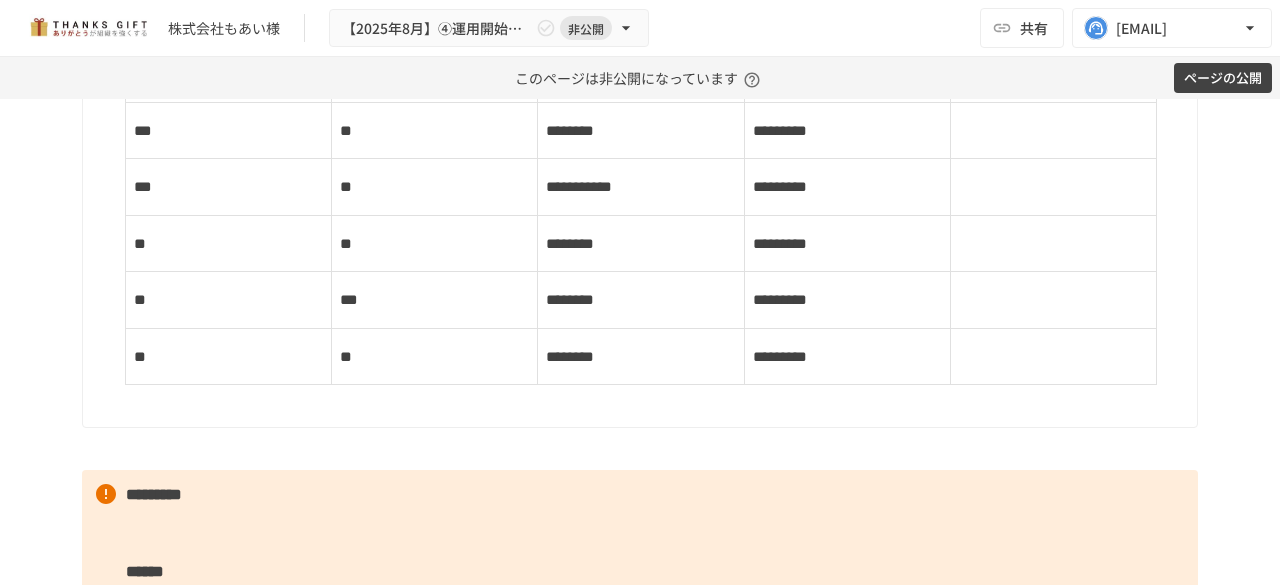 scroll, scrollTop: 3519, scrollLeft: 0, axis: vertical 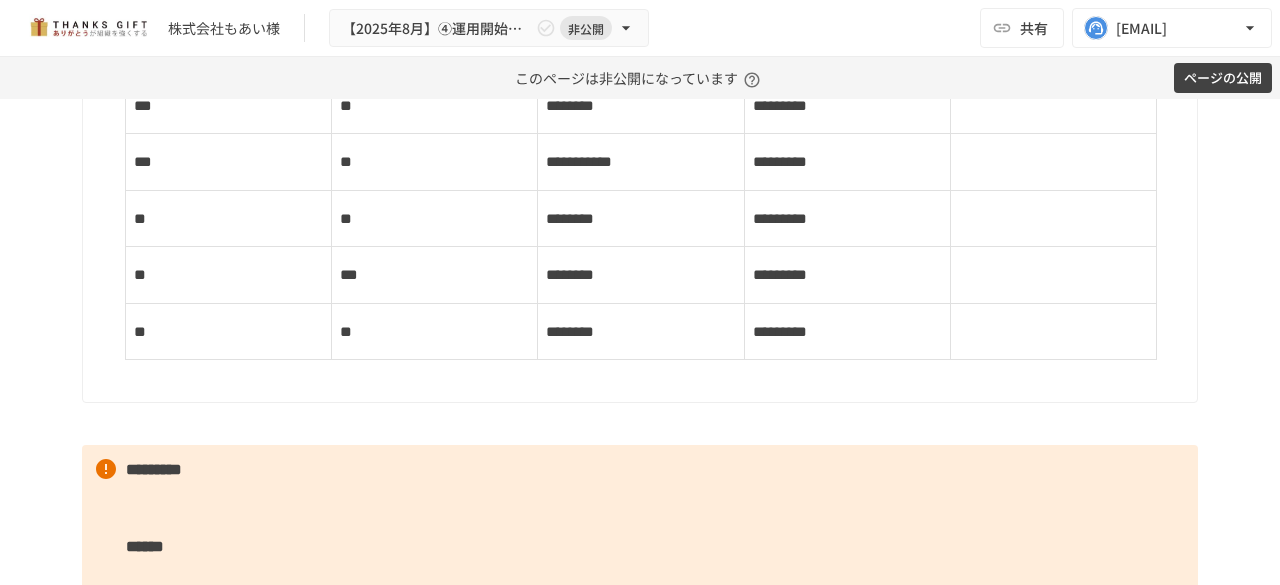 click on "**********" at bounding box center [653, 149] 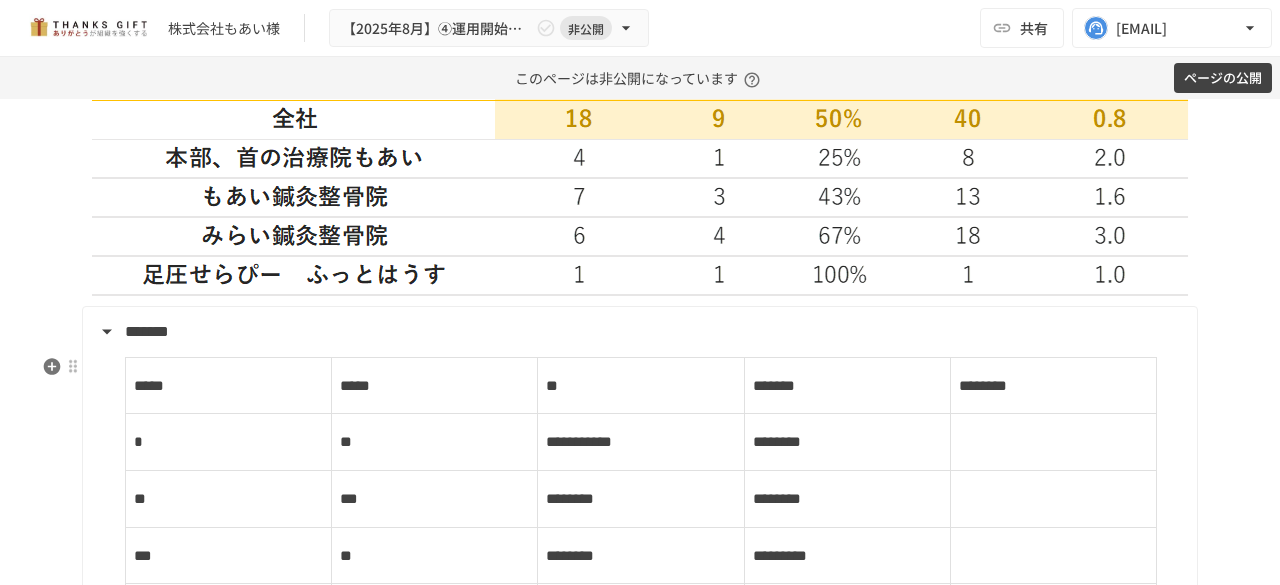 scroll, scrollTop: 3068, scrollLeft: 0, axis: vertical 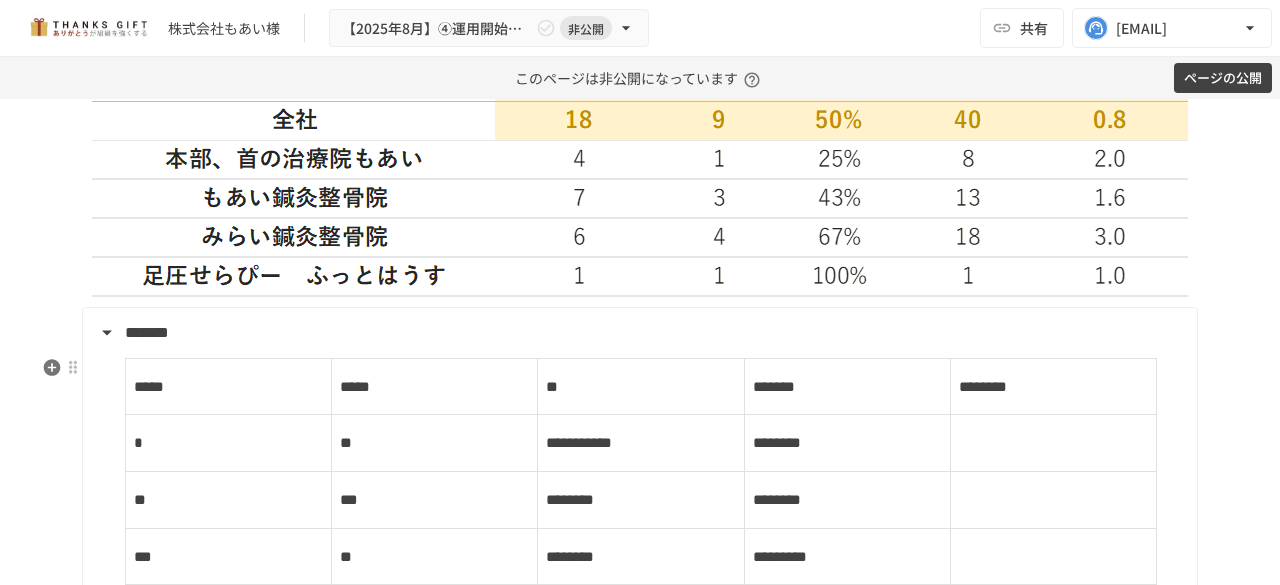 click on "*******" at bounding box center [638, 333] 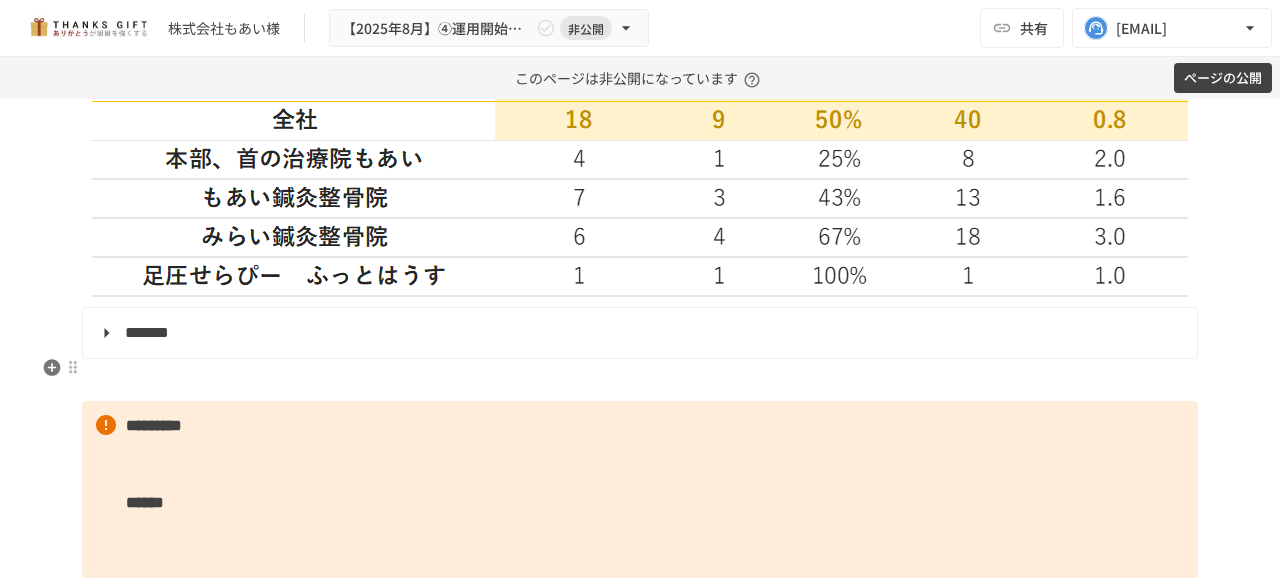 click on "**********" at bounding box center [640, 333] 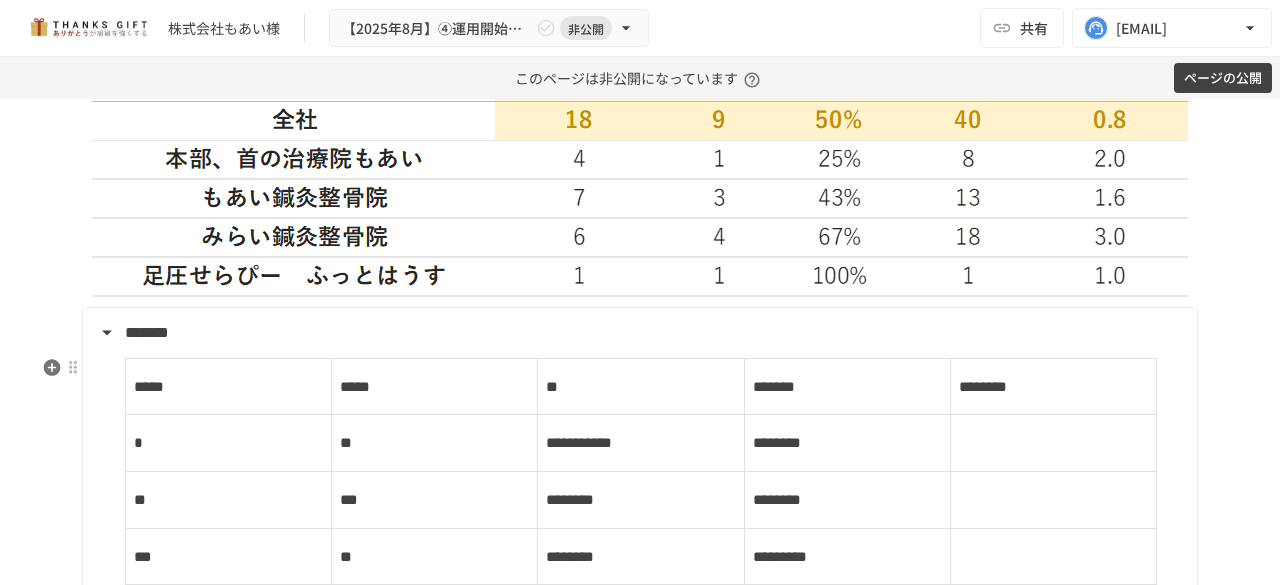 click on "*******" at bounding box center [638, 333] 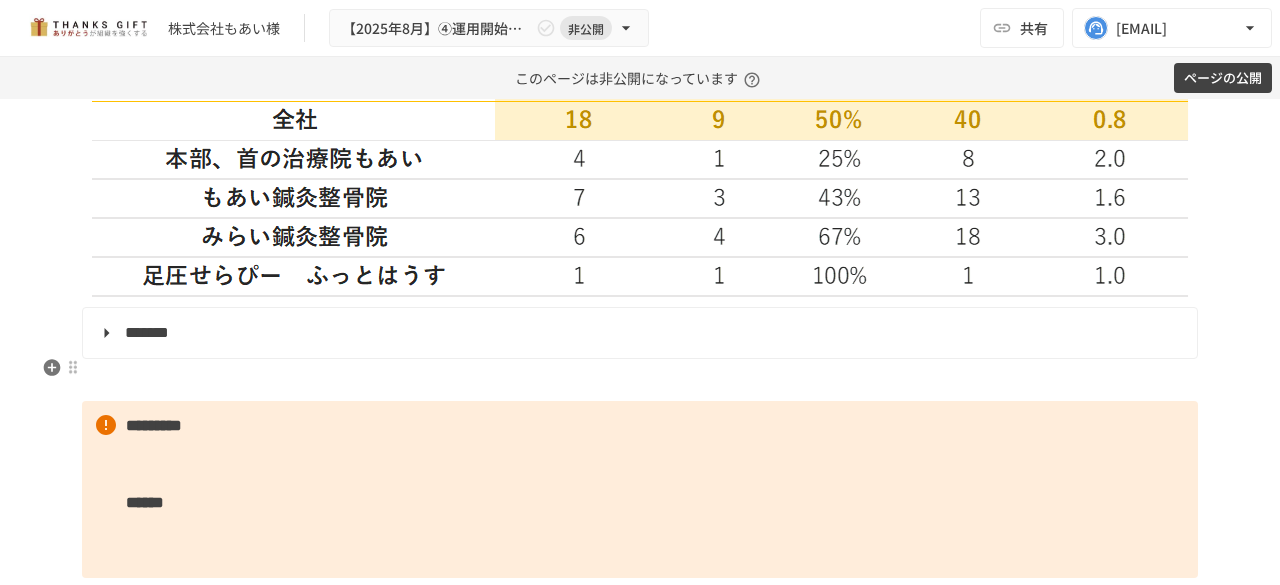 click on "*******" at bounding box center (638, 333) 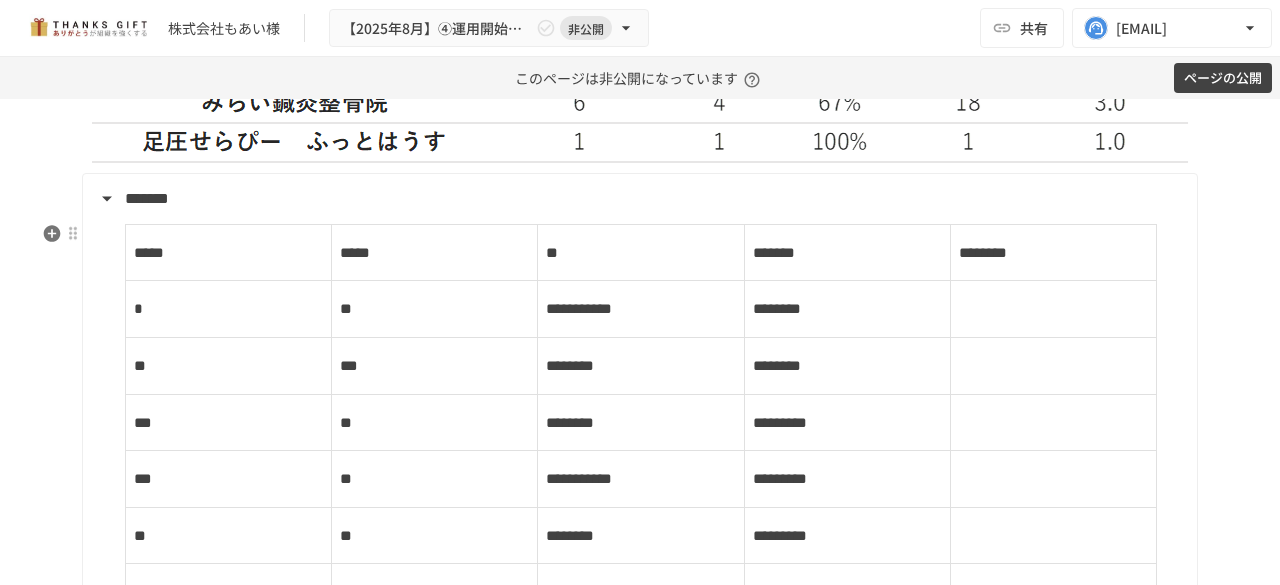 scroll, scrollTop: 3197, scrollLeft: 0, axis: vertical 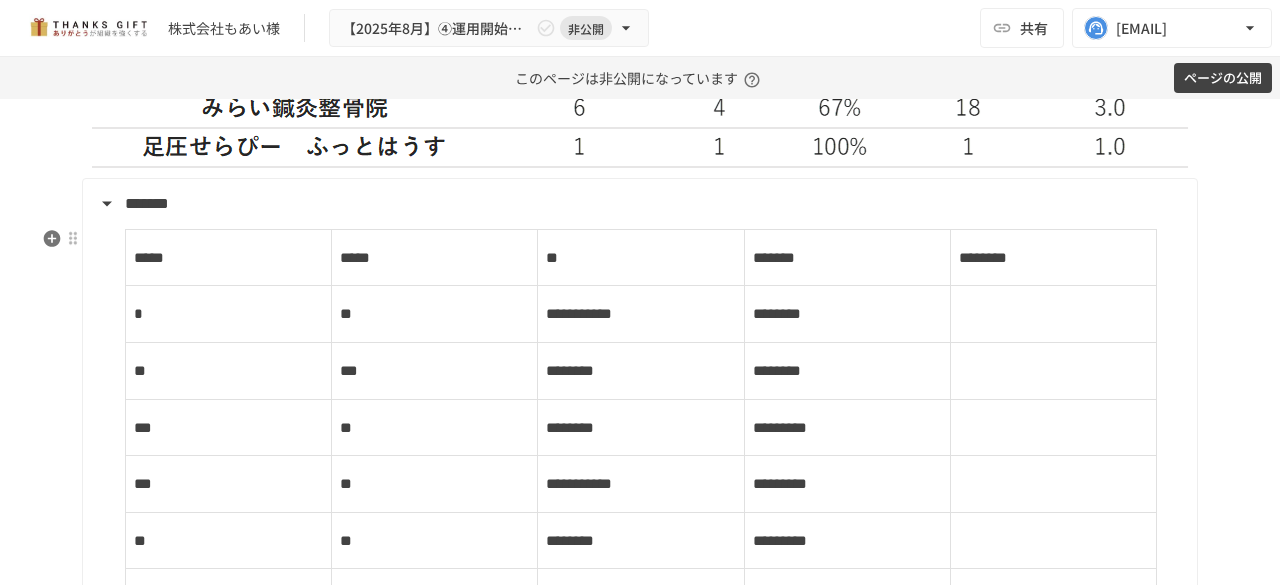 click on "*******" at bounding box center (638, 204) 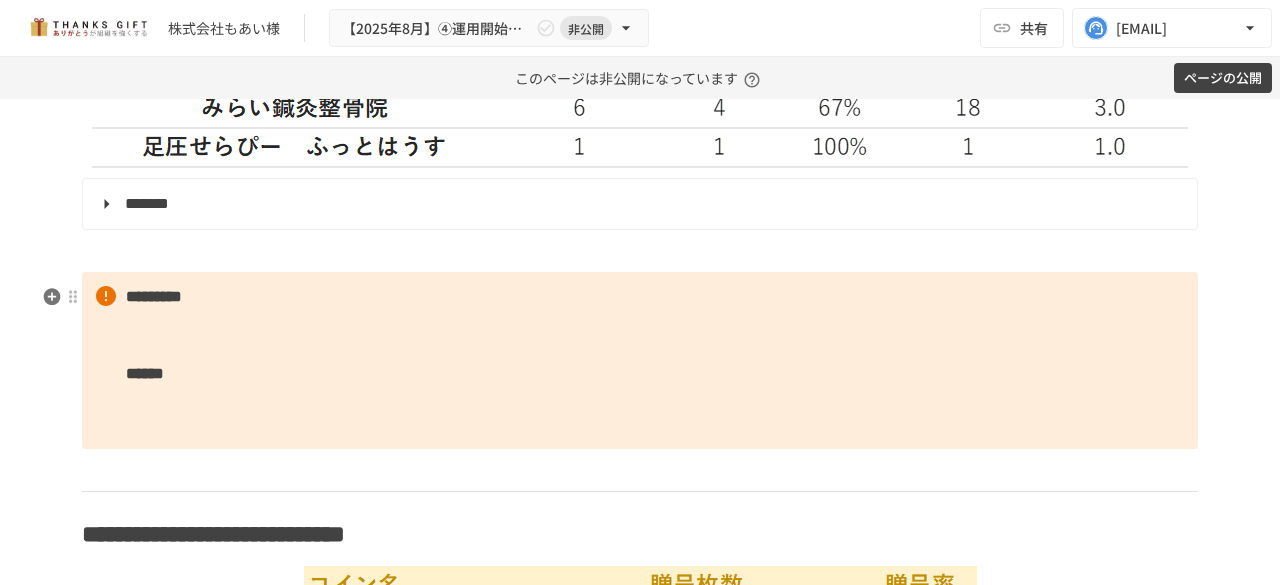 click at bounding box center [640, 251] 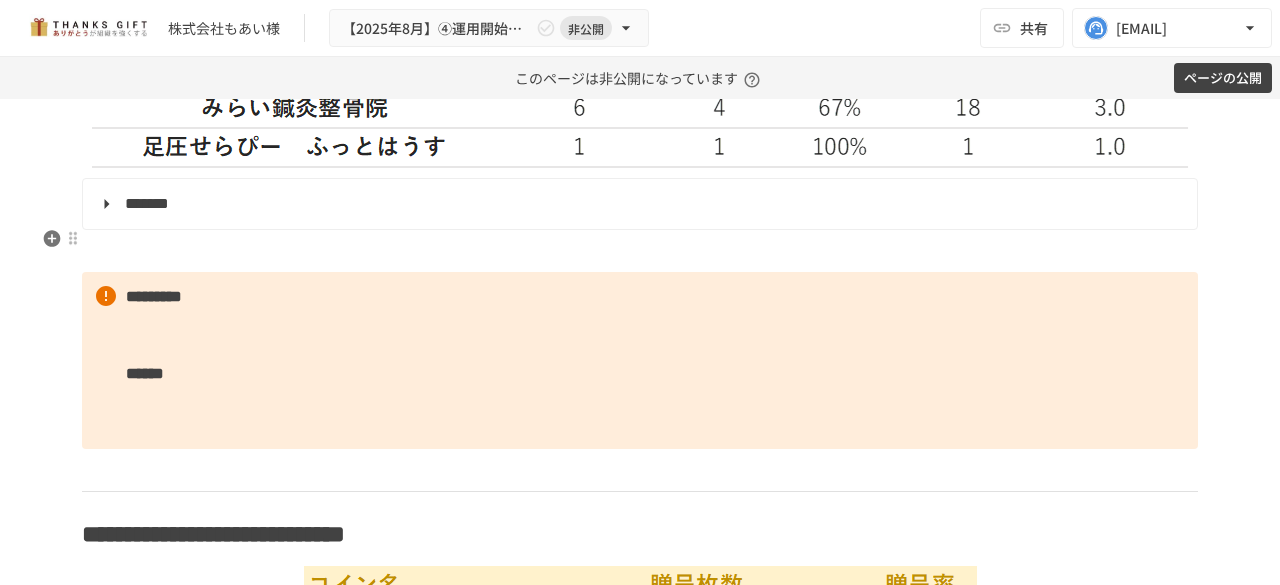 click on "*******" at bounding box center (638, 204) 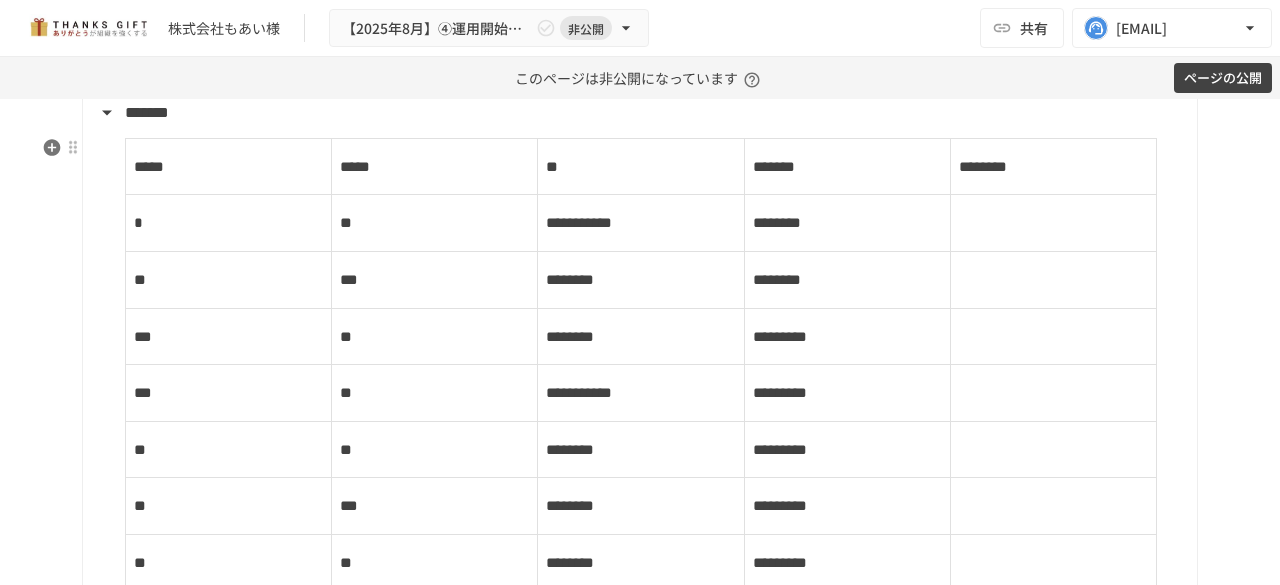 scroll, scrollTop: 3265, scrollLeft: 0, axis: vertical 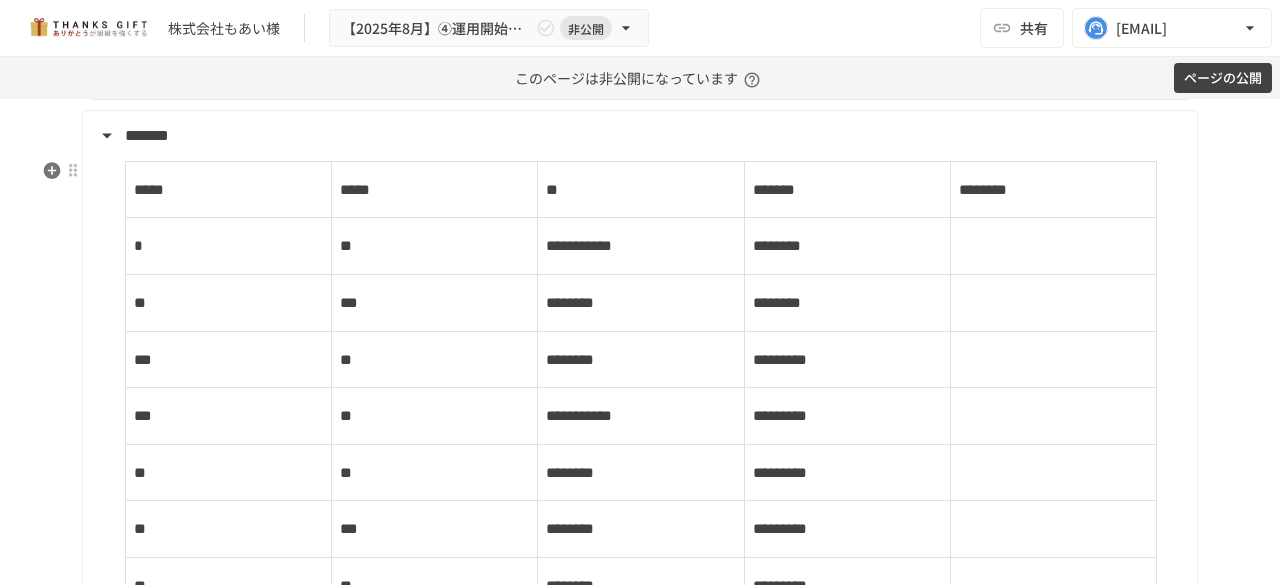click on "*******" at bounding box center (638, 136) 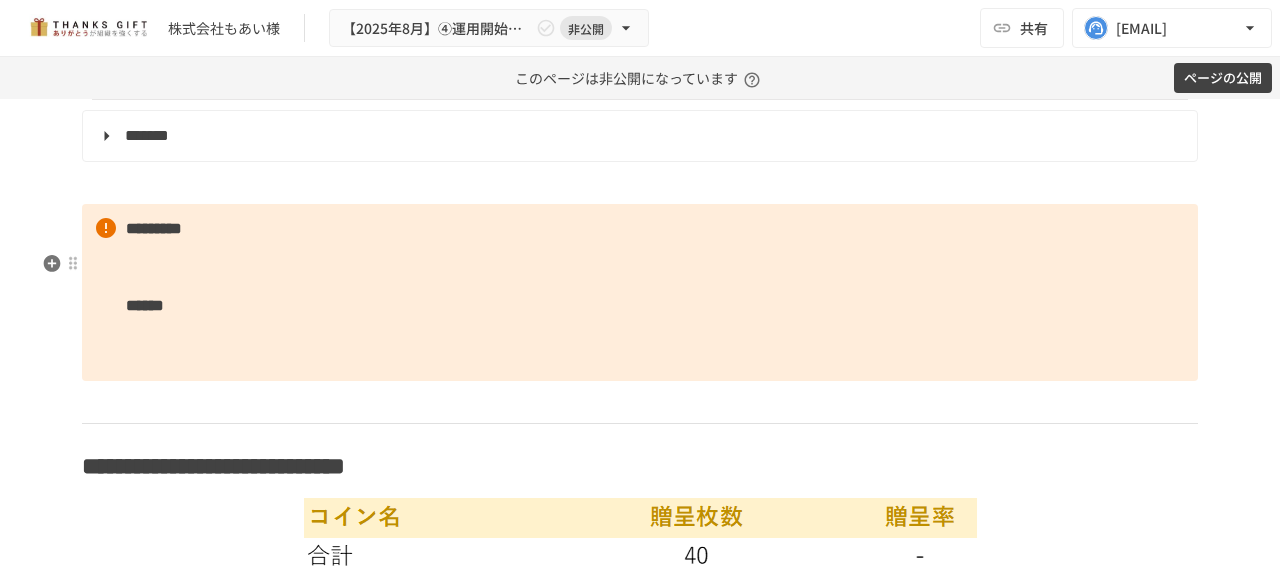 click on "********* ******" at bounding box center (640, 293) 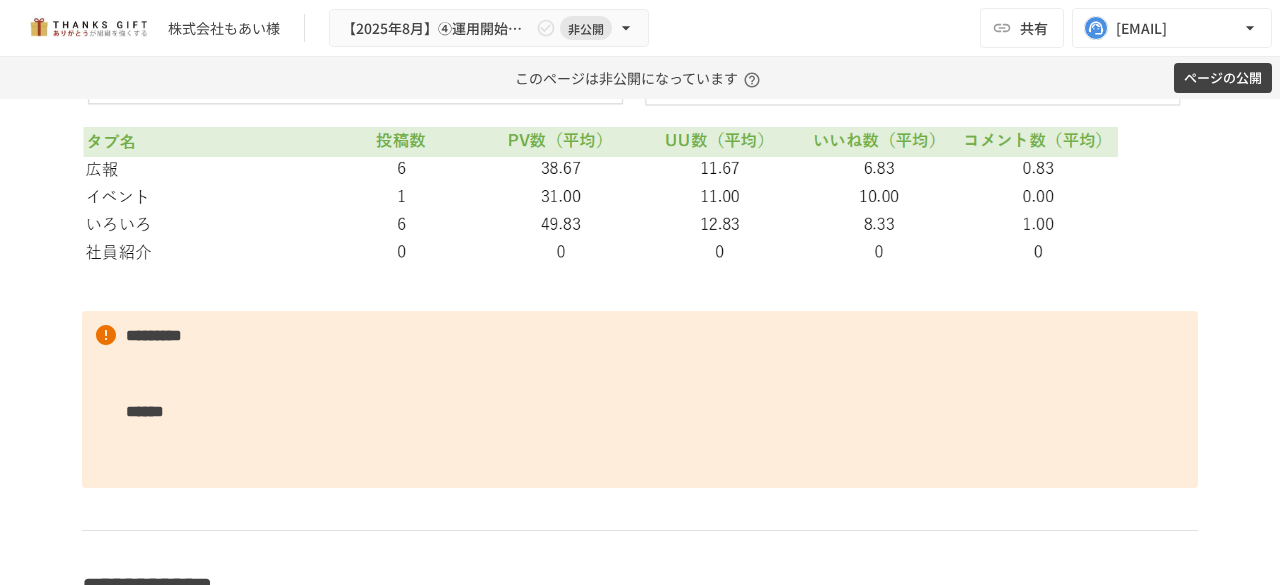 scroll, scrollTop: 4715, scrollLeft: 0, axis: vertical 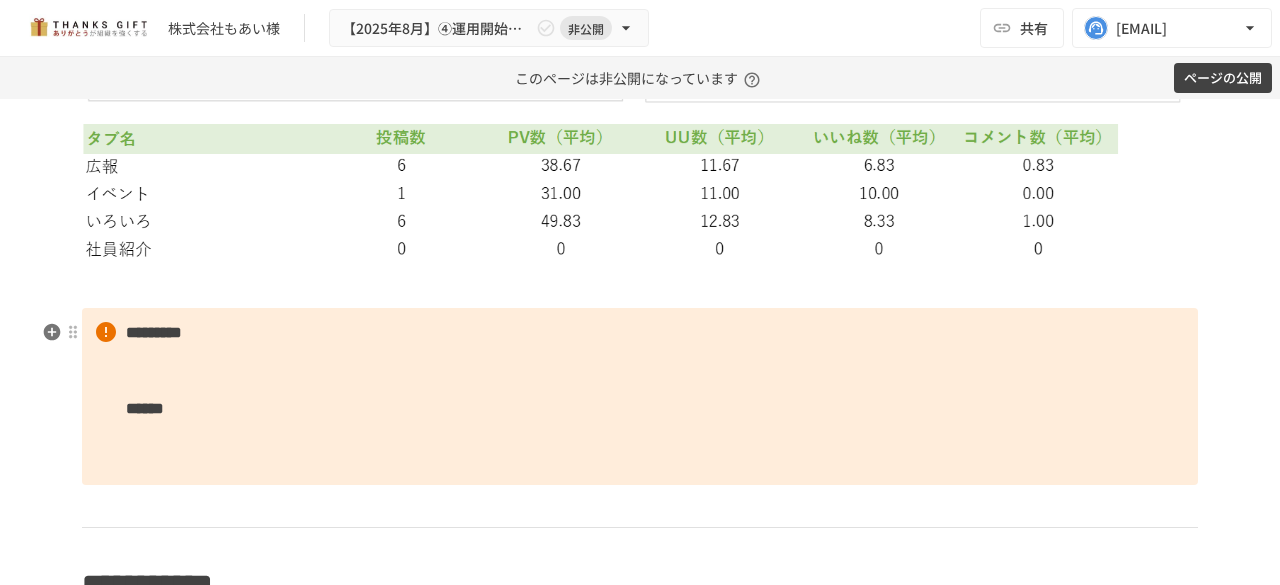 click at bounding box center (640, 287) 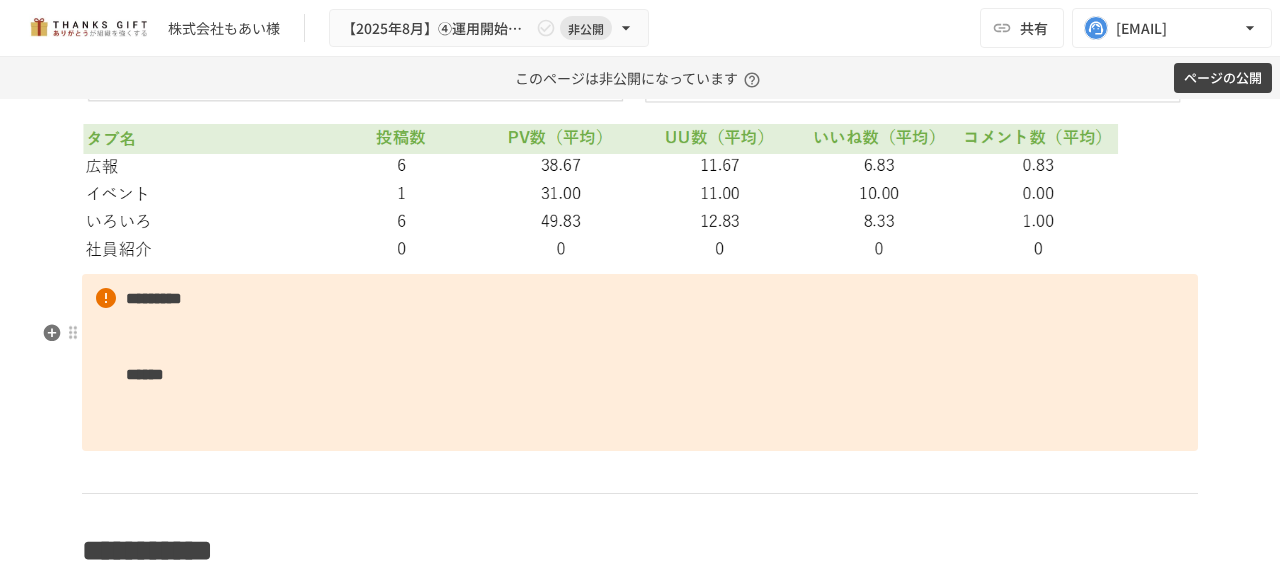 click on "********* ******" at bounding box center [640, 363] 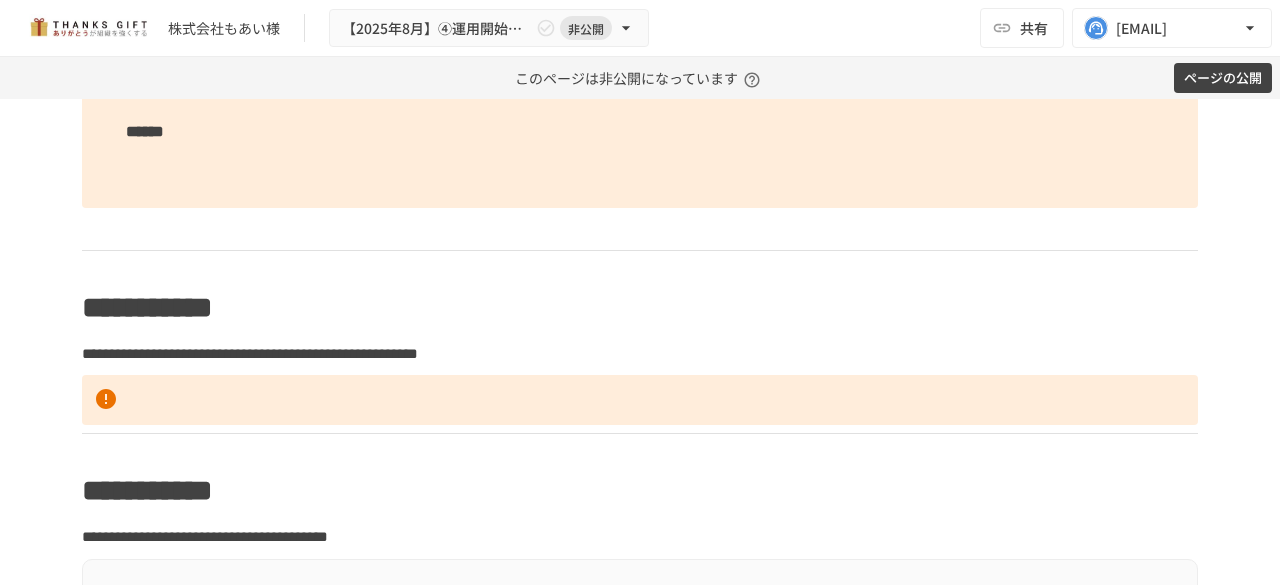 scroll, scrollTop: 4959, scrollLeft: 0, axis: vertical 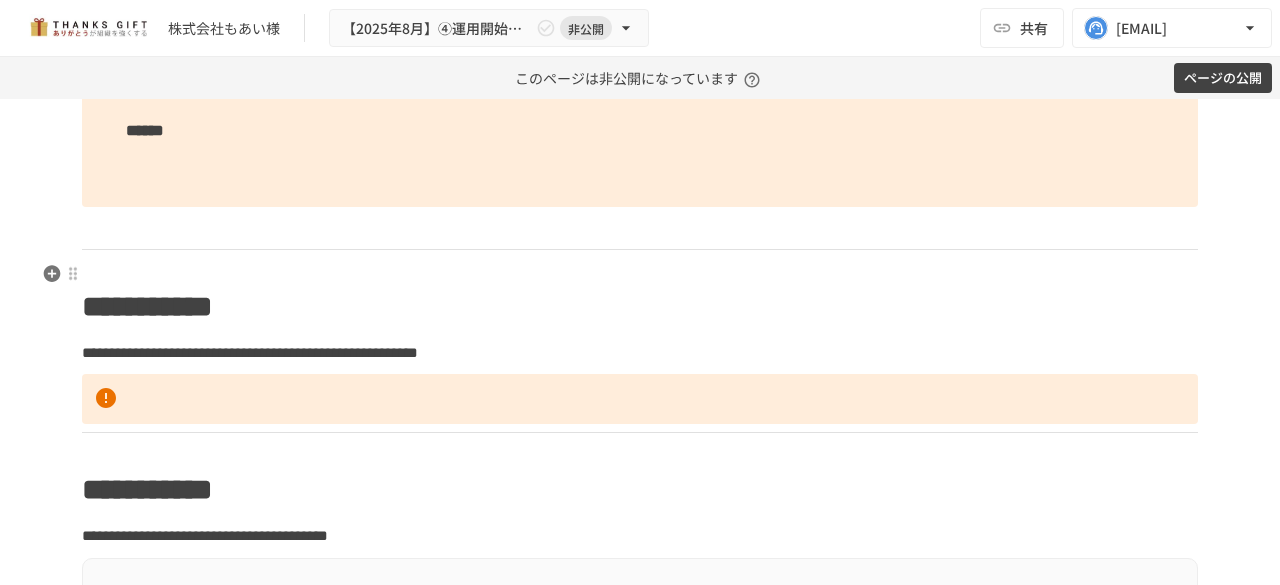 click at bounding box center (640, 228) 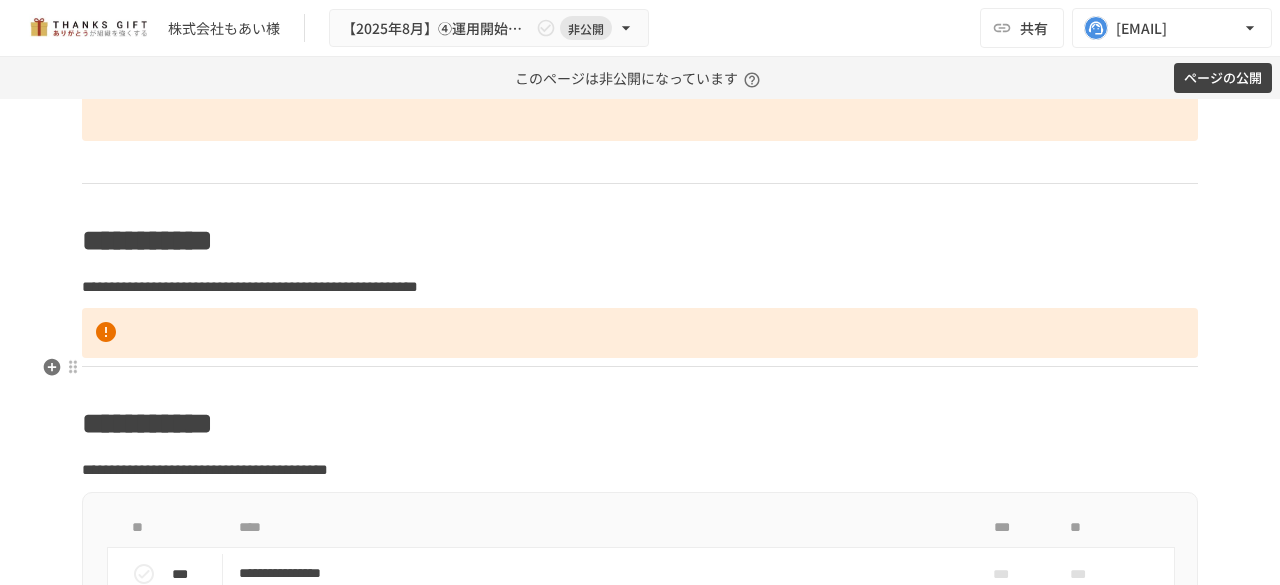 scroll, scrollTop: 5022, scrollLeft: 0, axis: vertical 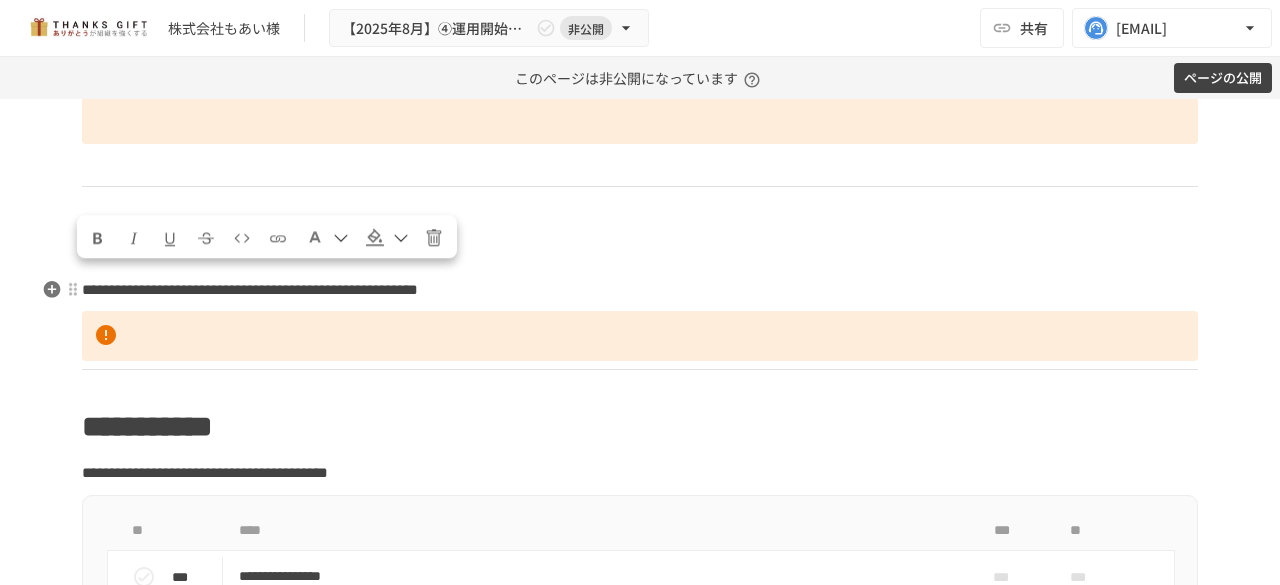 drag, startPoint x: 84, startPoint y: 290, endPoint x: 392, endPoint y: 295, distance: 308.0406 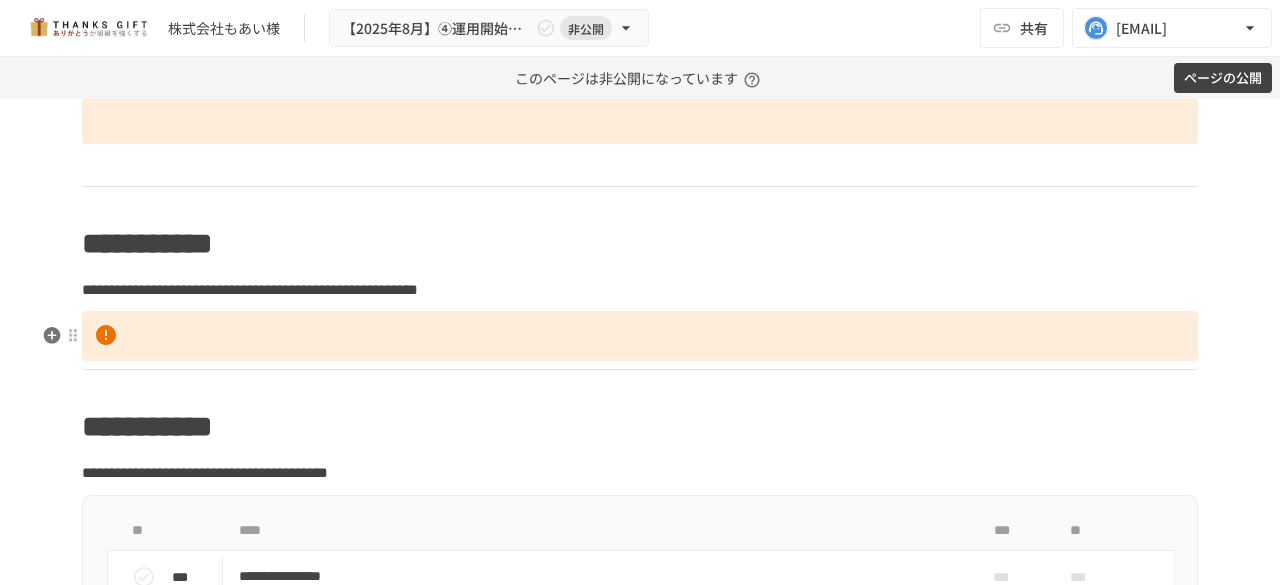 click on "**********" at bounding box center [640, 290] 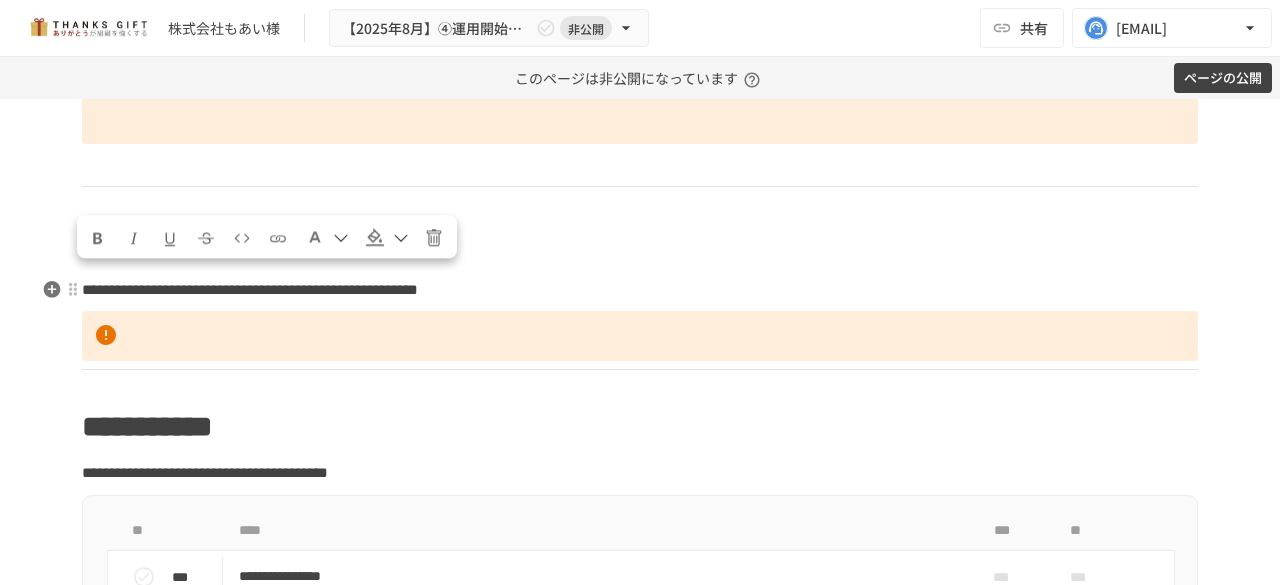 drag, startPoint x: 852, startPoint y: 333, endPoint x: 74, endPoint y: 273, distance: 780.3102 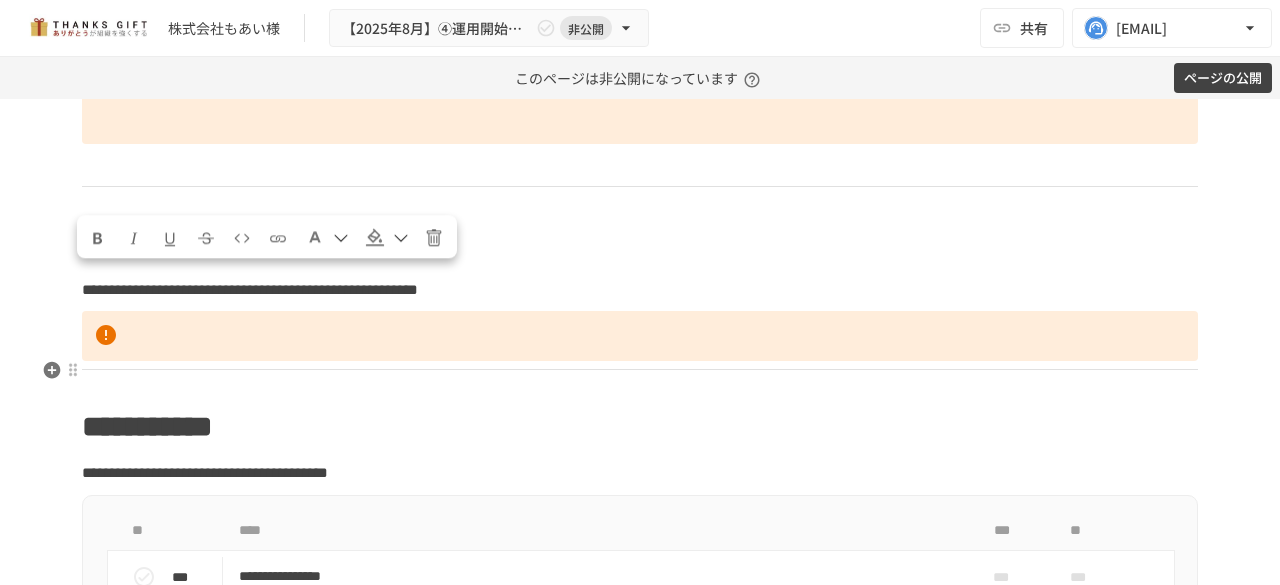 copy on "**********" 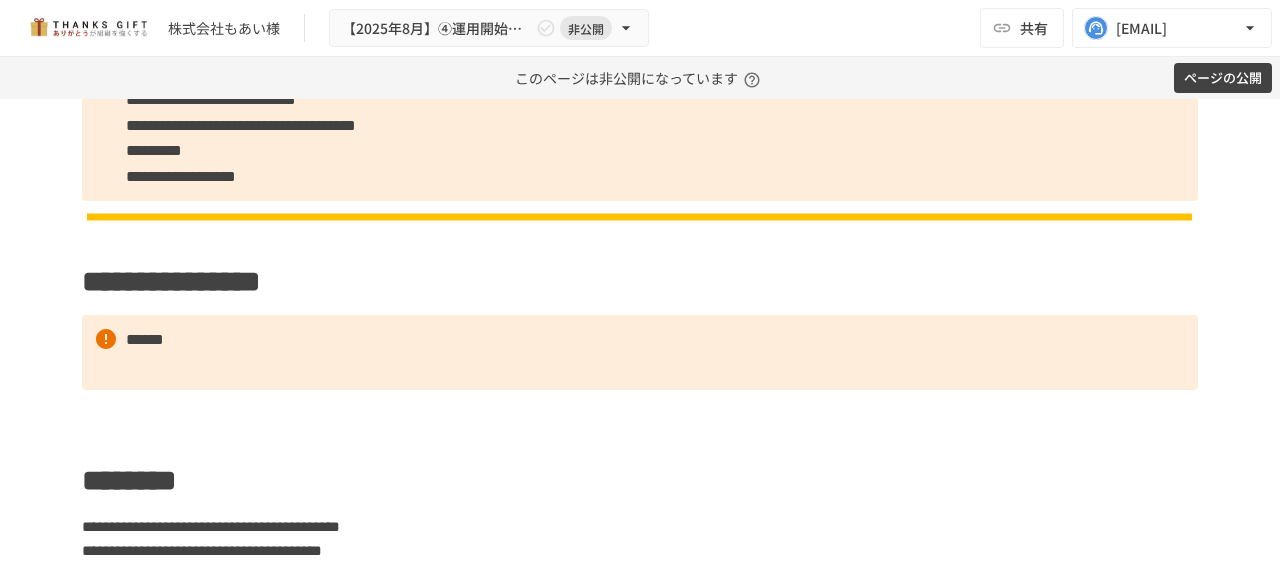 scroll, scrollTop: 1761, scrollLeft: 0, axis: vertical 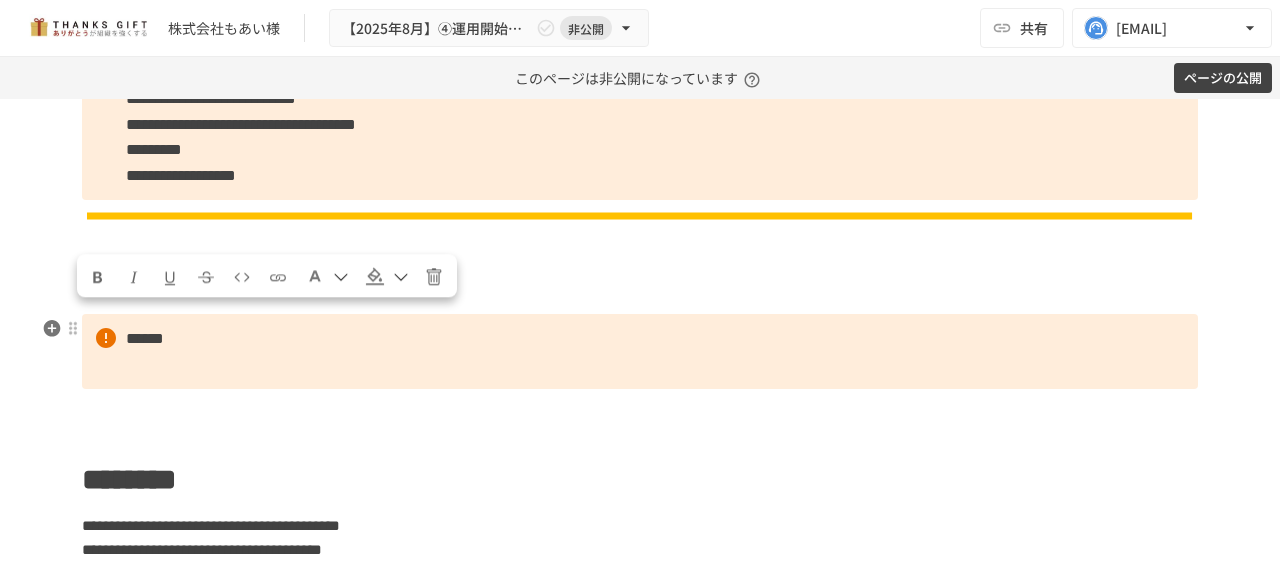 drag, startPoint x: 521, startPoint y: 334, endPoint x: 22, endPoint y: 339, distance: 499.02505 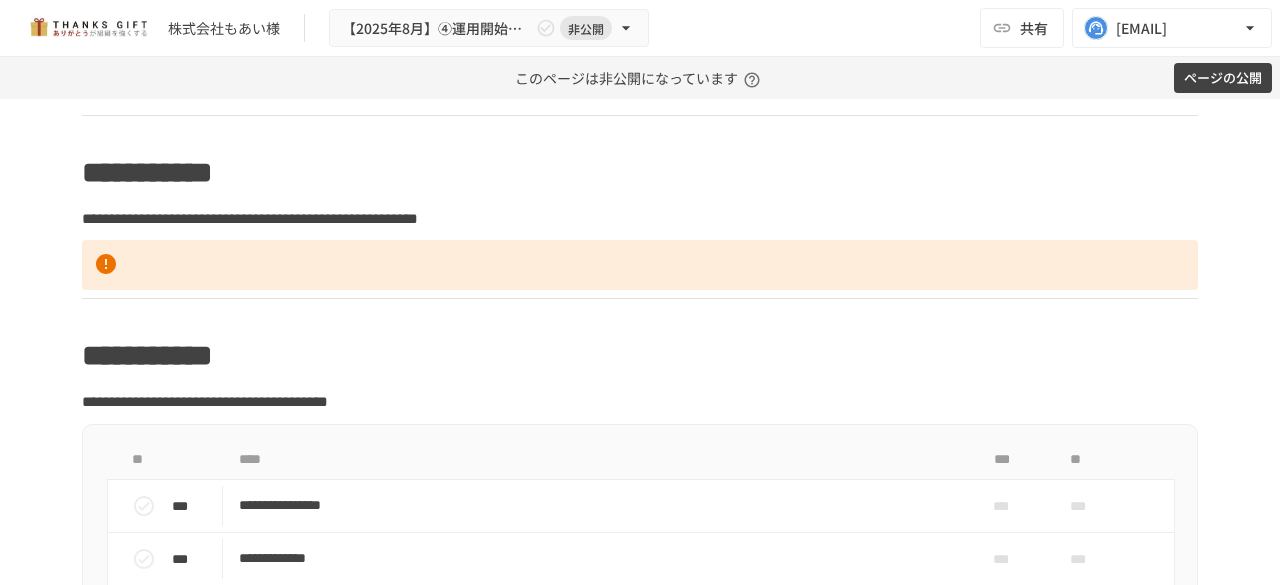 scroll, scrollTop: 5073, scrollLeft: 0, axis: vertical 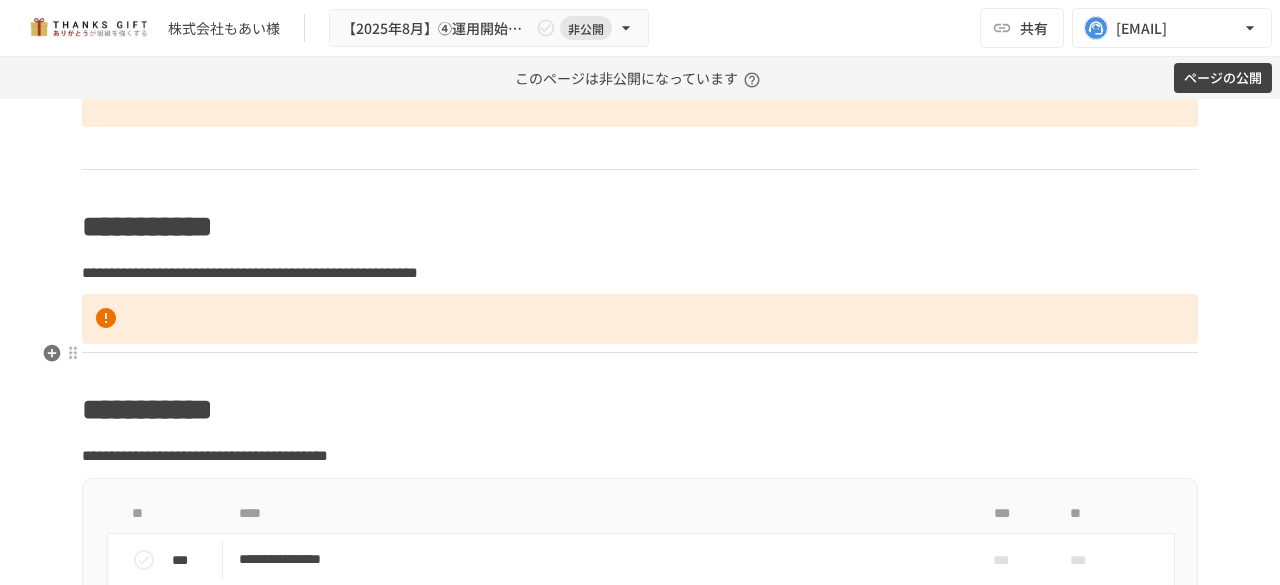 drag, startPoint x: 84, startPoint y: 275, endPoint x: 234, endPoint y: 395, distance: 192.09373 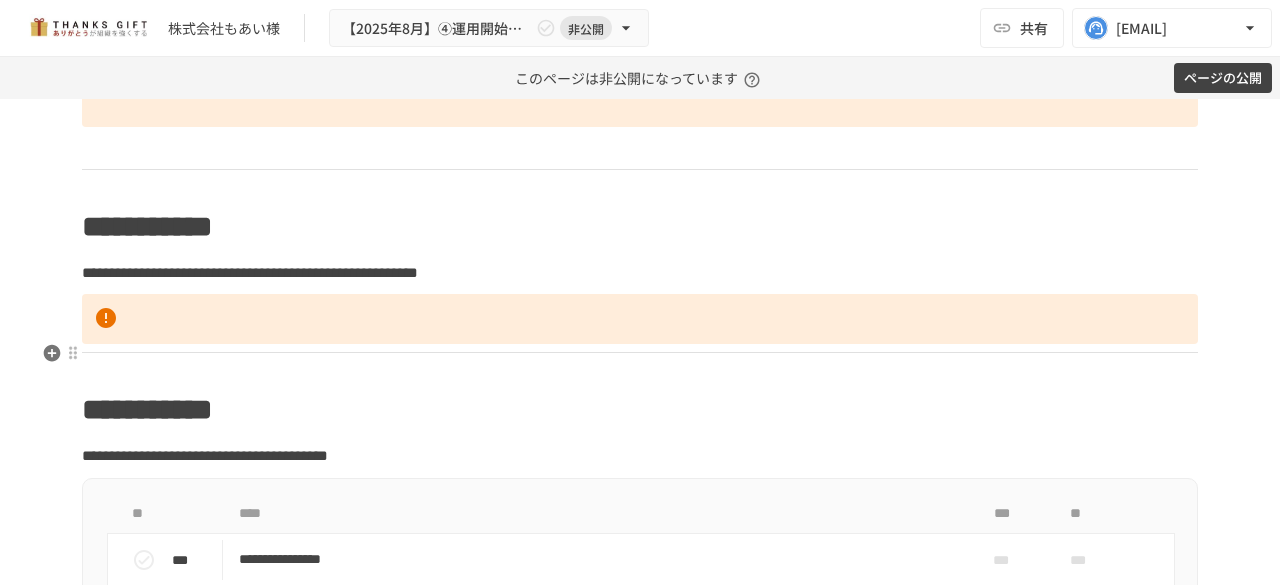 click on "**********" at bounding box center (640, 516) 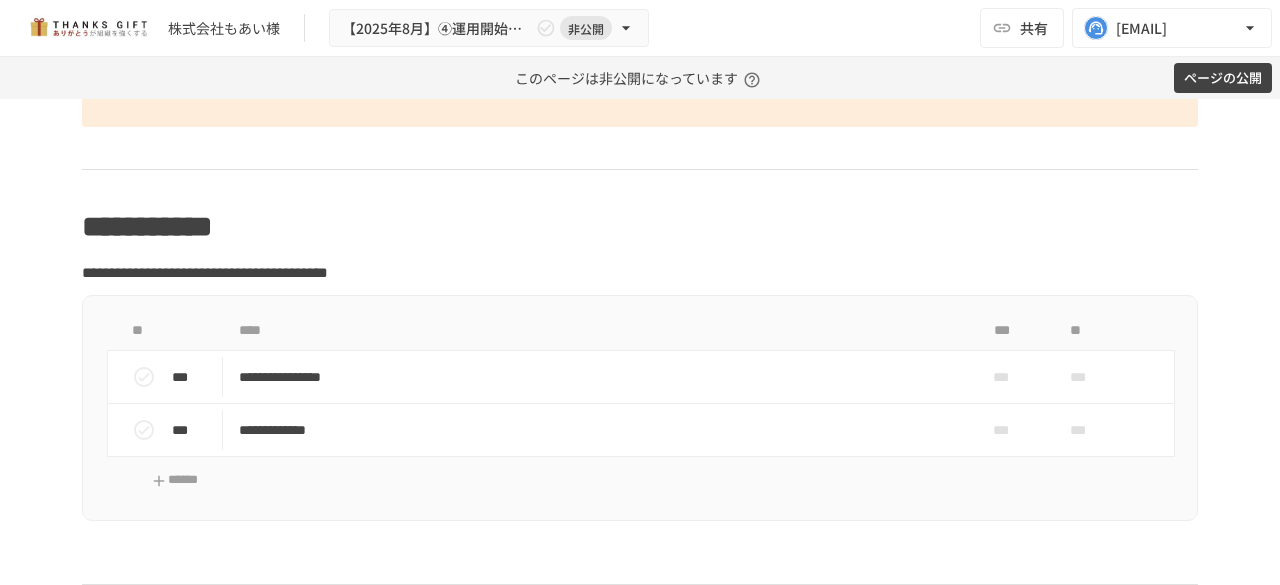 scroll, scrollTop: 4968, scrollLeft: 0, axis: vertical 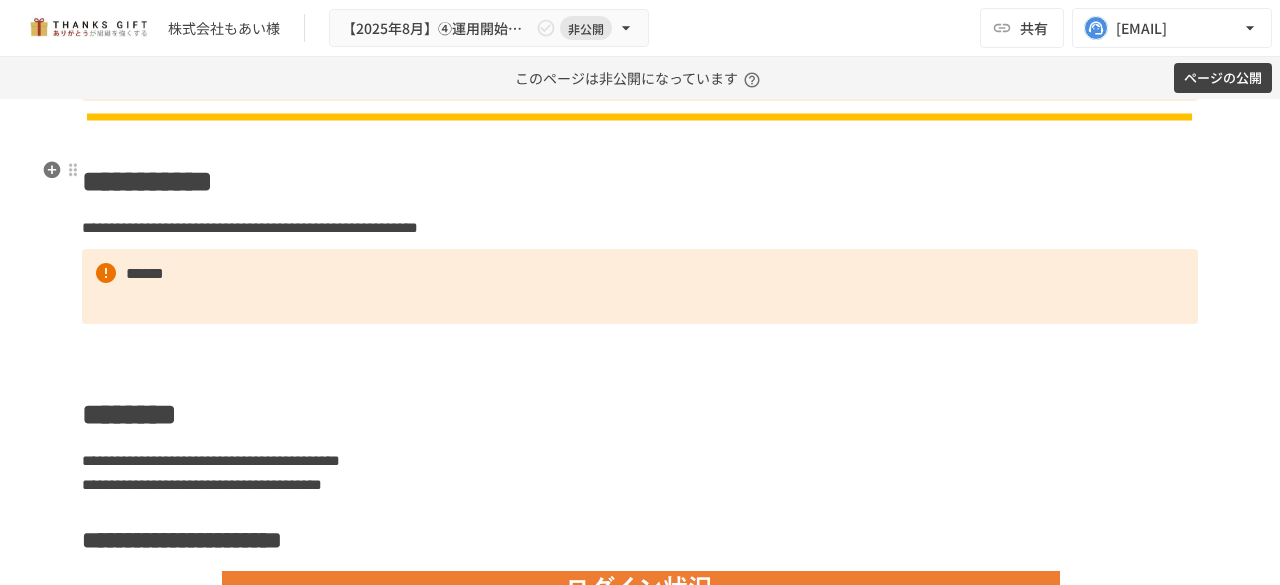 click at bounding box center (640, 116) 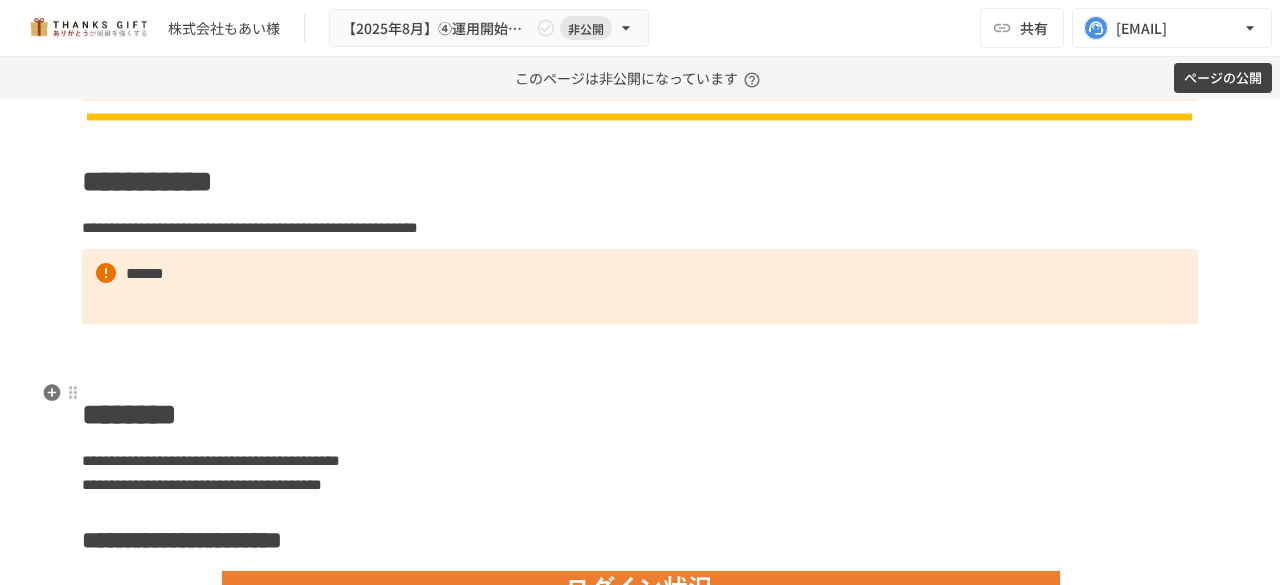 click on "**********" at bounding box center [640, 3453] 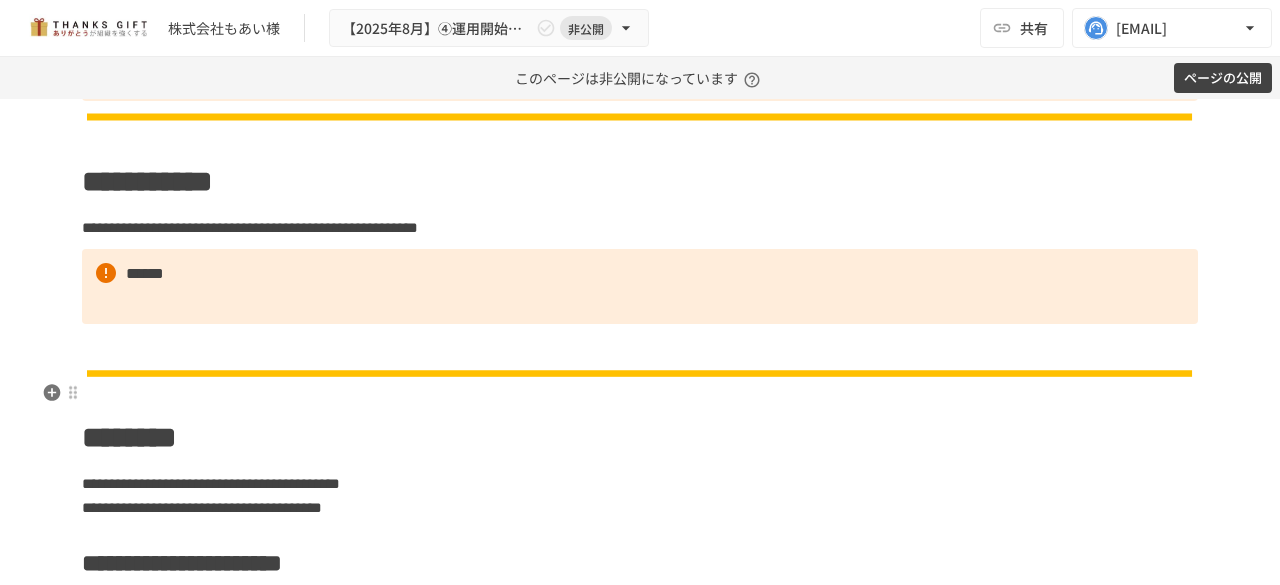 click at bounding box center [640, 345] 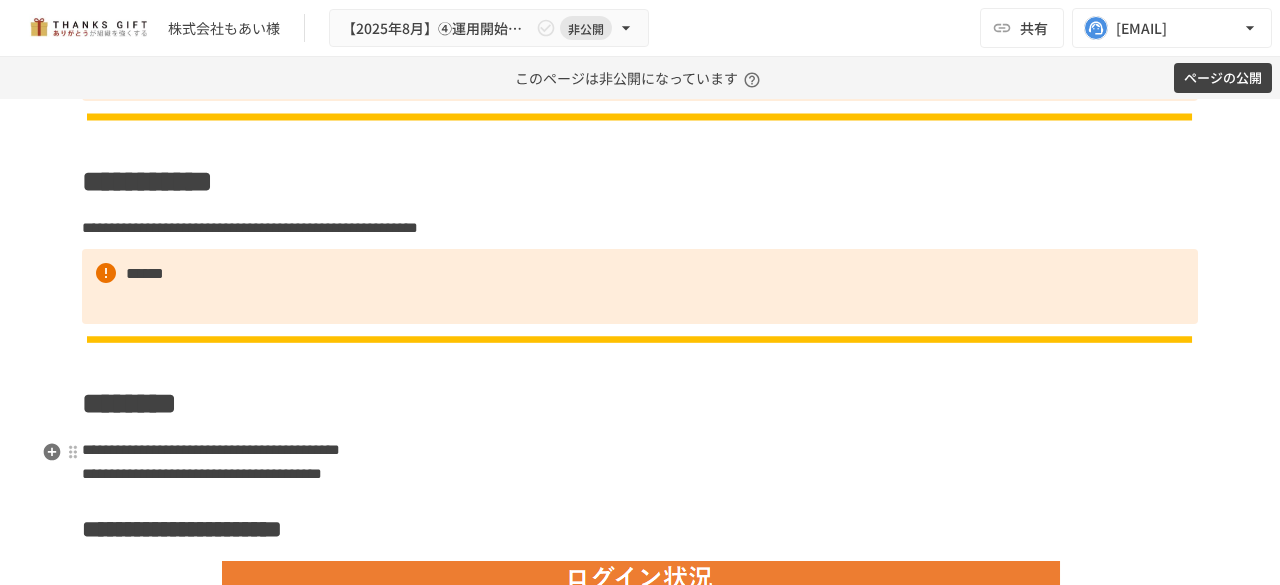 click on "**********" at bounding box center [640, 3448] 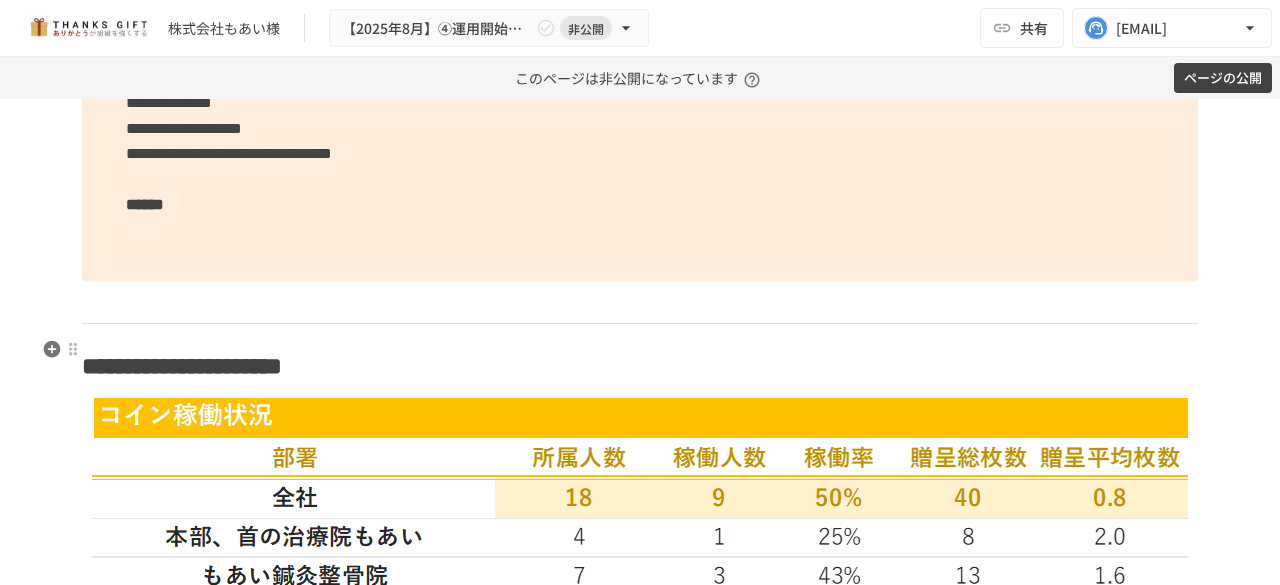 click at bounding box center [640, 302] 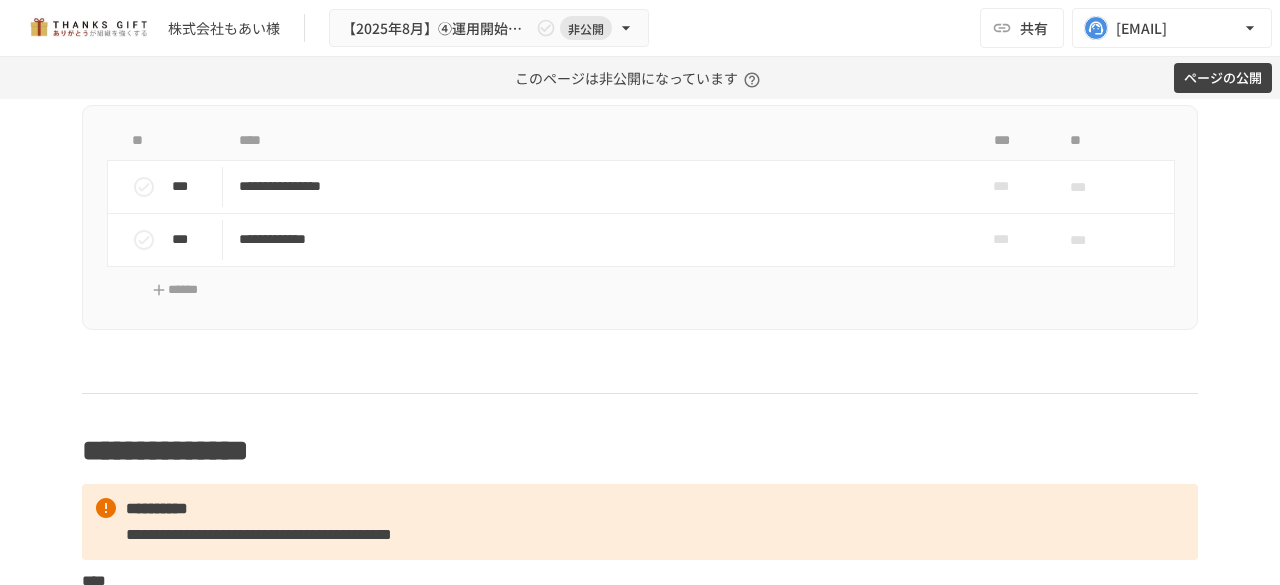 scroll, scrollTop: 5255, scrollLeft: 0, axis: vertical 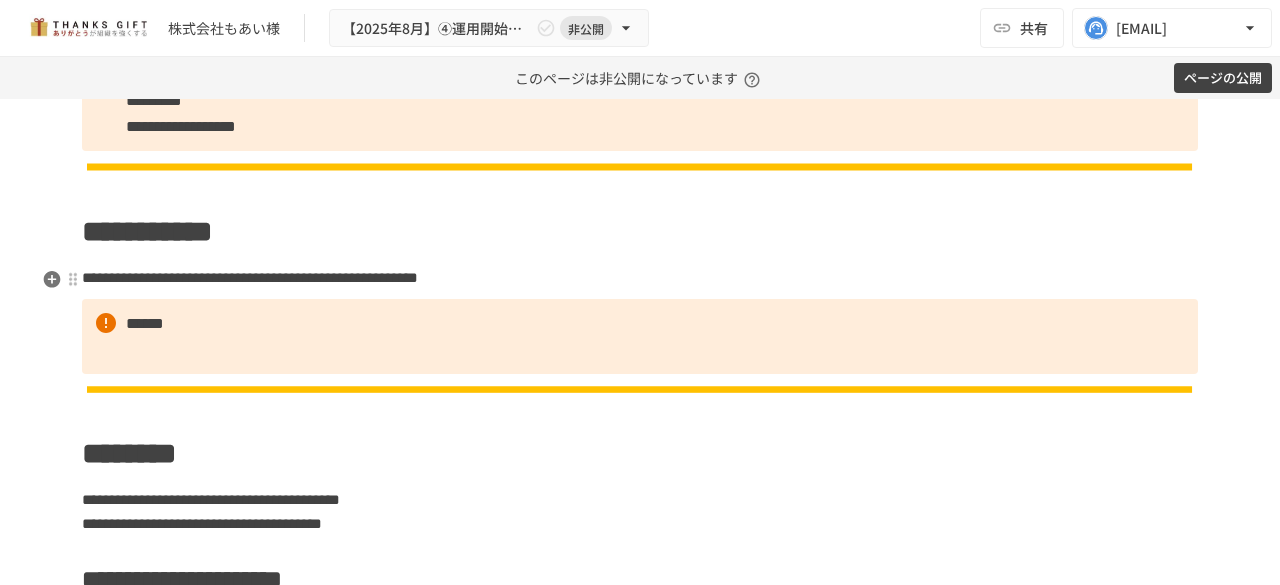click on "**********" at bounding box center [640, 3498] 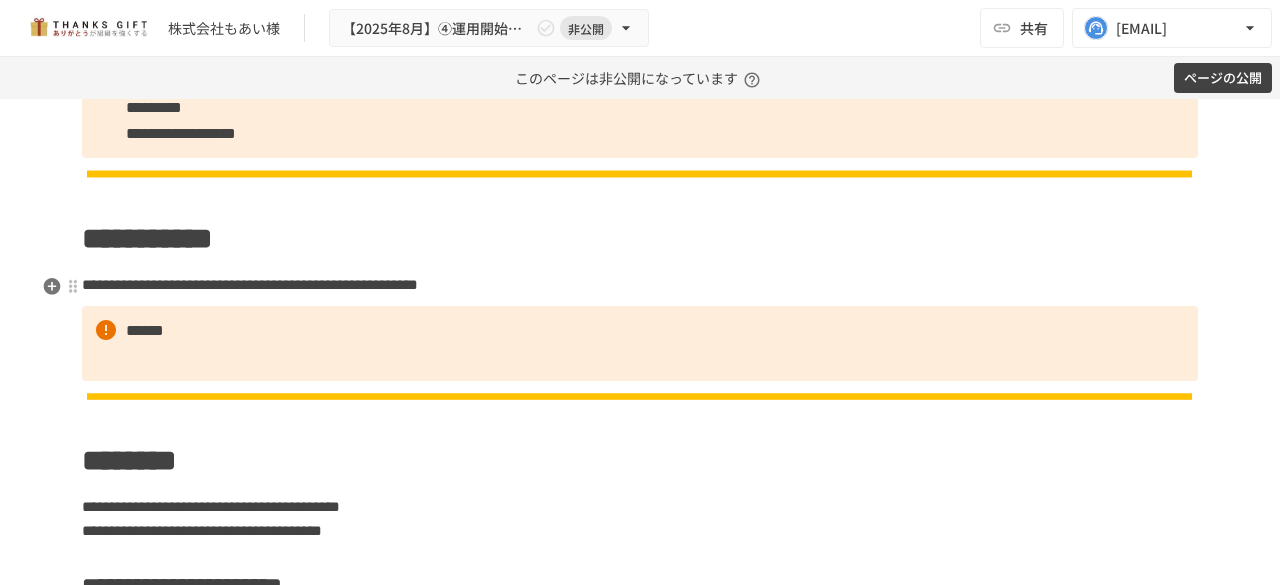 scroll, scrollTop: 1801, scrollLeft: 0, axis: vertical 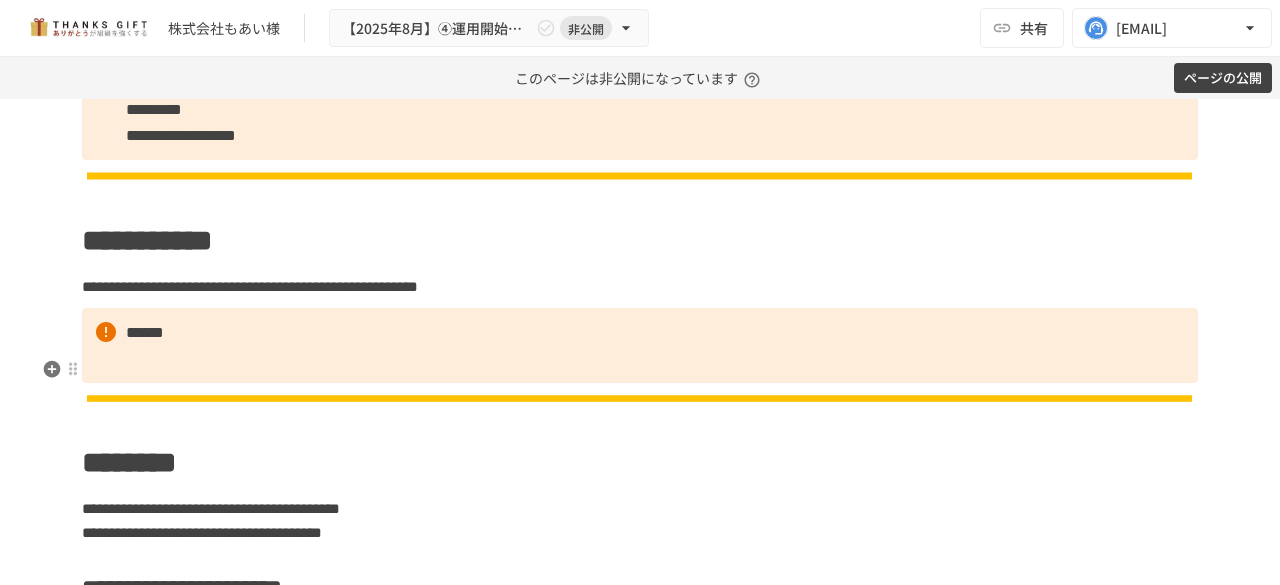 click on "******" at bounding box center [145, 332] 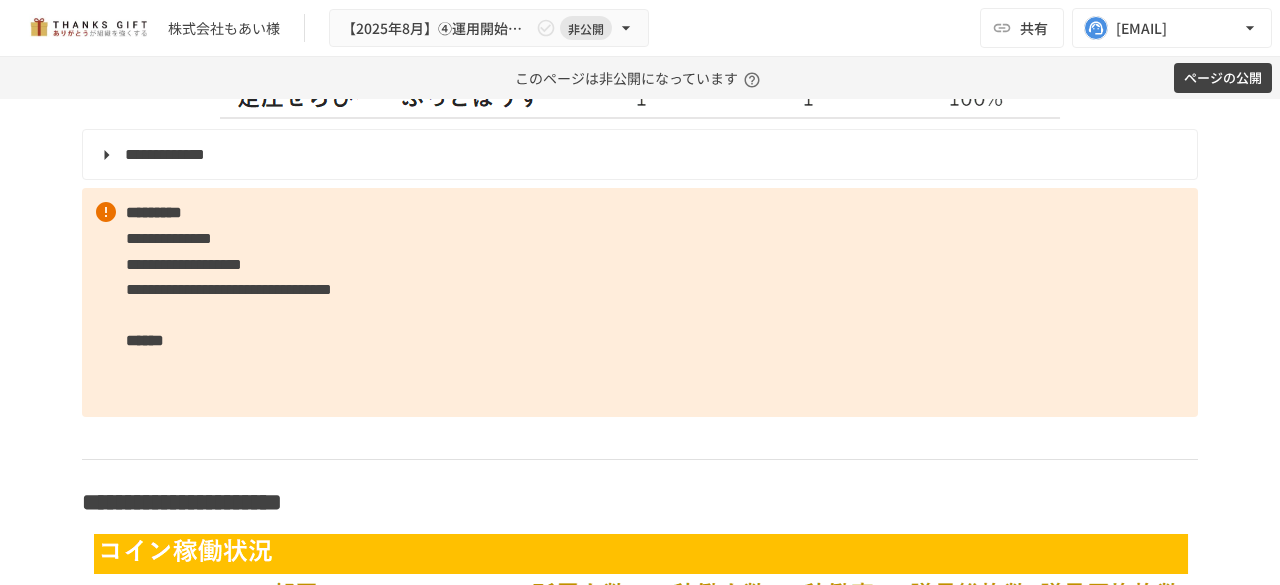 scroll, scrollTop: 2667, scrollLeft: 0, axis: vertical 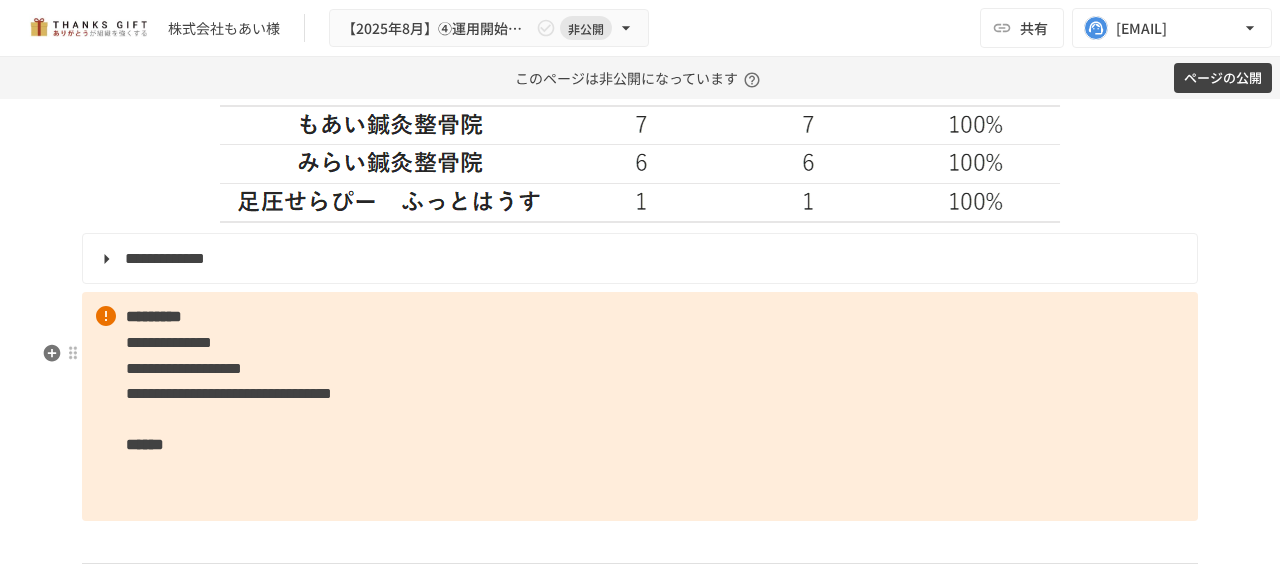 click on "**********" at bounding box center [640, 406] 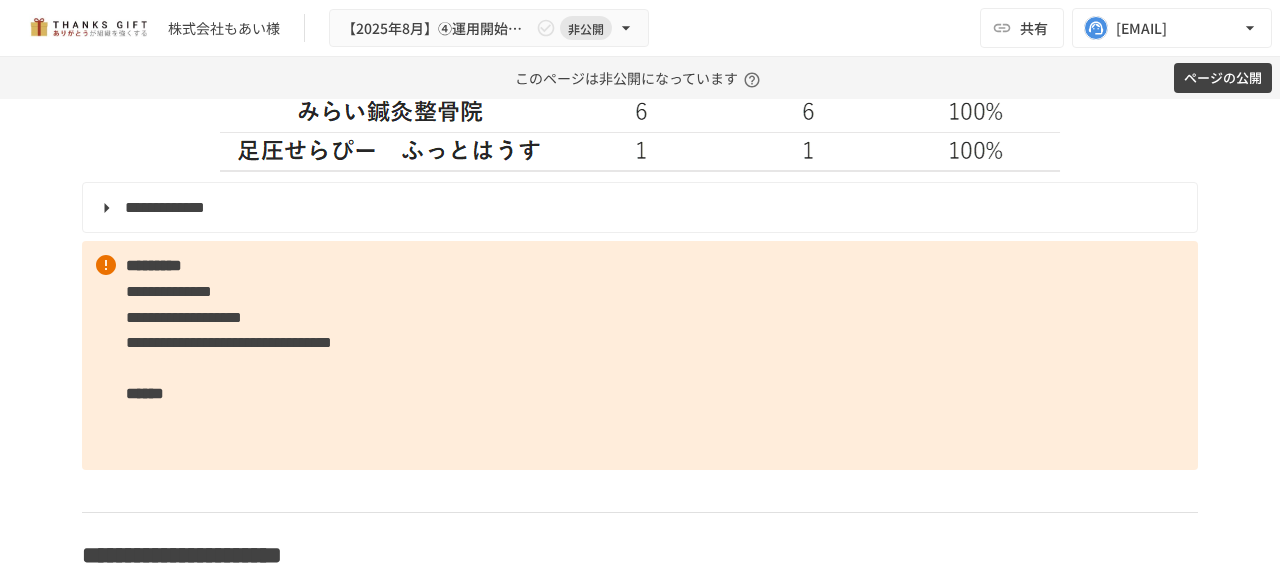 scroll, scrollTop: 2528, scrollLeft: 0, axis: vertical 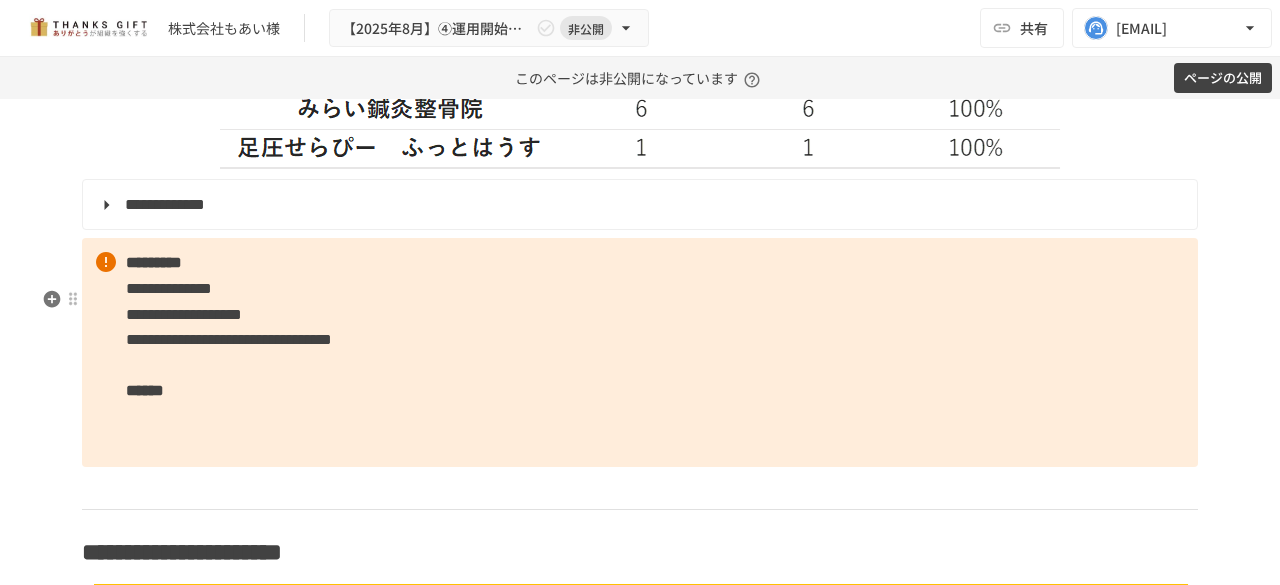 click on "**********" at bounding box center [640, 352] 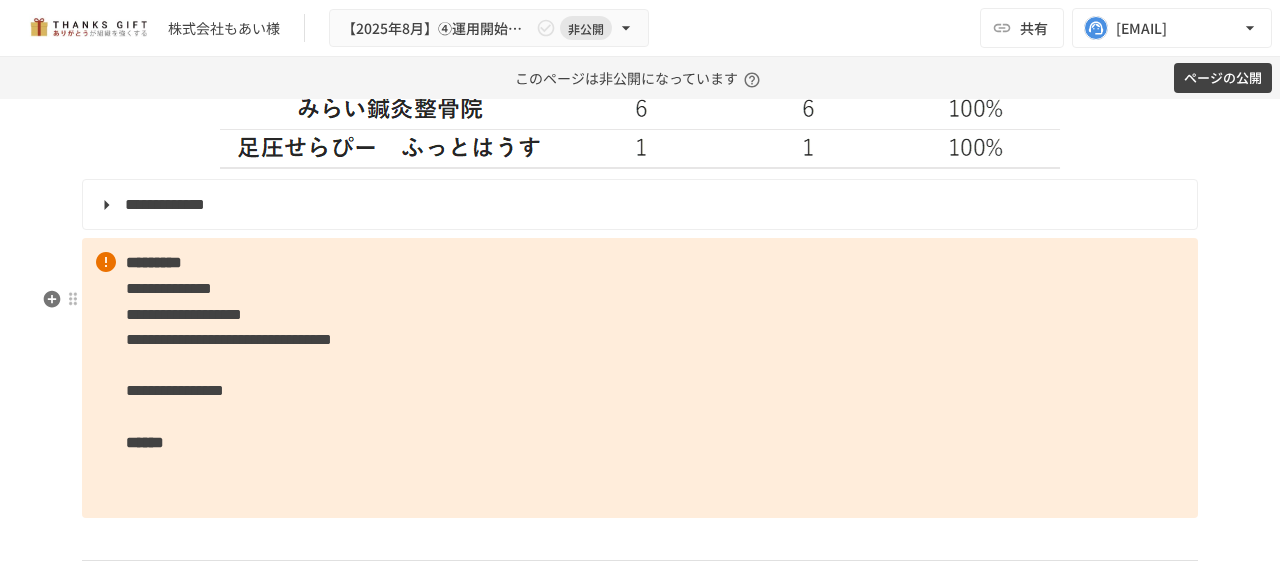 click on "**********" at bounding box center [175, 390] 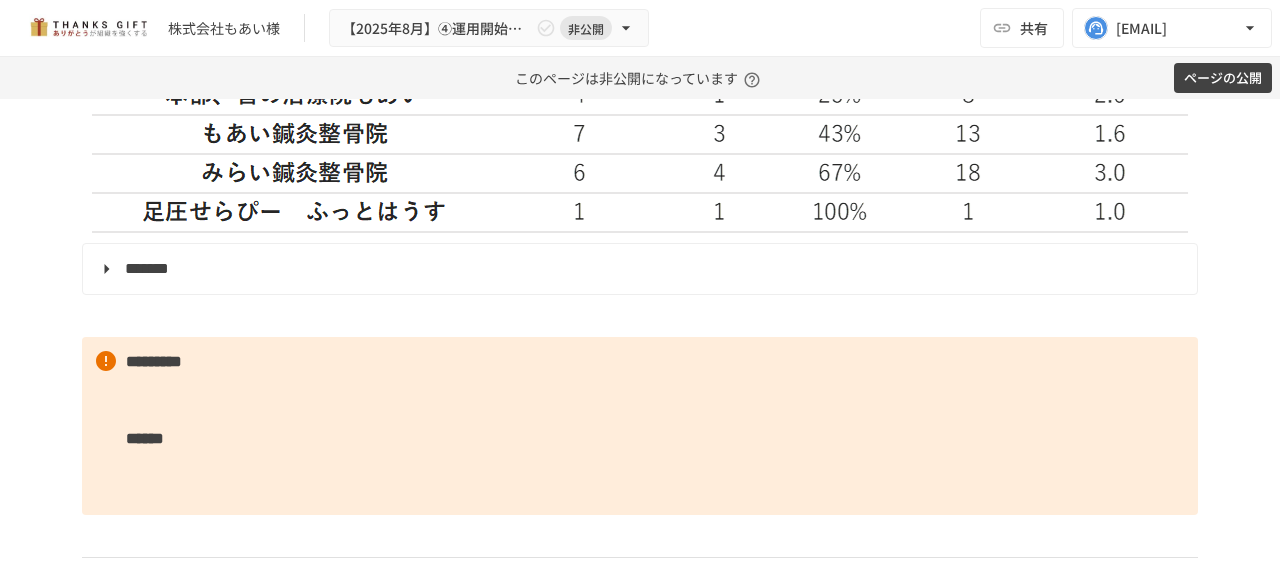 scroll, scrollTop: 3247, scrollLeft: 0, axis: vertical 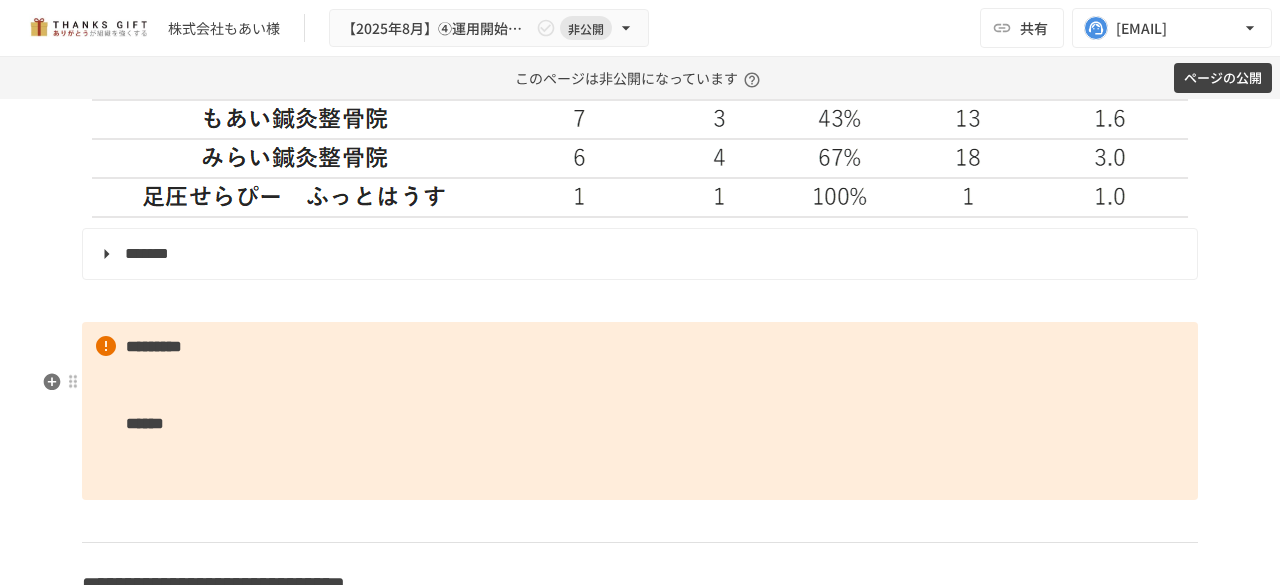 click on "********* ******" at bounding box center (640, 411) 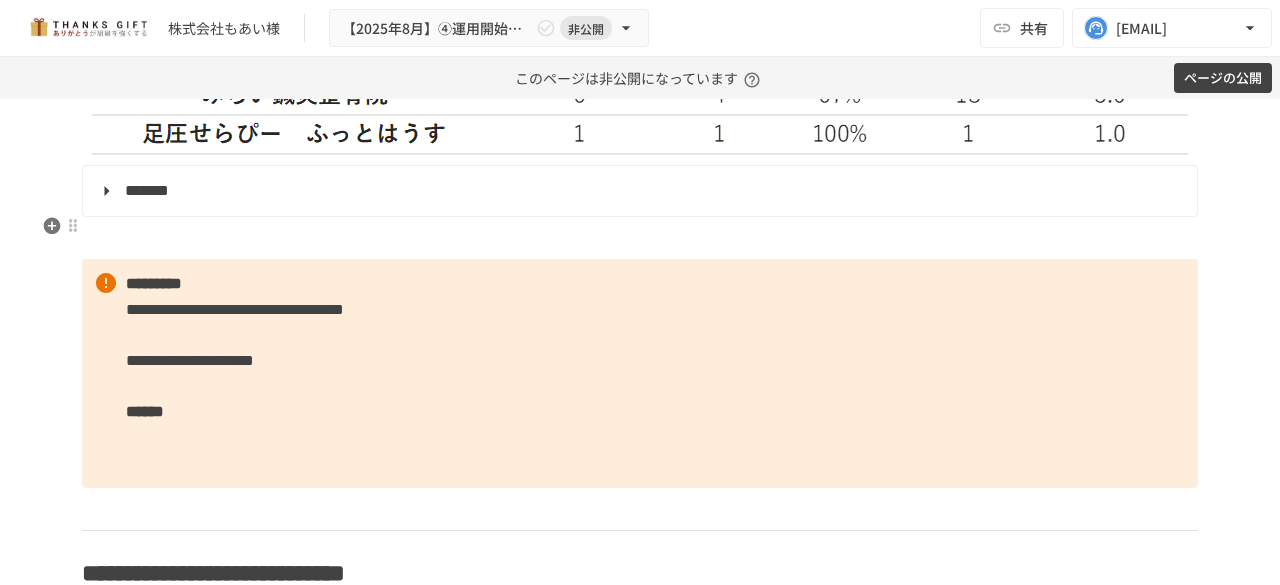scroll, scrollTop: 3461, scrollLeft: 0, axis: vertical 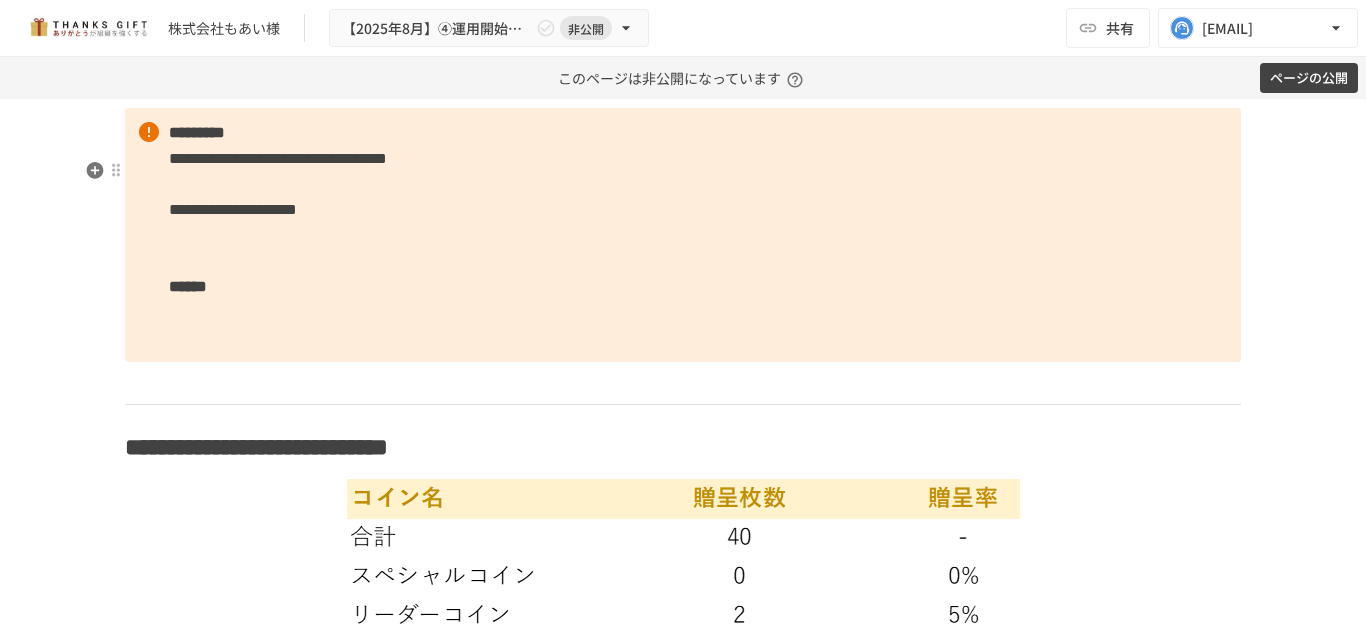 click on "**********" at bounding box center (683, 235) 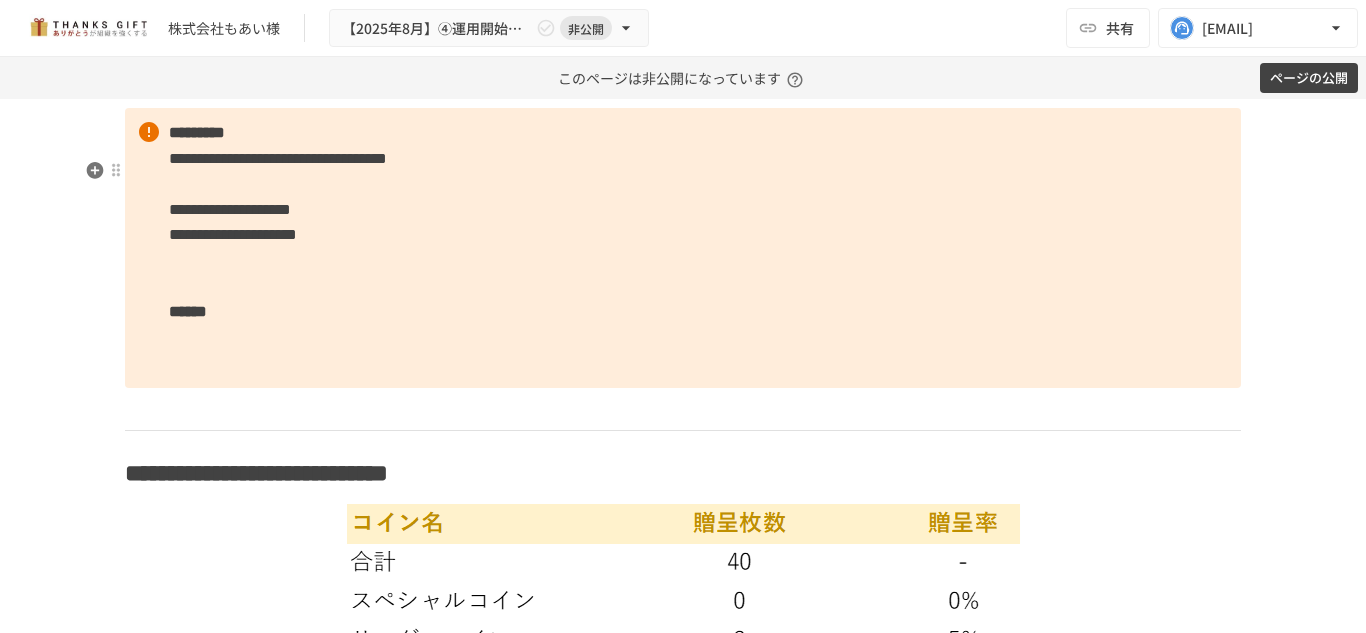 click on "**********" at bounding box center (683, 248) 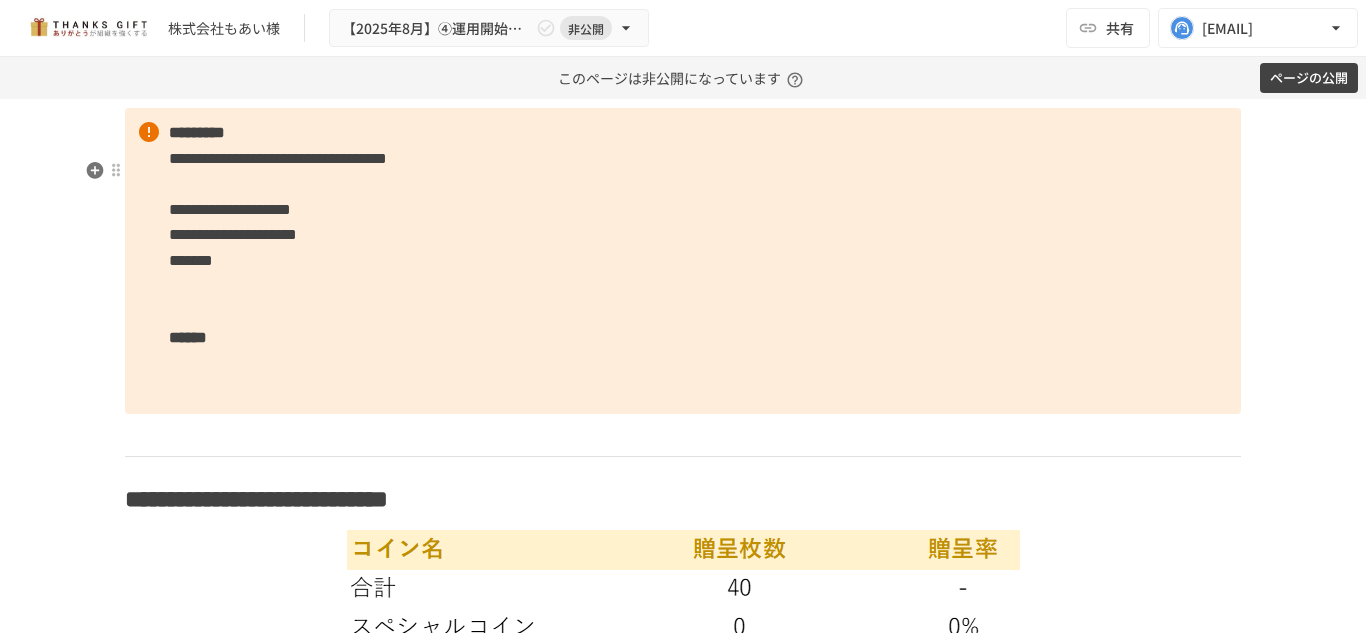 click on "**********" at bounding box center [683, 261] 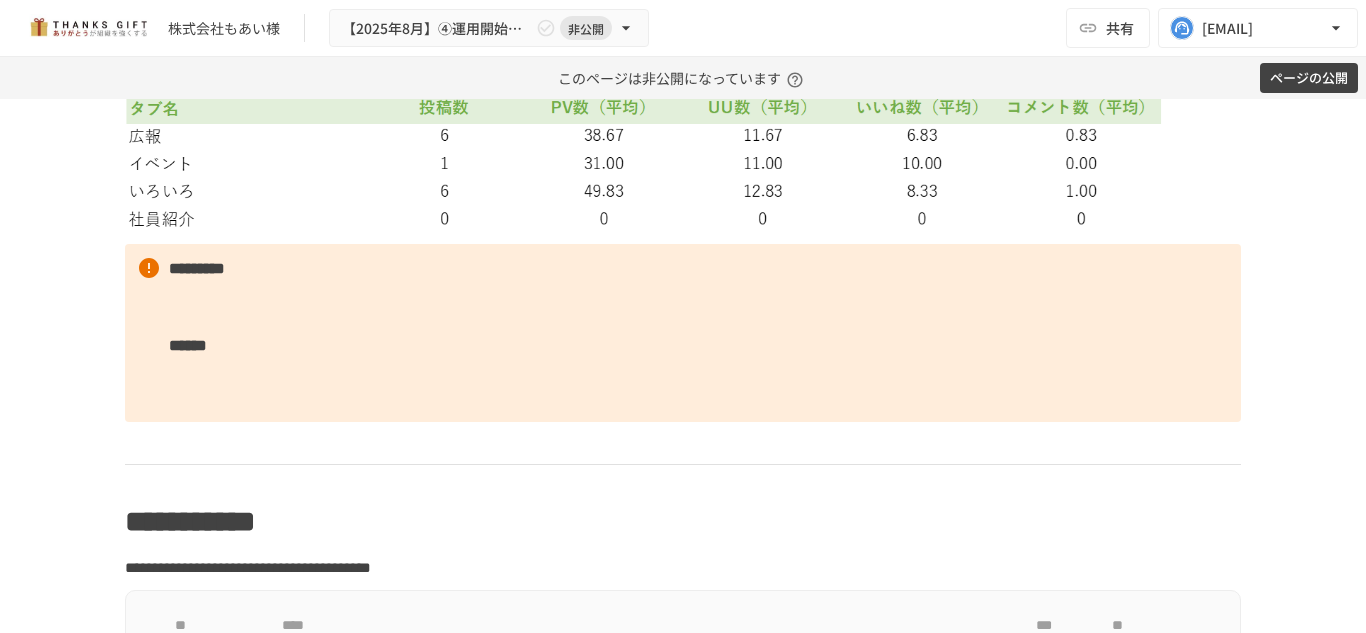 scroll, scrollTop: 4999, scrollLeft: 0, axis: vertical 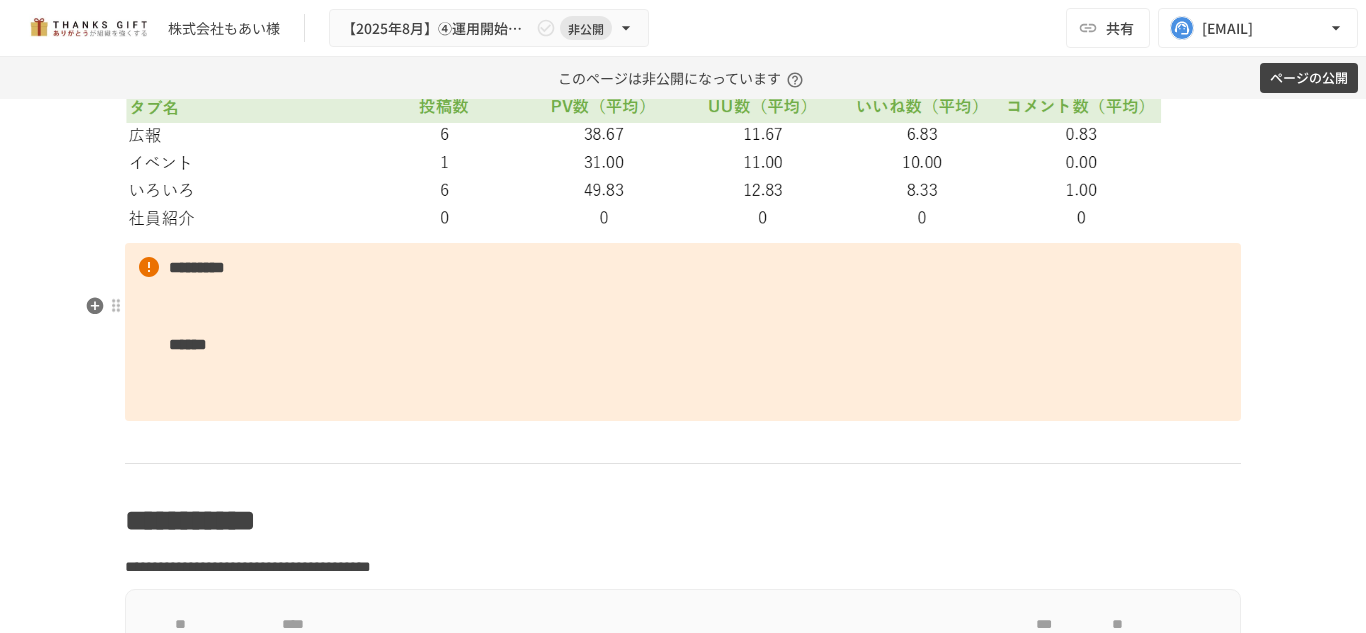 click on "********* ******" at bounding box center [683, 332] 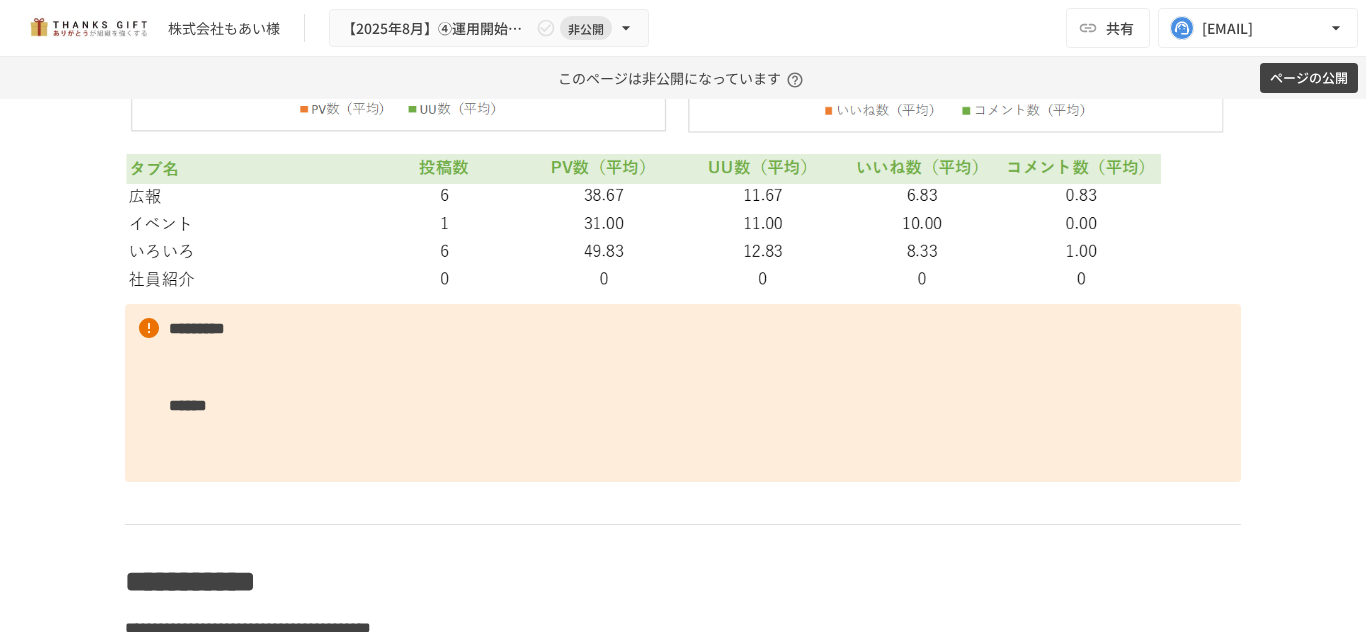 scroll, scrollTop: 4827, scrollLeft: 0, axis: vertical 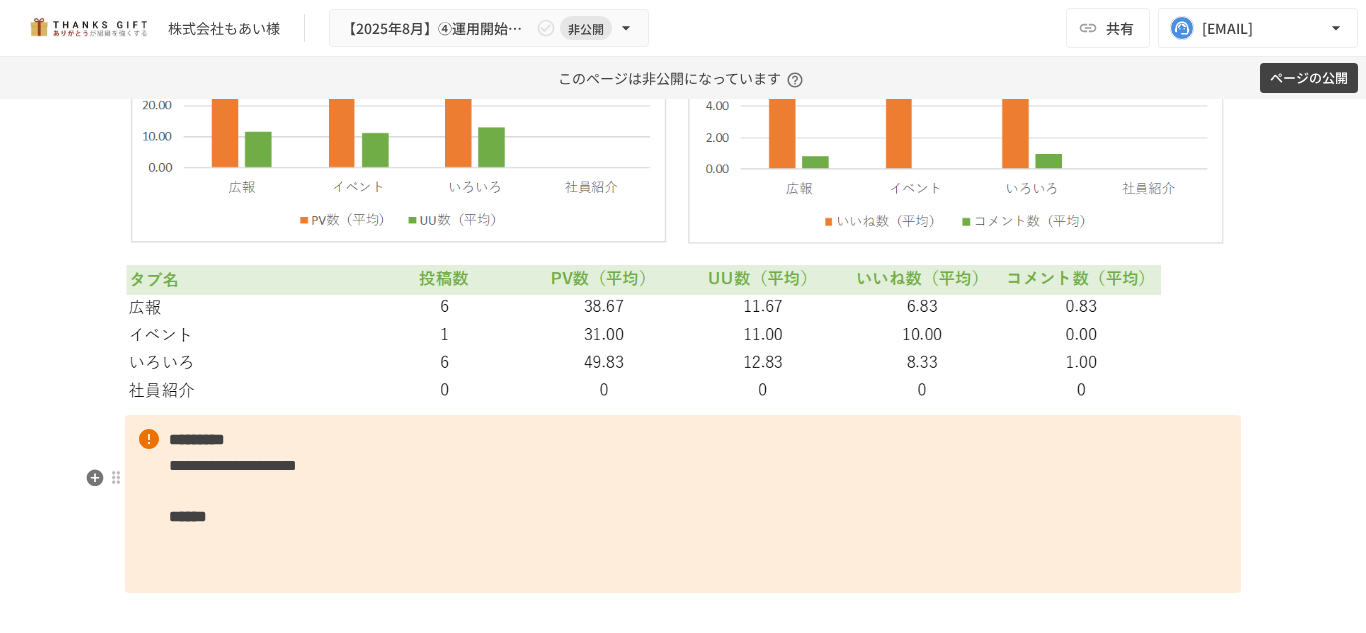 click on "**********" at bounding box center [683, 504] 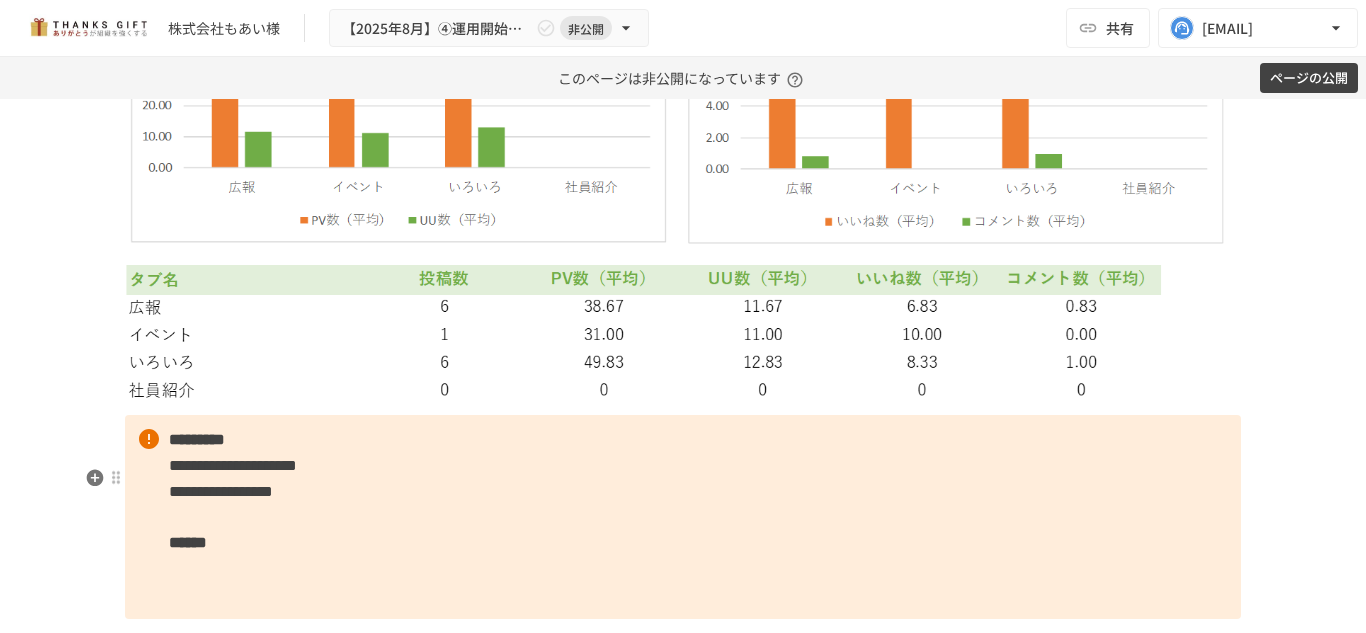 click on "**********" at bounding box center (221, 491) 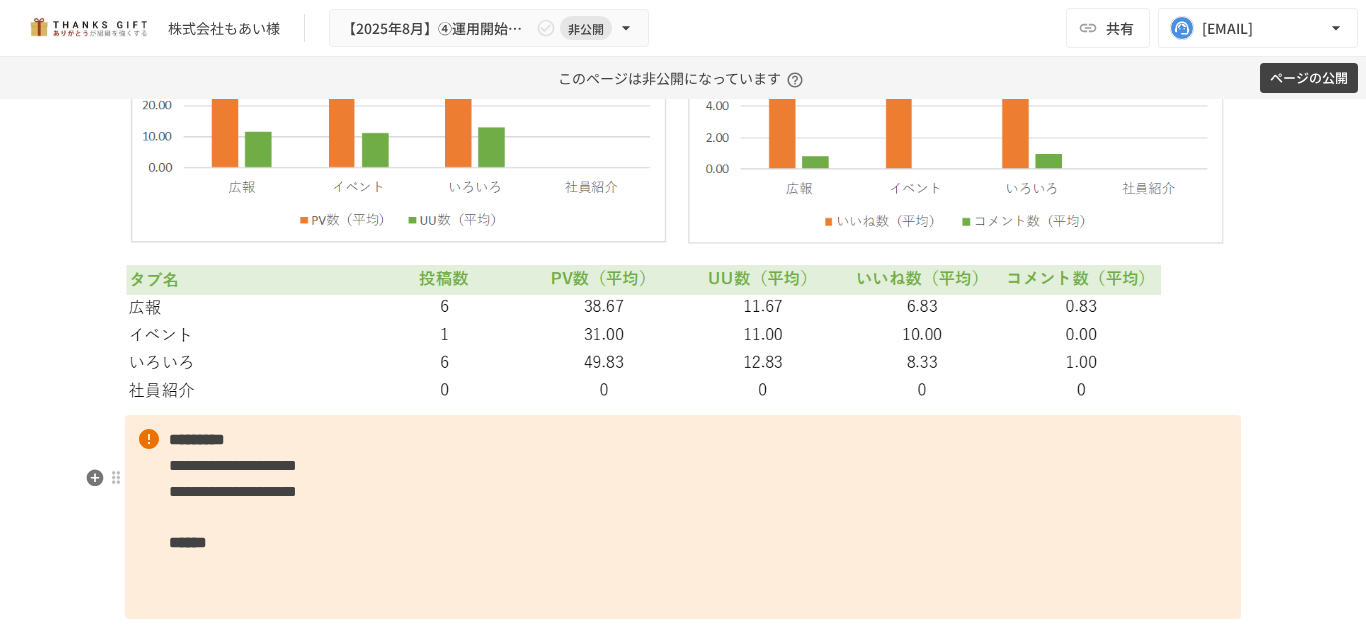 click on "**********" at bounding box center [233, 491] 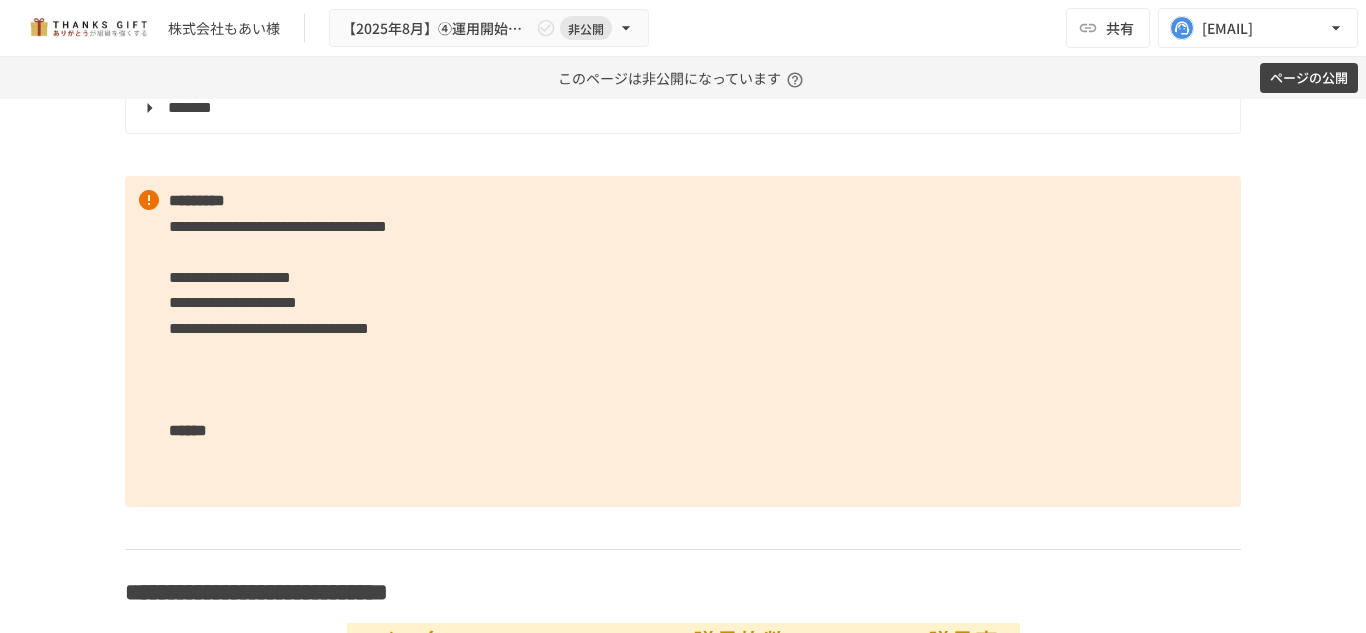 scroll, scrollTop: 3392, scrollLeft: 0, axis: vertical 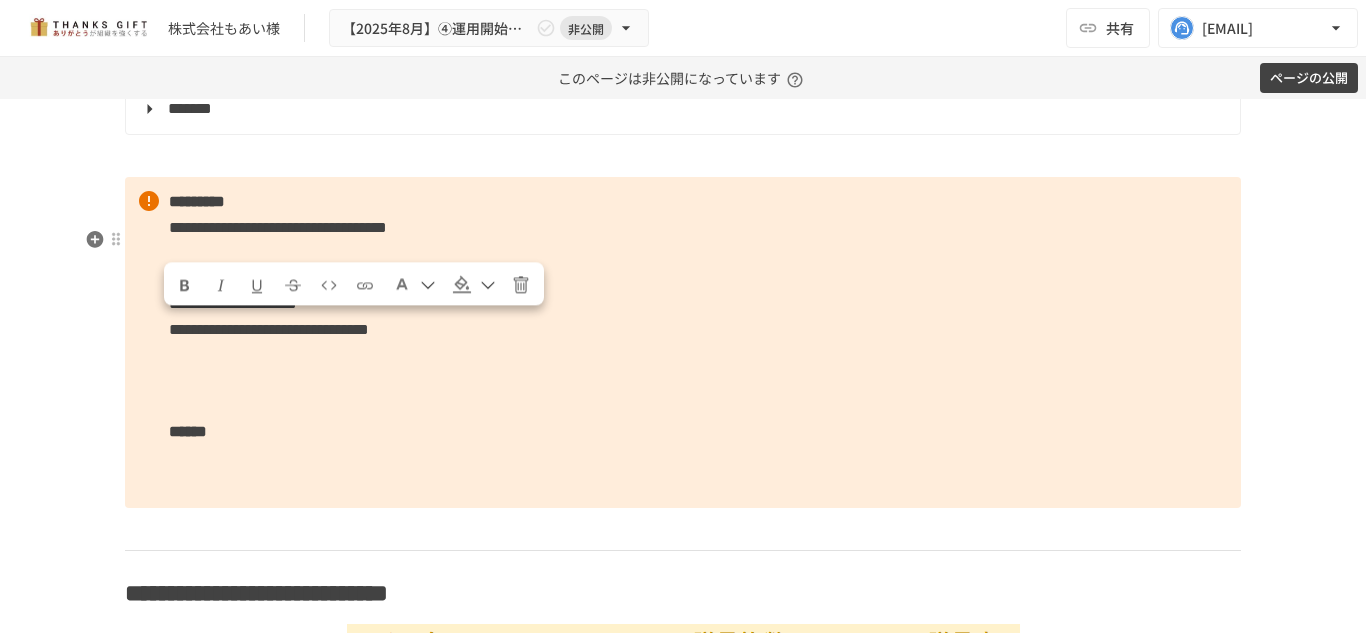 drag, startPoint x: 160, startPoint y: 328, endPoint x: 516, endPoint y: 339, distance: 356.1699 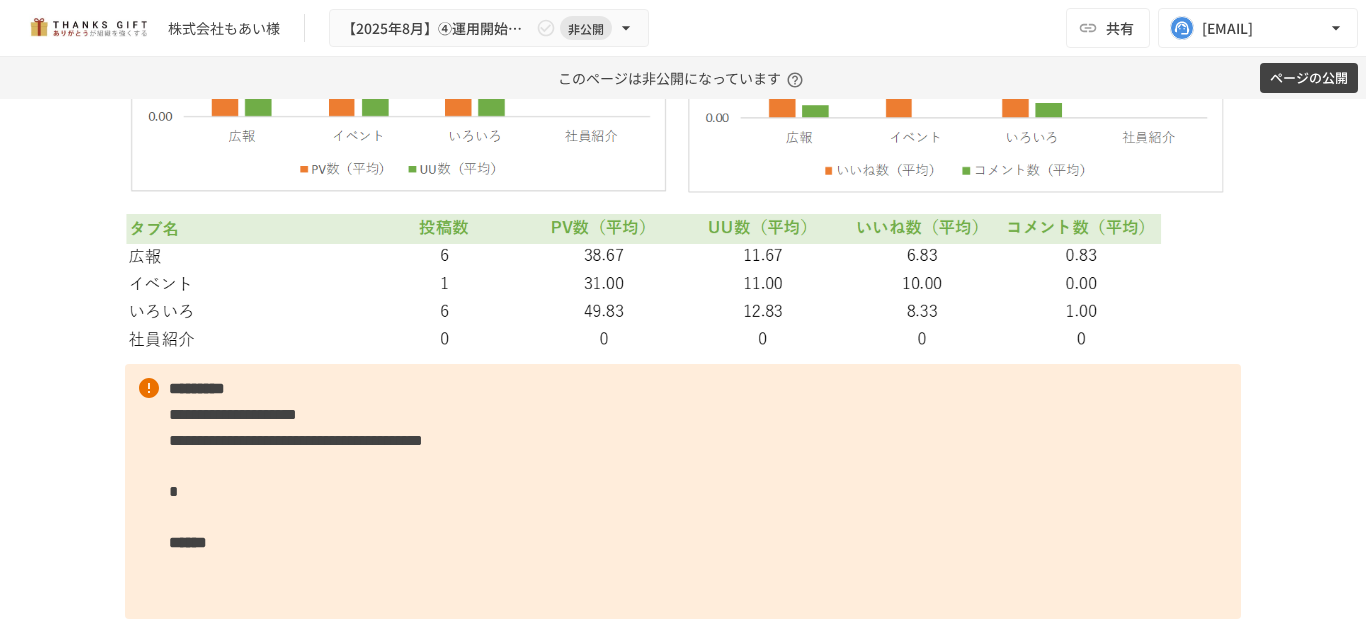 scroll, scrollTop: 5040, scrollLeft: 0, axis: vertical 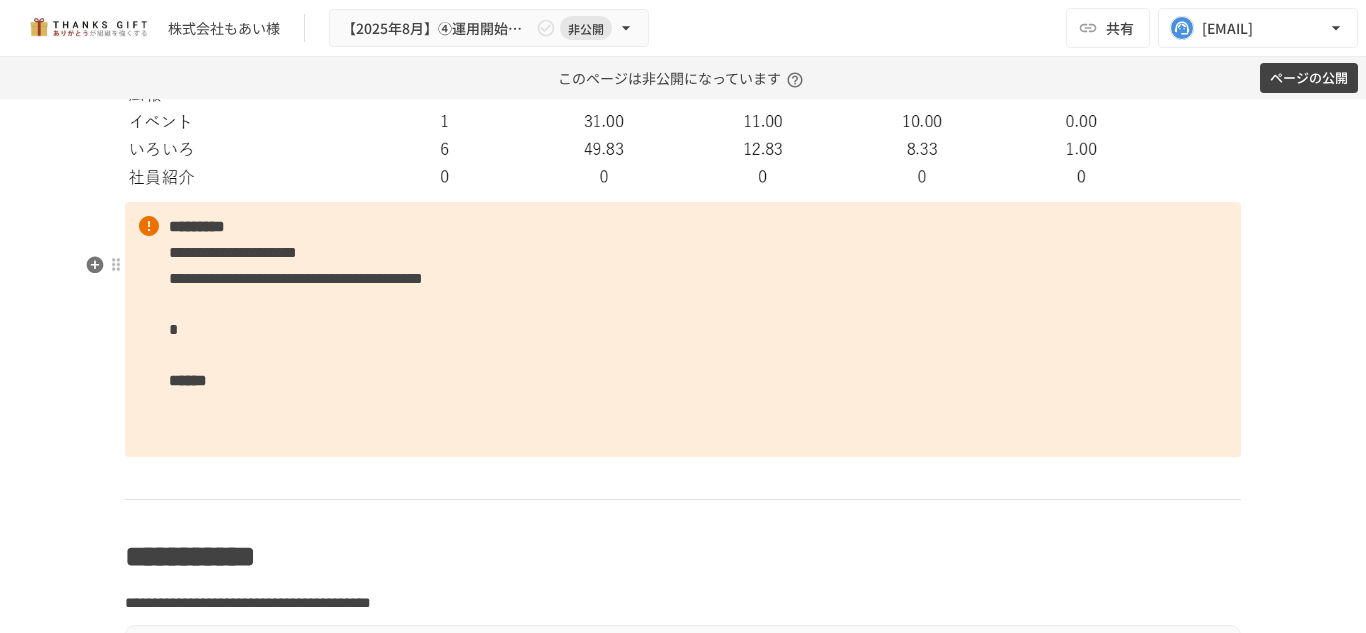 click on "**********" at bounding box center [683, 329] 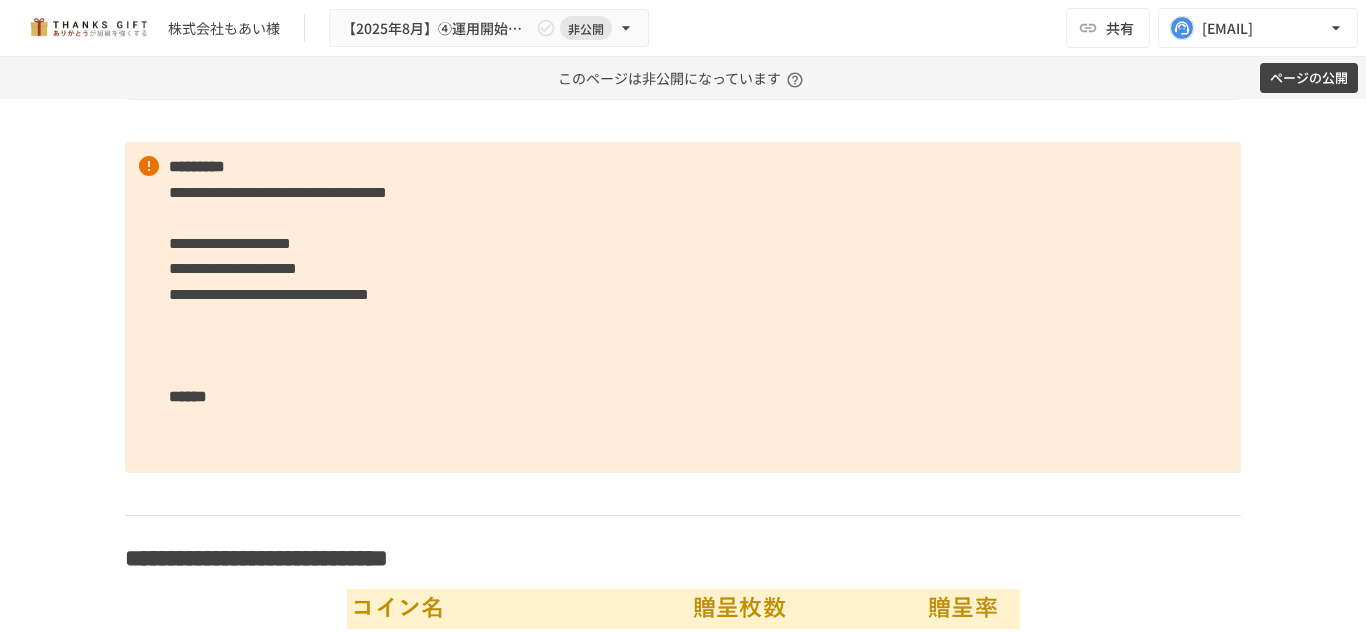 scroll, scrollTop: 3381, scrollLeft: 0, axis: vertical 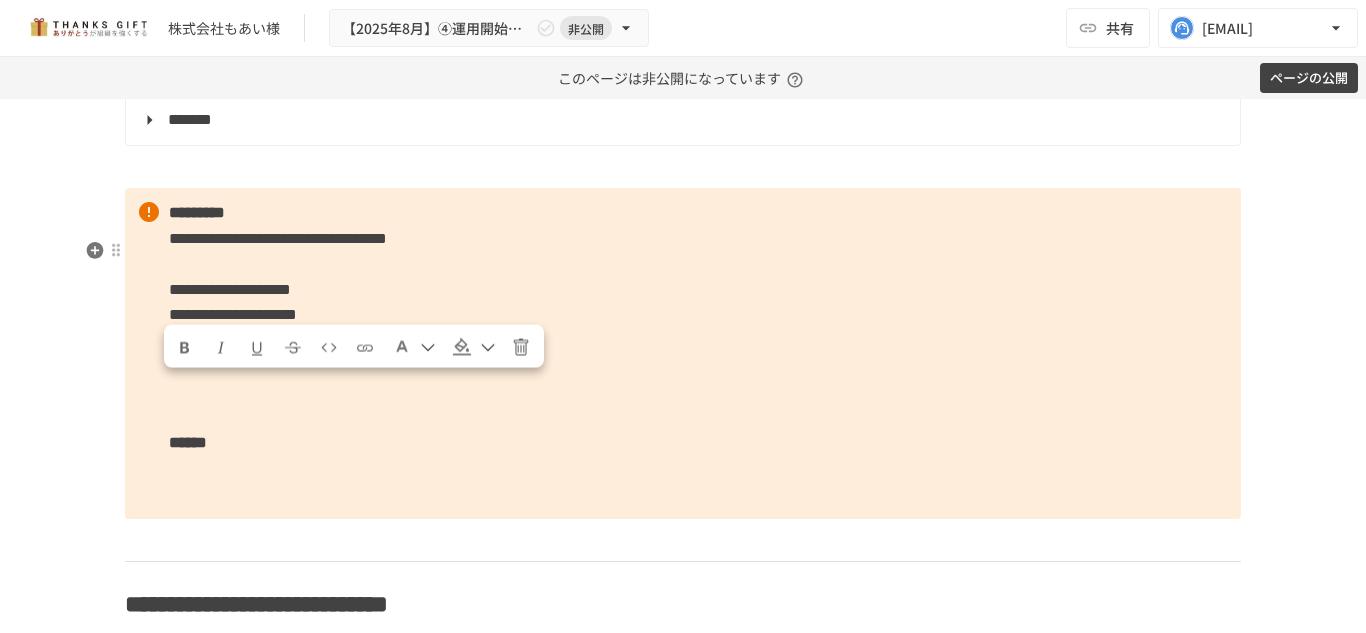 drag, startPoint x: 693, startPoint y: 395, endPoint x: 165, endPoint y: 376, distance: 528.34174 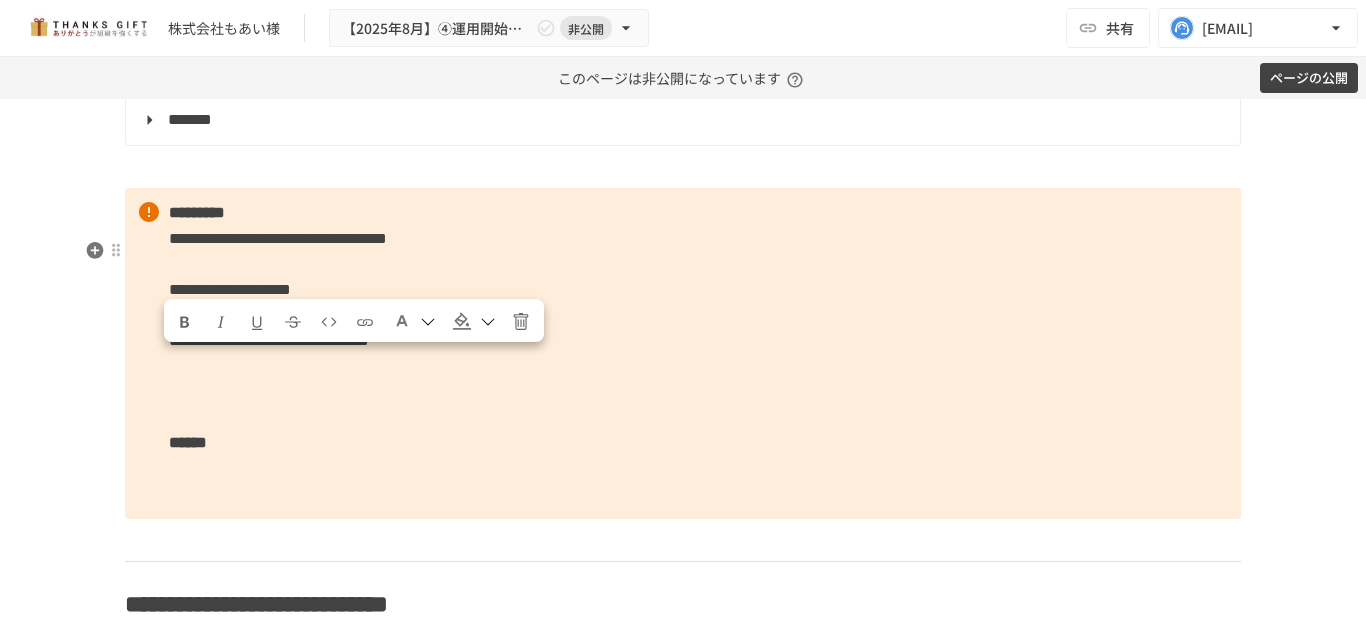 click on "**********" at bounding box center (683, 353) 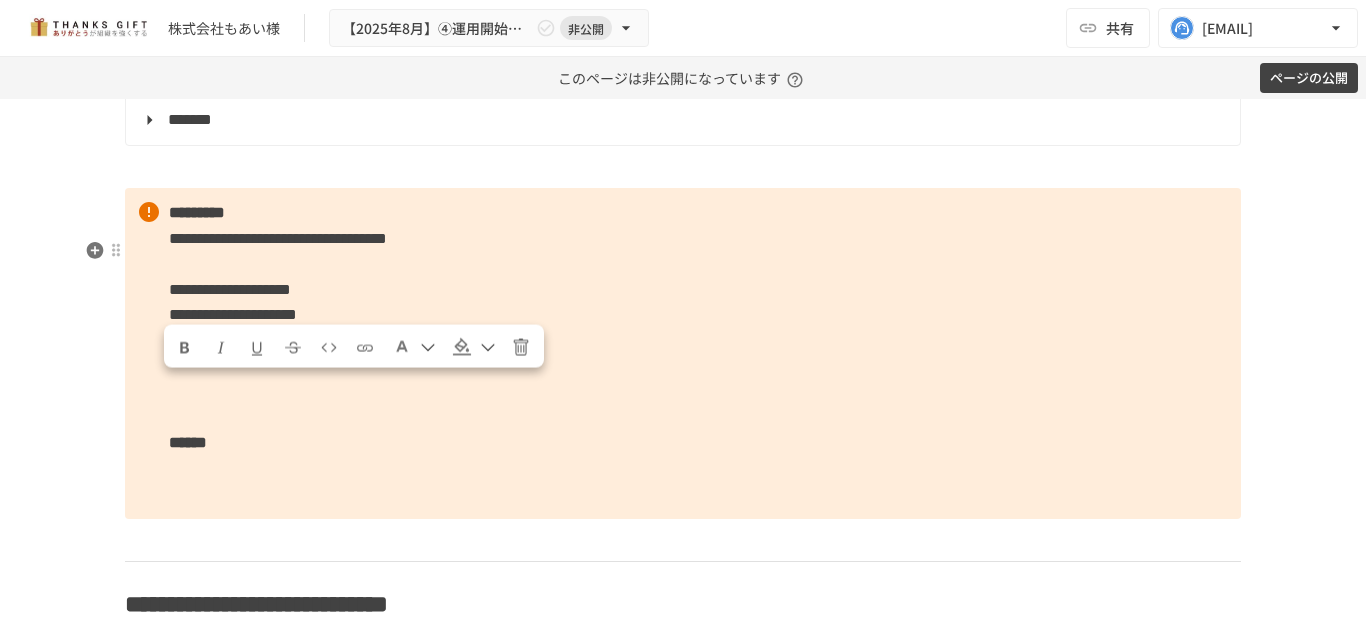 drag, startPoint x: 165, startPoint y: 384, endPoint x: 721, endPoint y: 392, distance: 556.05756 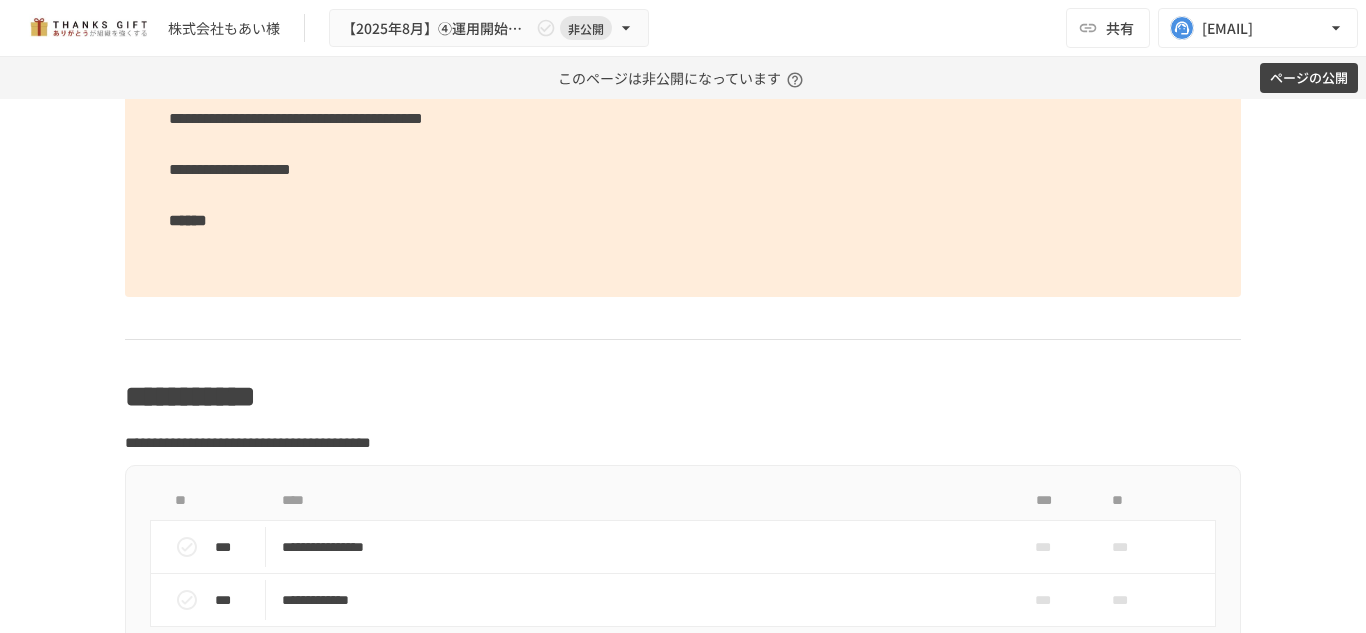 scroll, scrollTop: 5151, scrollLeft: 0, axis: vertical 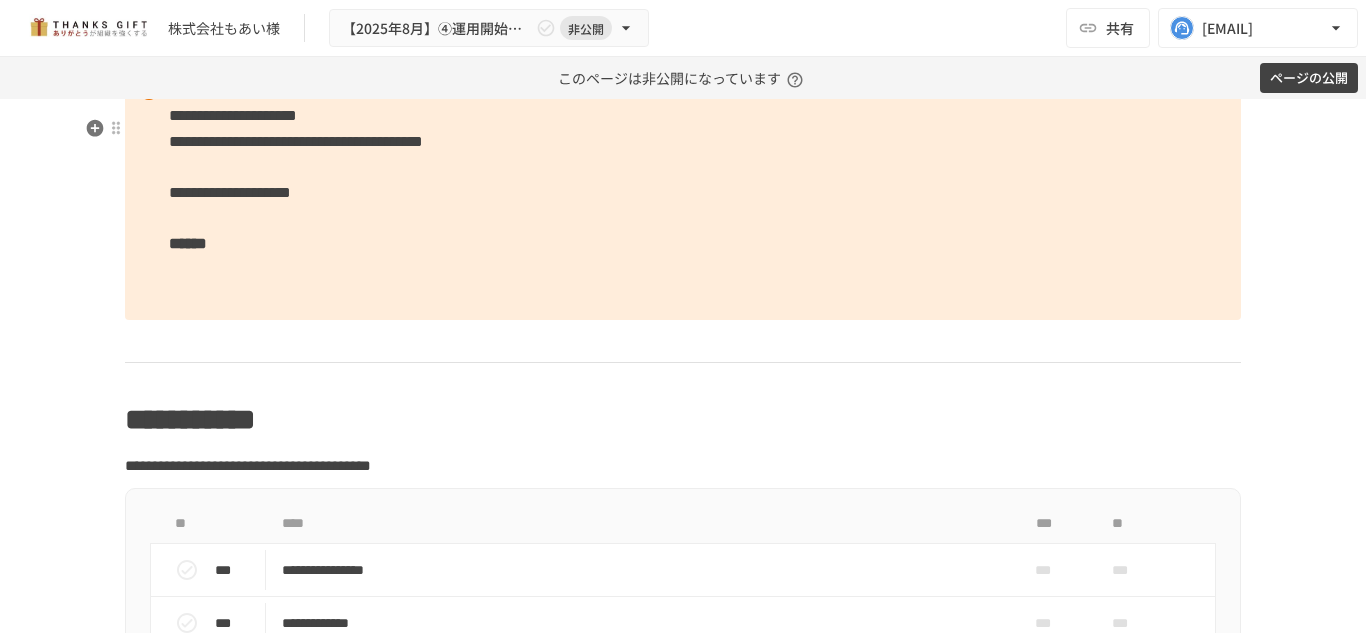 click on "**********" at bounding box center [683, 193] 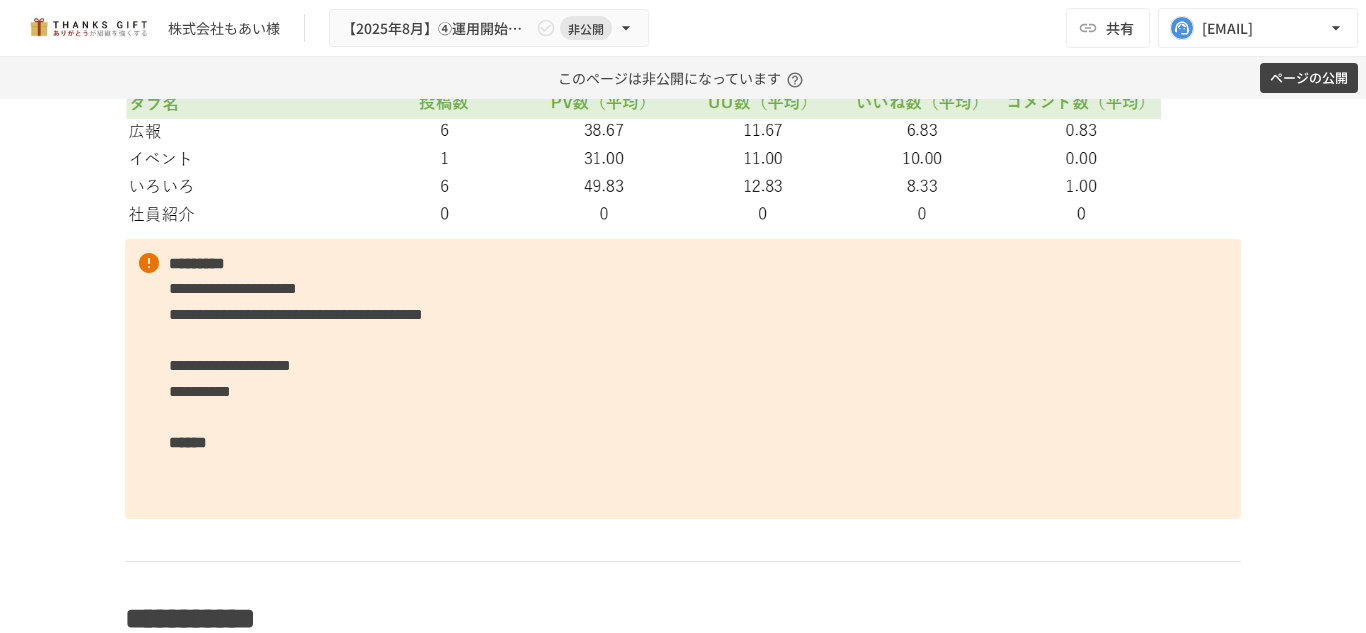 scroll, scrollTop: 4947, scrollLeft: 0, axis: vertical 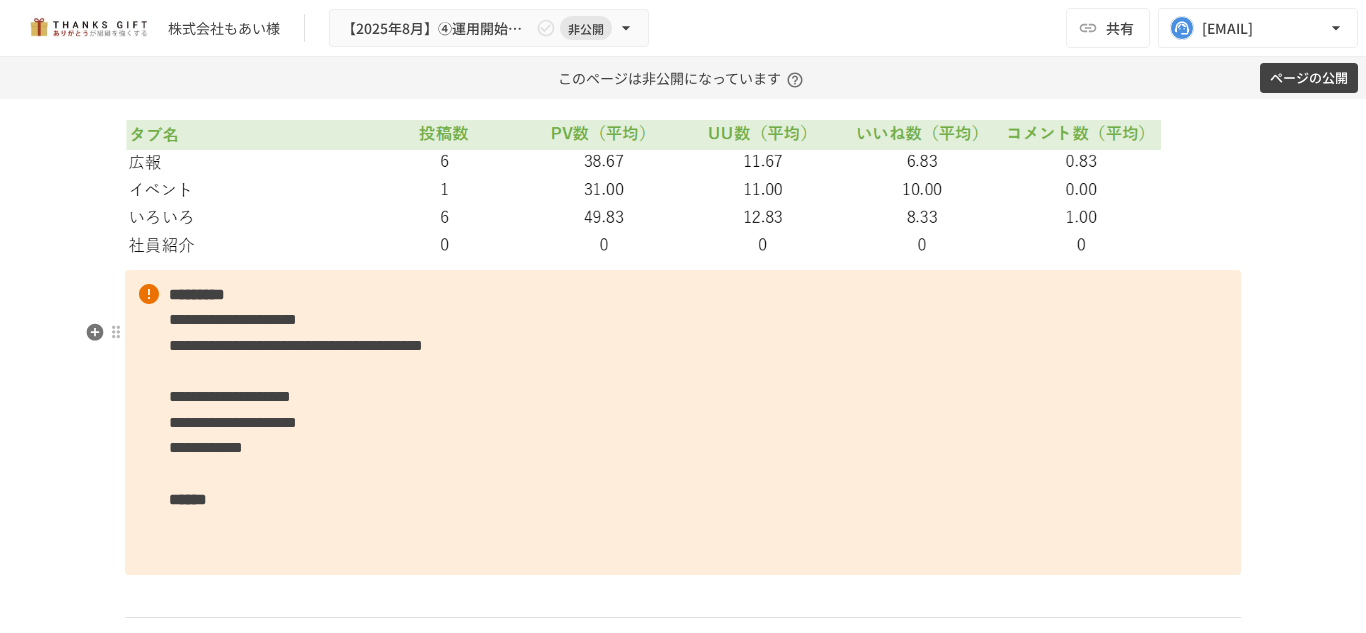 click on "**********" at bounding box center (206, 447) 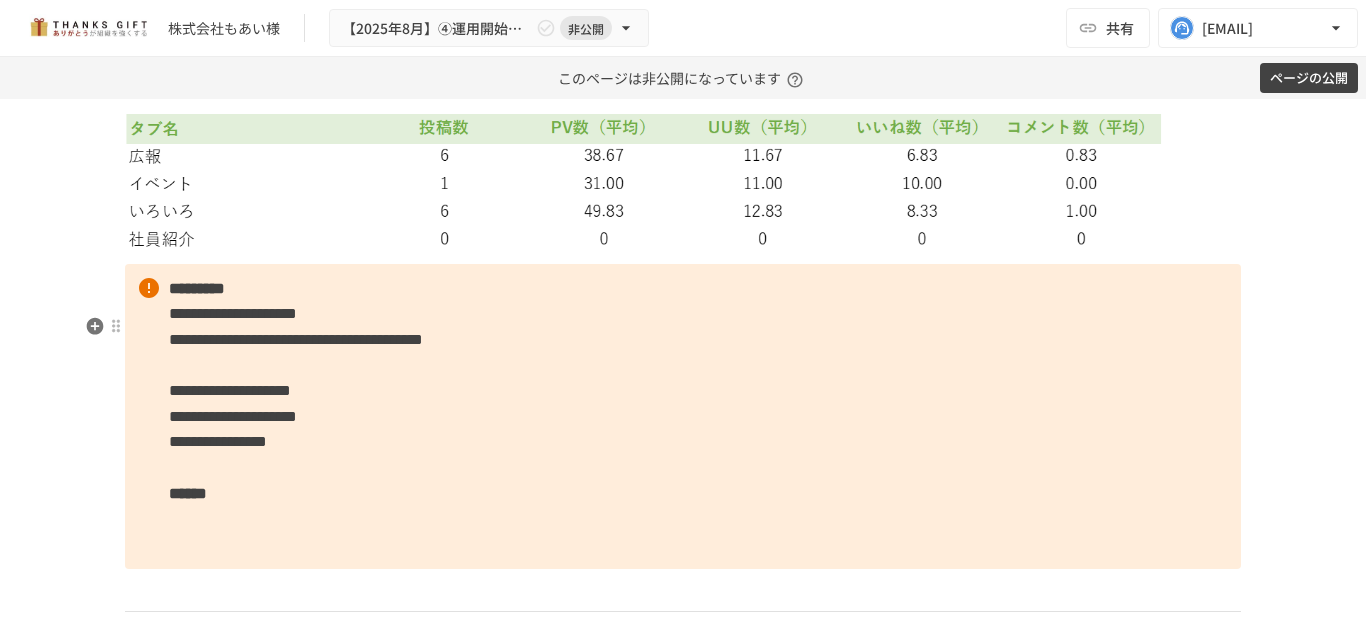 scroll, scrollTop: 4952, scrollLeft: 0, axis: vertical 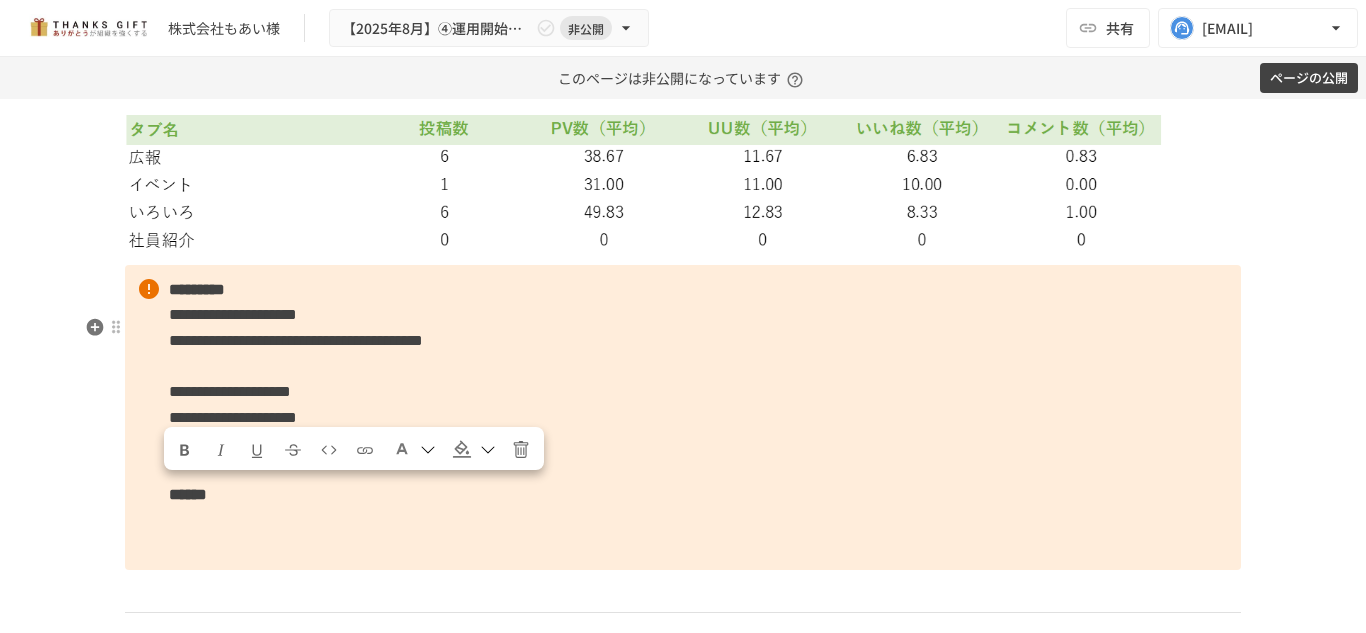 drag, startPoint x: 406, startPoint y: 499, endPoint x: 149, endPoint y: 502, distance: 257.01752 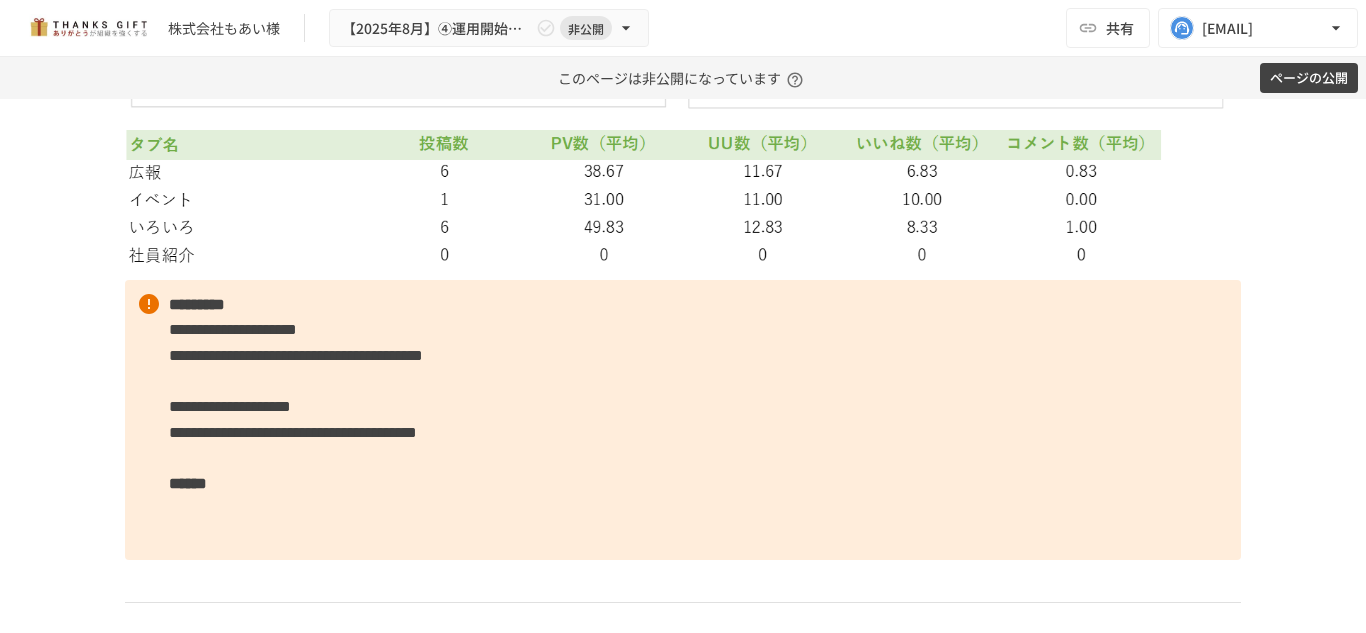 scroll, scrollTop: 4938, scrollLeft: 0, axis: vertical 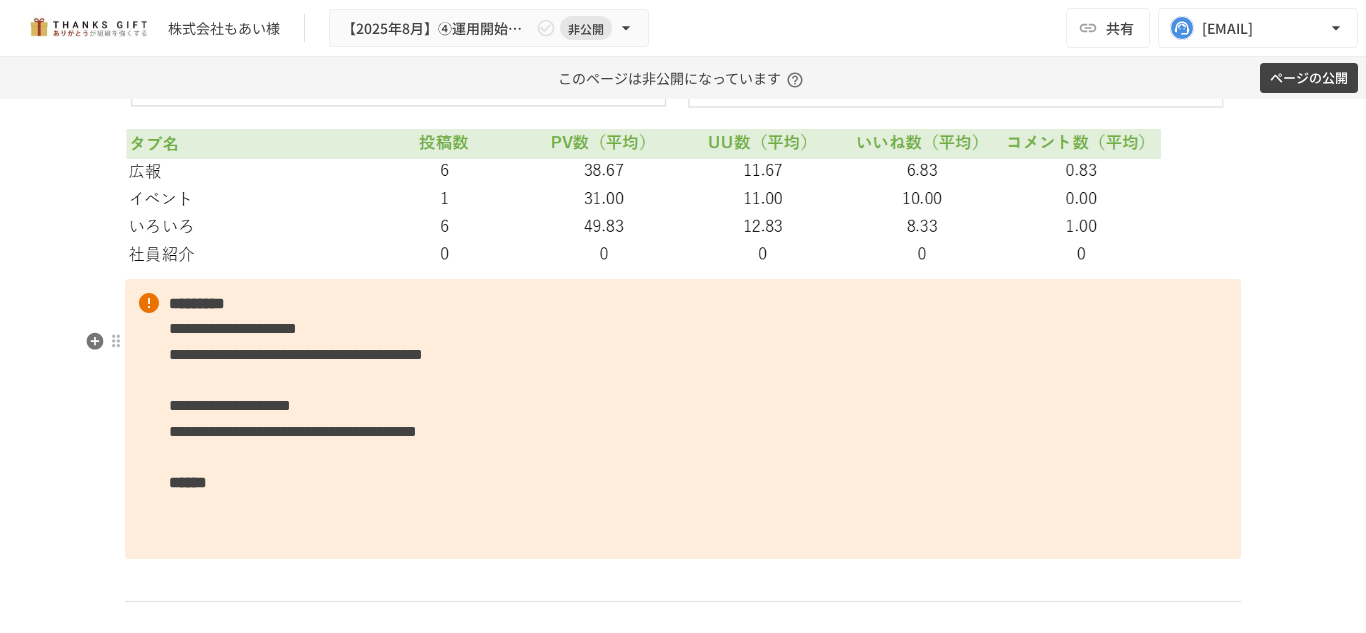 click on "**********" at bounding box center (683, 419) 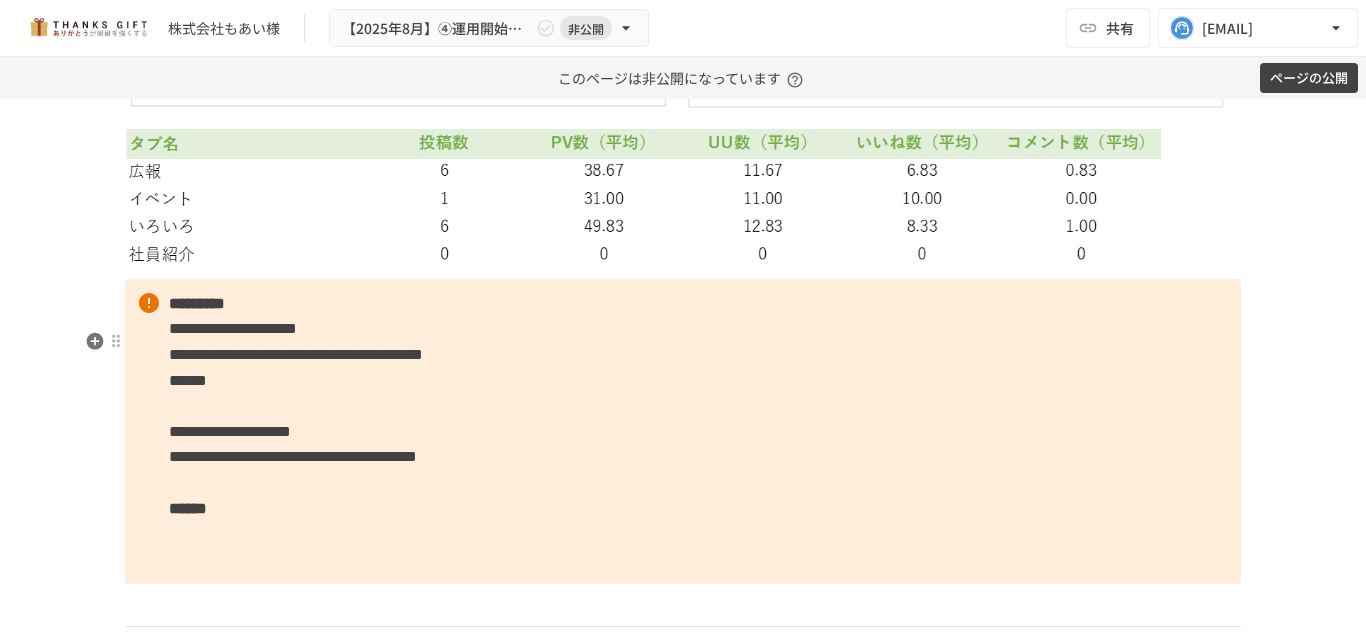 click on "**********" at bounding box center (683, 432) 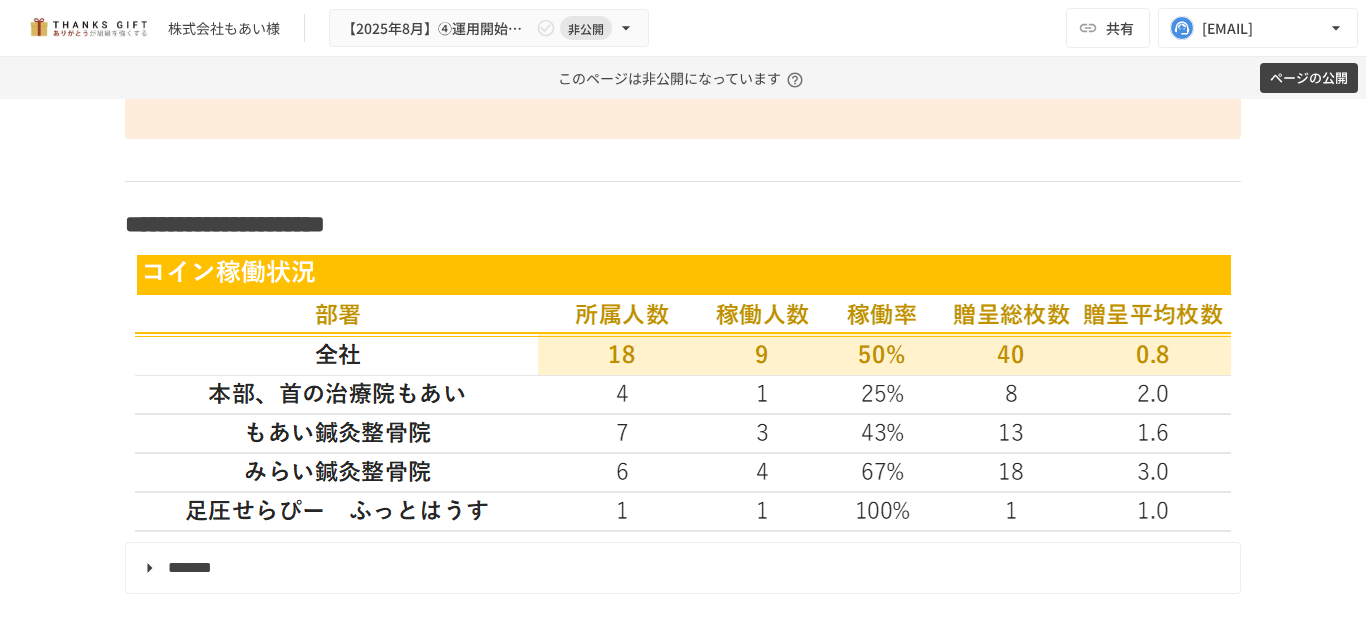 scroll, scrollTop: 3354, scrollLeft: 0, axis: vertical 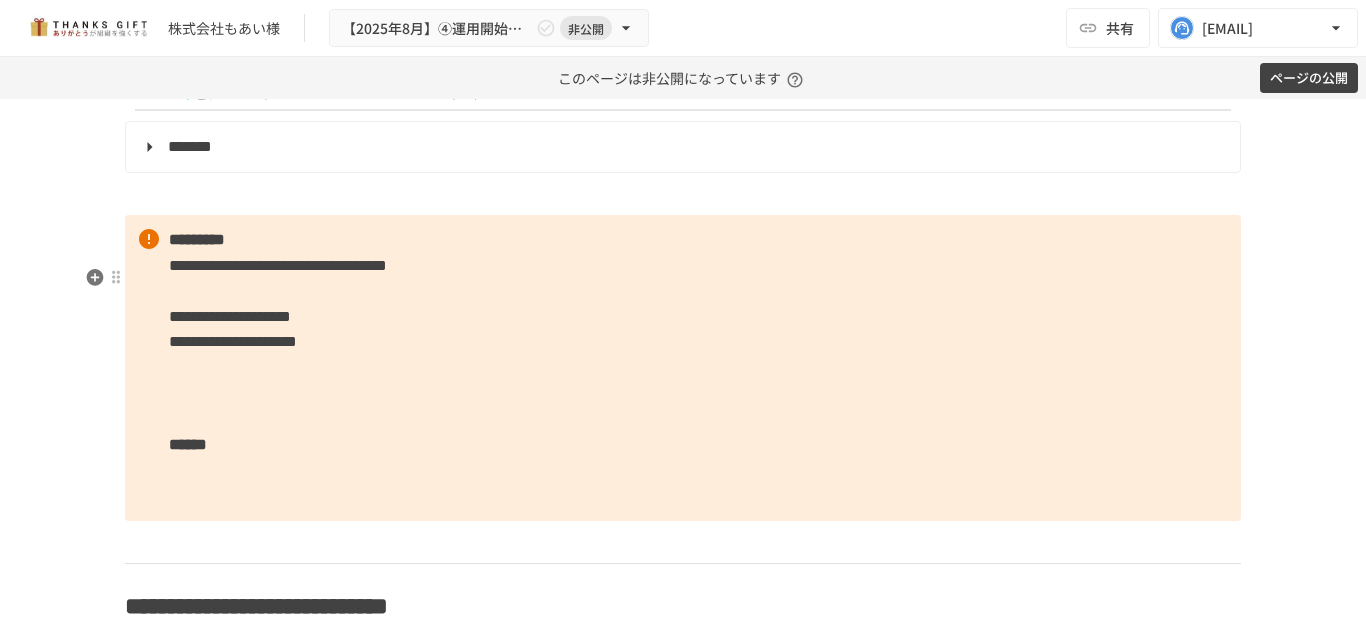 click on "**********" at bounding box center [683, 368] 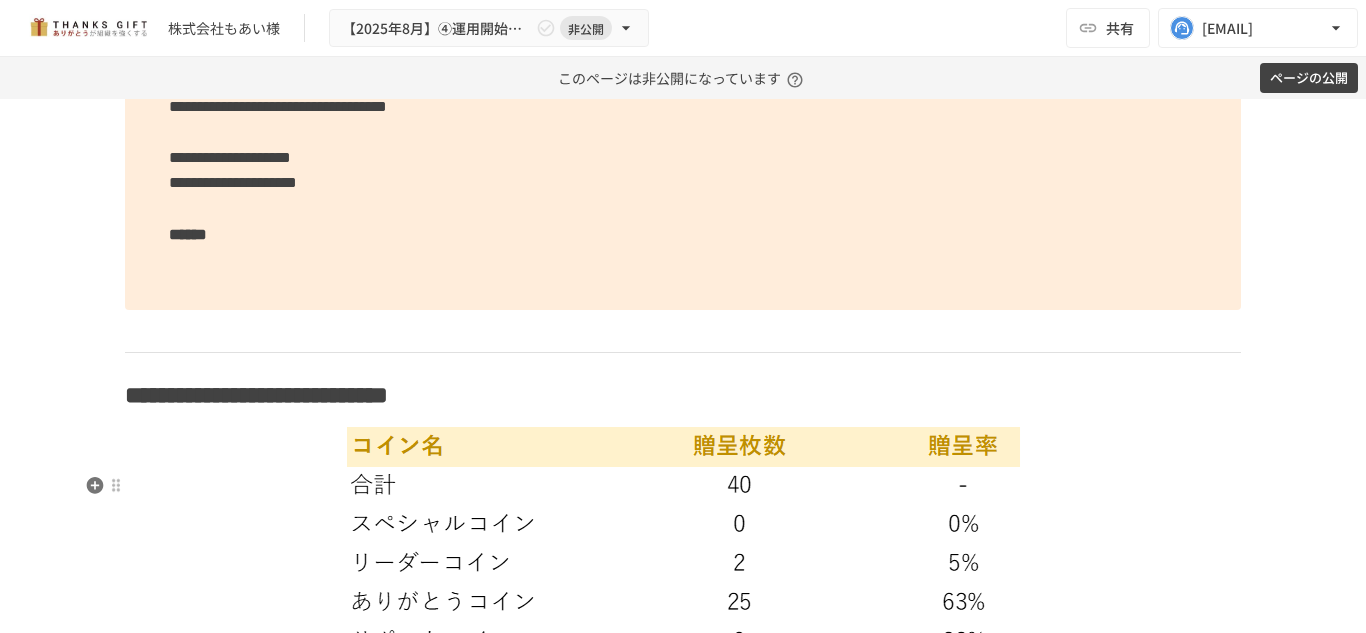 scroll, scrollTop: 3512, scrollLeft: 0, axis: vertical 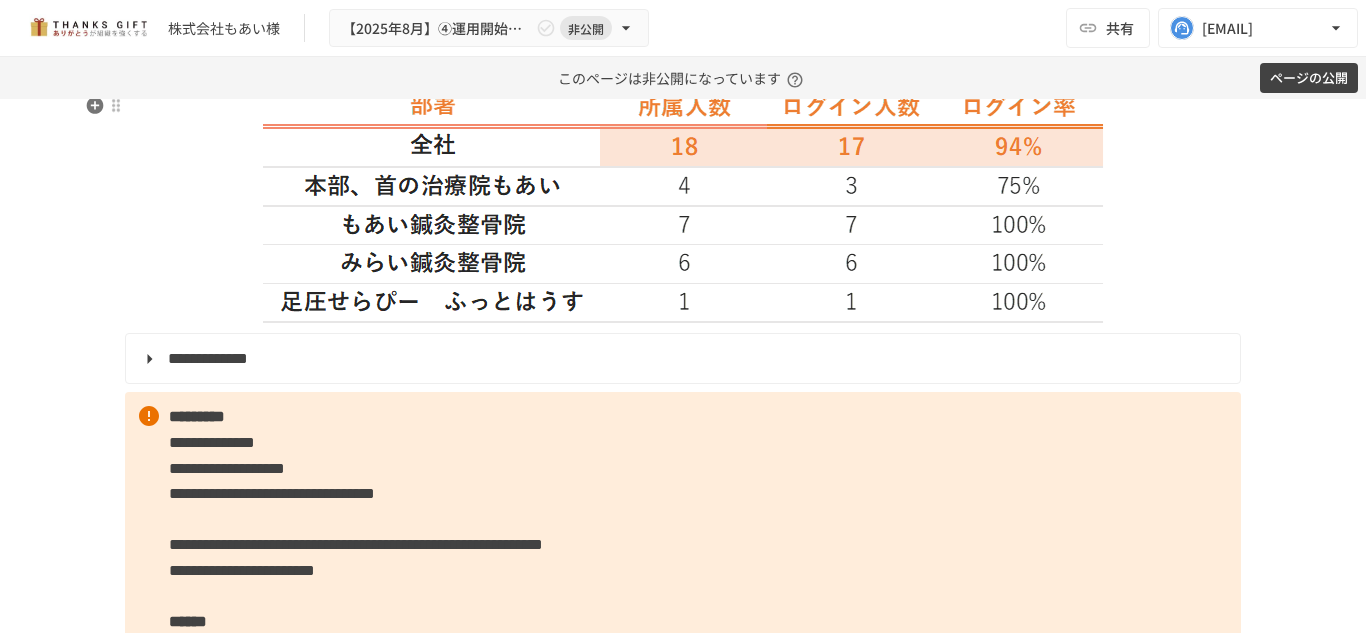 click at bounding box center [683, 184] 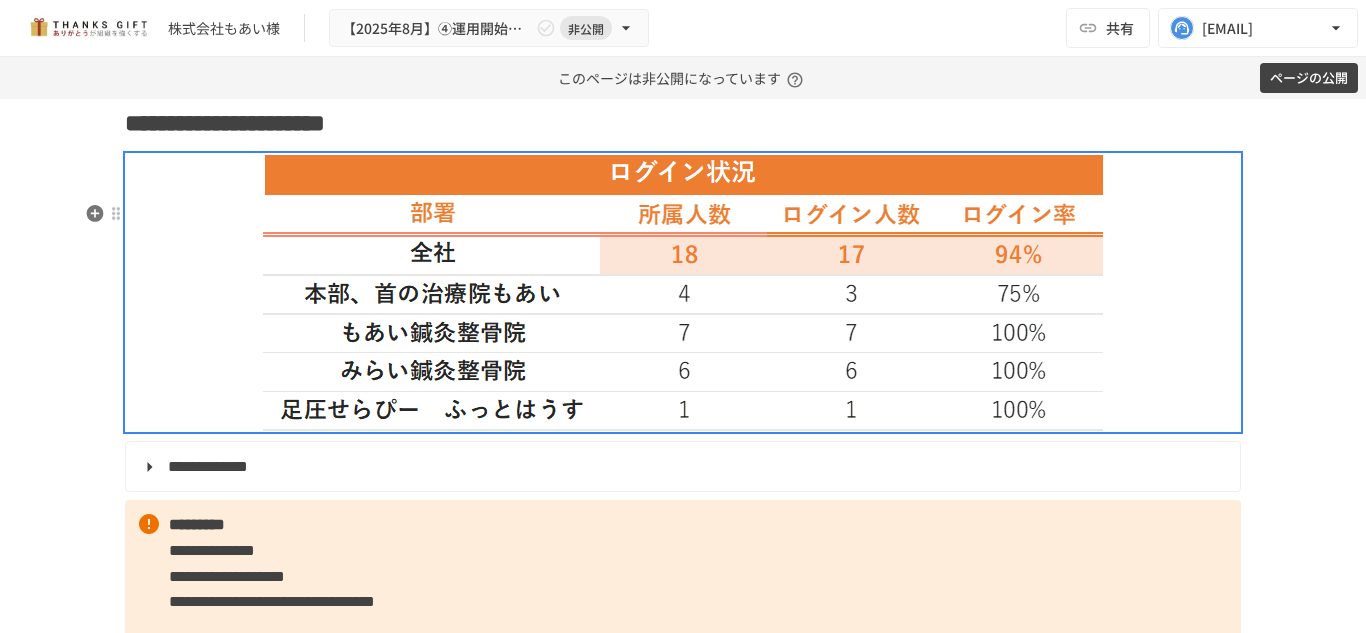 scroll, scrollTop: 2263, scrollLeft: 0, axis: vertical 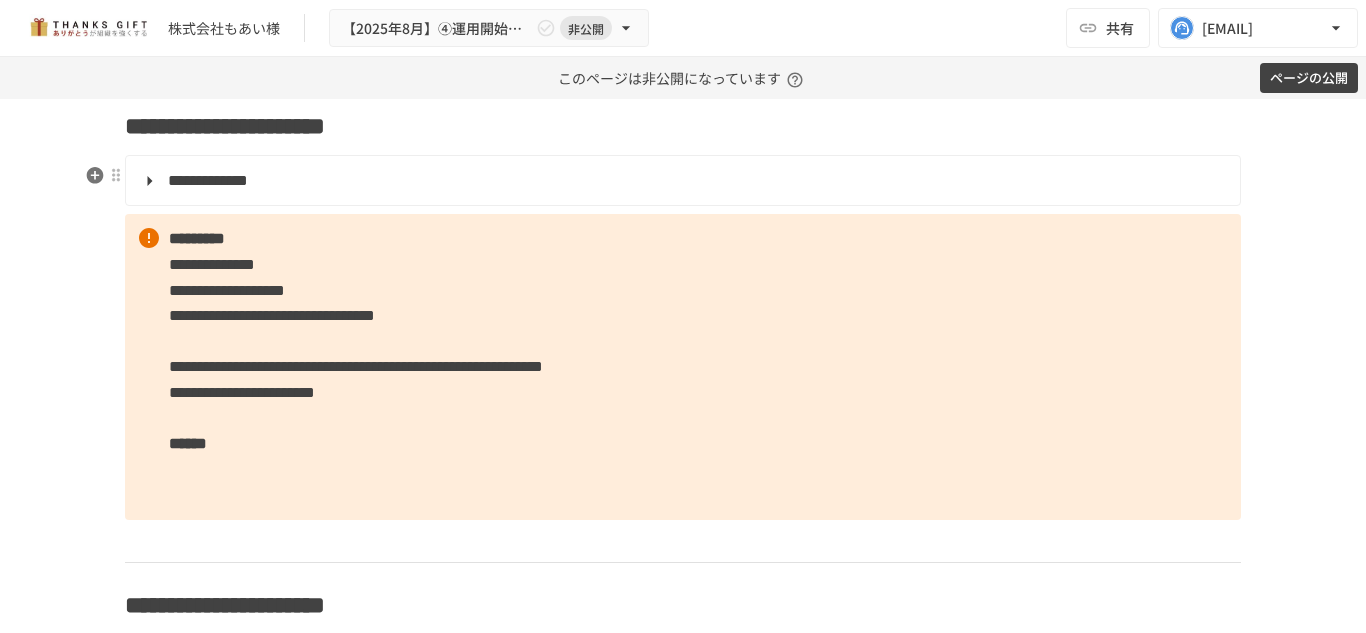 click on "**********" at bounding box center (683, 126) 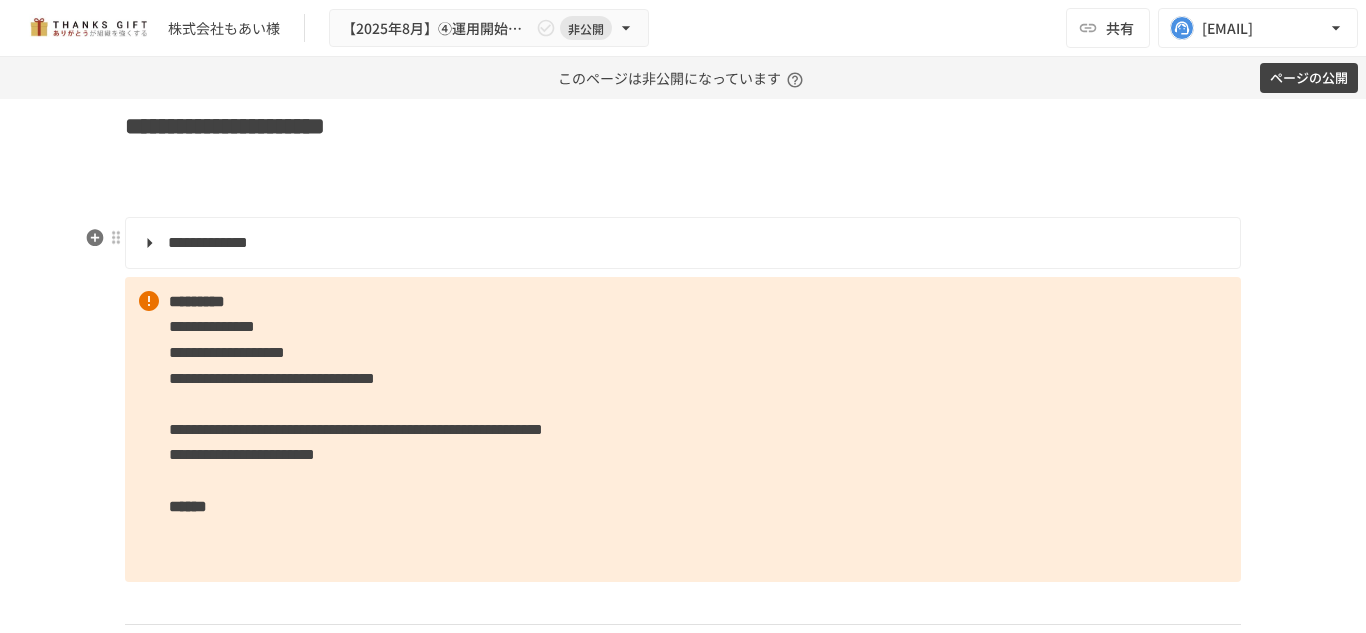 click at bounding box center (683, 189) 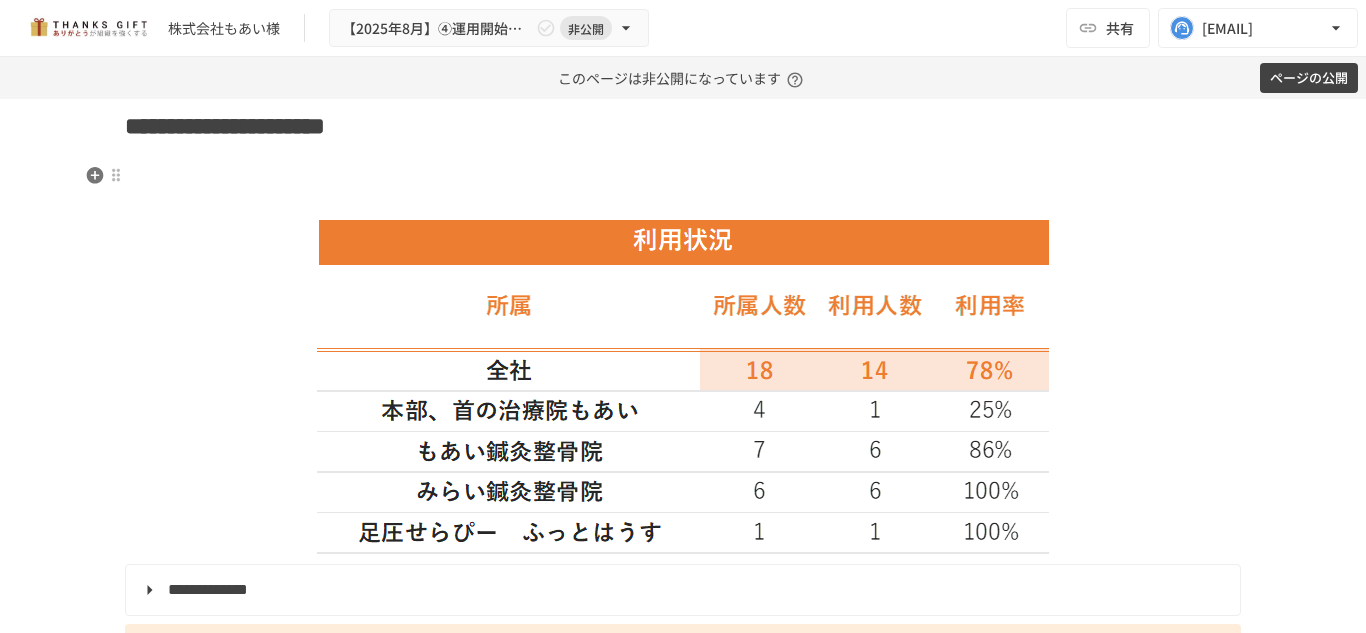 click on "**********" at bounding box center (683, 3430) 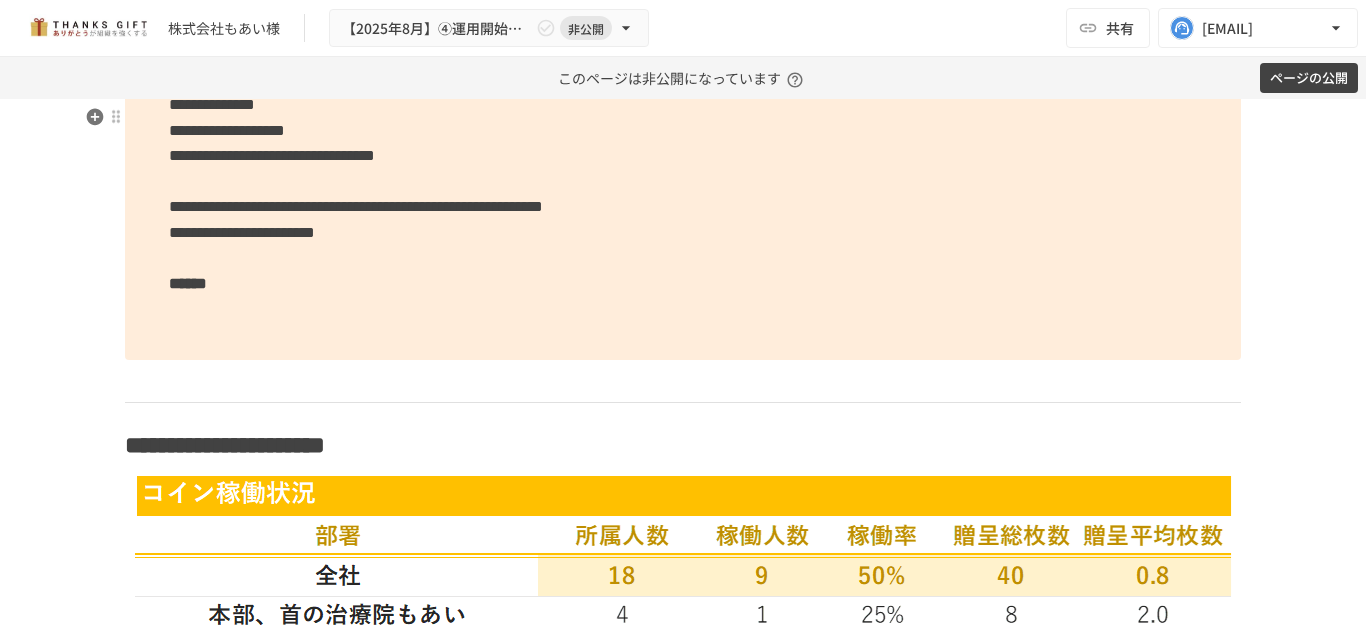 scroll, scrollTop: 2935, scrollLeft: 0, axis: vertical 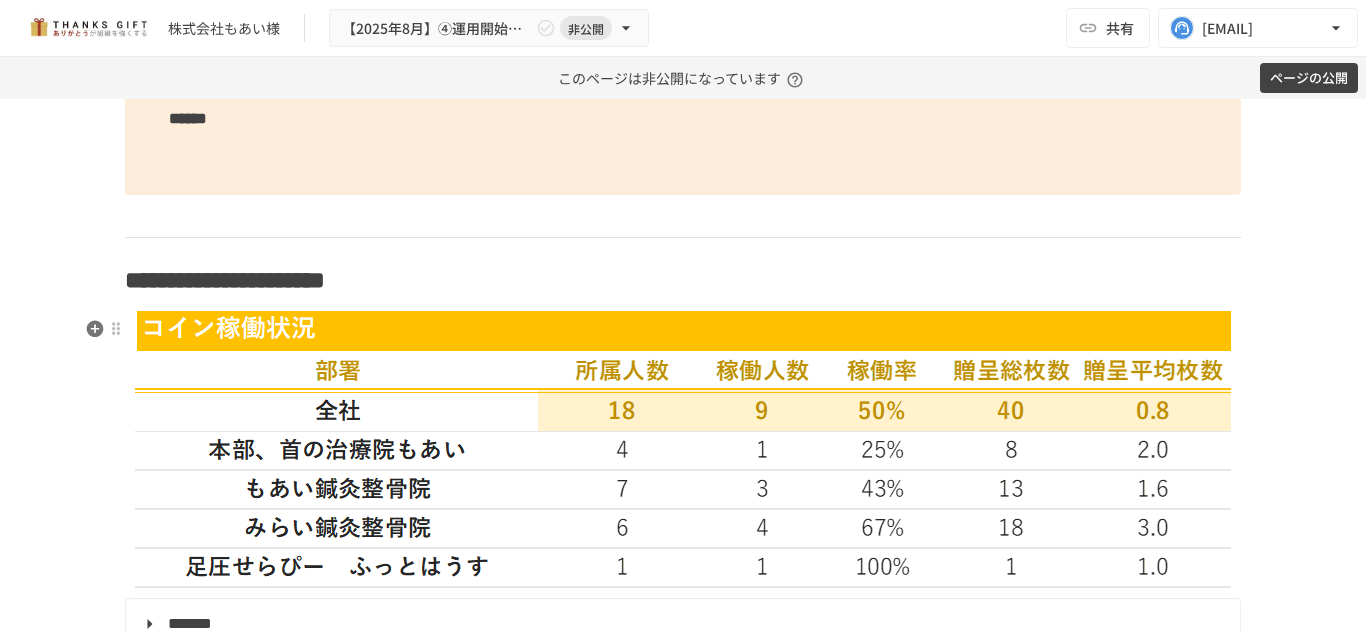 click on "**********" at bounding box center (683, 280) 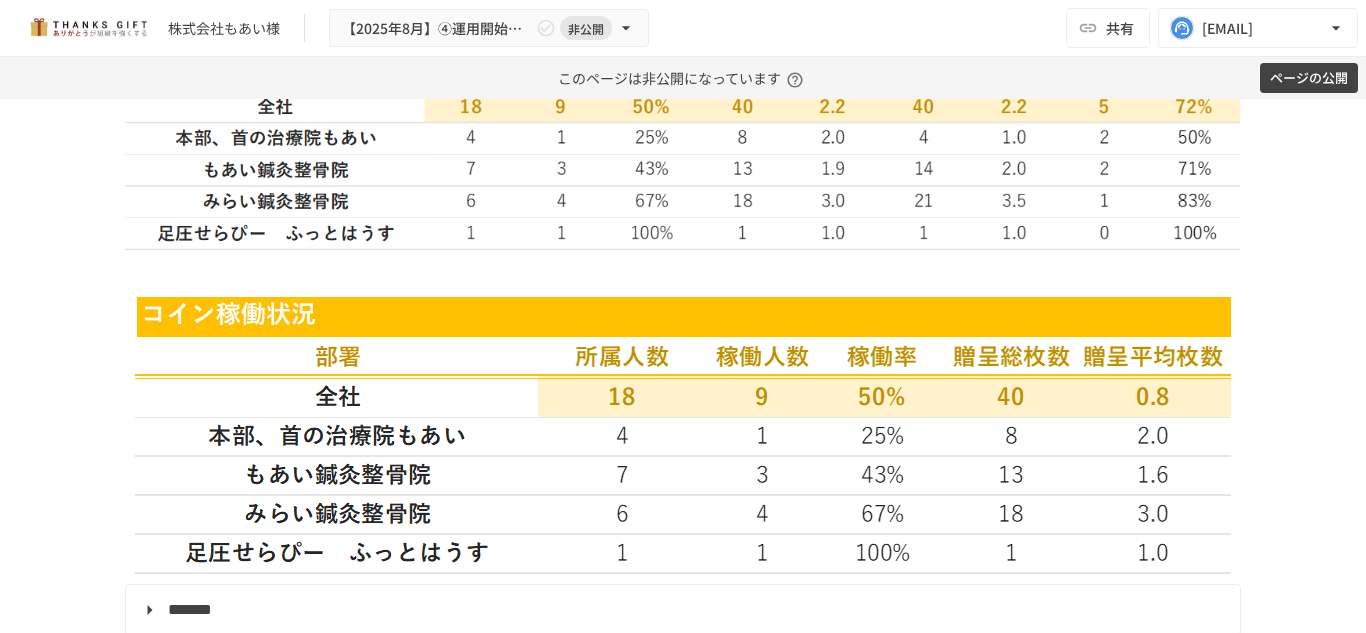 scroll, scrollTop: 3258, scrollLeft: 0, axis: vertical 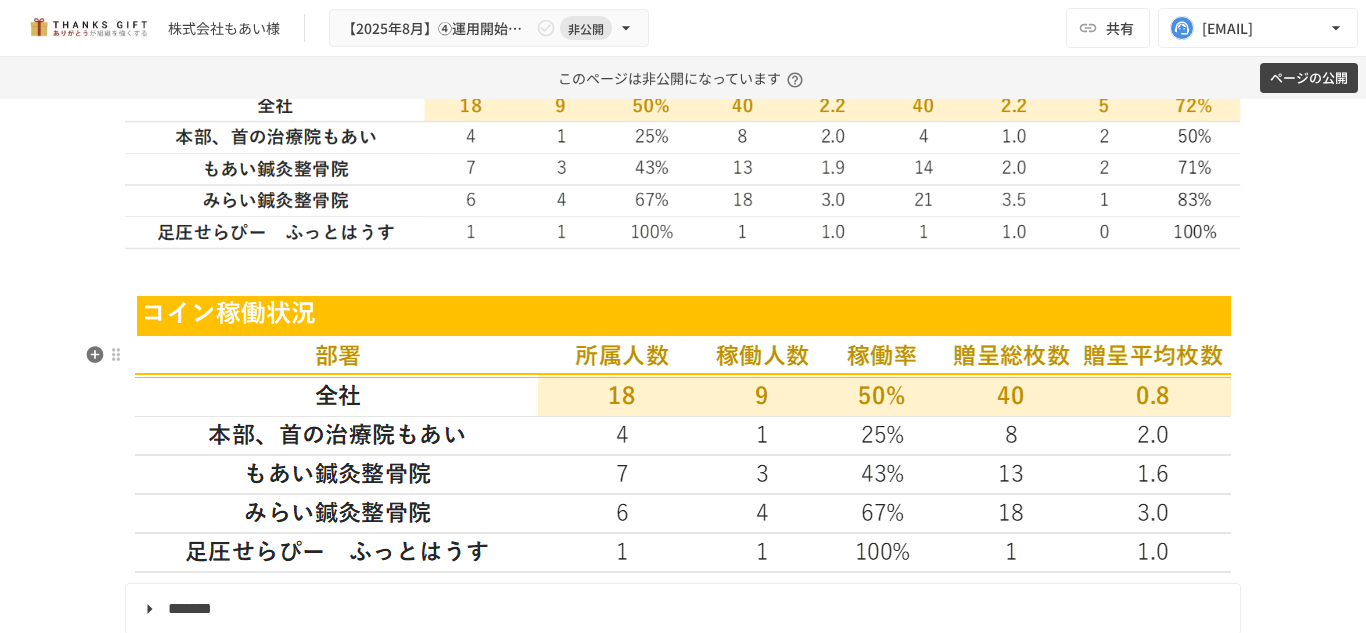 click at bounding box center (683, 434) 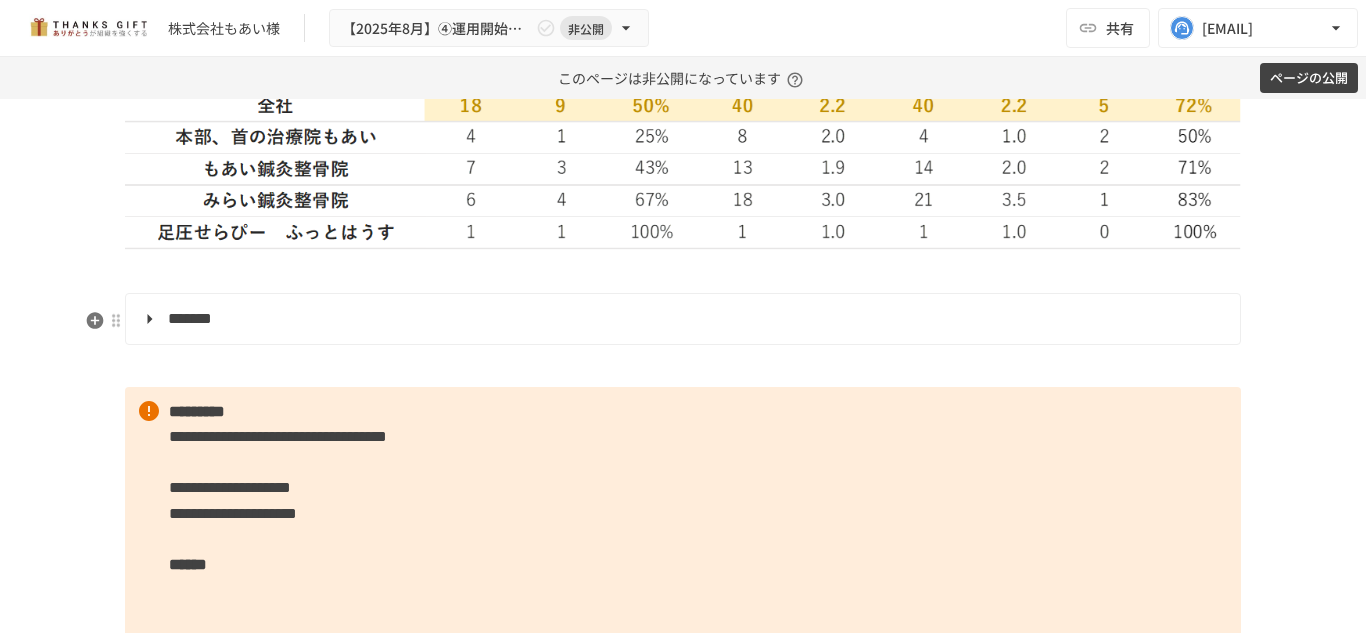 click at bounding box center [683, 272] 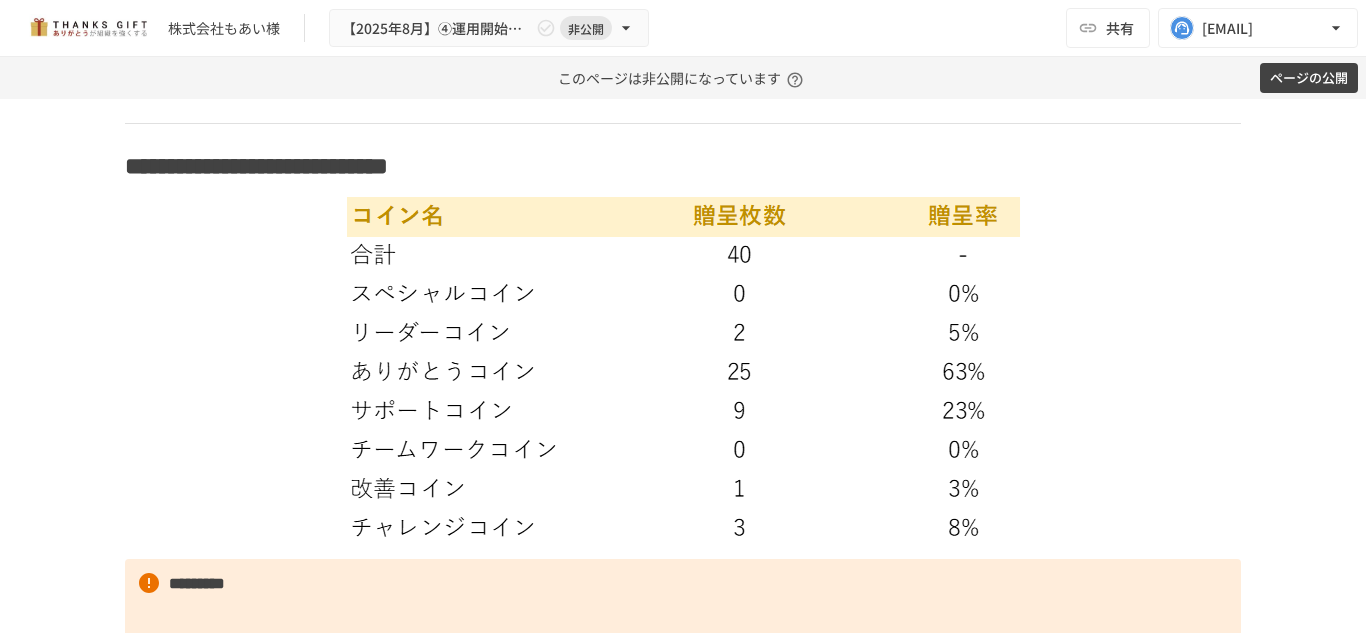 scroll, scrollTop: 3785, scrollLeft: 0, axis: vertical 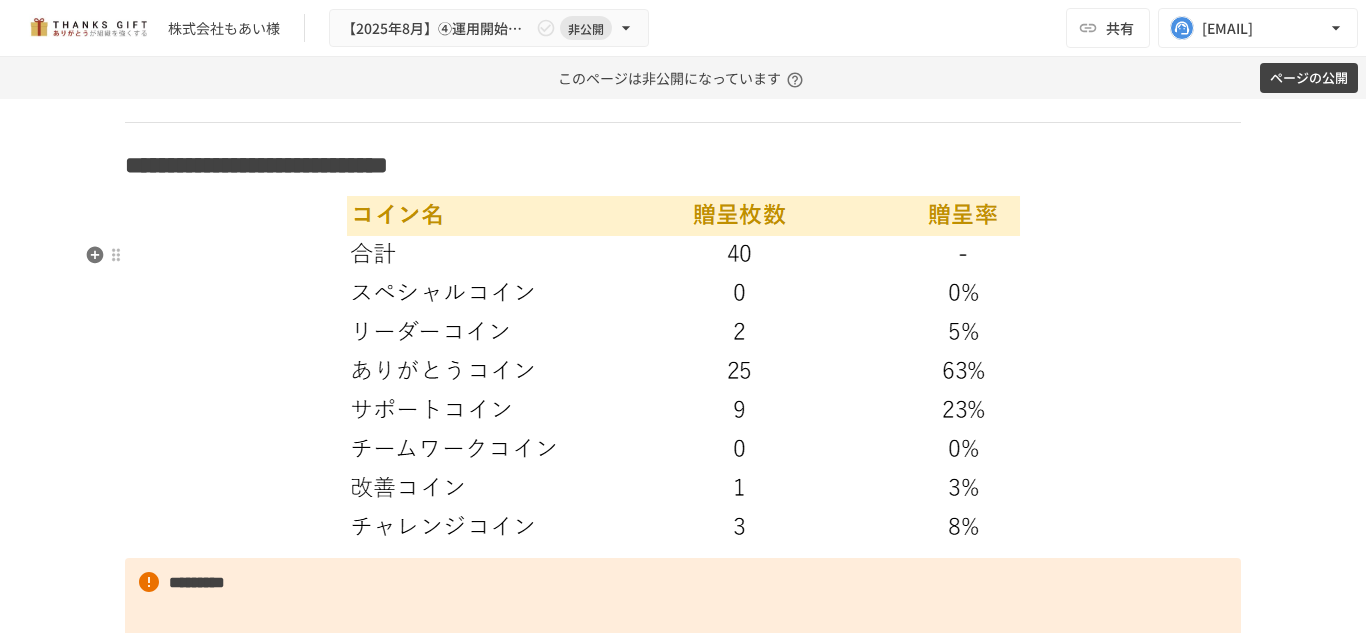 click at bounding box center [683, 371] 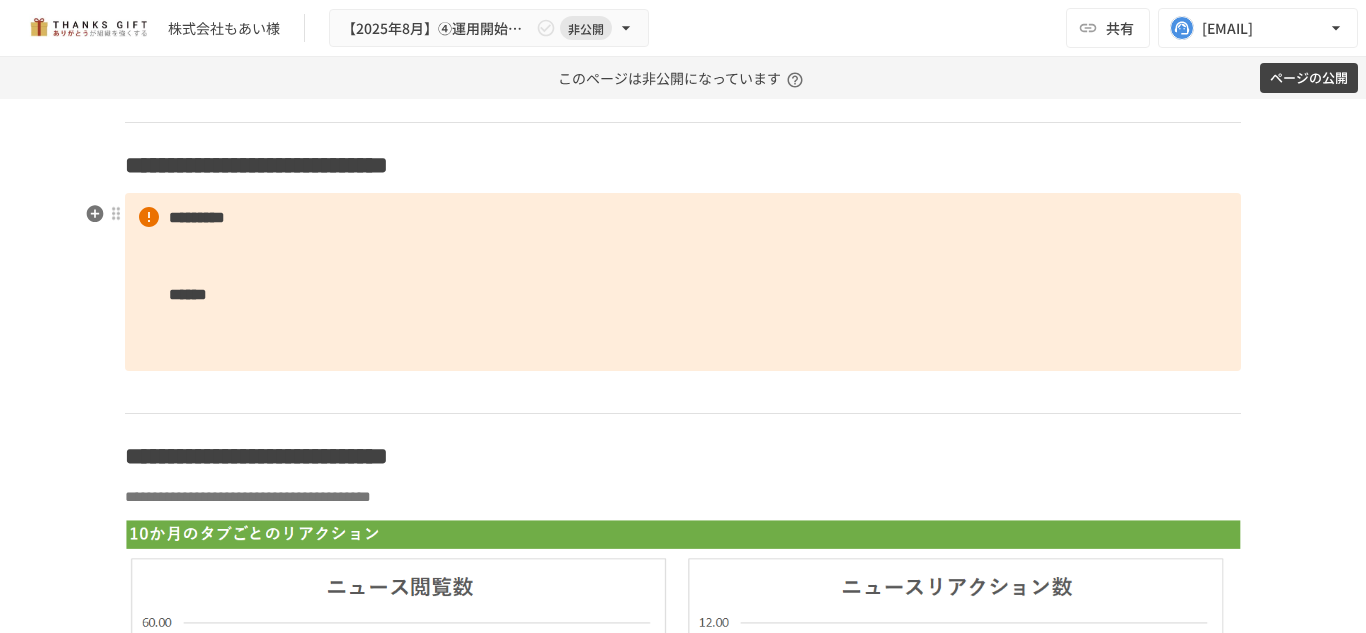 click on "**********" at bounding box center [683, 165] 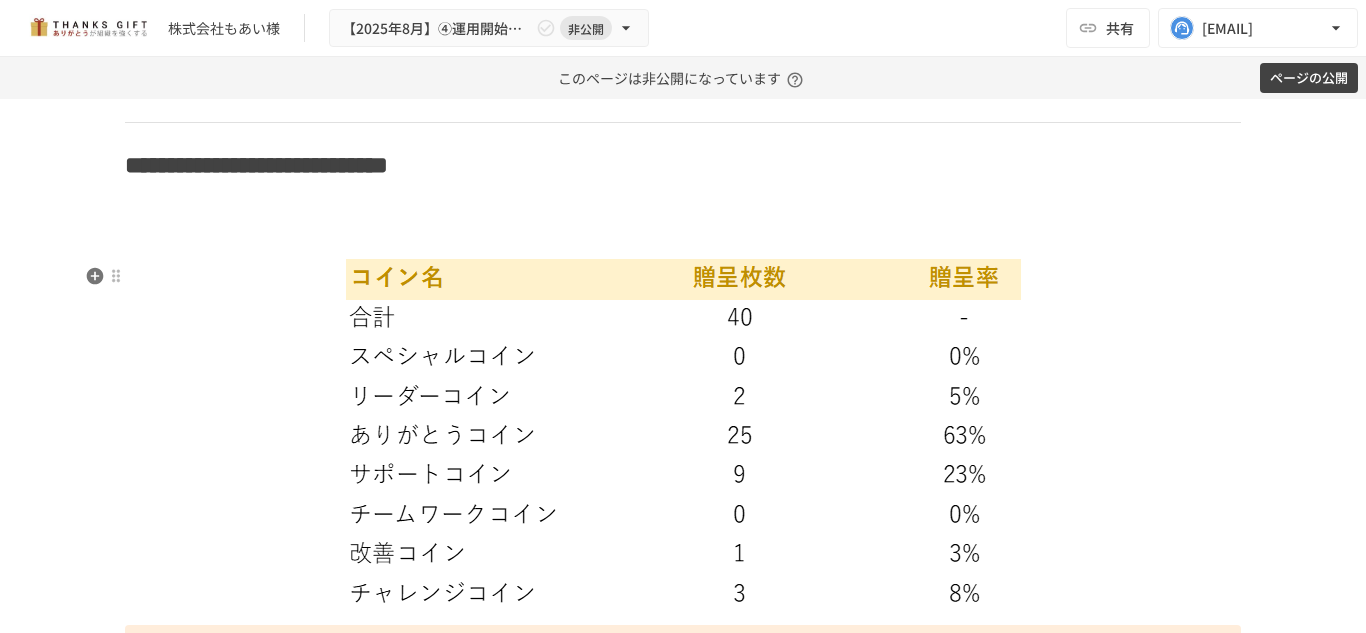 click on "**********" at bounding box center [683, 1902] 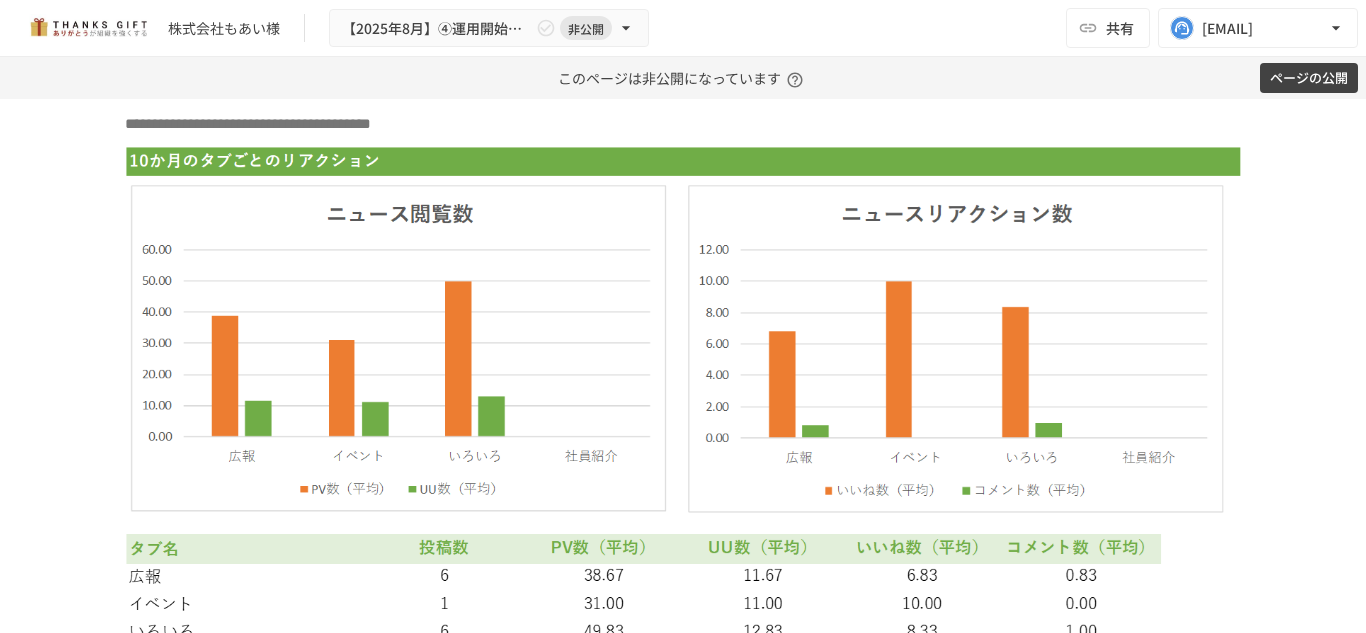 scroll, scrollTop: 4528, scrollLeft: 0, axis: vertical 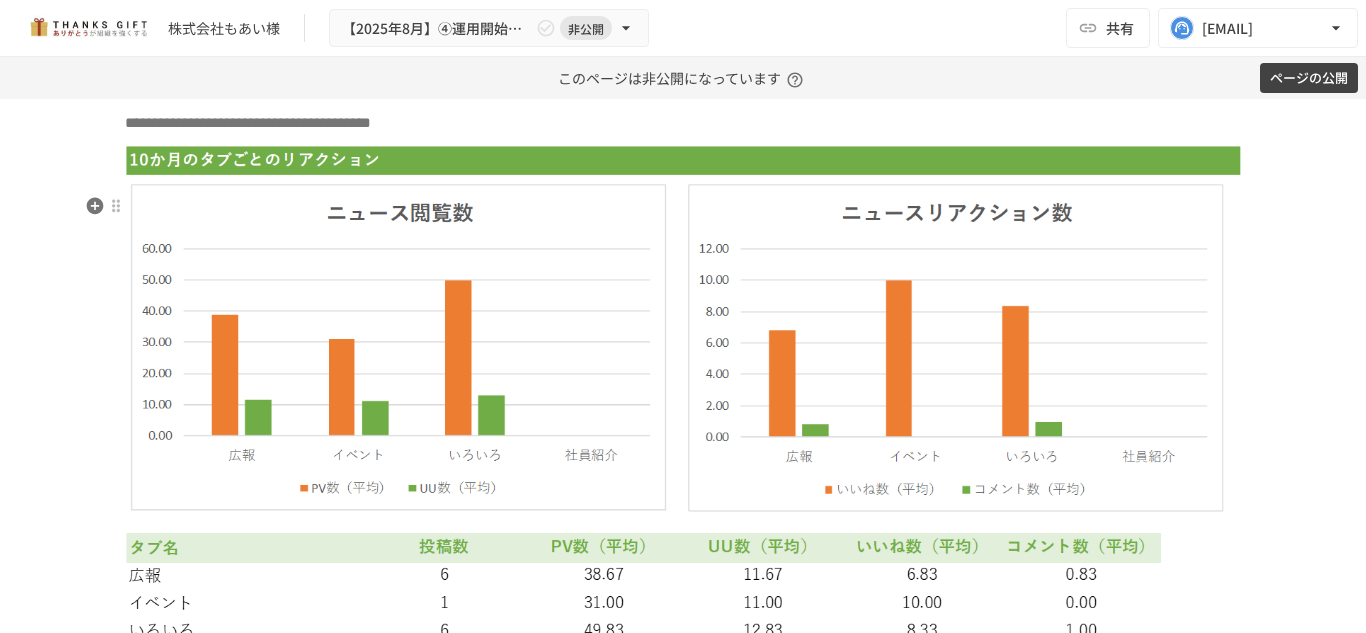 click at bounding box center [683, 409] 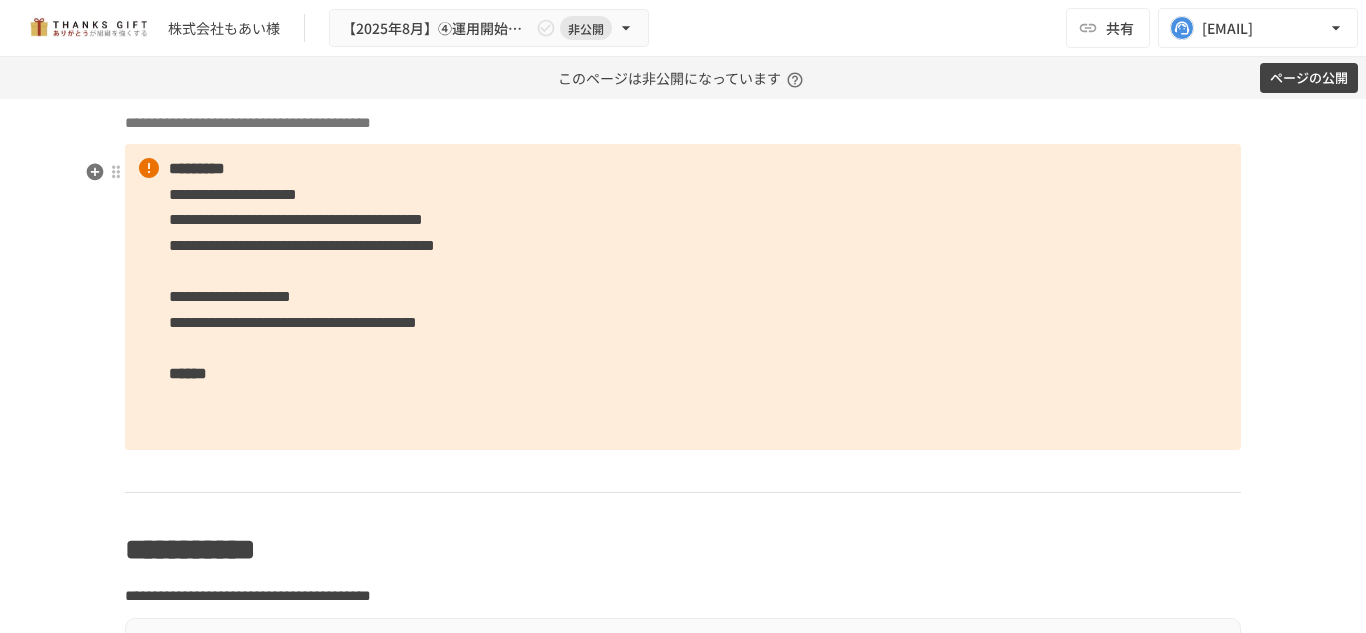 click on "**********" at bounding box center [683, 123] 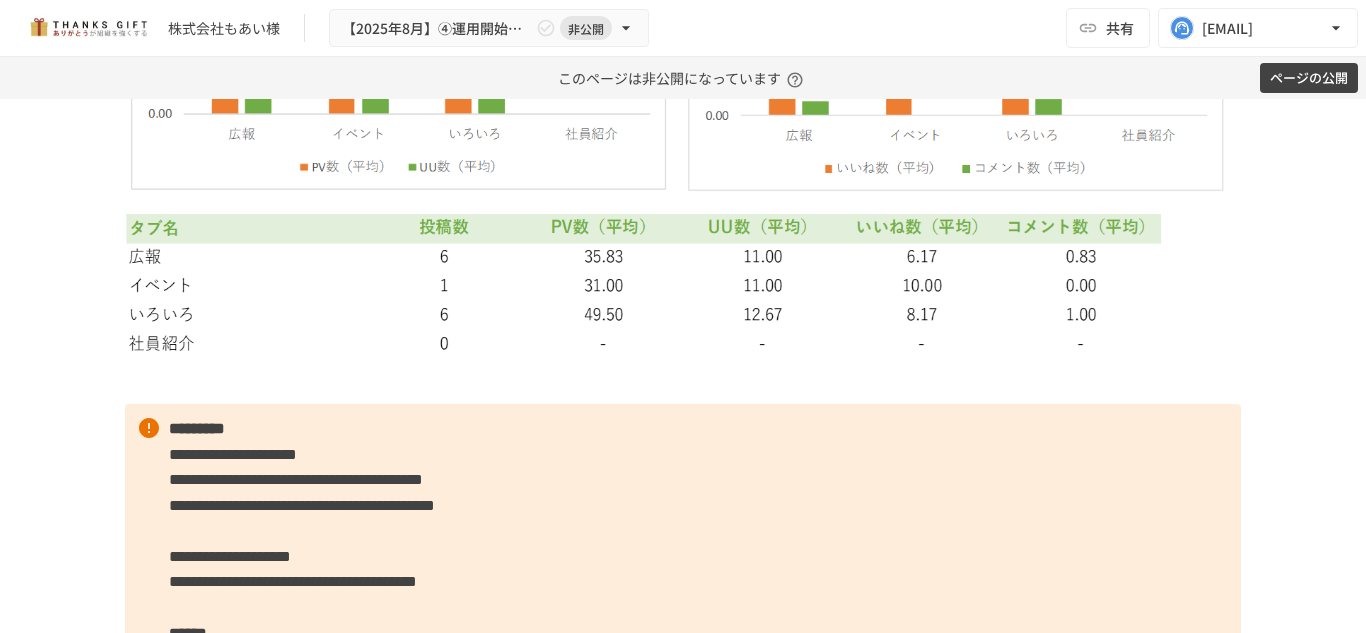 scroll, scrollTop: 5641, scrollLeft: 0, axis: vertical 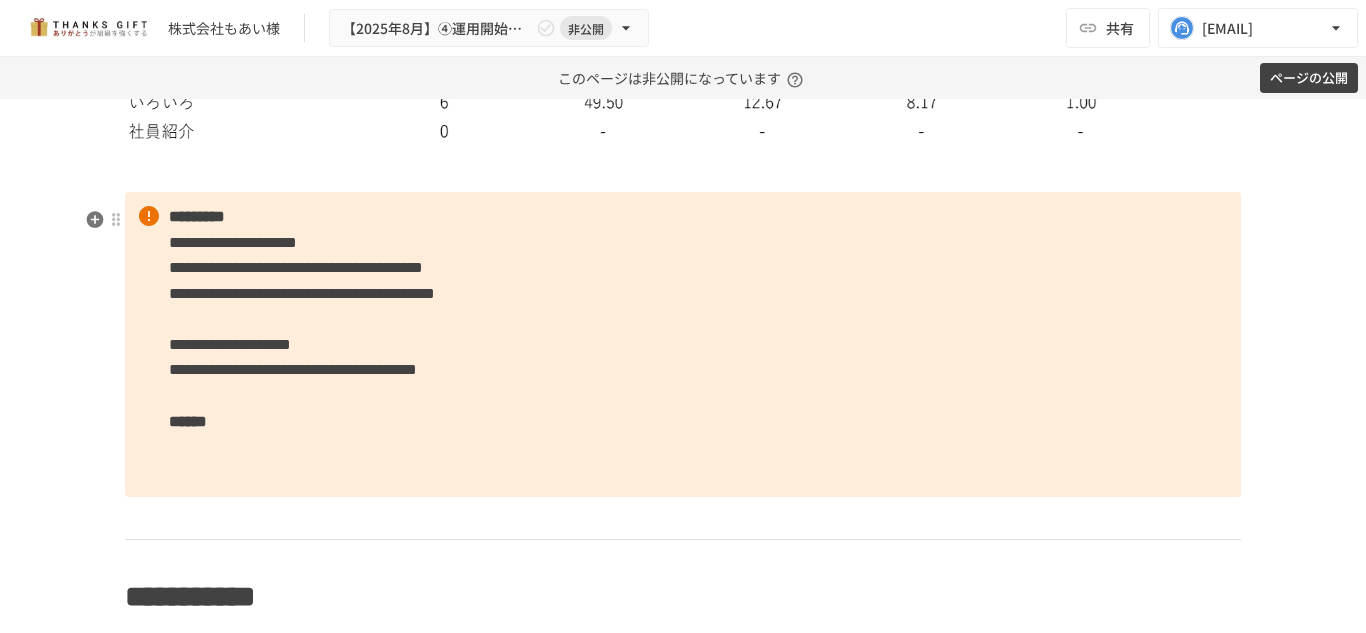 click at bounding box center (683, 171) 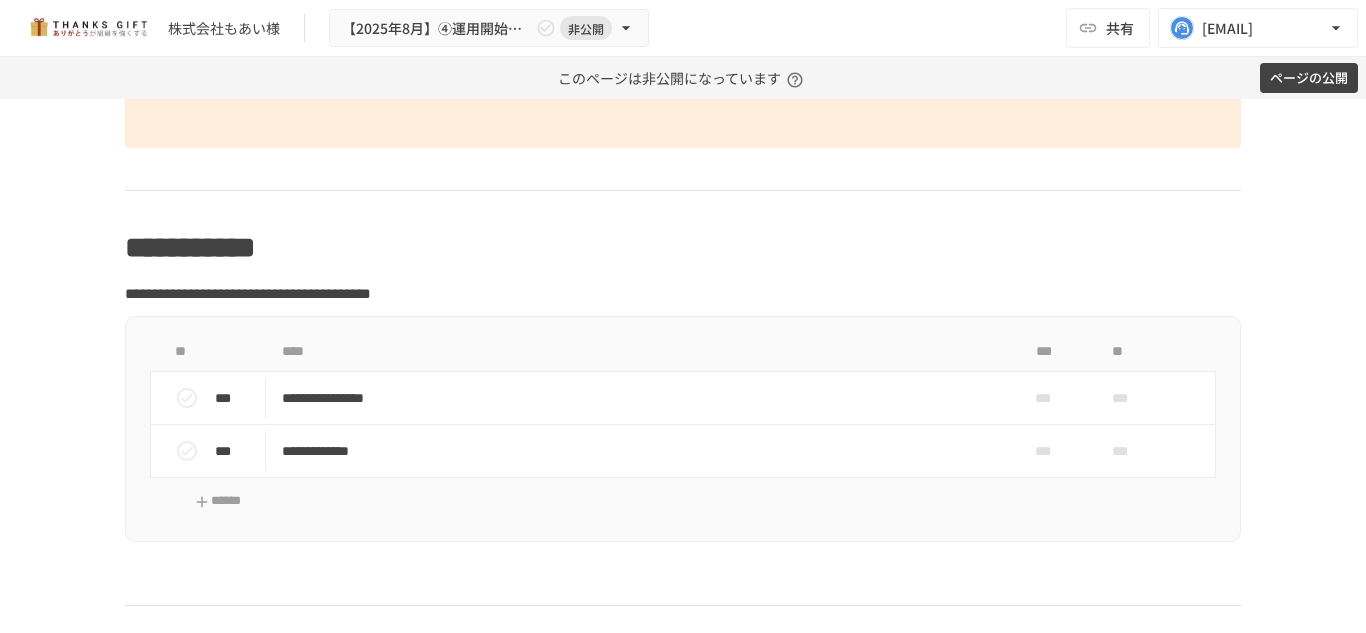 scroll, scrollTop: 5957, scrollLeft: 0, axis: vertical 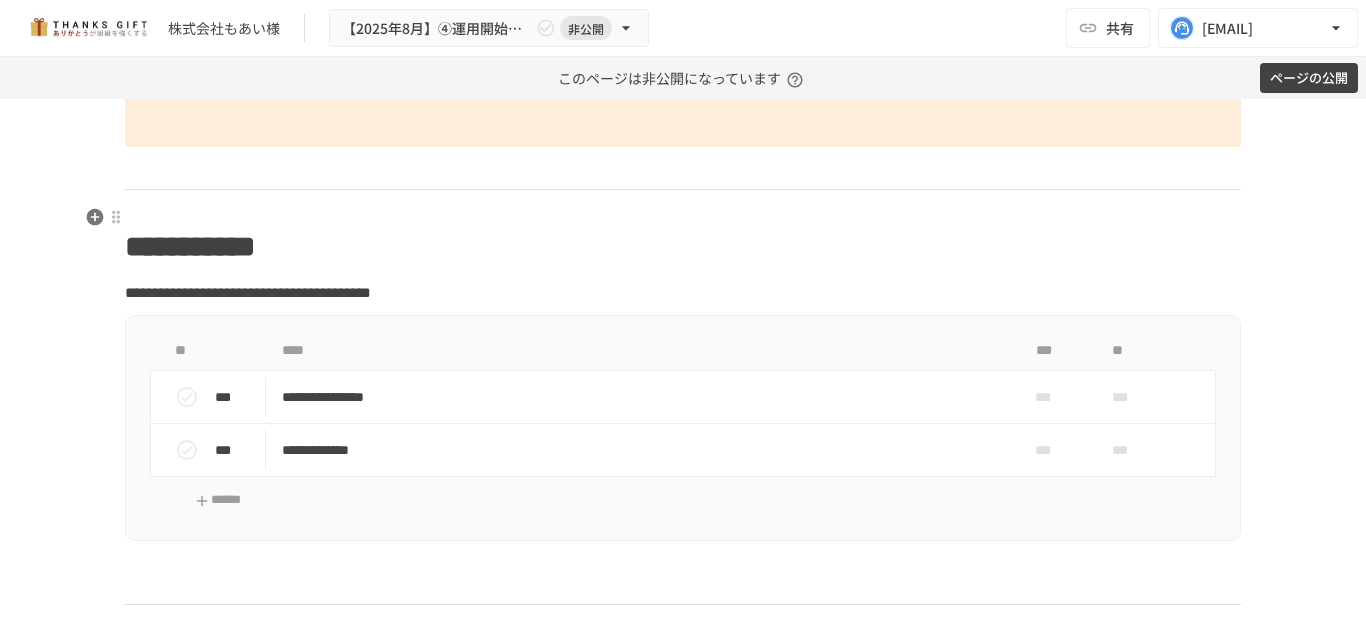click at bounding box center (683, 168) 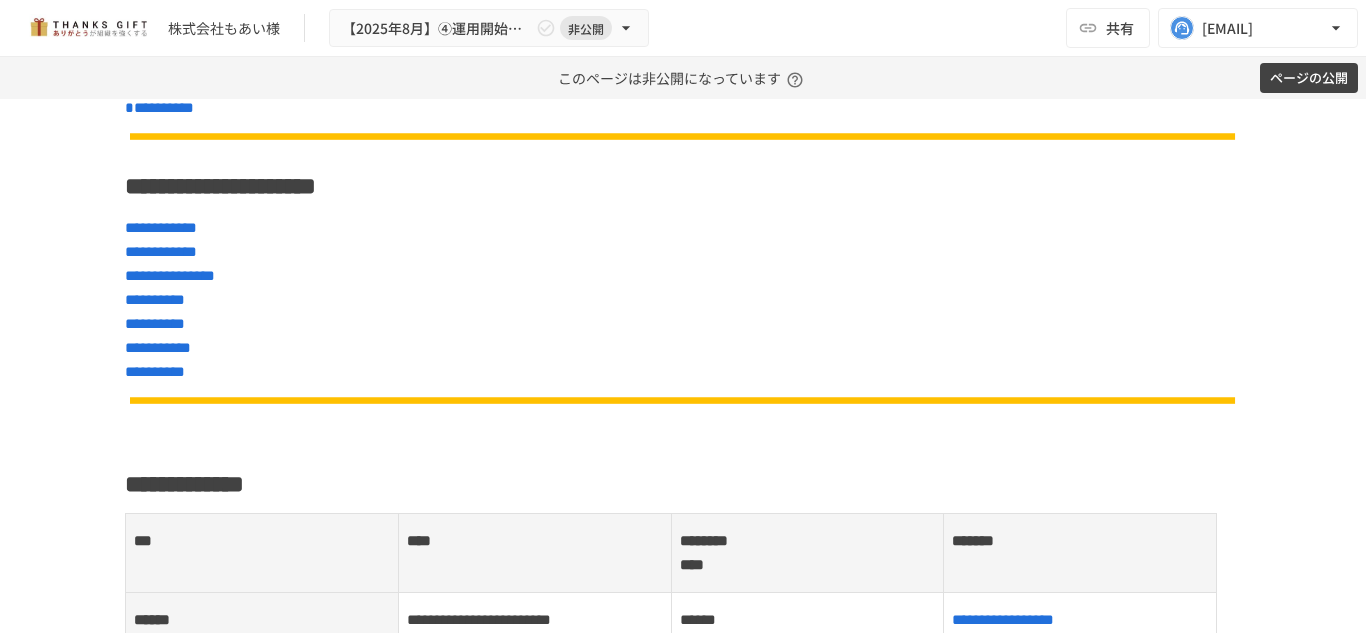 scroll, scrollTop: 0, scrollLeft: 0, axis: both 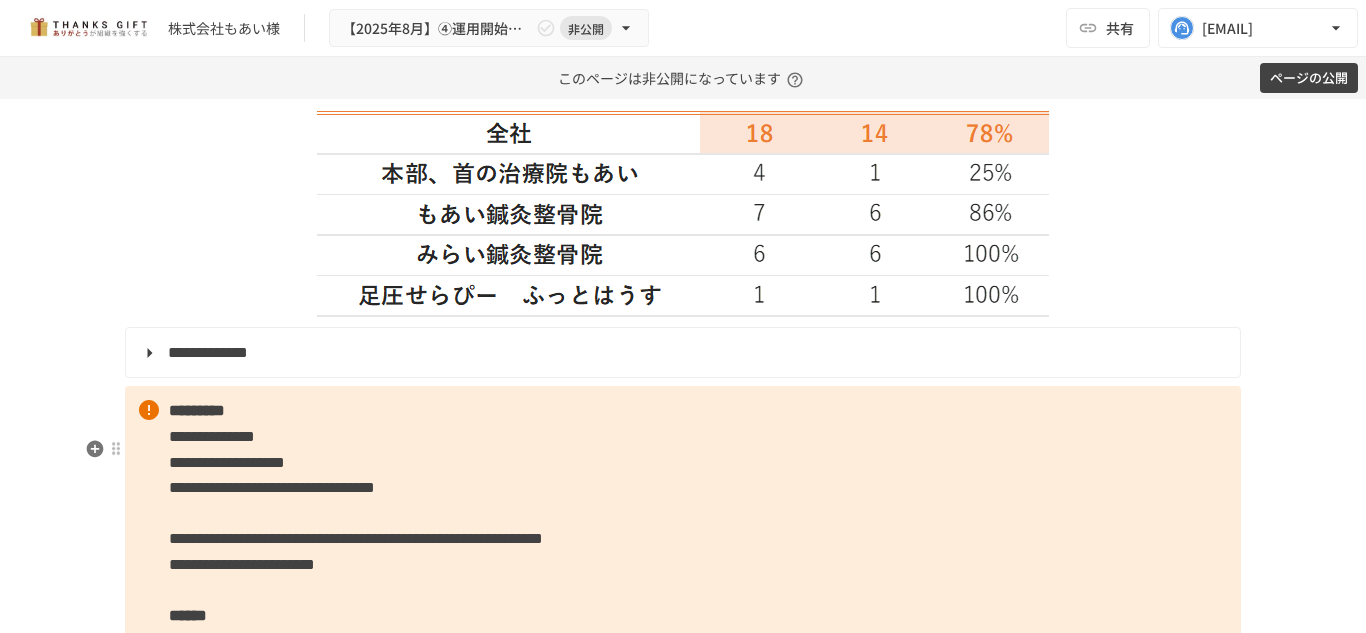click on "**********" at bounding box center (683, 539) 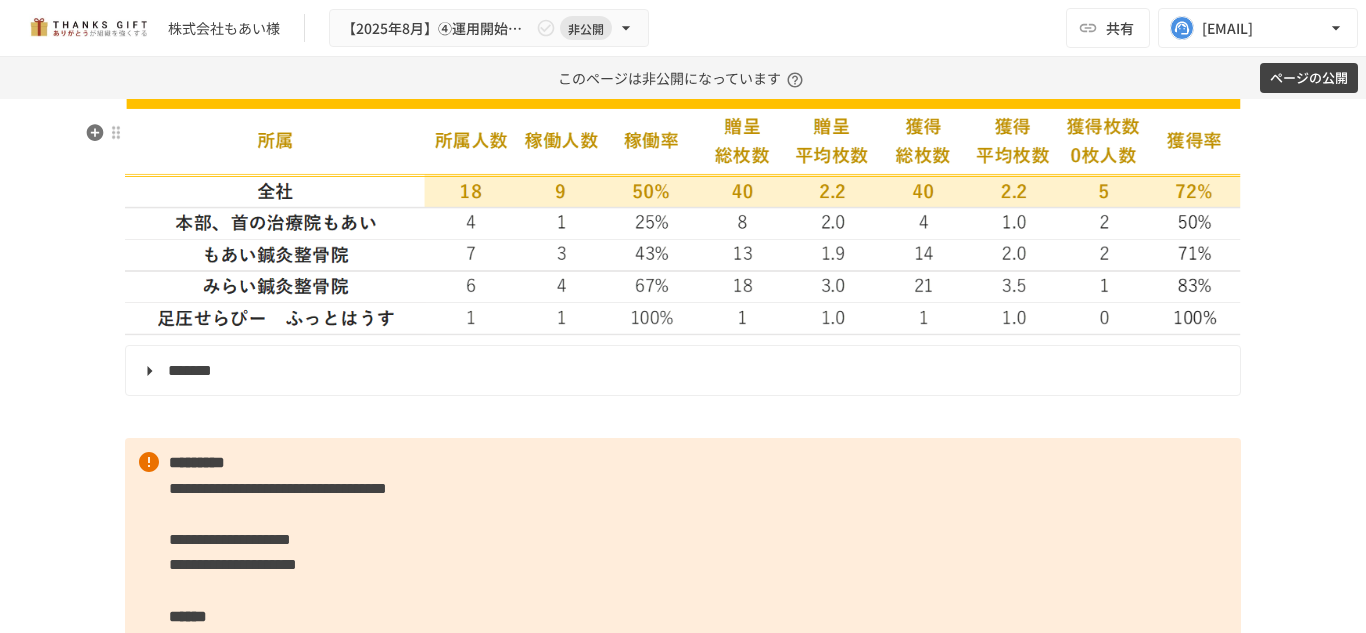 scroll, scrollTop: 3208, scrollLeft: 0, axis: vertical 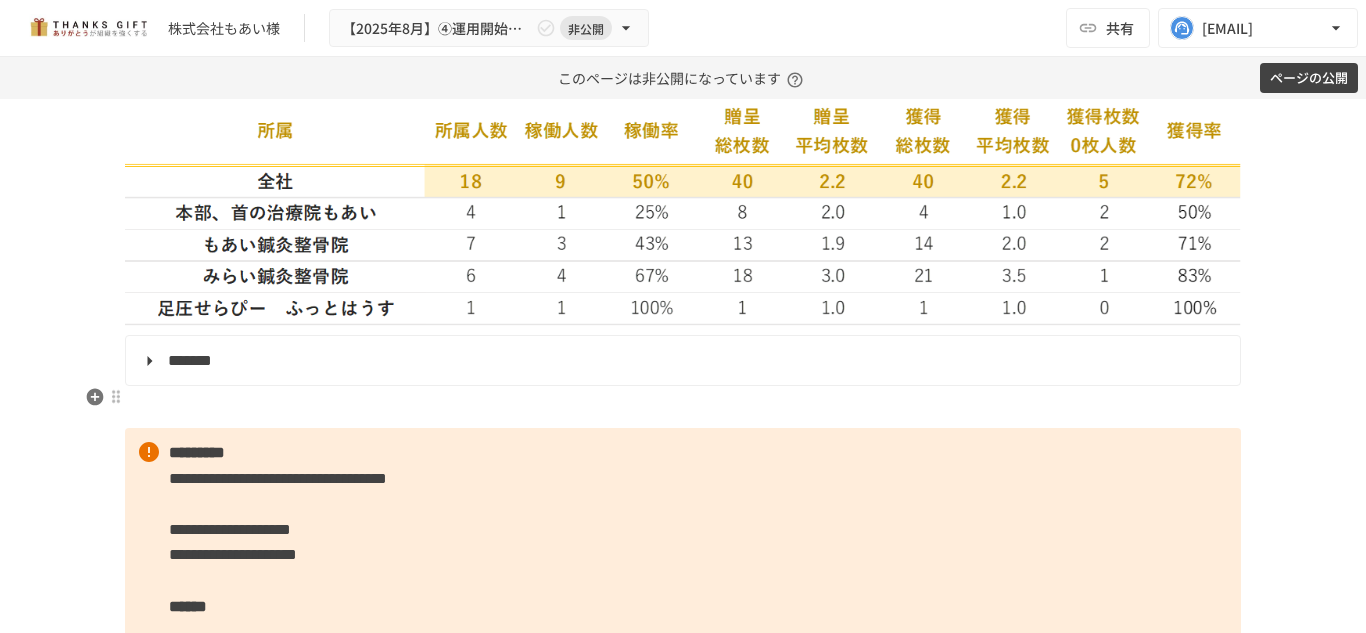 click on "**********" at bounding box center [683, 361] 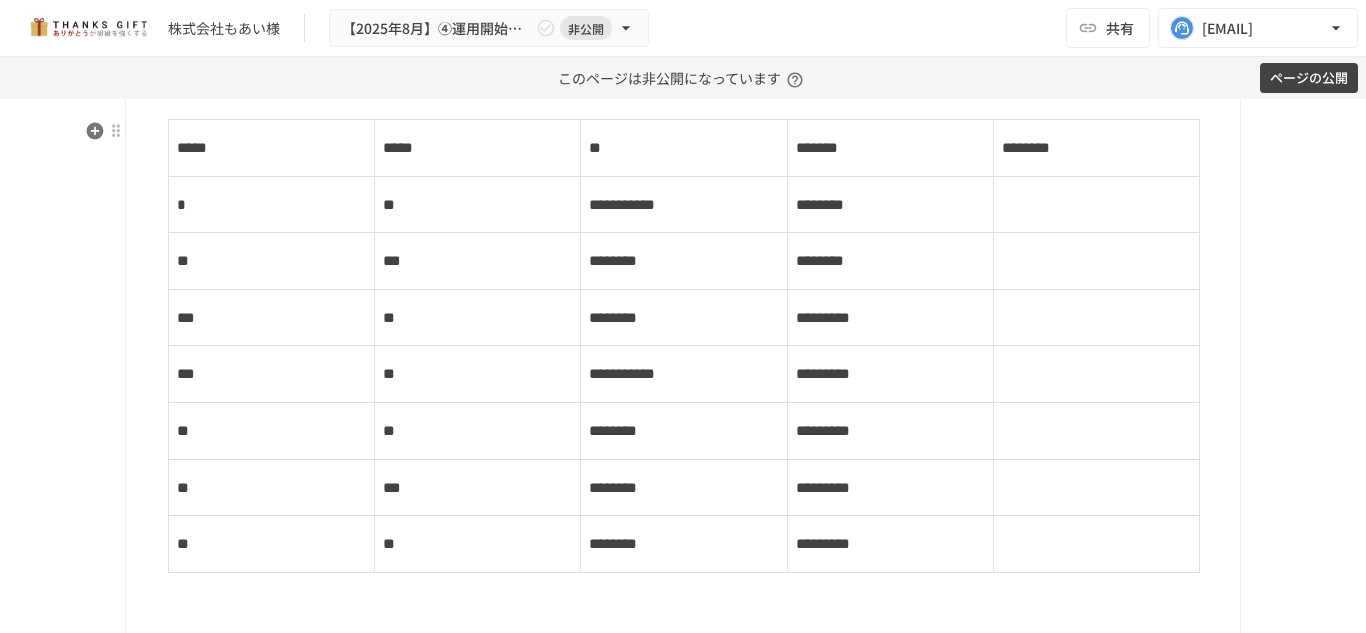 scroll, scrollTop: 3471, scrollLeft: 0, axis: vertical 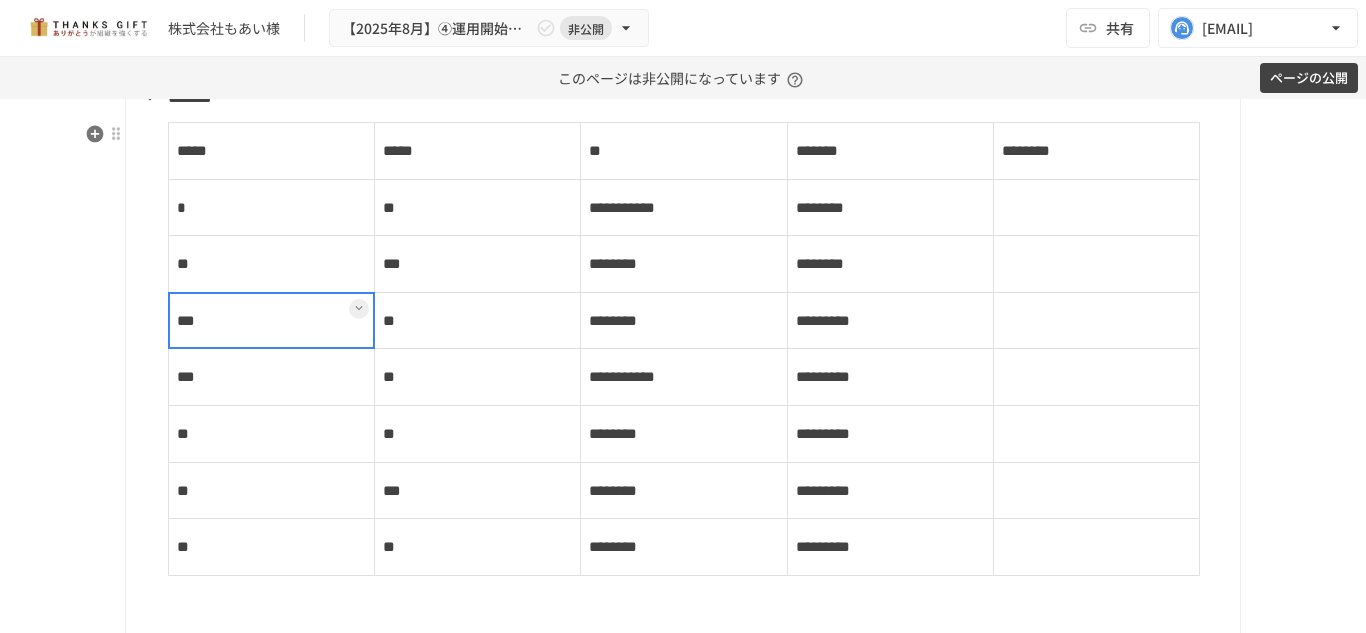click on "***" at bounding box center [272, 320] 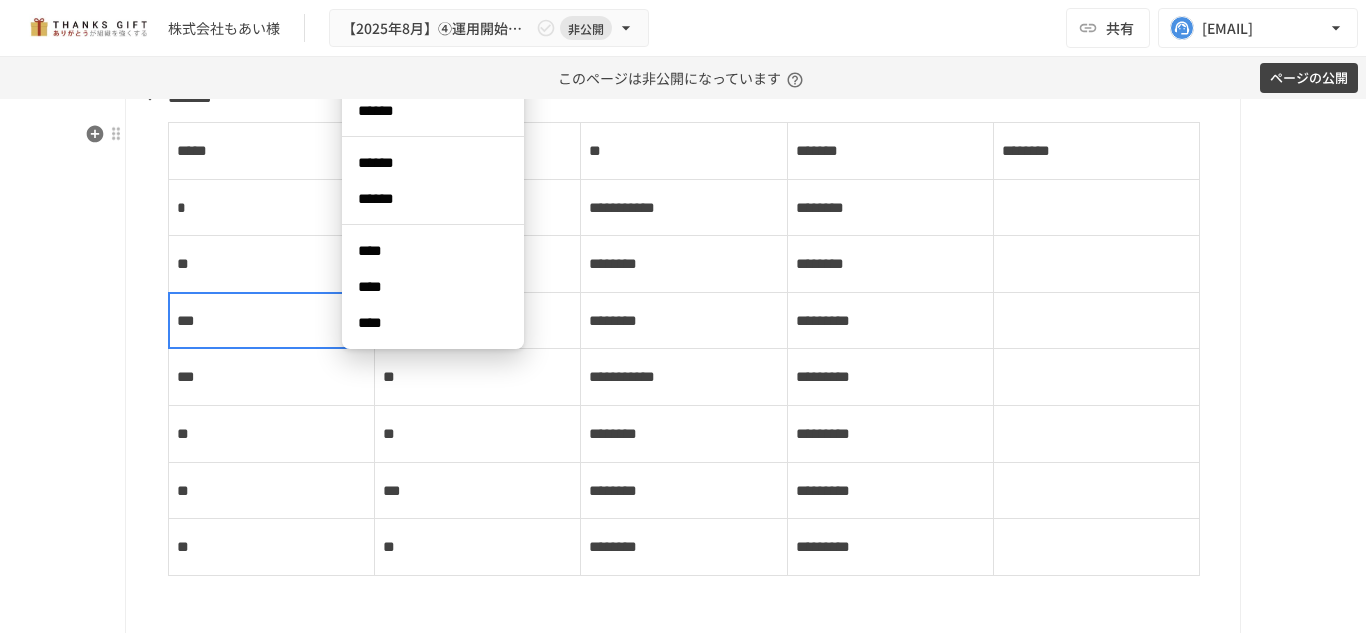 click on "****" at bounding box center [433, 251] 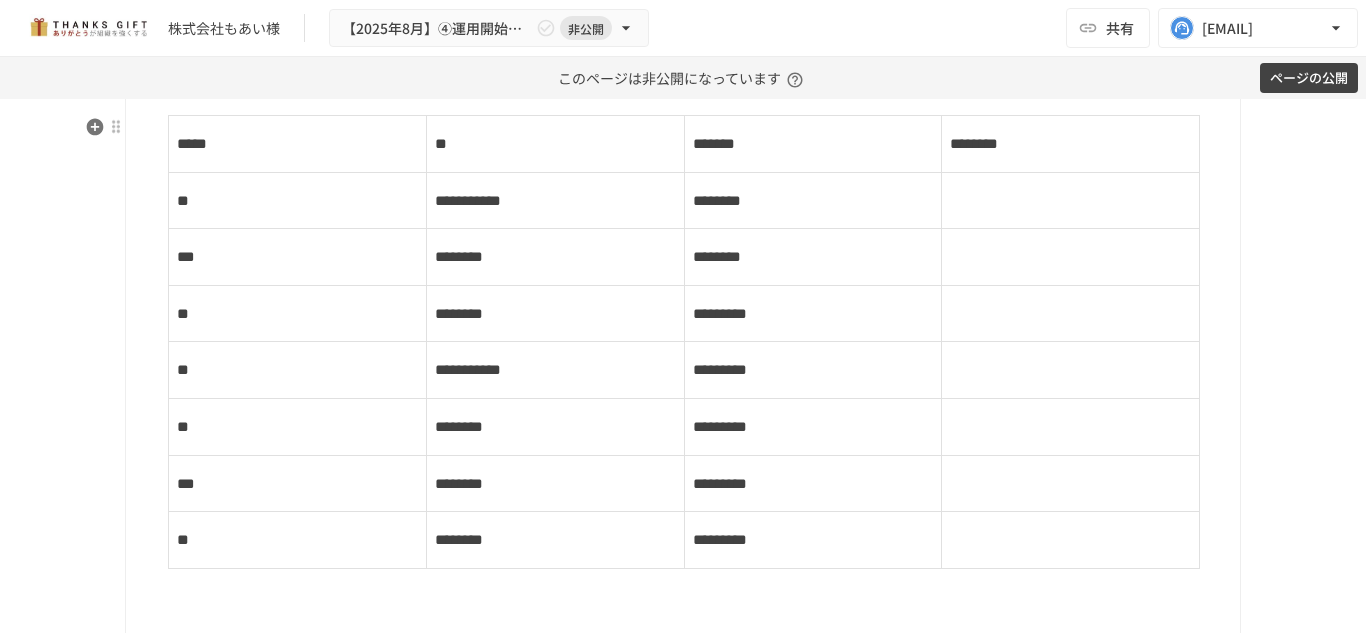 scroll, scrollTop: 3475, scrollLeft: 0, axis: vertical 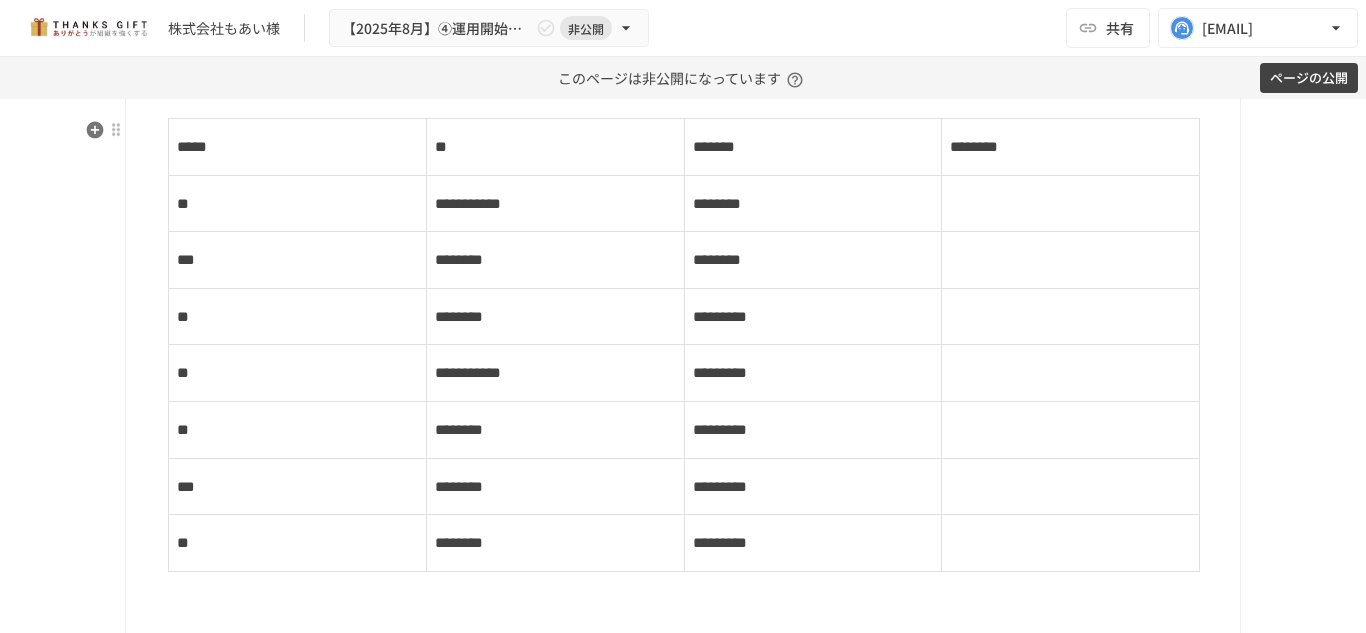 click on "*******" at bounding box center (681, 94) 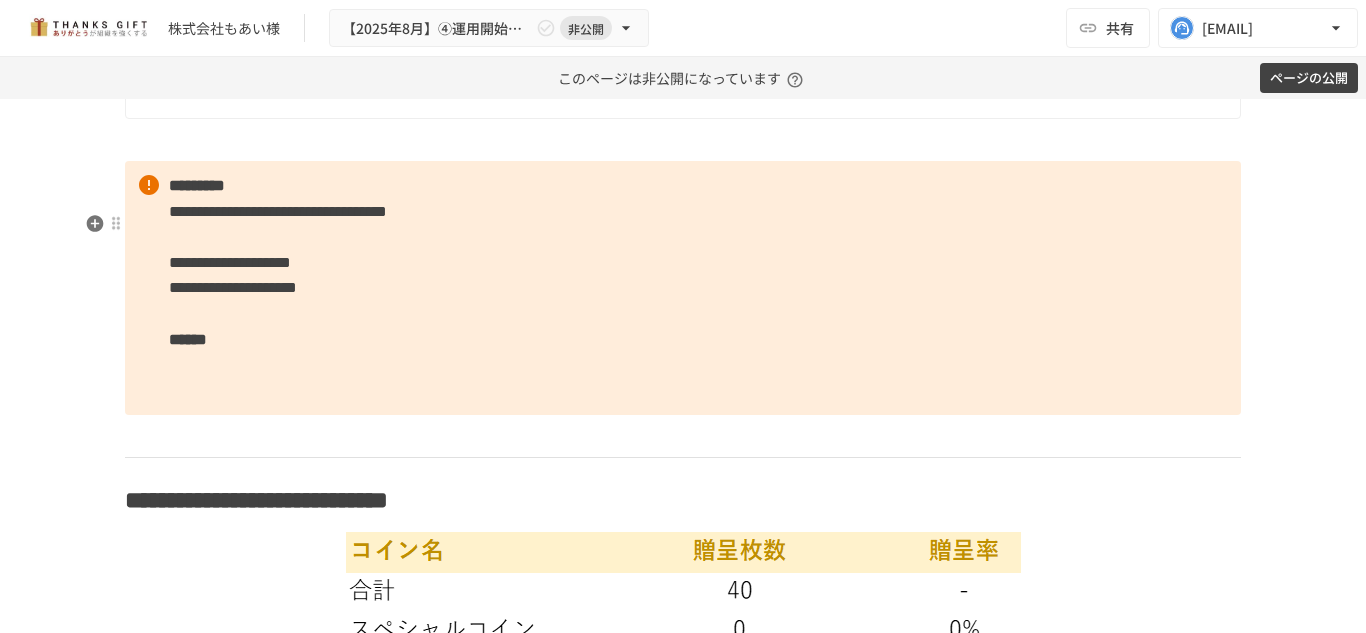 scroll, scrollTop: 3410, scrollLeft: 0, axis: vertical 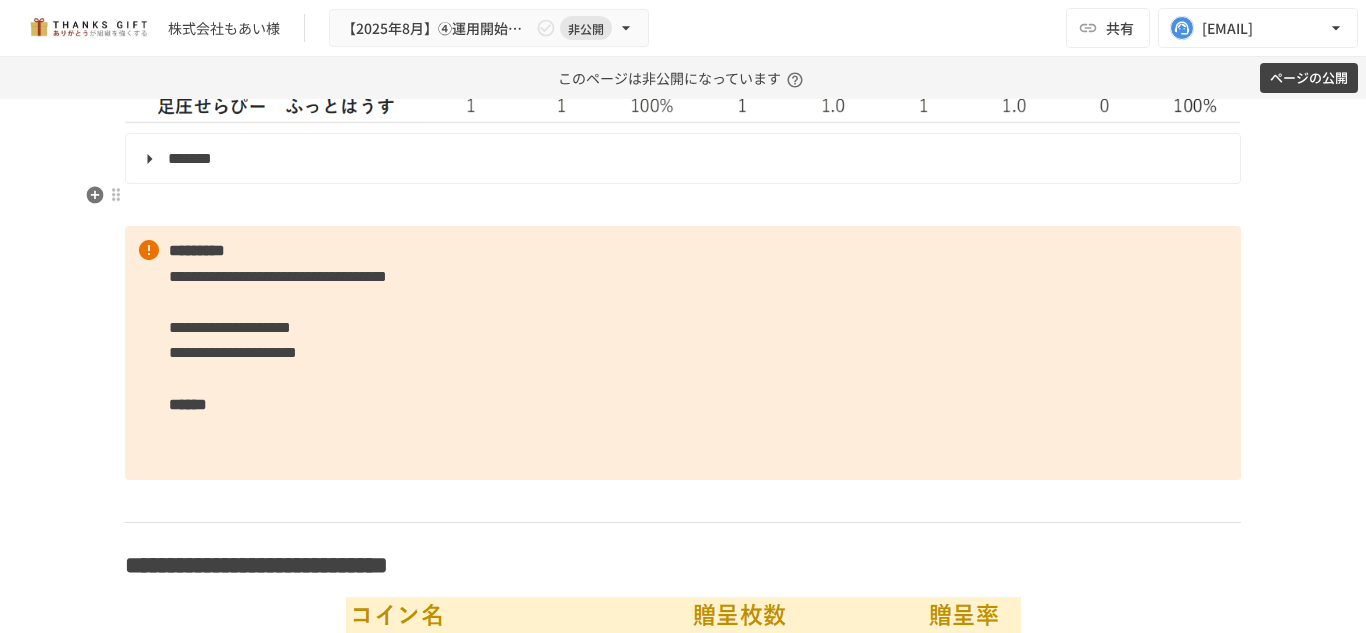 click on "*******" at bounding box center (681, 159) 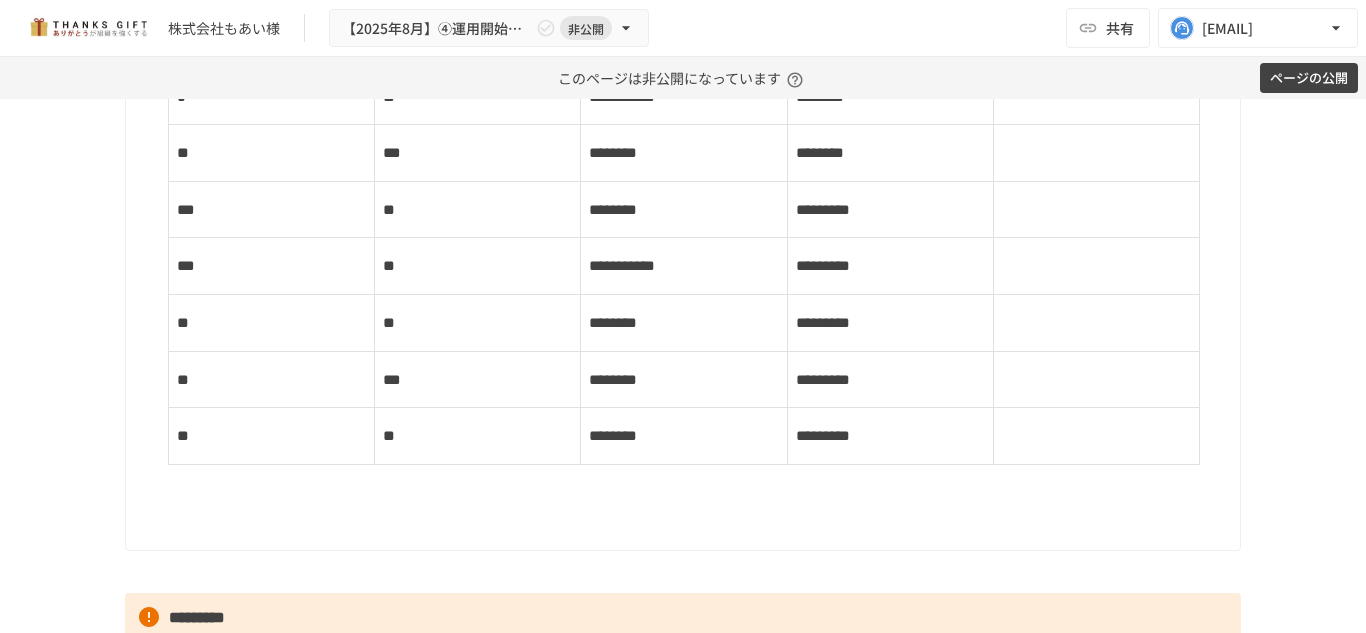 scroll, scrollTop: 3481, scrollLeft: 0, axis: vertical 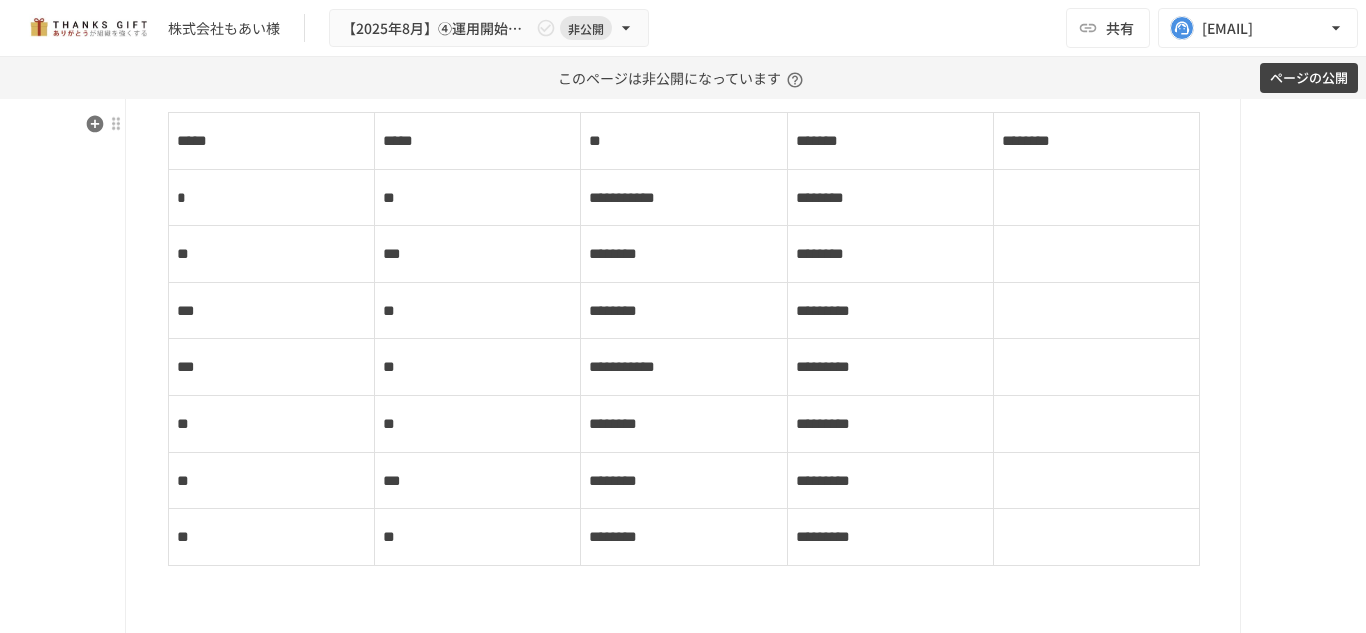 click on "*******" at bounding box center (681, 88) 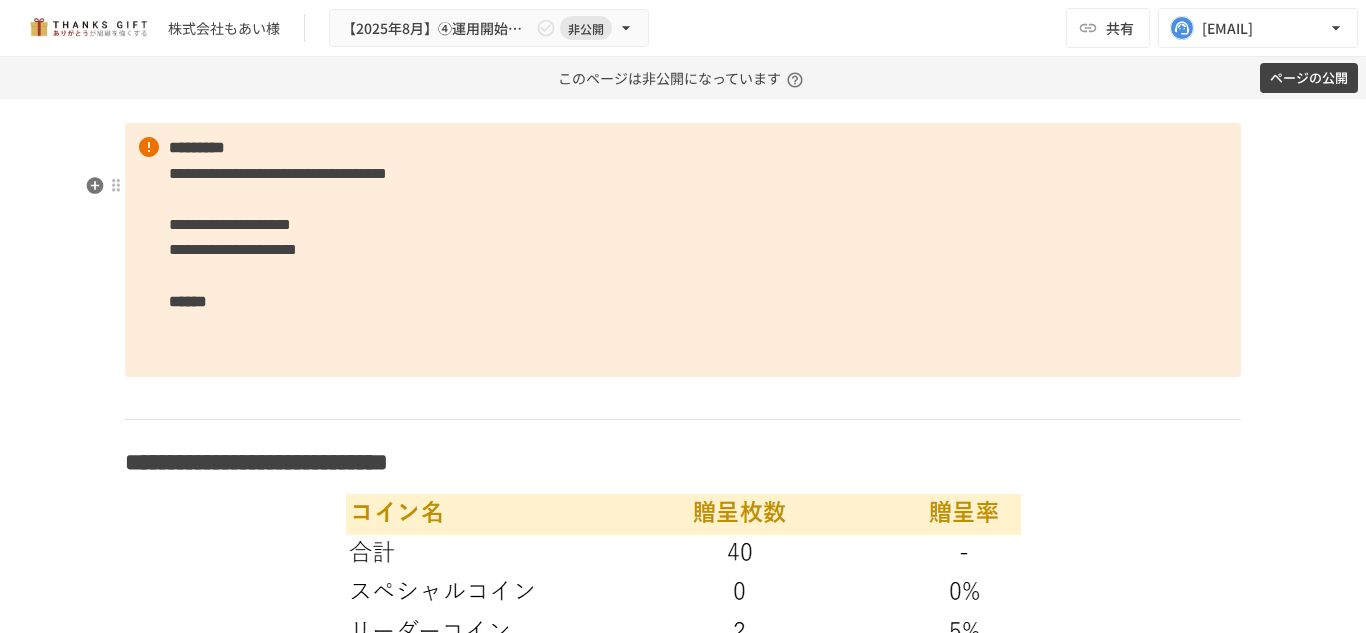 scroll, scrollTop: 3516, scrollLeft: 0, axis: vertical 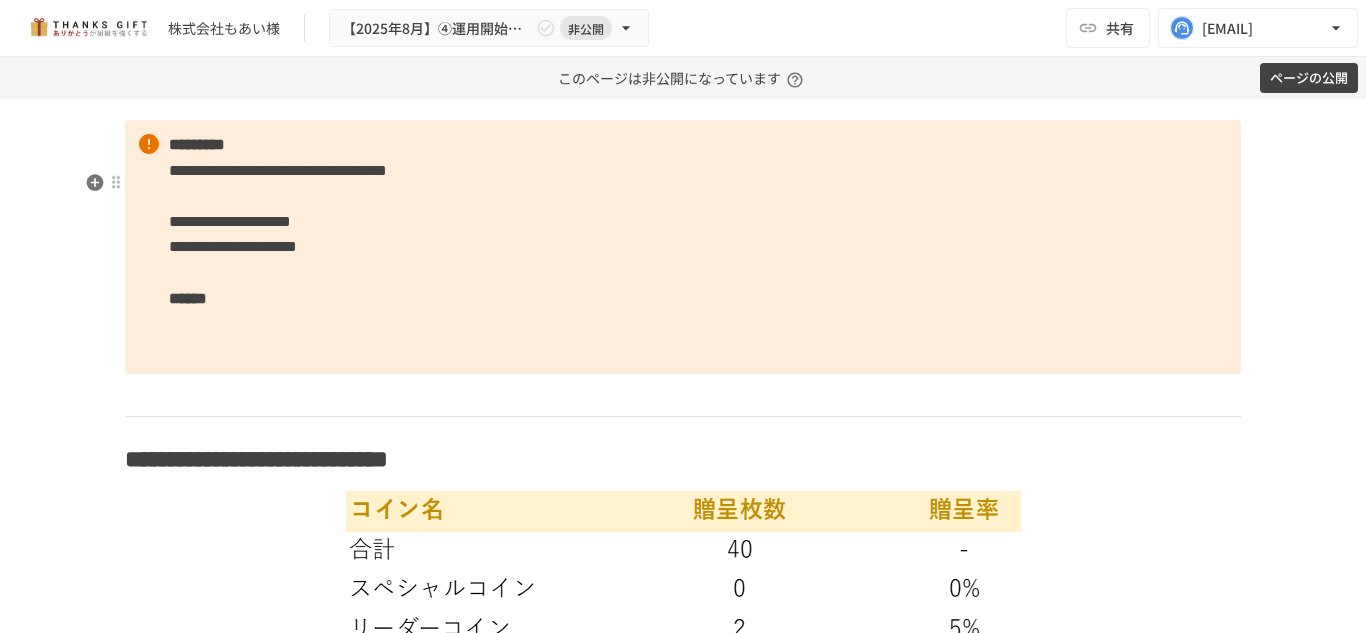 click on "**********" at bounding box center [683, 247] 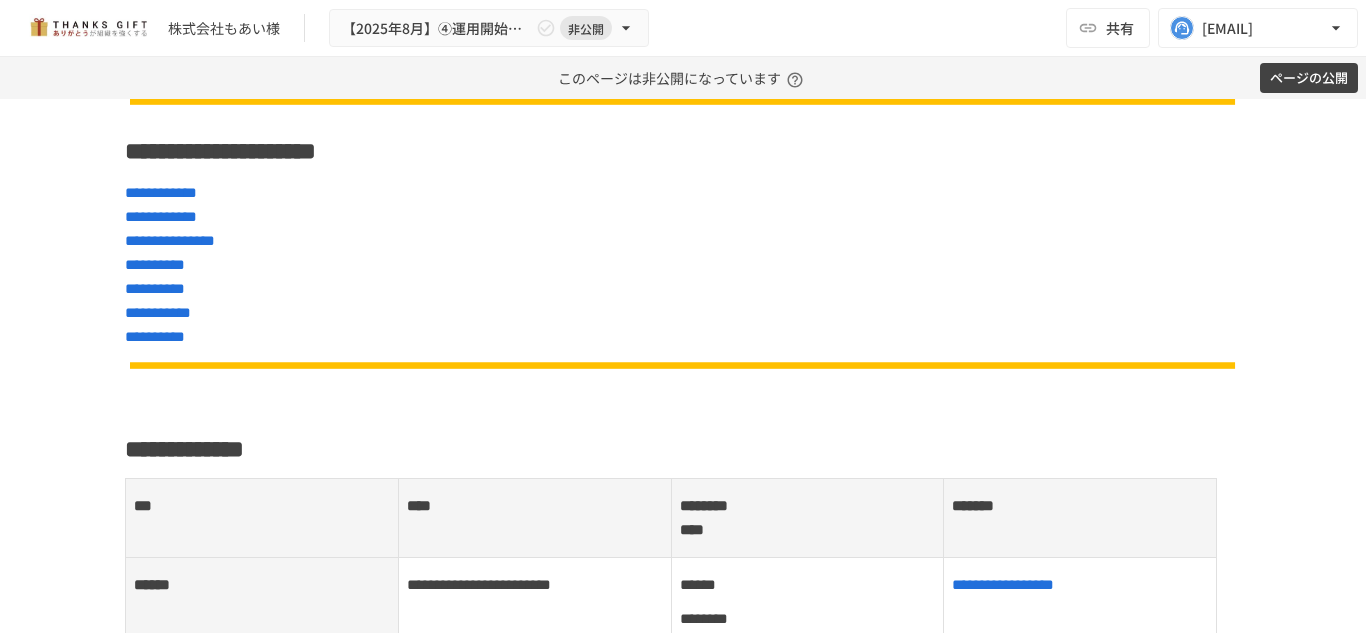 scroll, scrollTop: 590, scrollLeft: 0, axis: vertical 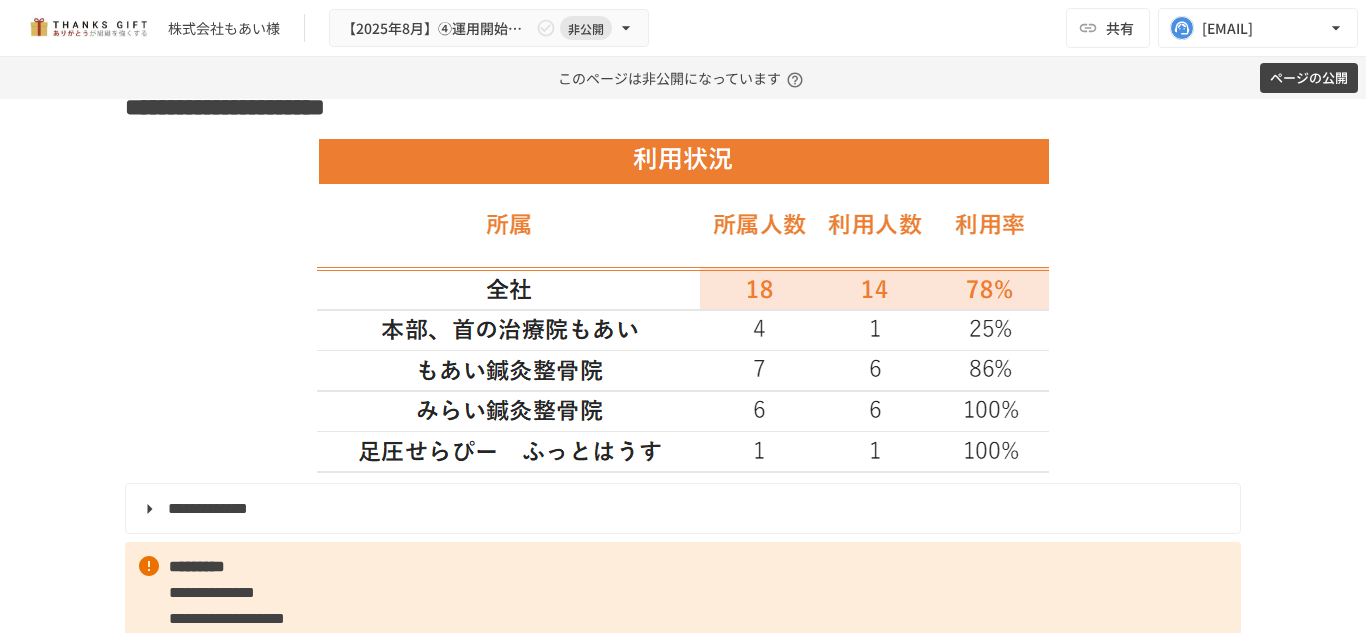 click at bounding box center [683, 305] 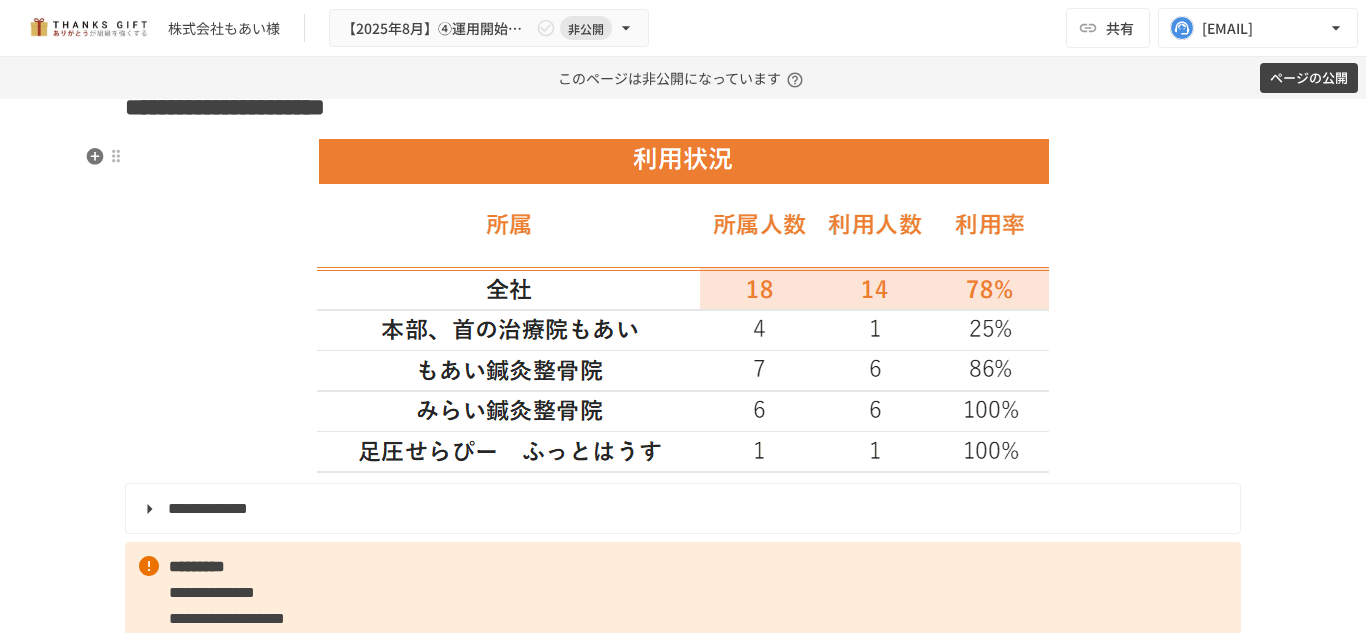 click on "**********" at bounding box center (683, 107) 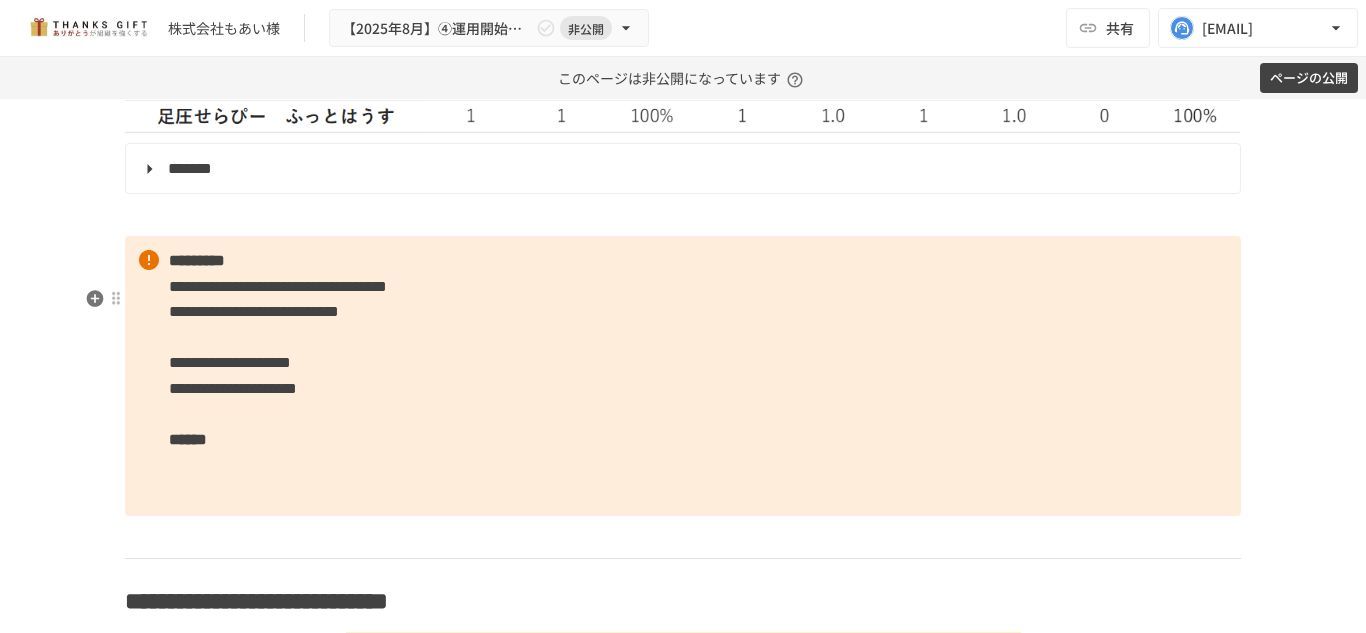 scroll, scrollTop: 3447, scrollLeft: 0, axis: vertical 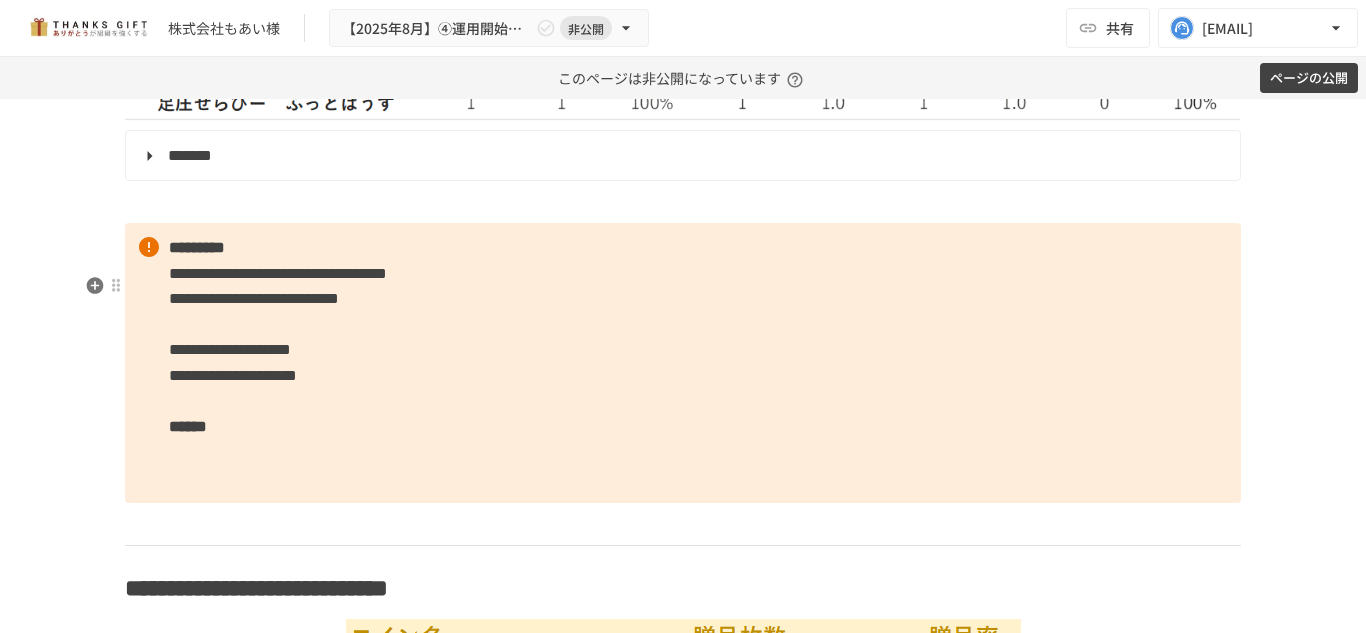 click on "**********" at bounding box center [233, 375] 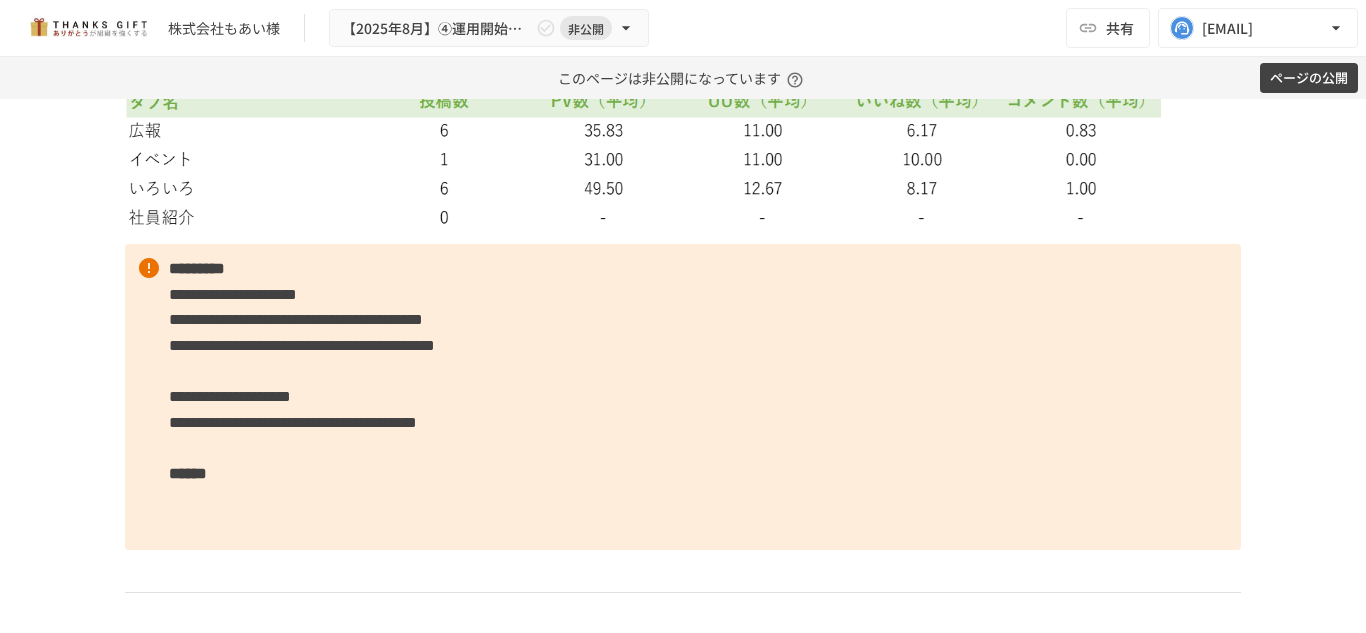 scroll, scrollTop: 5612, scrollLeft: 0, axis: vertical 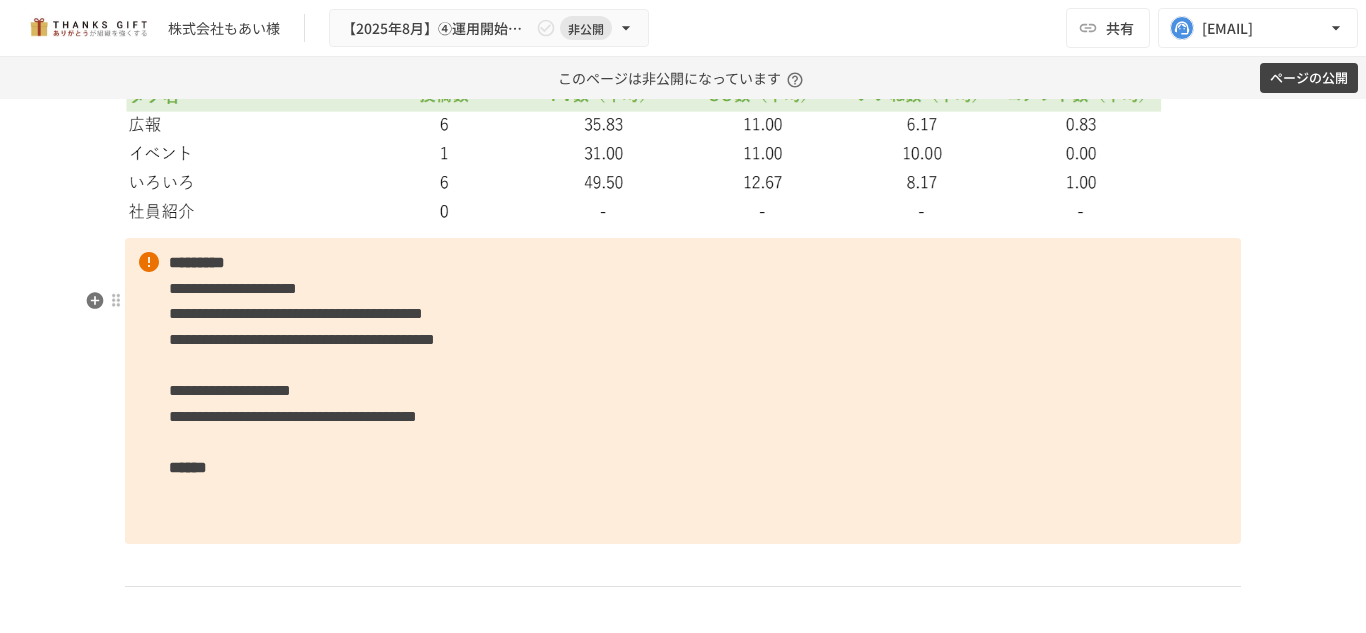 click on "**********" at bounding box center (683, 391) 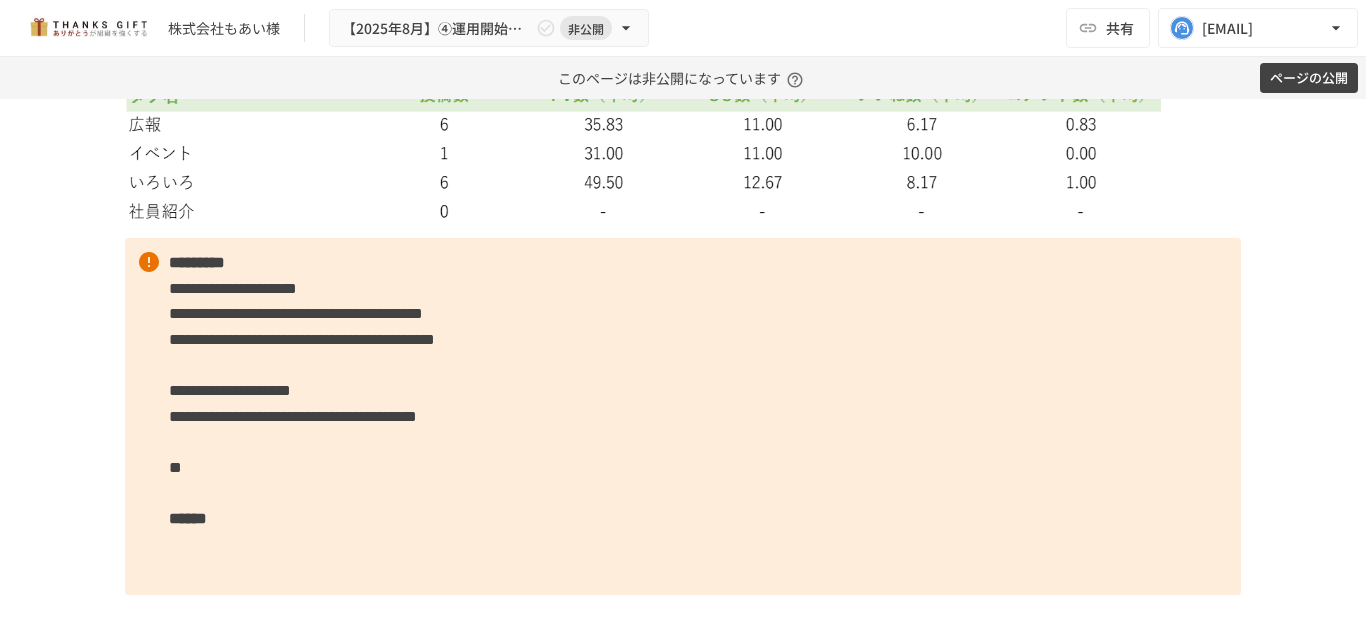 scroll, scrollTop: 5812, scrollLeft: 0, axis: vertical 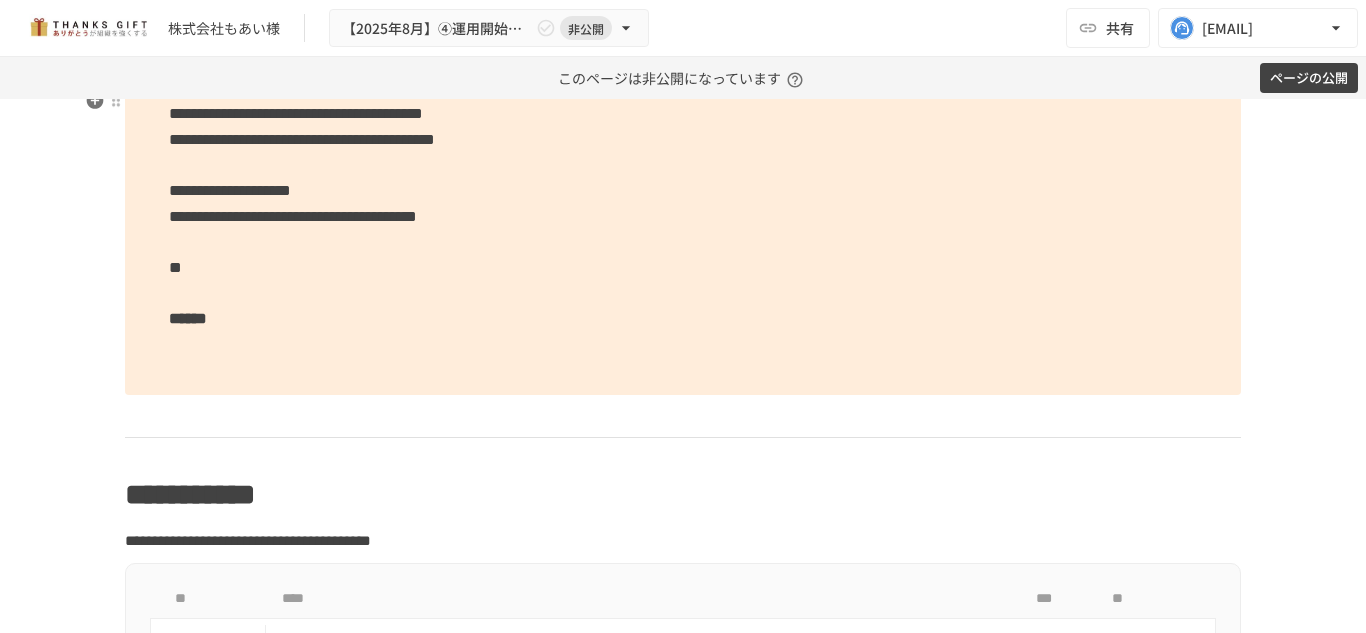 click on "**" at bounding box center (175, 267) 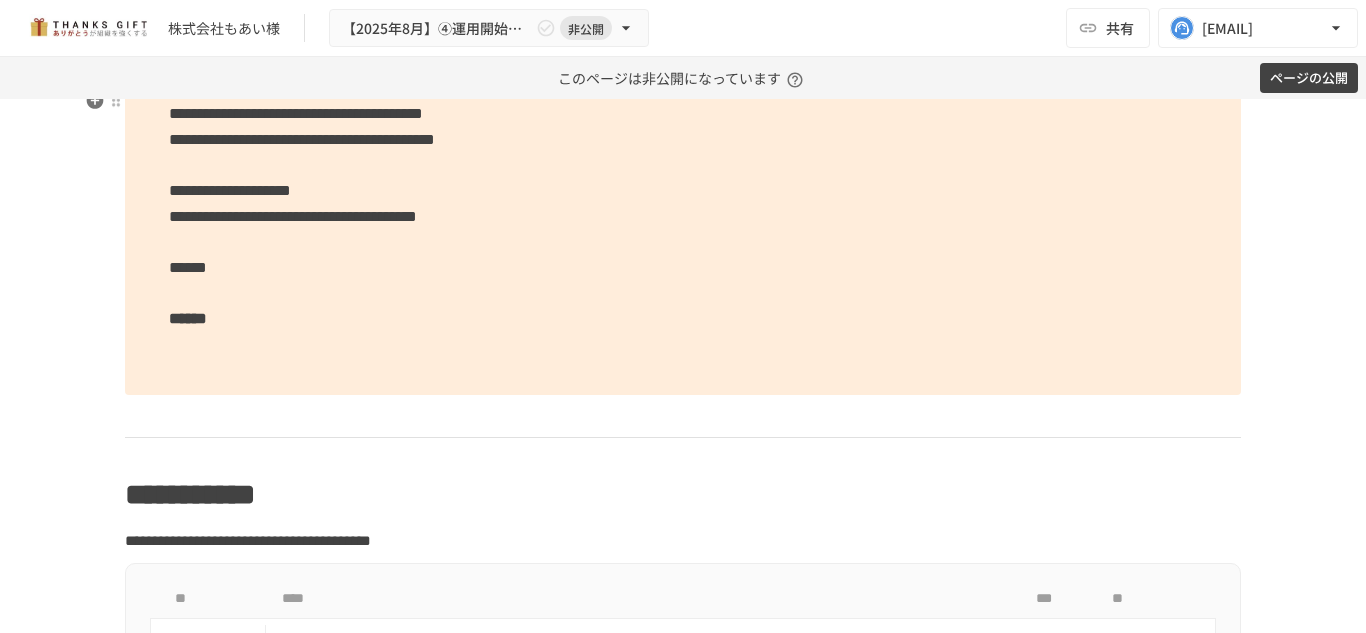 click on "**********" at bounding box center [683, 216] 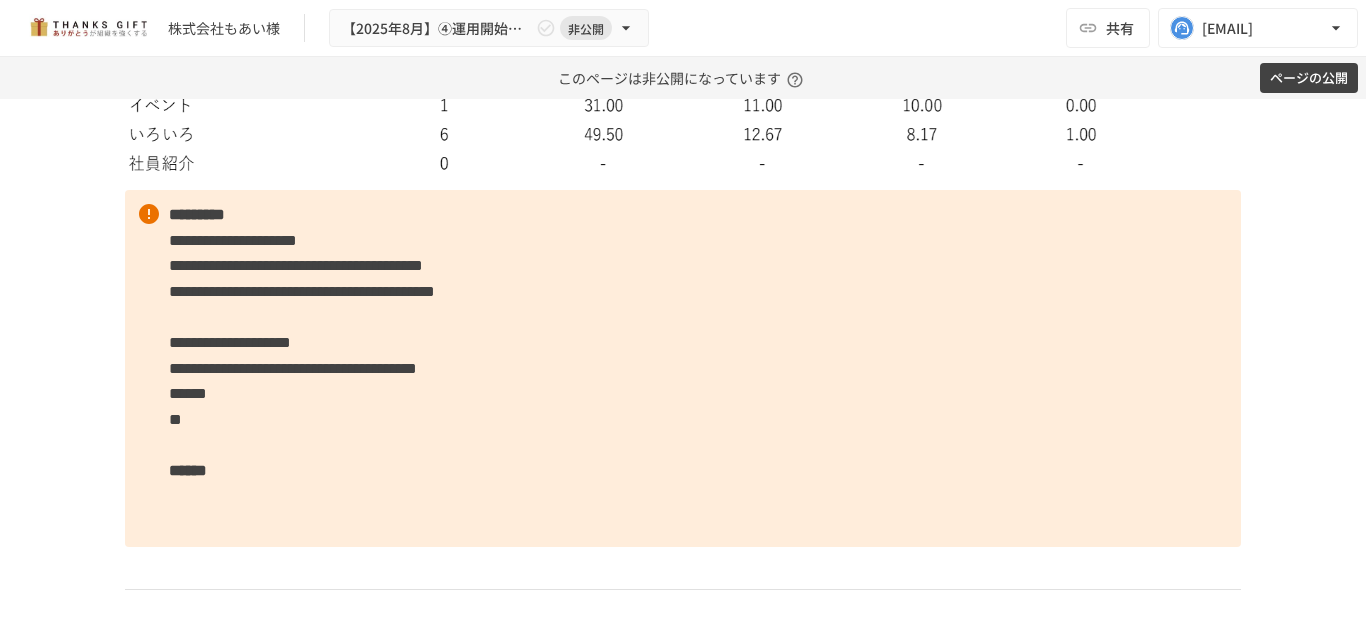 scroll, scrollTop: 5640, scrollLeft: 0, axis: vertical 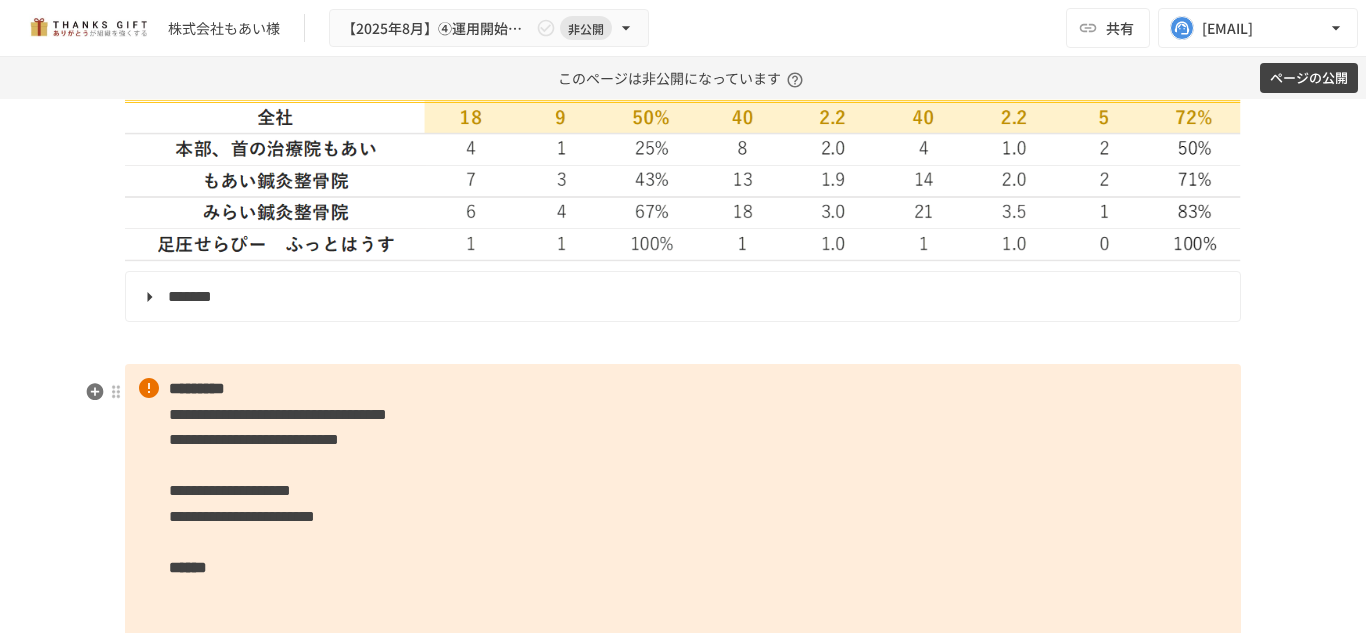 click at bounding box center [683, 343] 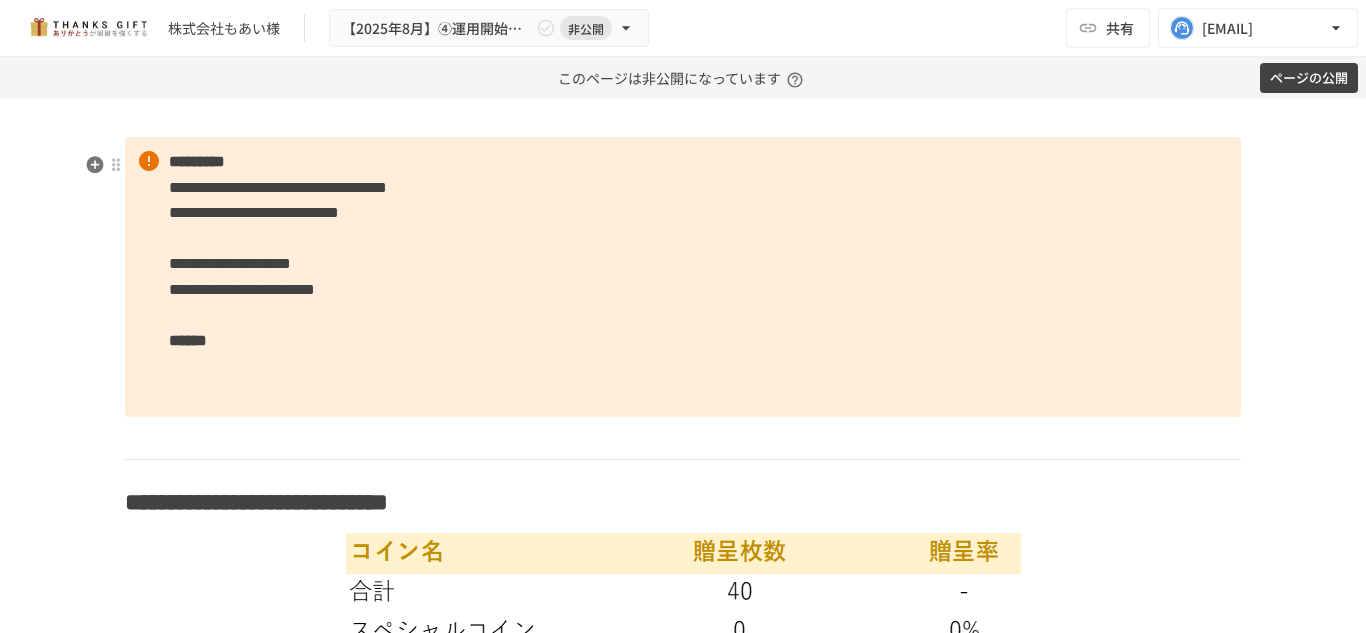 scroll, scrollTop: 3723, scrollLeft: 0, axis: vertical 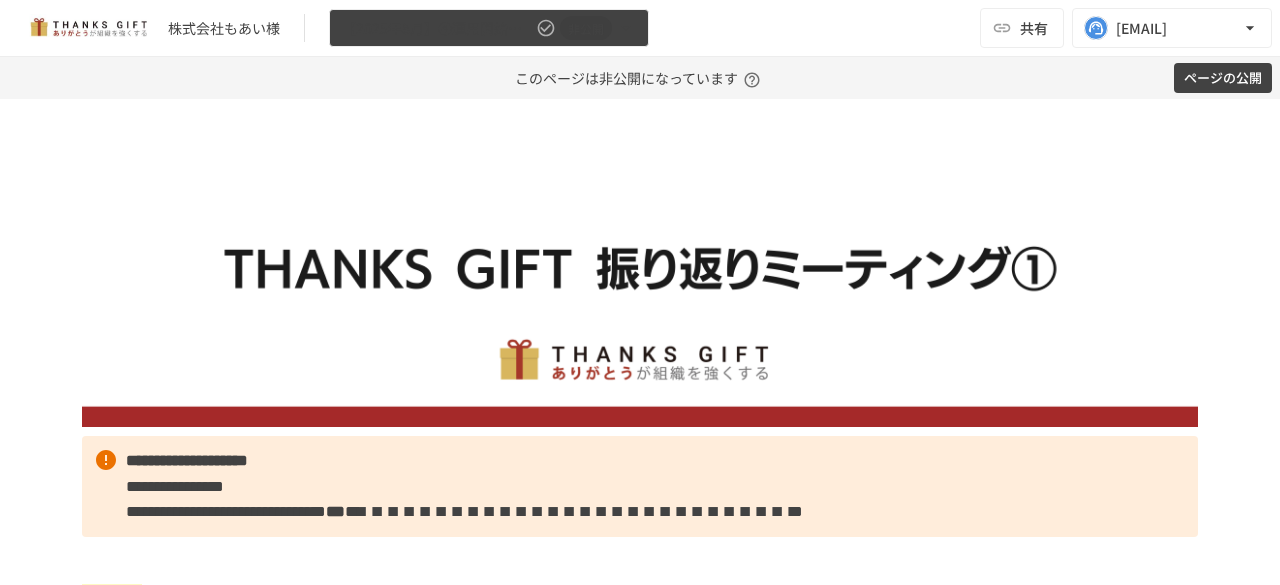click on "【2025年8月】④運用開始後1回目 振り返りMTG 非公開" at bounding box center (489, 28) 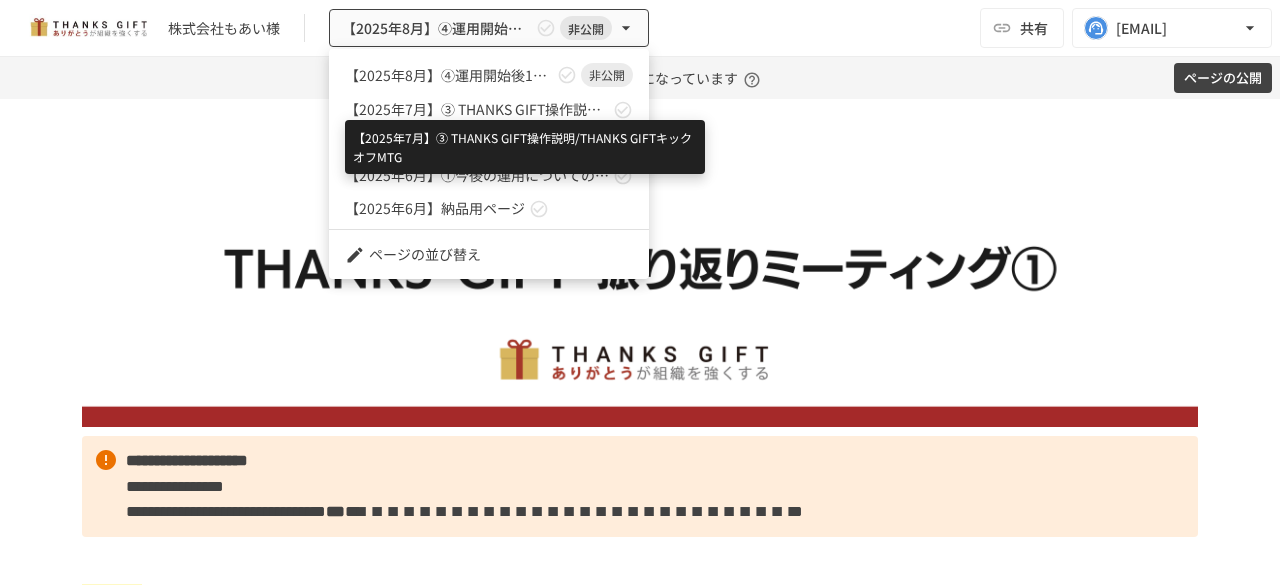 click on "【2025年7月】➂ THANKS GIFT操作説明/THANKS GIFTキックオフMTG" at bounding box center (477, 109) 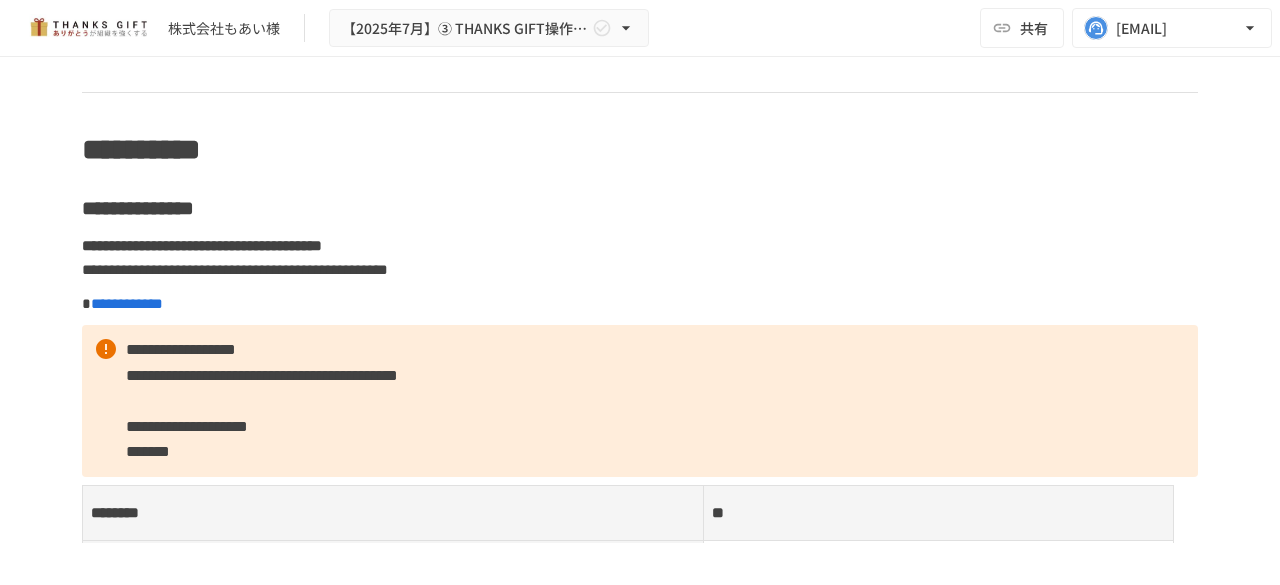 scroll, scrollTop: 17706, scrollLeft: 0, axis: vertical 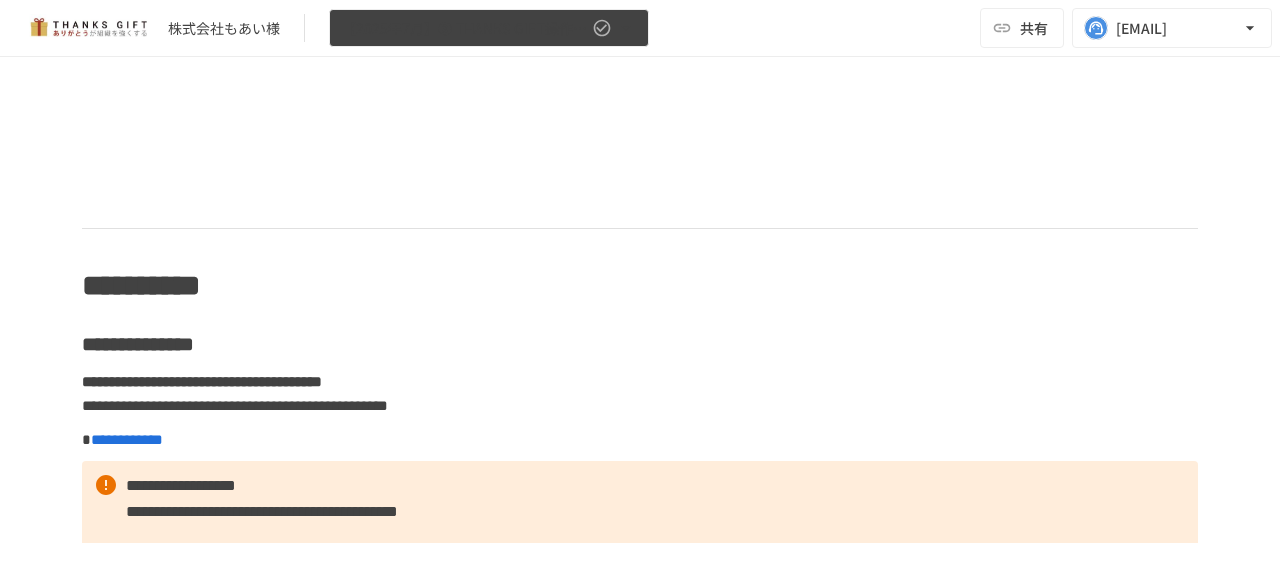 click 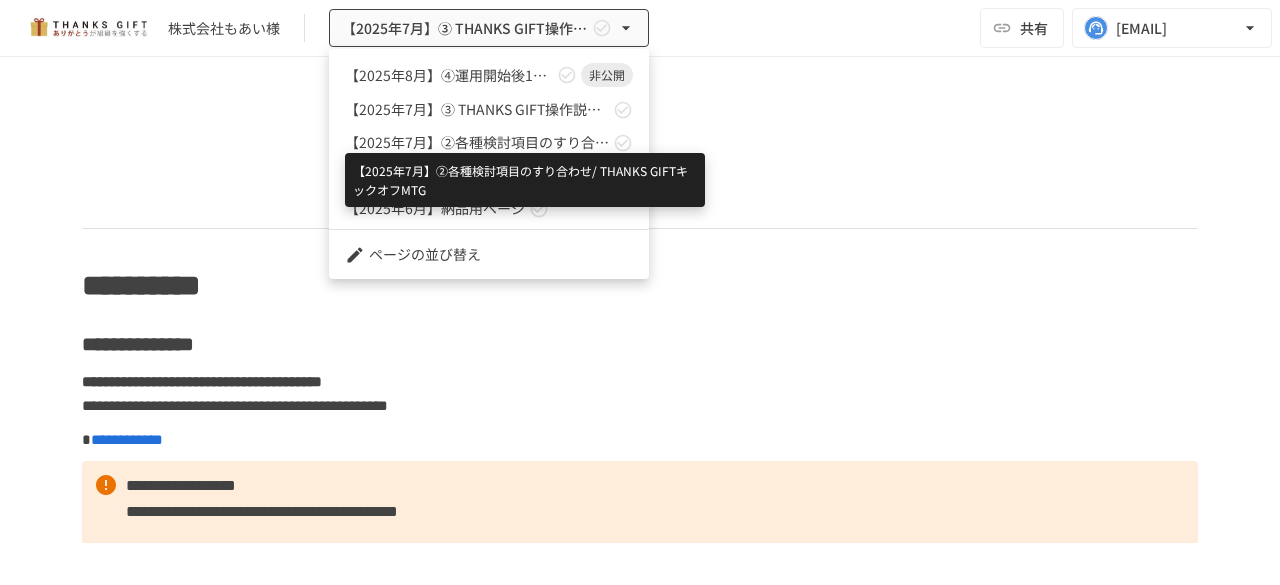 click on "【2025年7月】②各種検討項目のすり合わせ/ THANKS GIFTキックオフMTG" at bounding box center (477, 142) 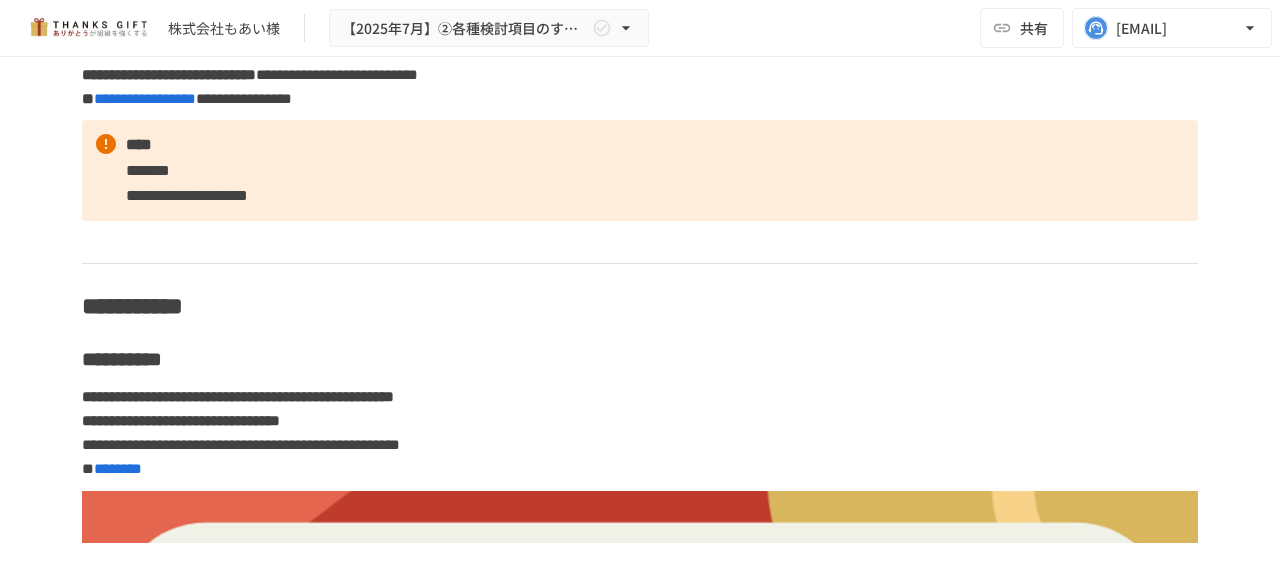 scroll, scrollTop: 5972, scrollLeft: 0, axis: vertical 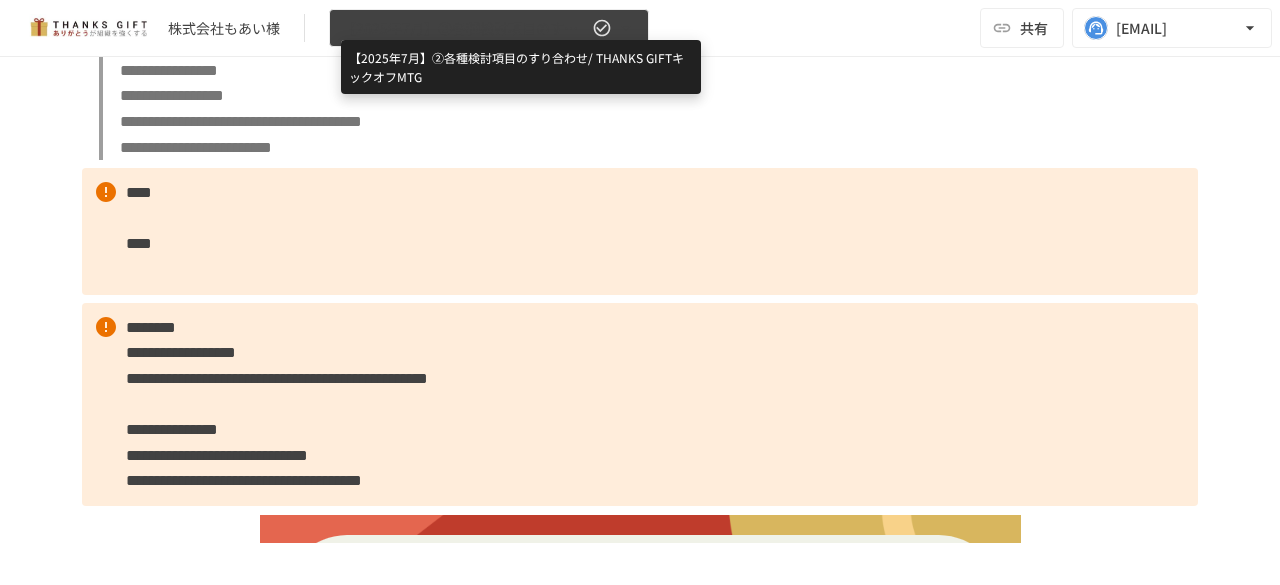 click on "【2025年7月】②各種検討項目のすり合わせ/ THANKS GIFTキックオフMTG" at bounding box center (465, 28) 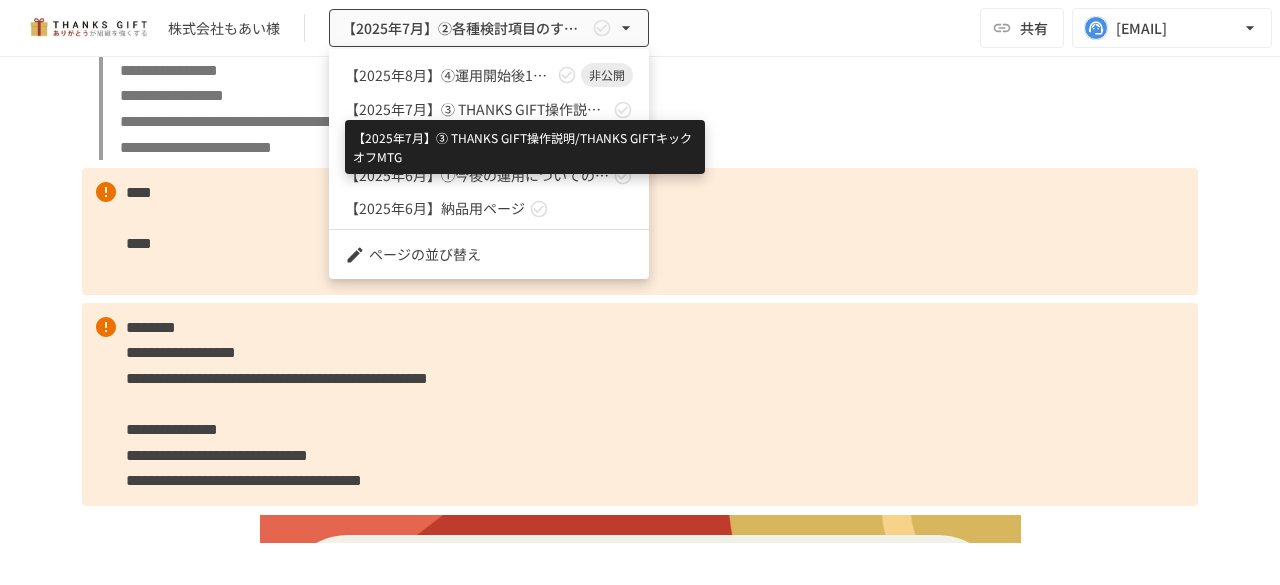 click on "【2025年7月】➂ THANKS GIFT操作説明/THANKS GIFTキックオフMTG" at bounding box center [477, 109] 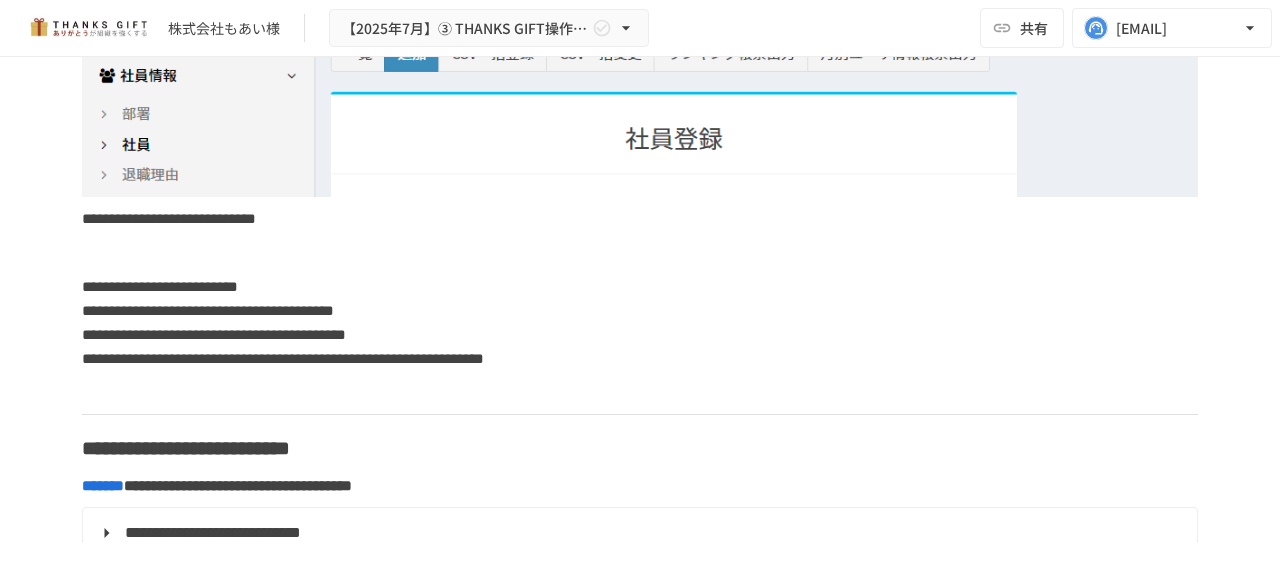 scroll, scrollTop: 16250, scrollLeft: 0, axis: vertical 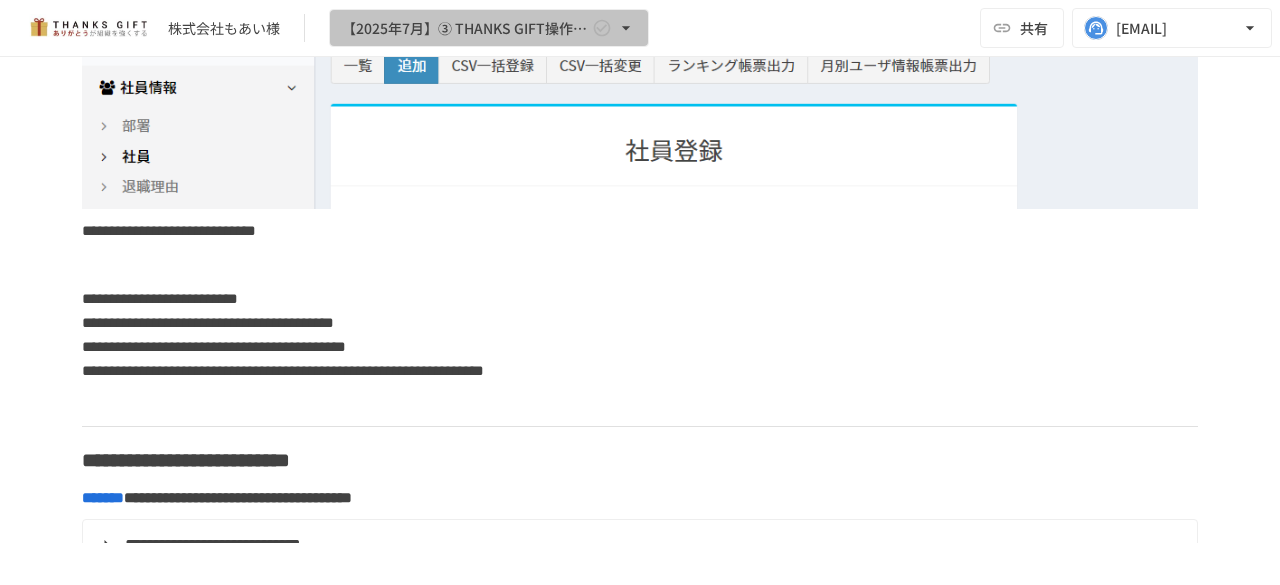 click on "【2025年7月】➂ THANKS GIFT操作説明/THANKS GIFTキックオフMTG" at bounding box center (489, 28) 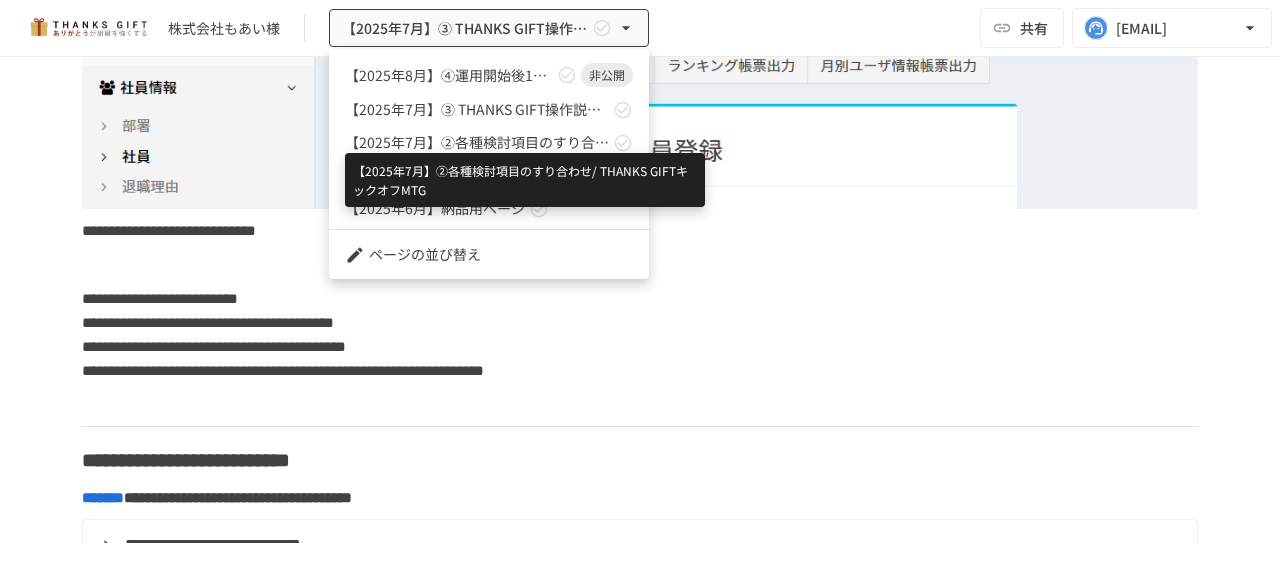 click on "【2025年7月】②各種検討項目のすり合わせ/ THANKS GIFTキックオフMTG" at bounding box center (477, 142) 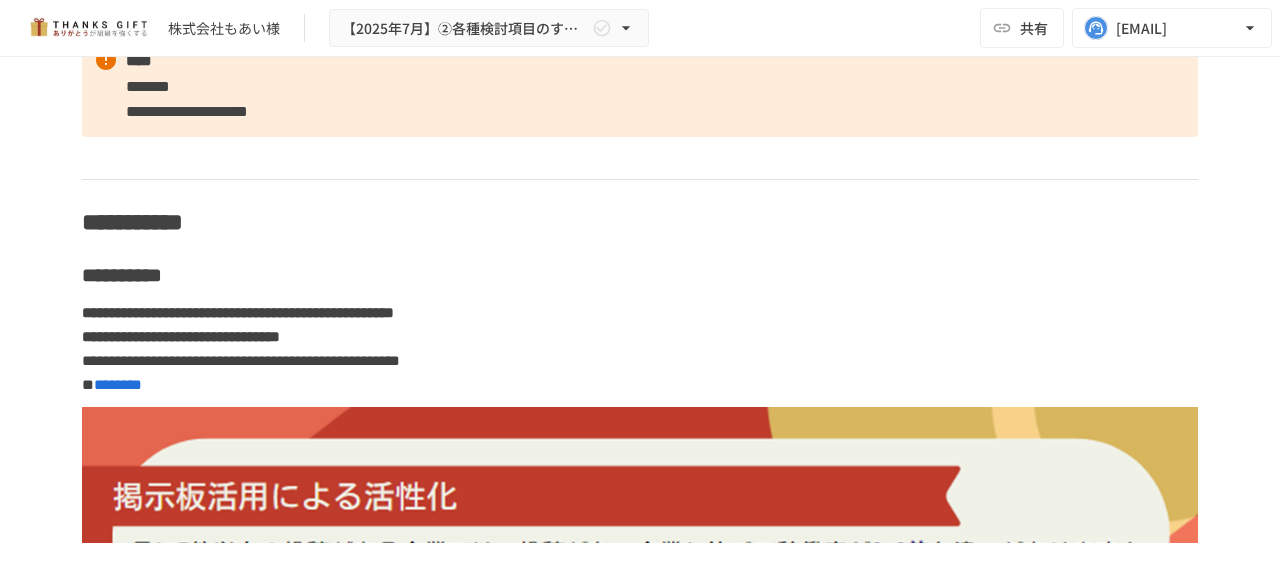 scroll, scrollTop: 6096, scrollLeft: 0, axis: vertical 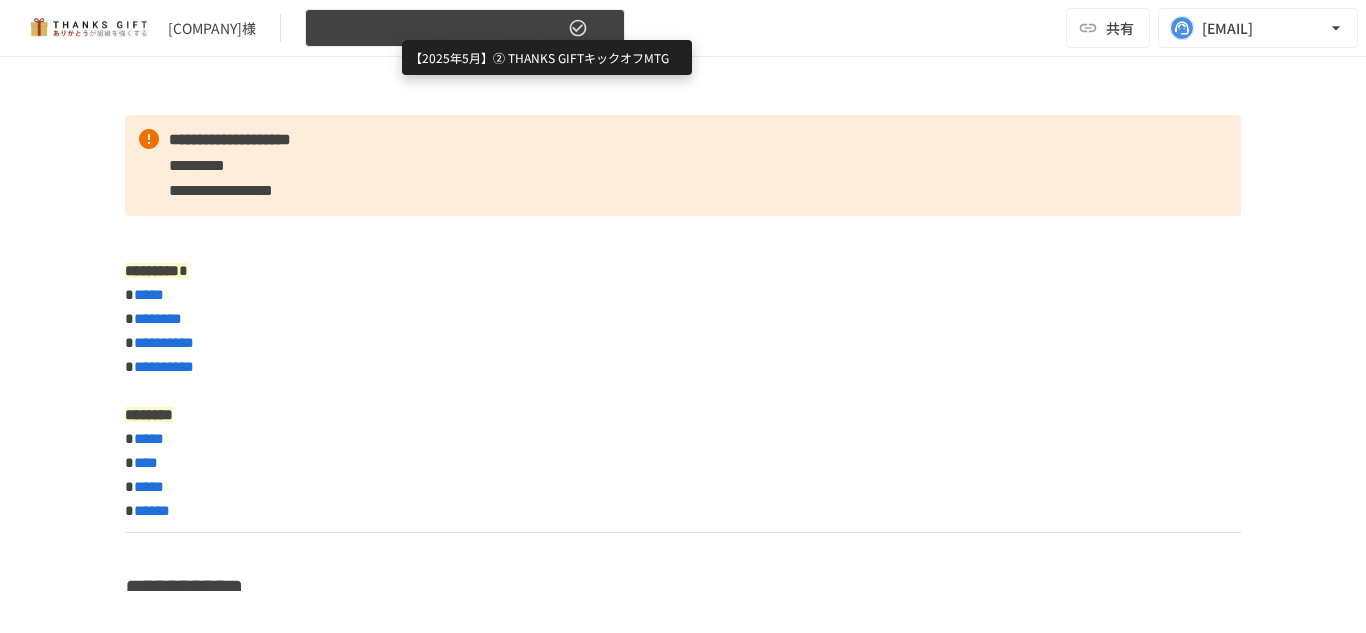 click on "【2025年5月】② THANKS GIFTキックオフMTG" at bounding box center (441, 28) 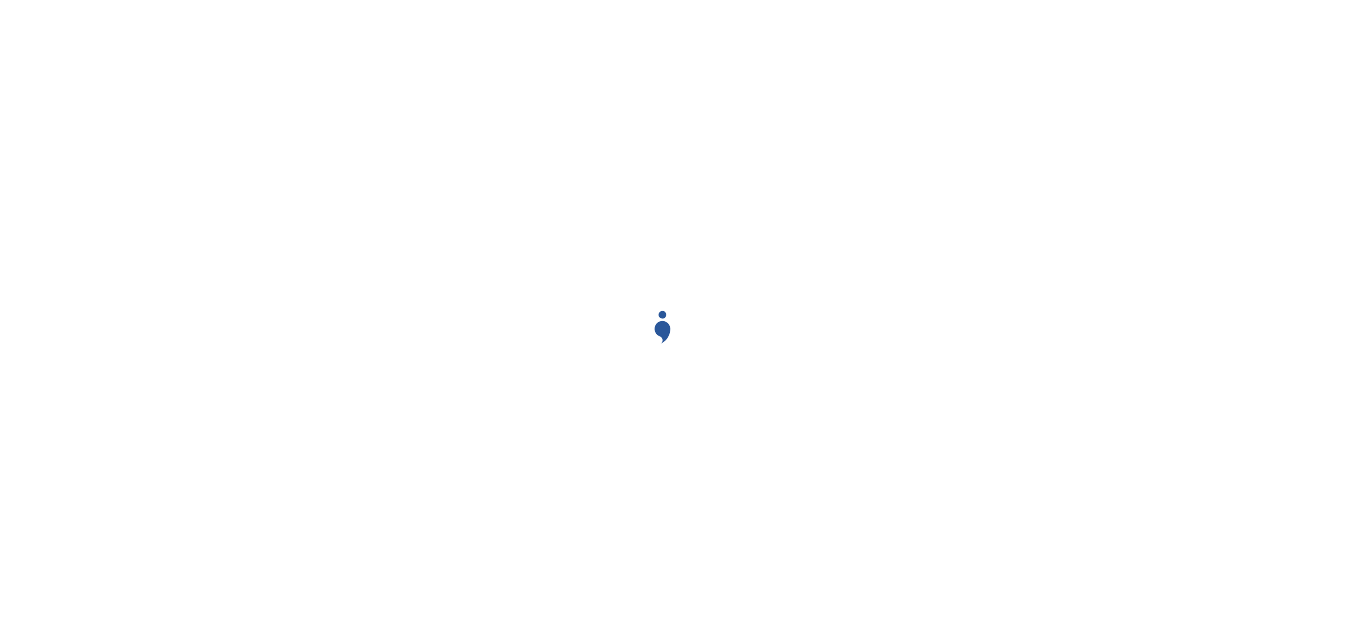 scroll, scrollTop: 0, scrollLeft: 0, axis: both 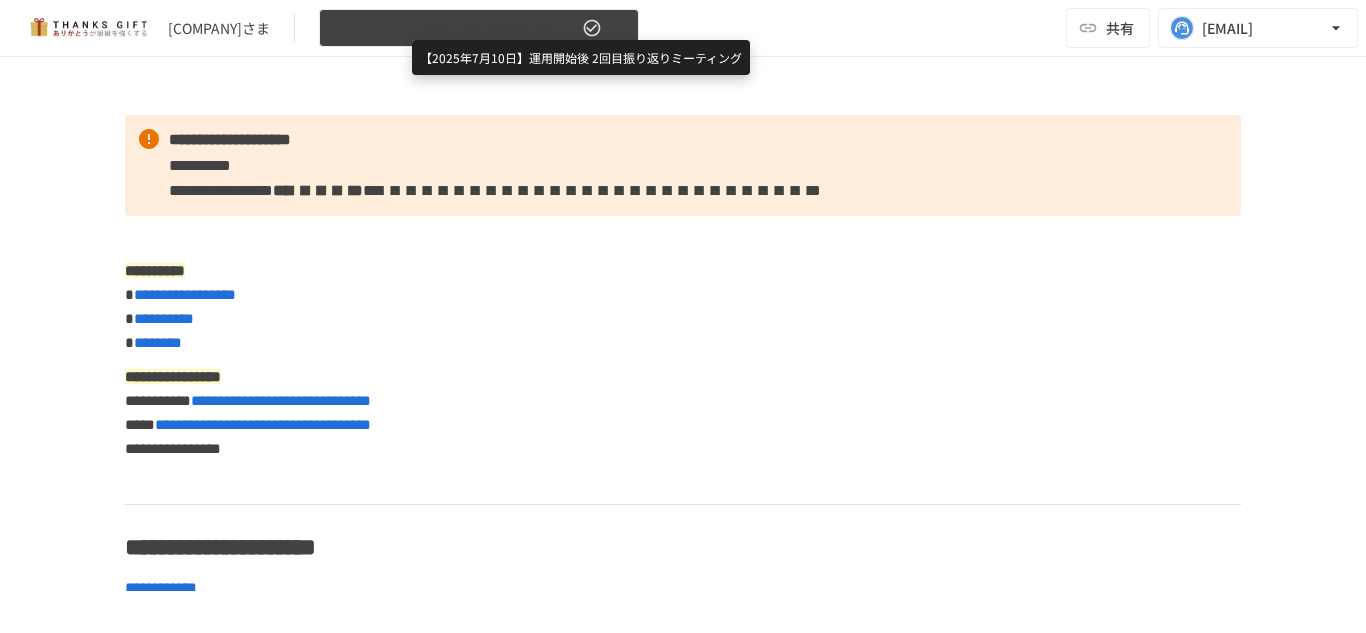 click on "【2025年7月10日】運用開始後 2回目振り返りミーティング" at bounding box center [455, 28] 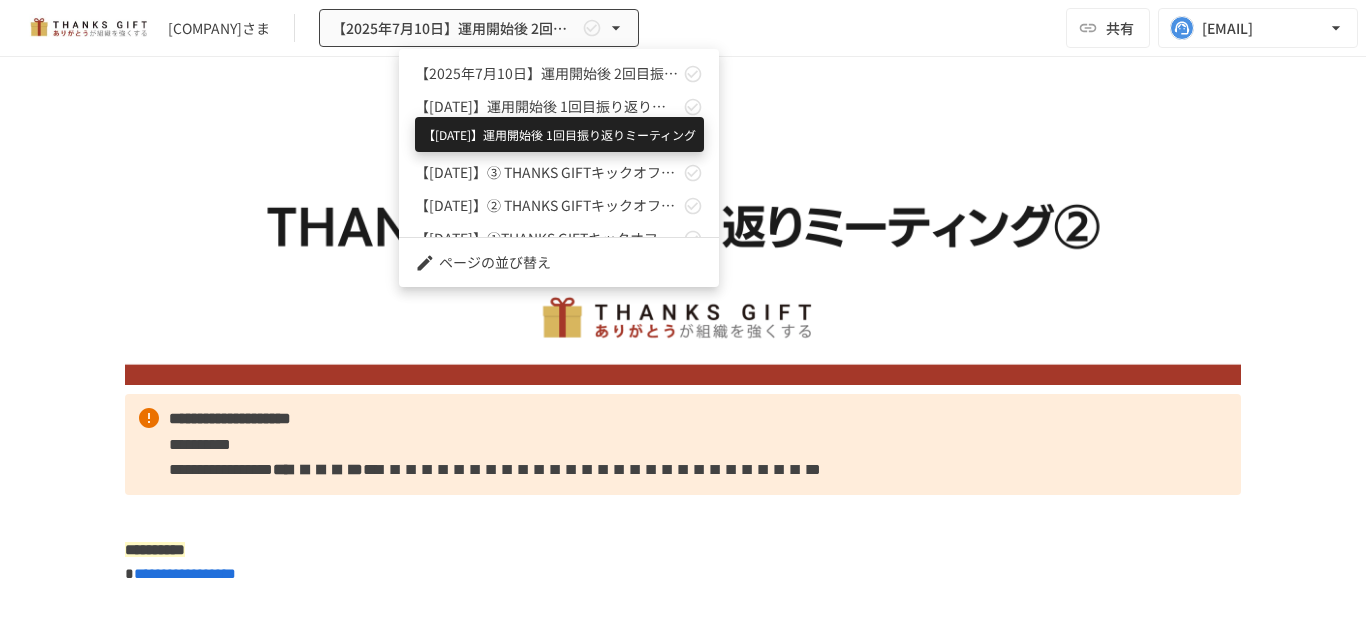 click on "【2025年6月5日】運用開始後 1回目振り返りミーティング" at bounding box center [547, 106] 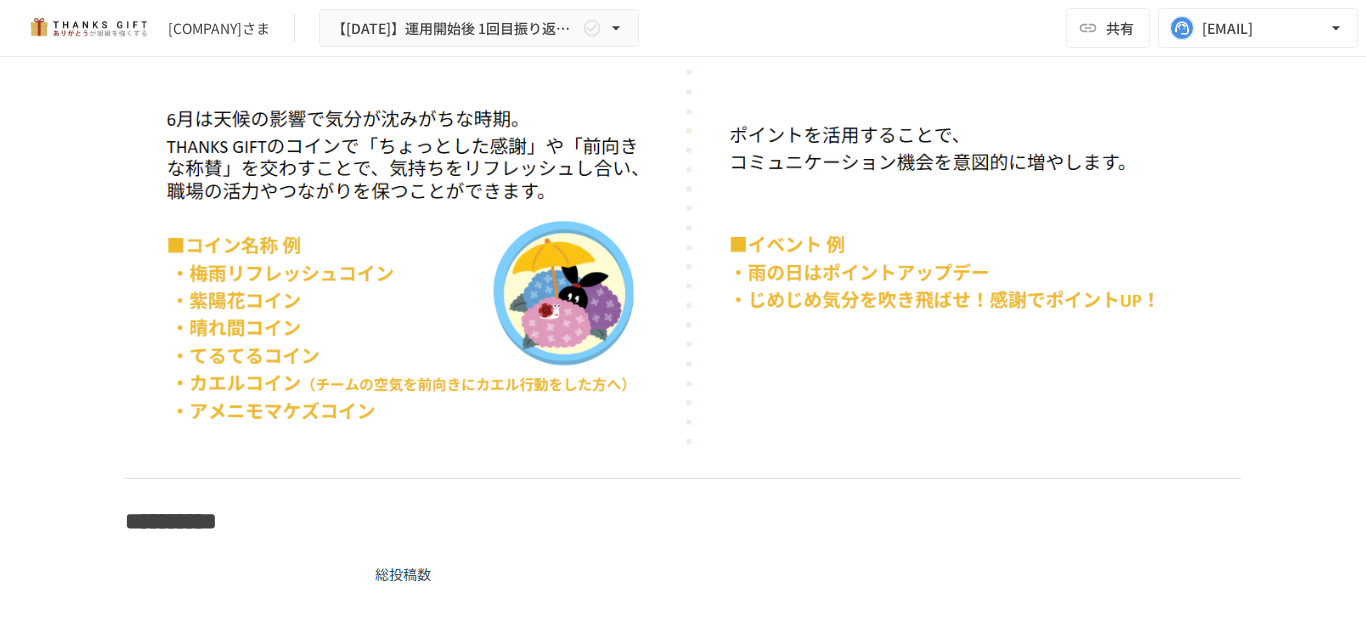 scroll, scrollTop: 8446, scrollLeft: 0, axis: vertical 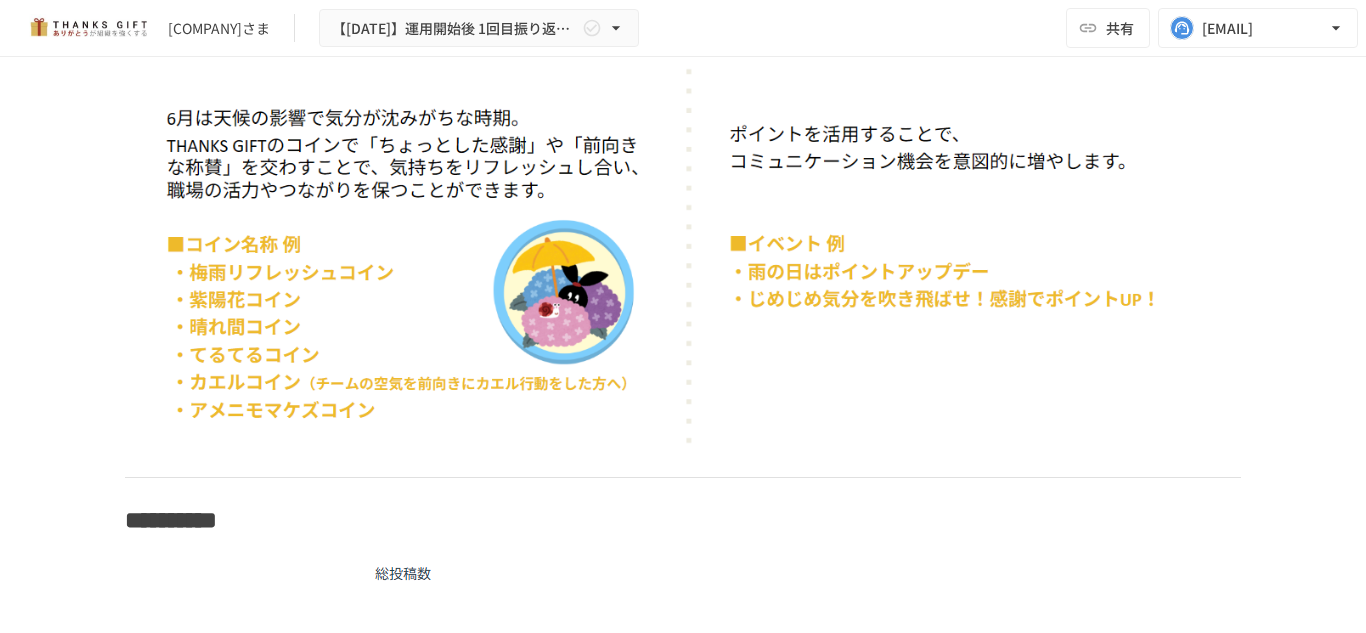 click at bounding box center (683, 188) 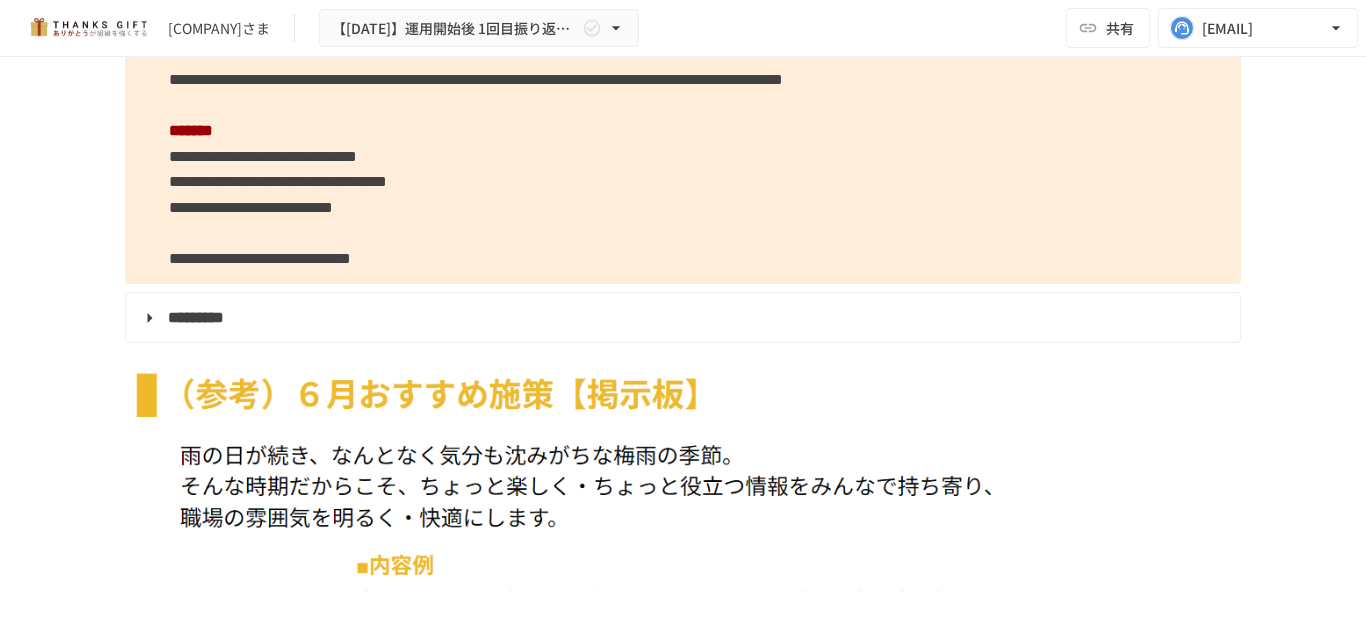 scroll, scrollTop: 9682, scrollLeft: 0, axis: vertical 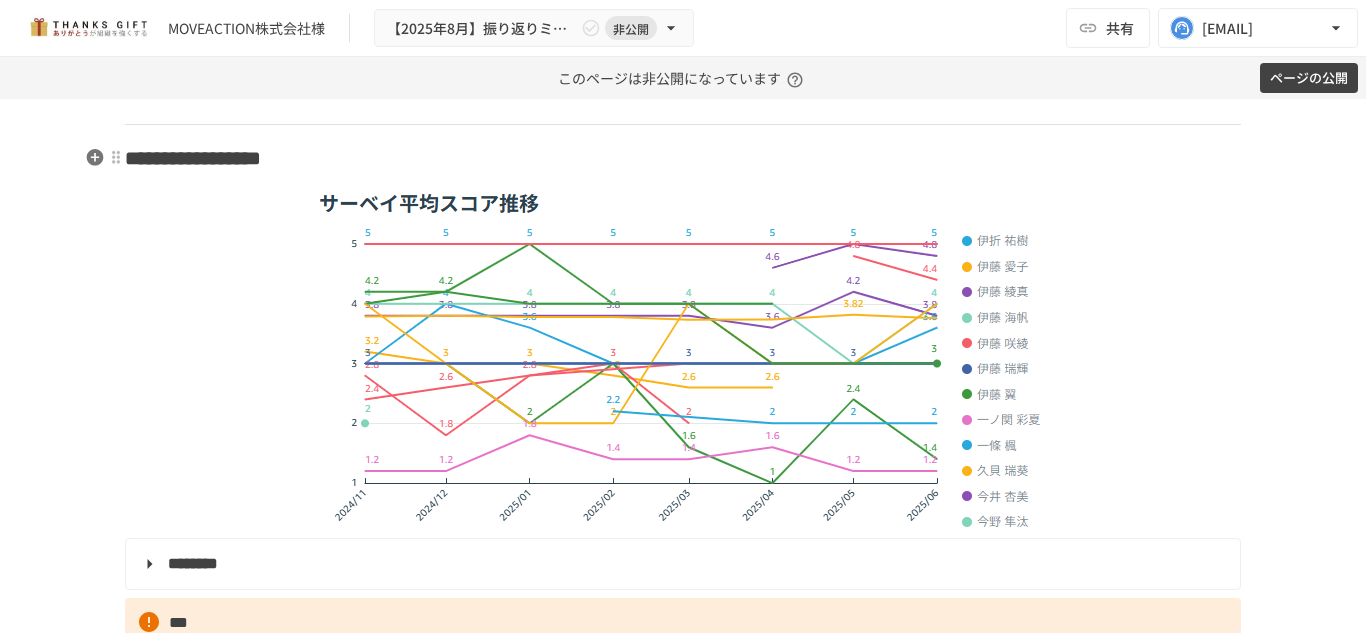 click on "**********" at bounding box center (683, 158) 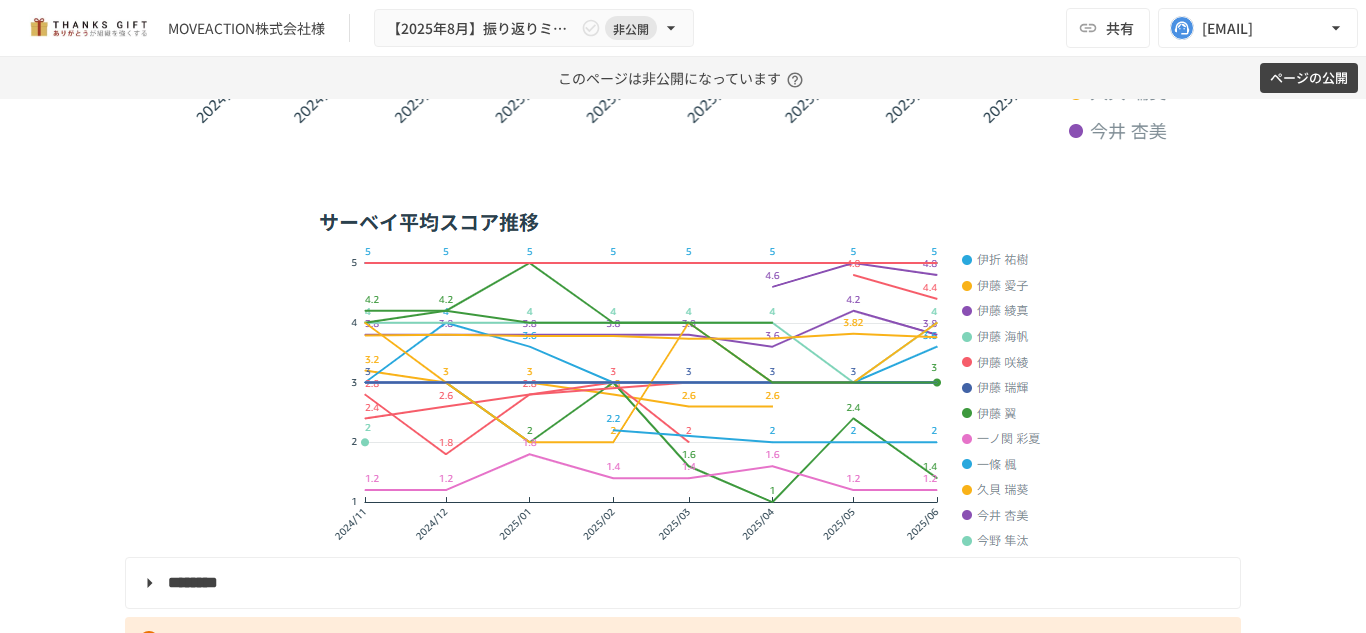 scroll, scrollTop: 10442, scrollLeft: 0, axis: vertical 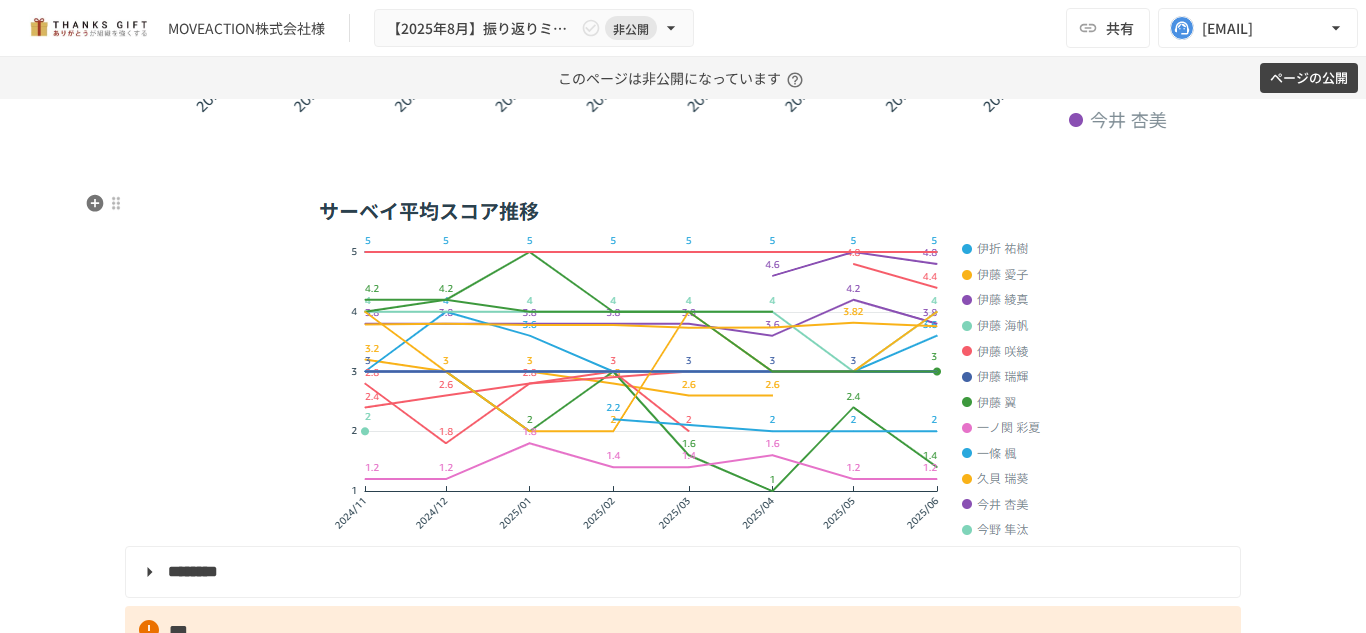 click at bounding box center [683, 364] 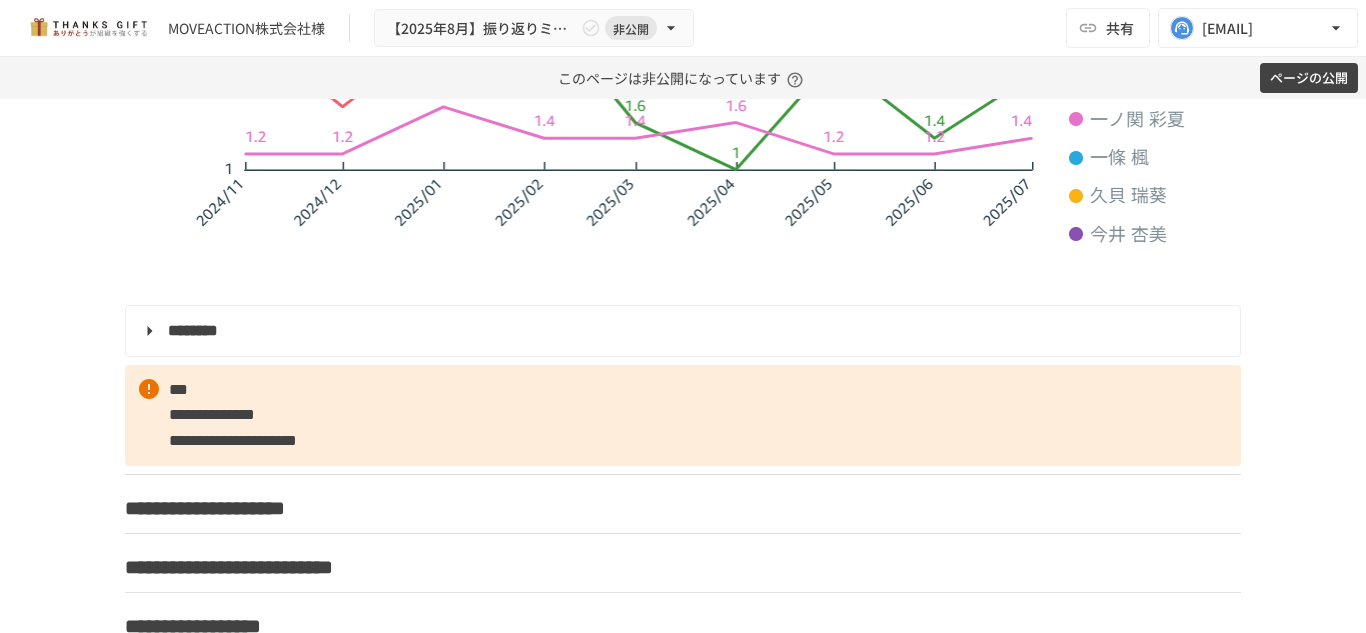 scroll, scrollTop: 10327, scrollLeft: 0, axis: vertical 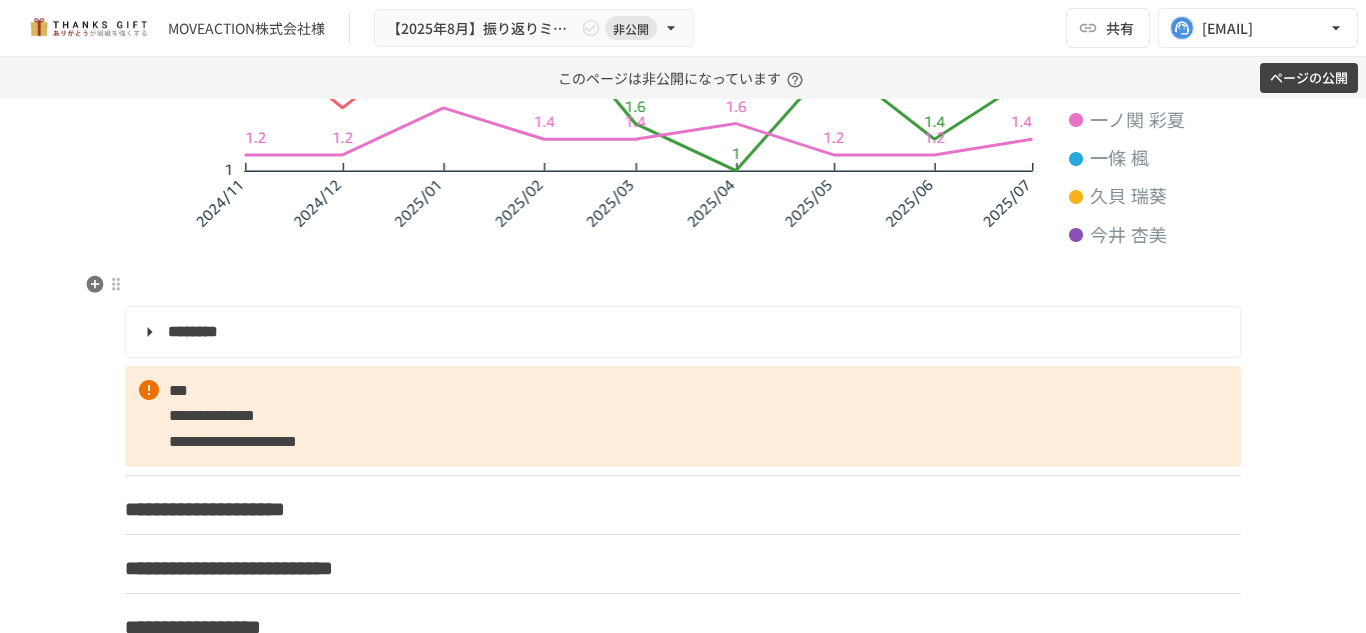 click at bounding box center (683, 285) 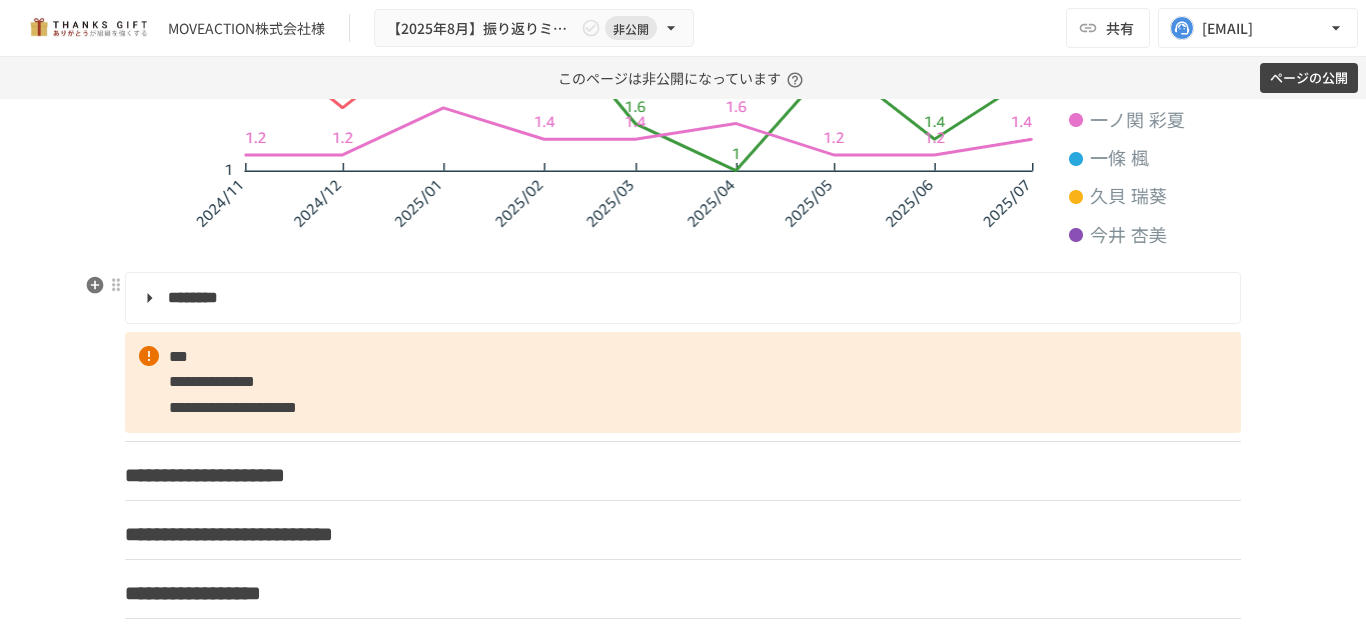 click on "********" at bounding box center (193, 297) 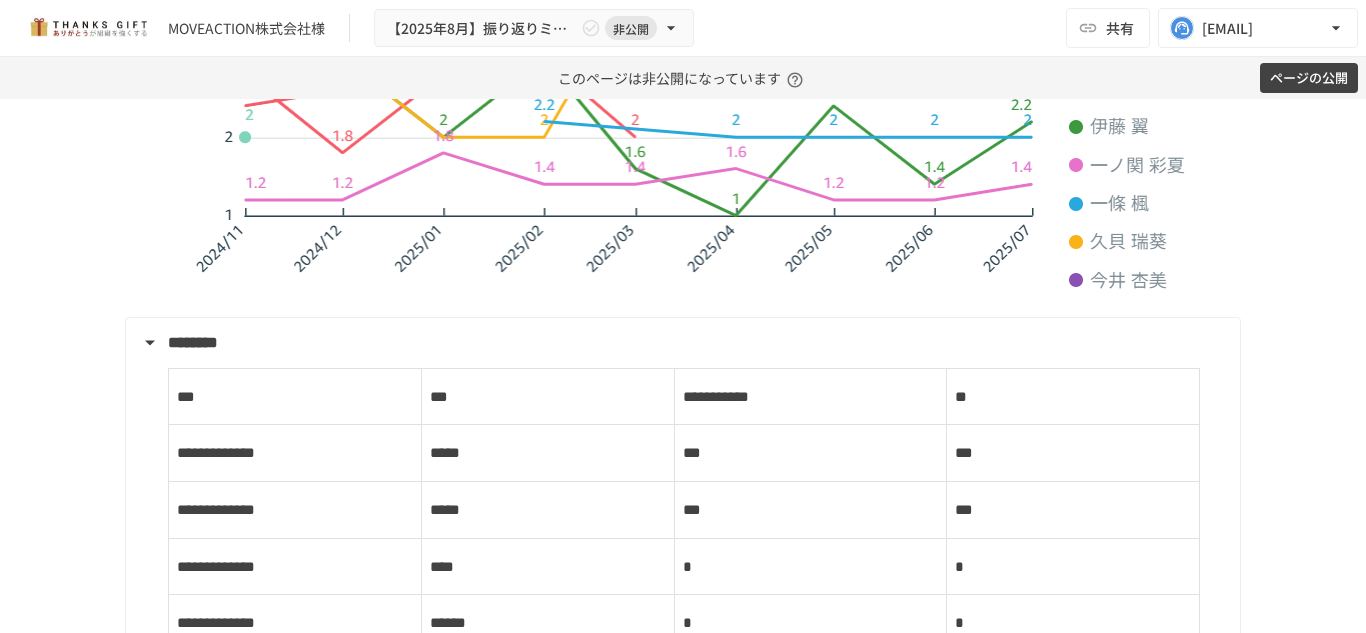 scroll, scrollTop: 10281, scrollLeft: 0, axis: vertical 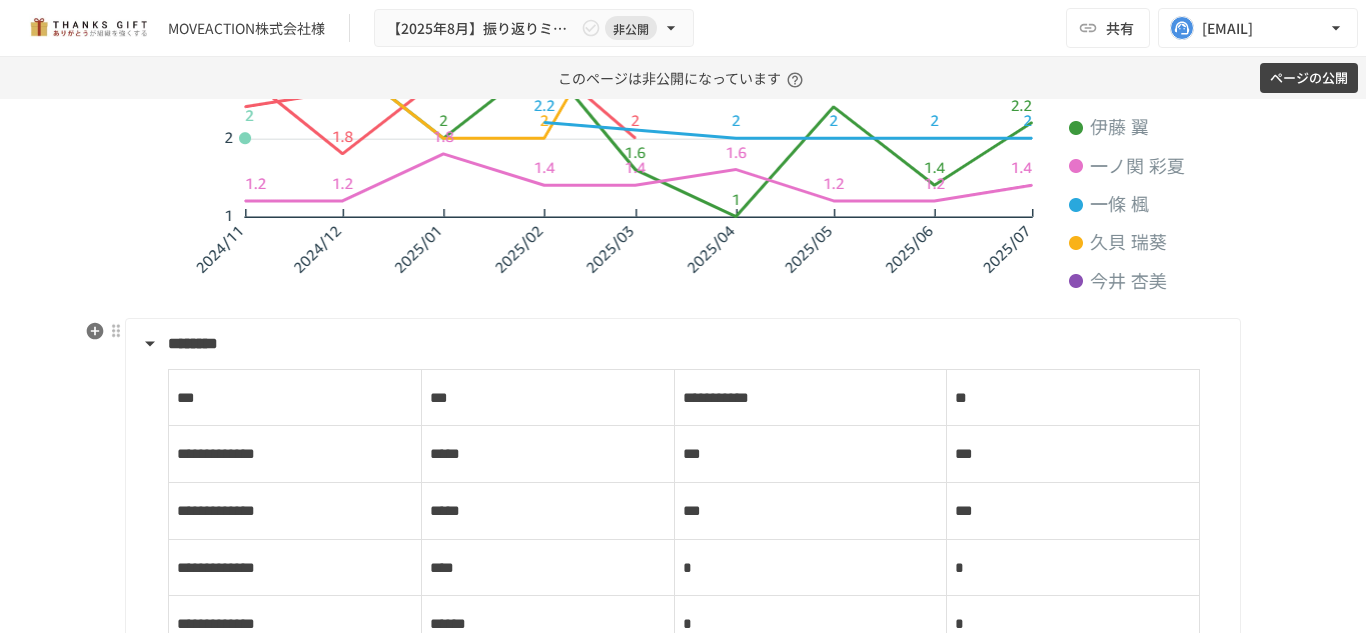 click on "********" at bounding box center (681, 344) 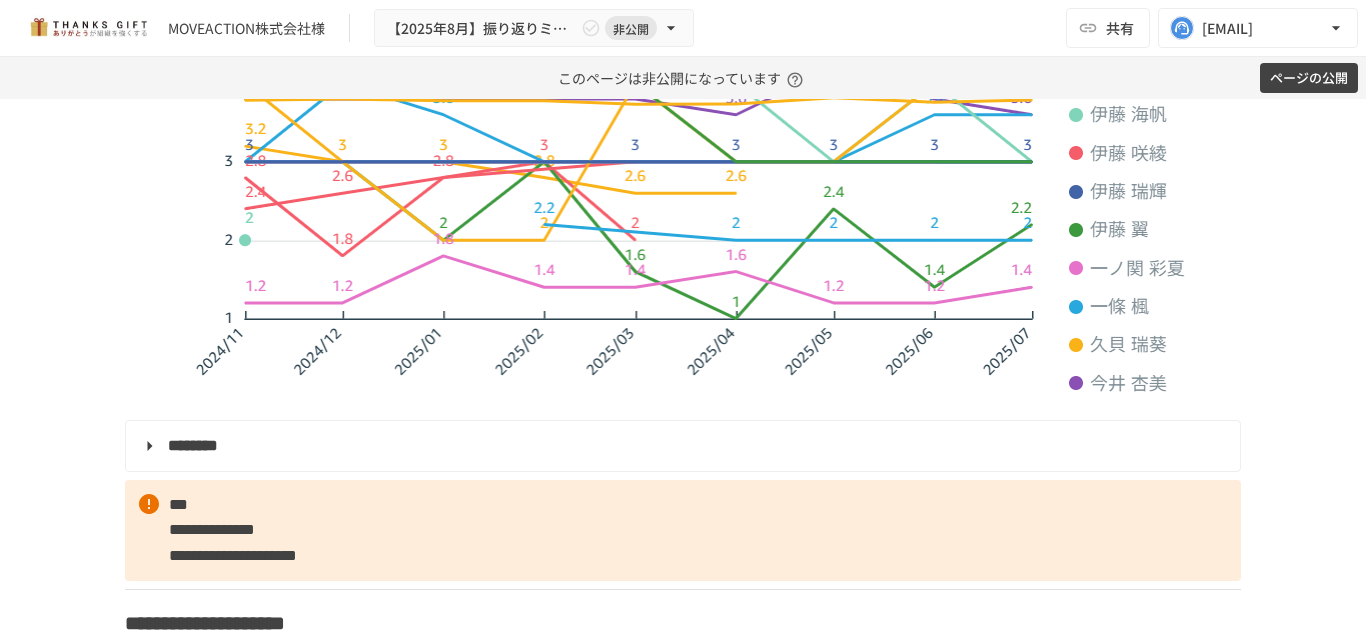scroll, scrollTop: 10180, scrollLeft: 0, axis: vertical 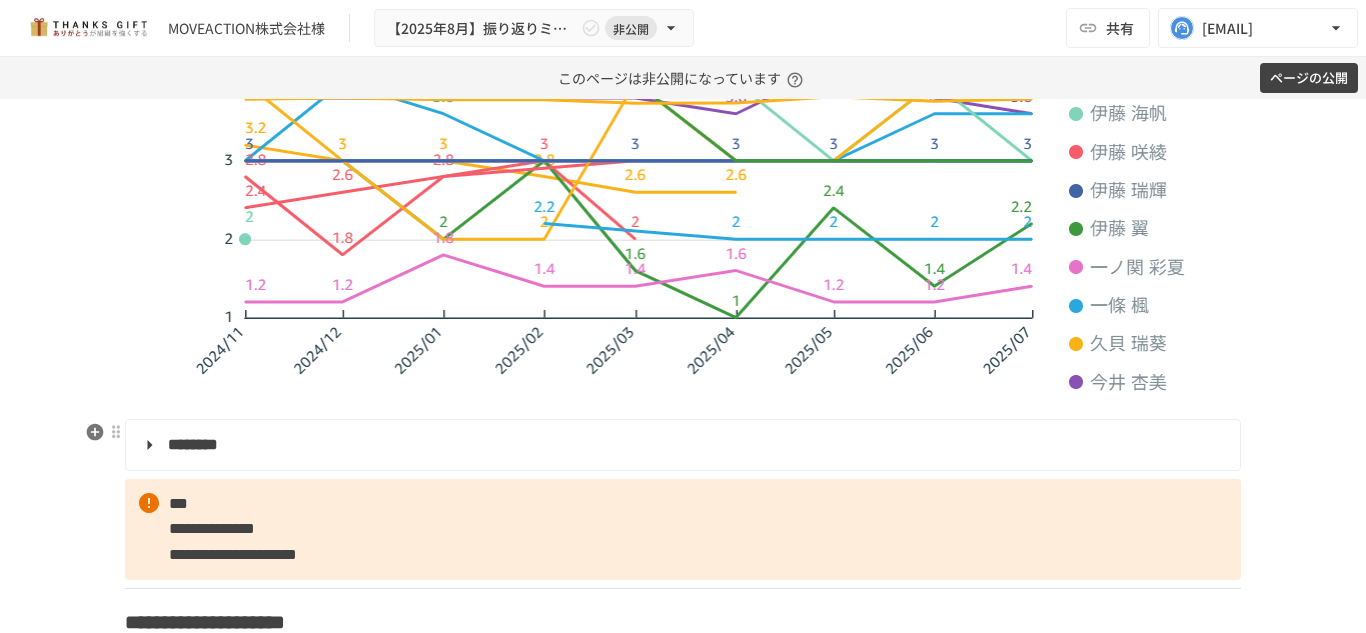 click on "********" at bounding box center (681, 445) 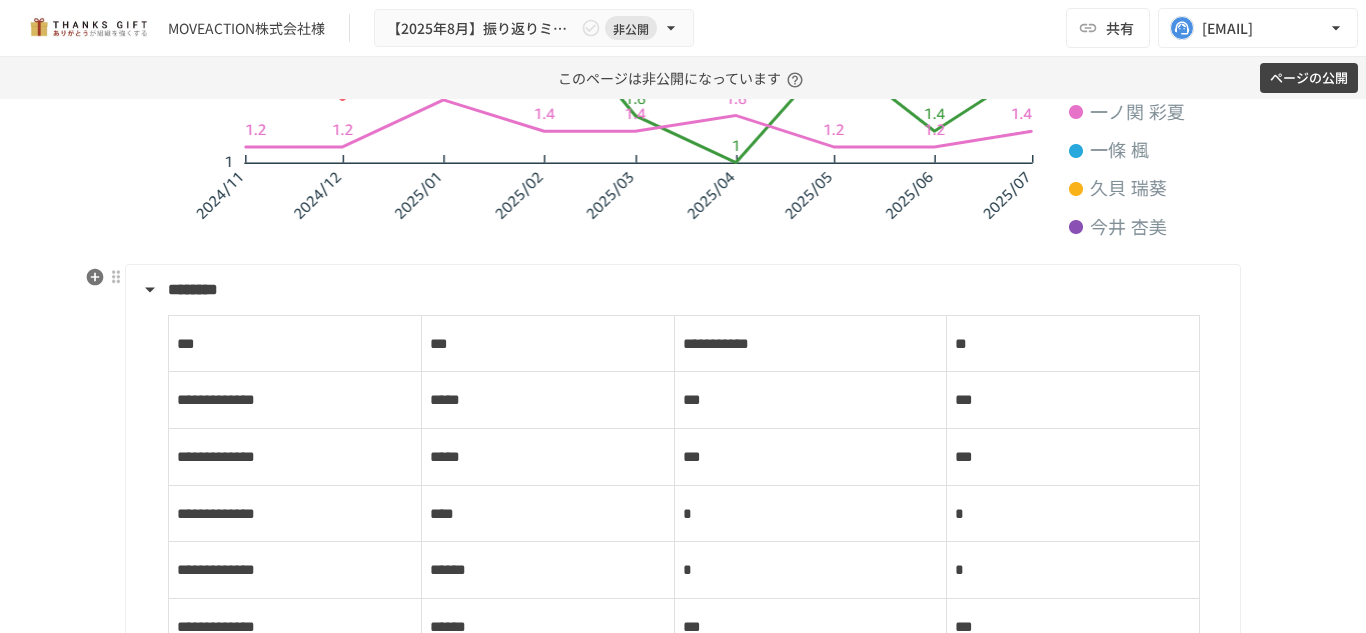 scroll, scrollTop: 10338, scrollLeft: 0, axis: vertical 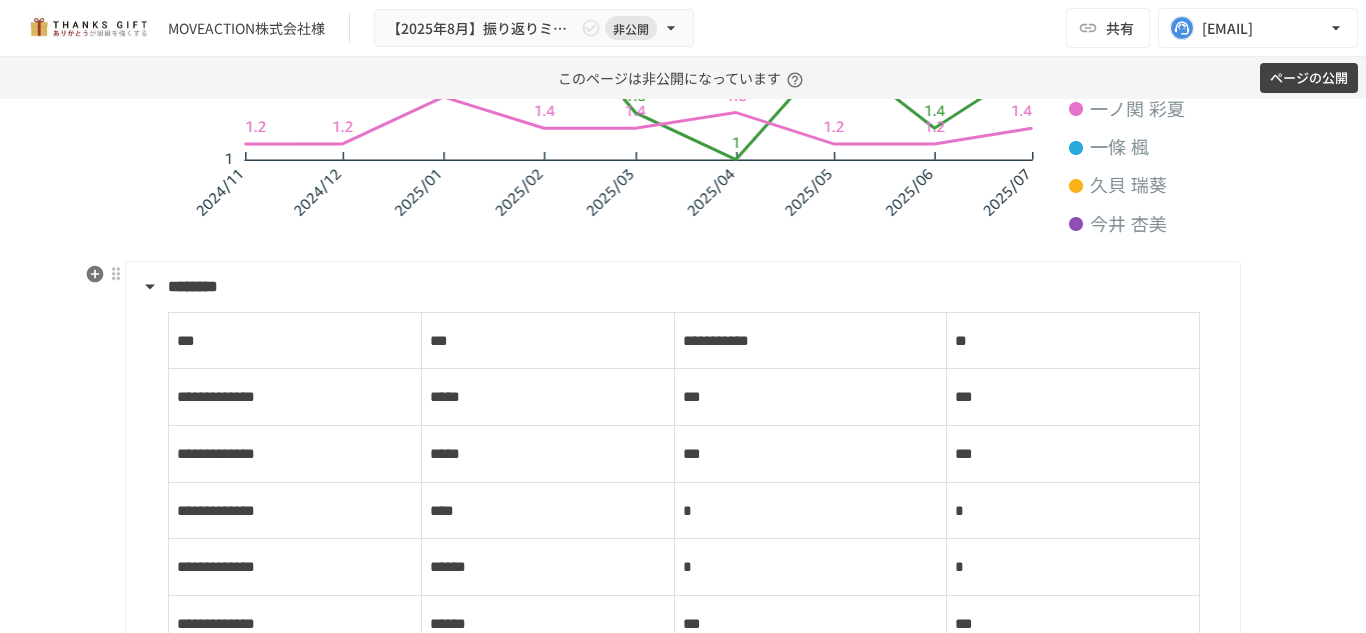click on "********" at bounding box center [193, 286] 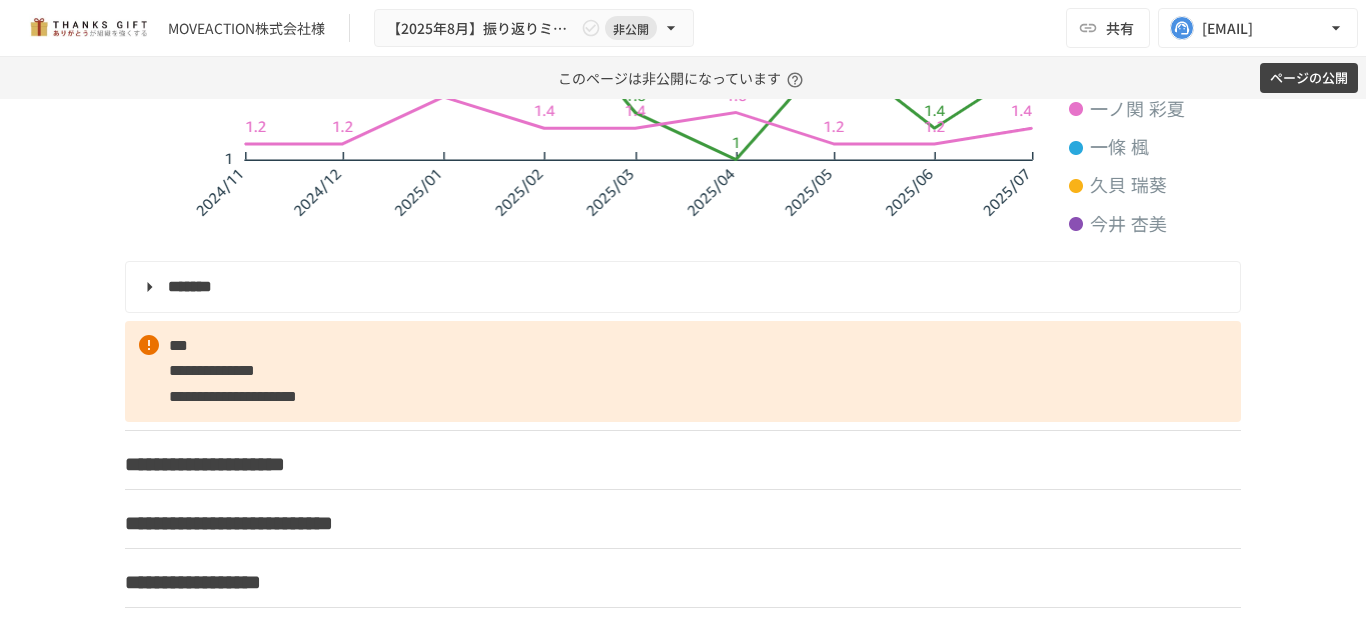 type 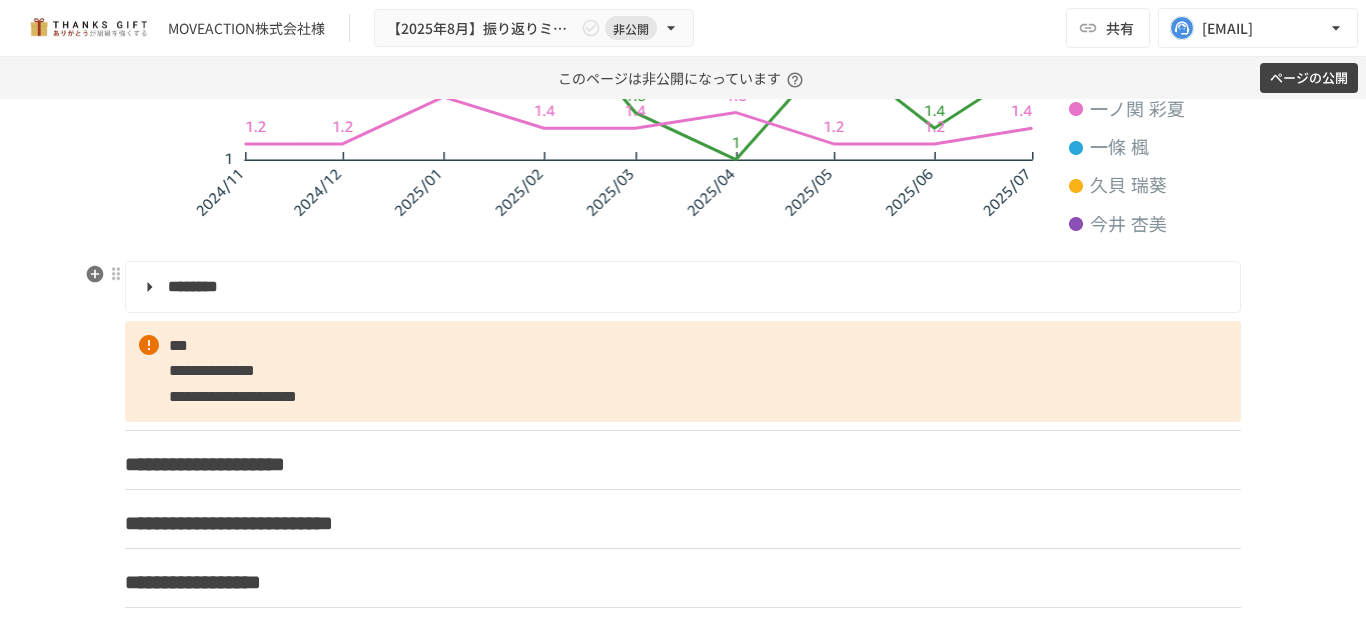 click on "********" at bounding box center [681, 287] 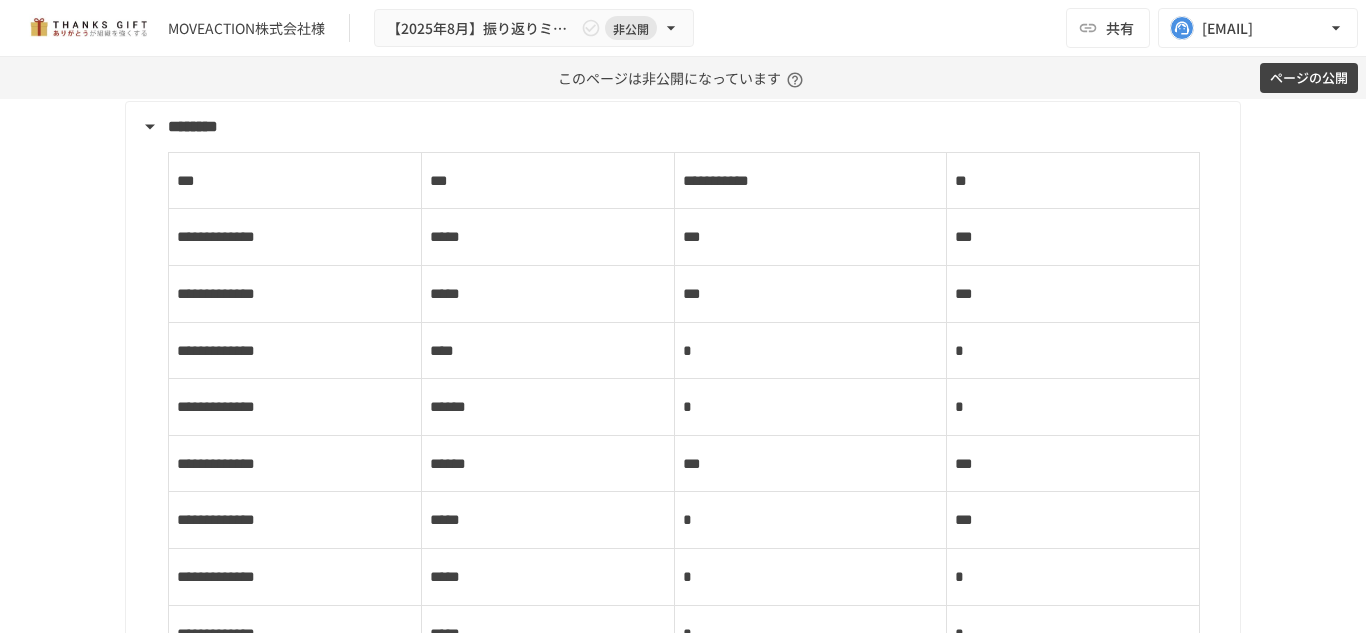 scroll, scrollTop: 10499, scrollLeft: 0, axis: vertical 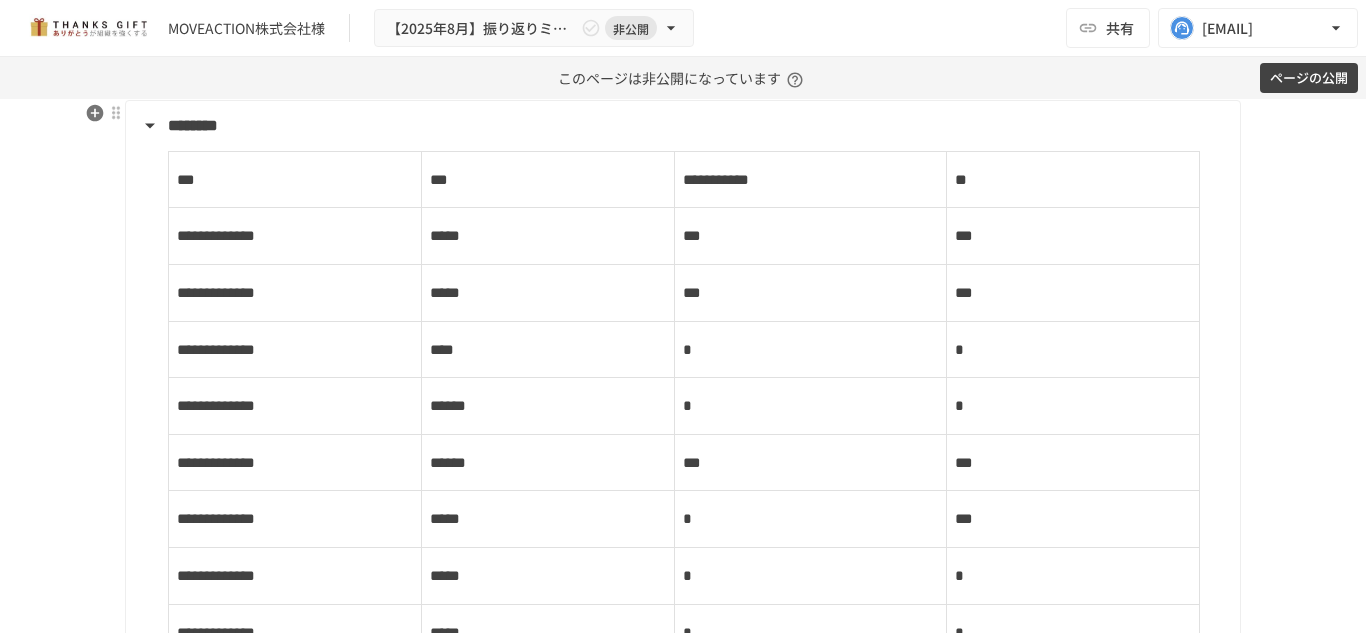 click on "**********" at bounding box center [683, 600] 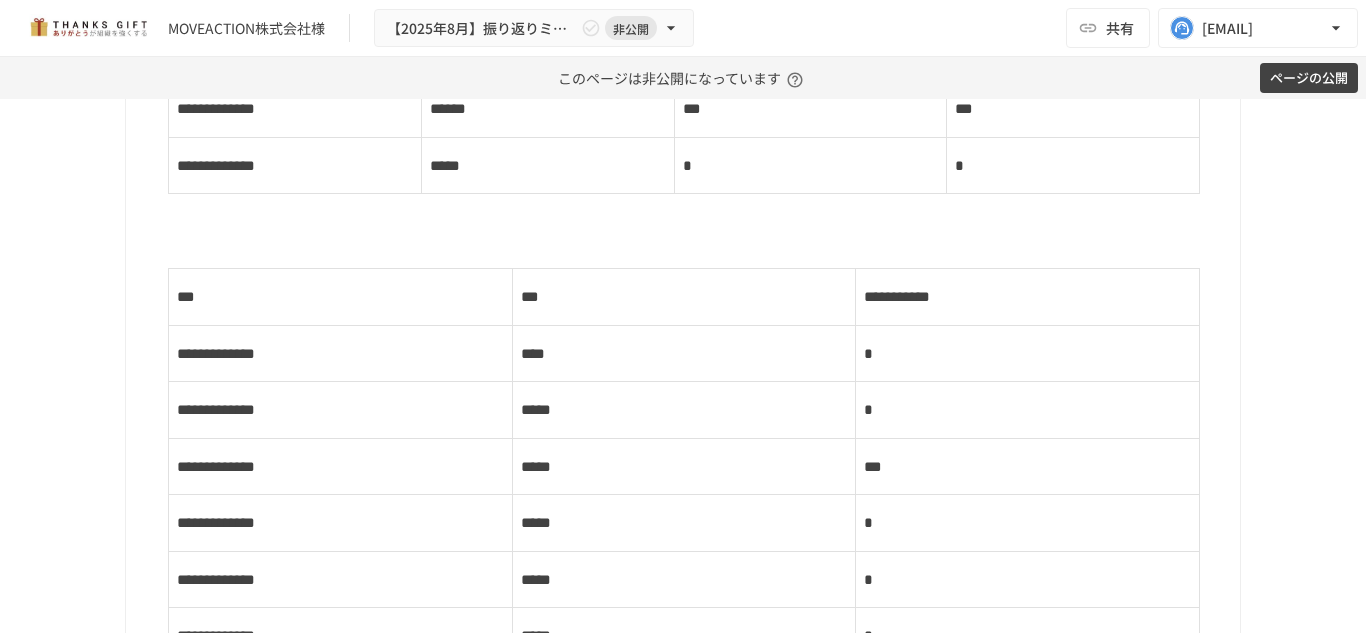 scroll, scrollTop: 11361, scrollLeft: 0, axis: vertical 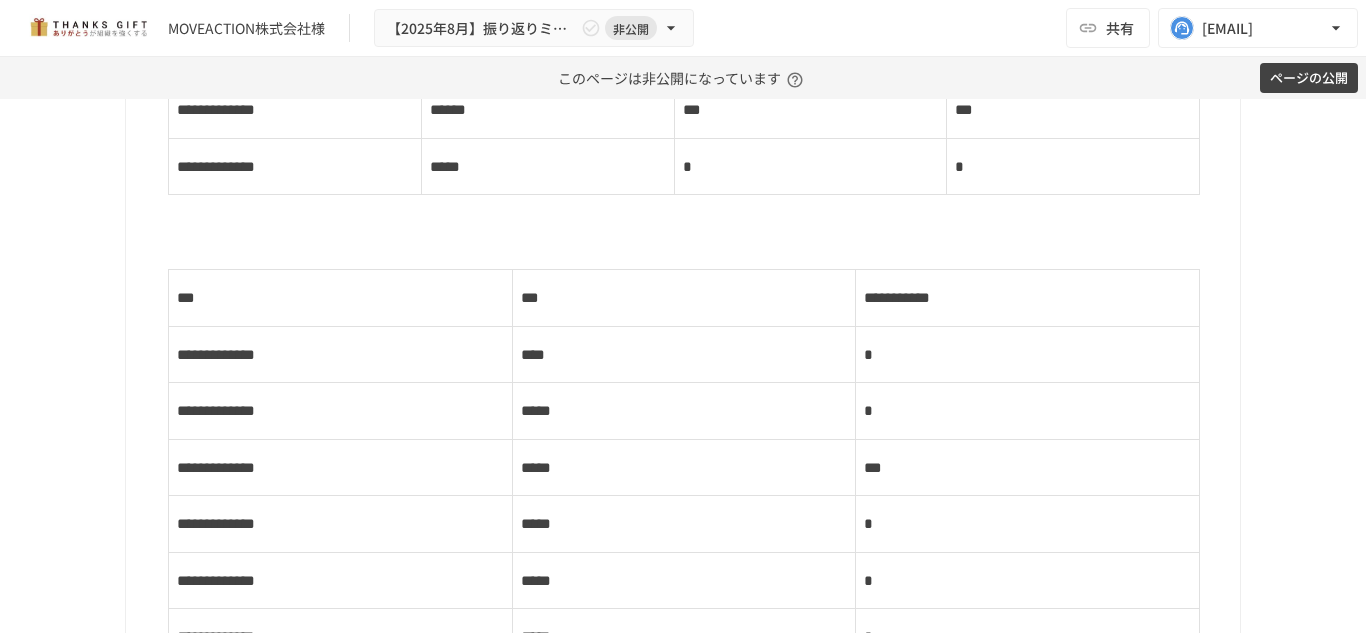 click at bounding box center (696, 247) 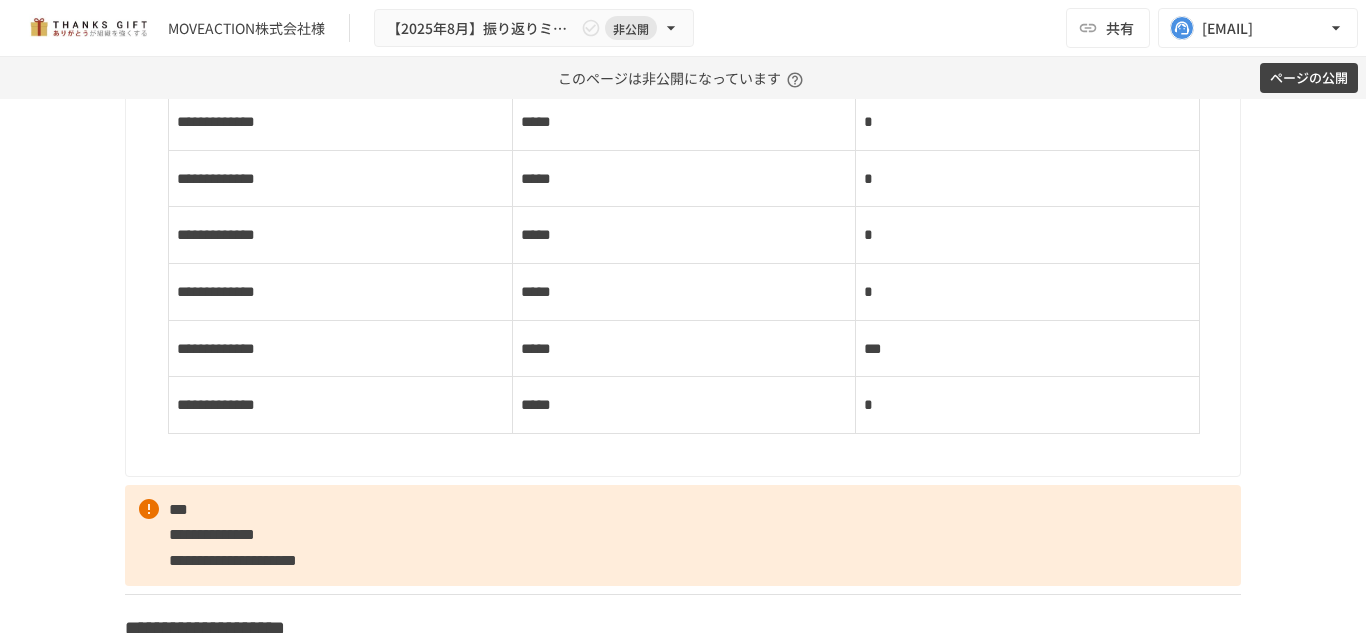 scroll, scrollTop: 12013, scrollLeft: 0, axis: vertical 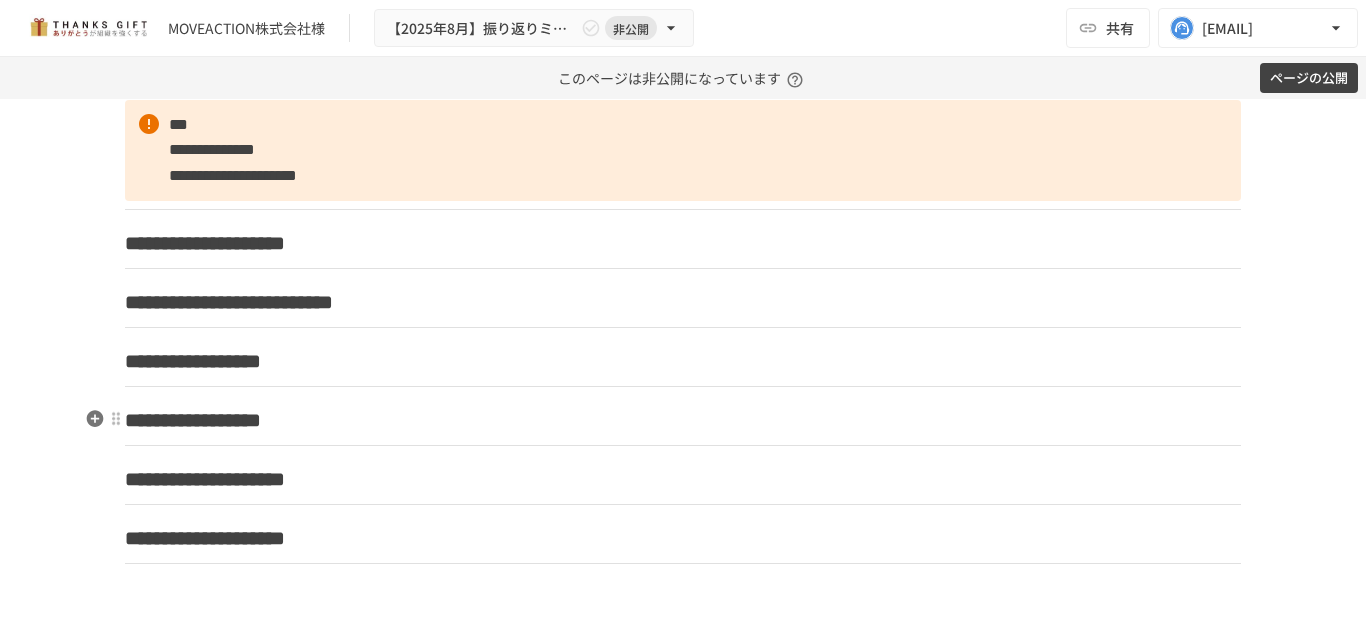 click on "**********" at bounding box center [683, 420] 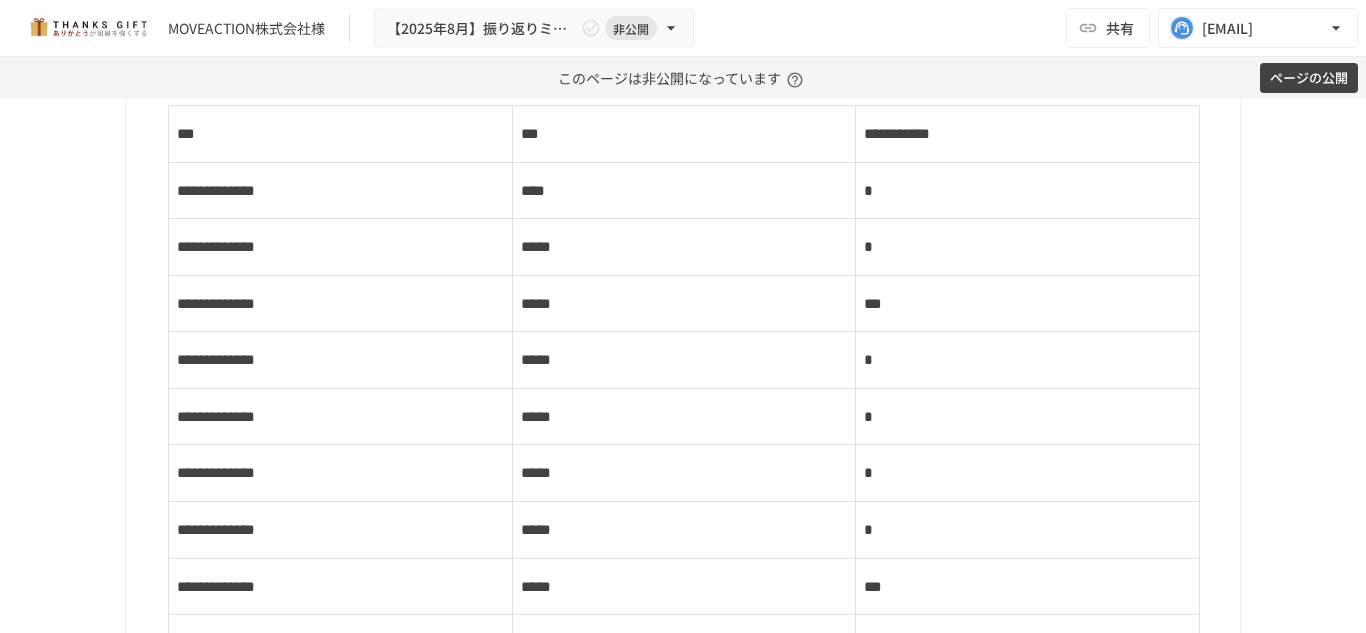 scroll, scrollTop: 11526, scrollLeft: 0, axis: vertical 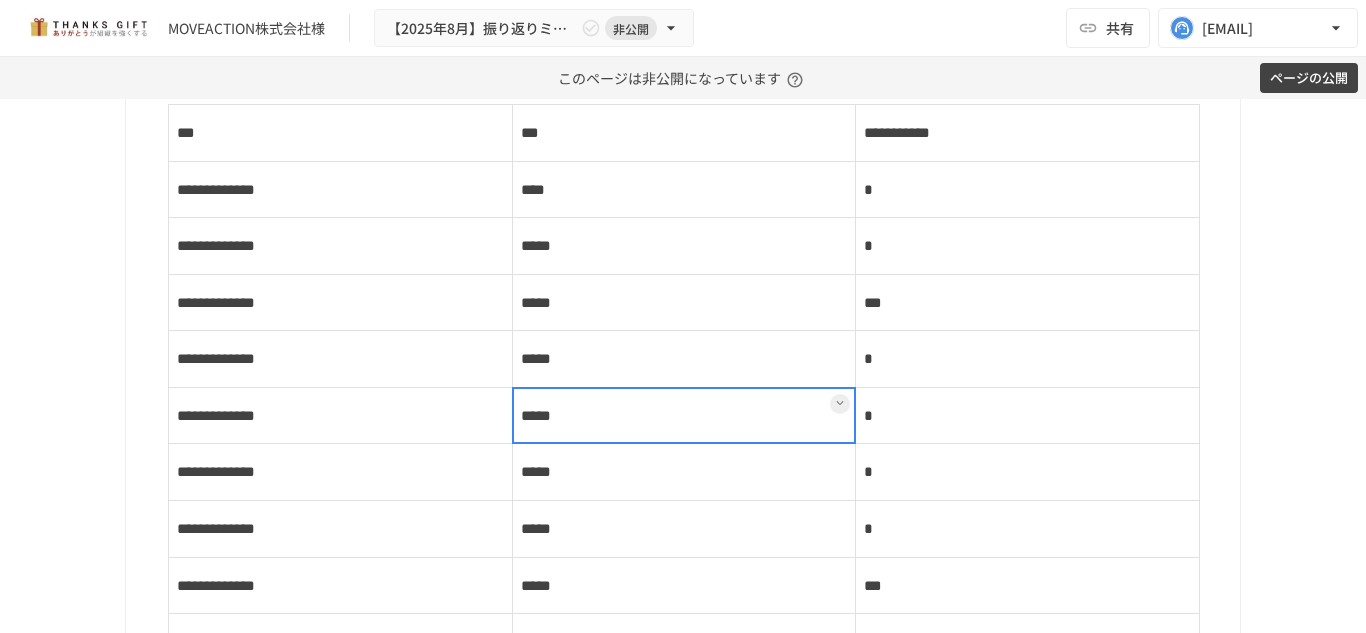 click on "*****" at bounding box center (684, 415) 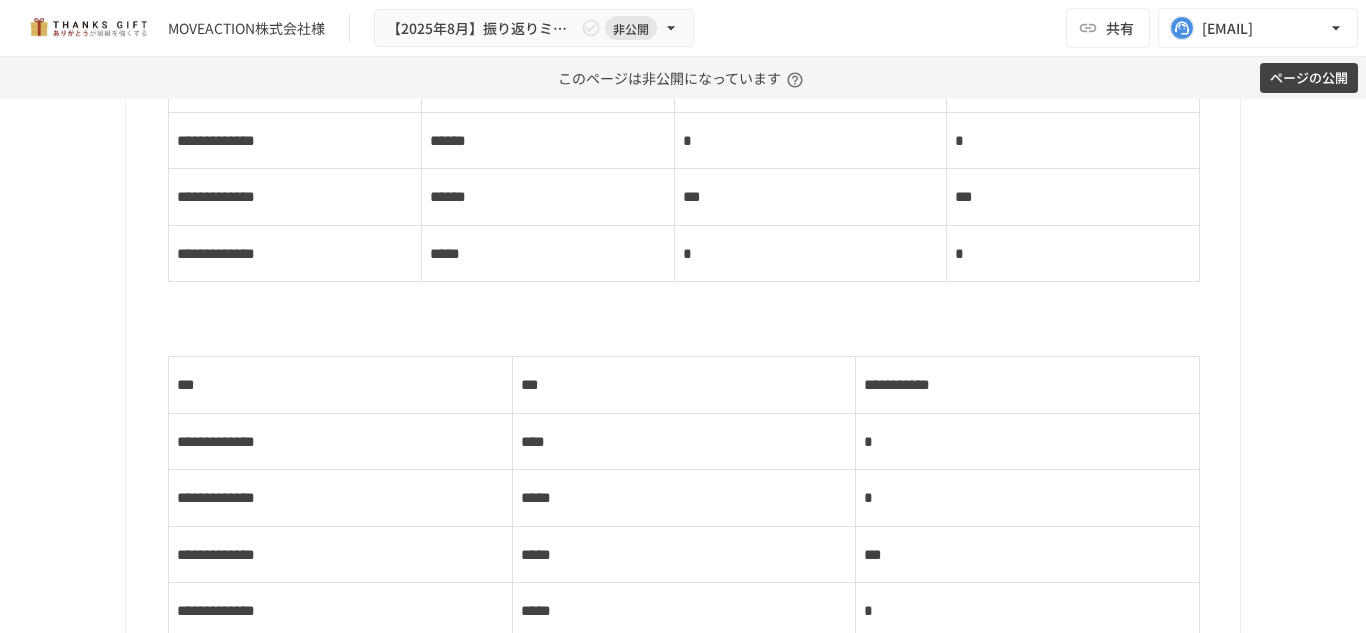 scroll, scrollTop: 11273, scrollLeft: 0, axis: vertical 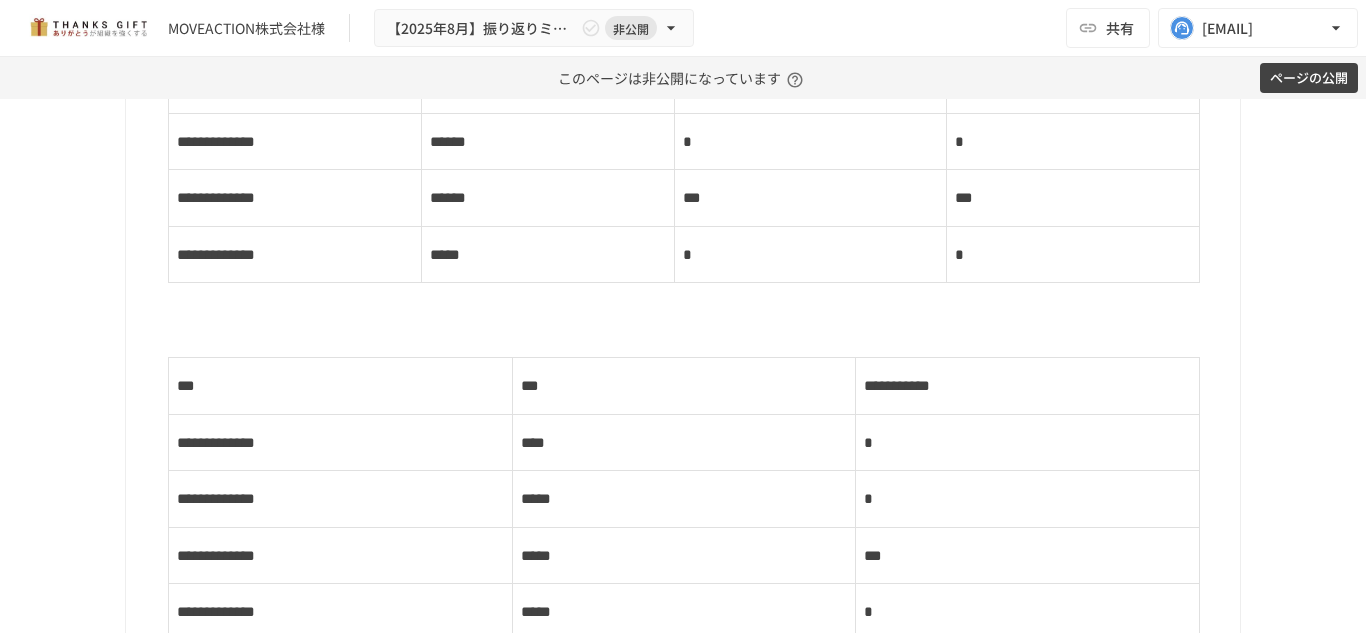 click at bounding box center (696, 335) 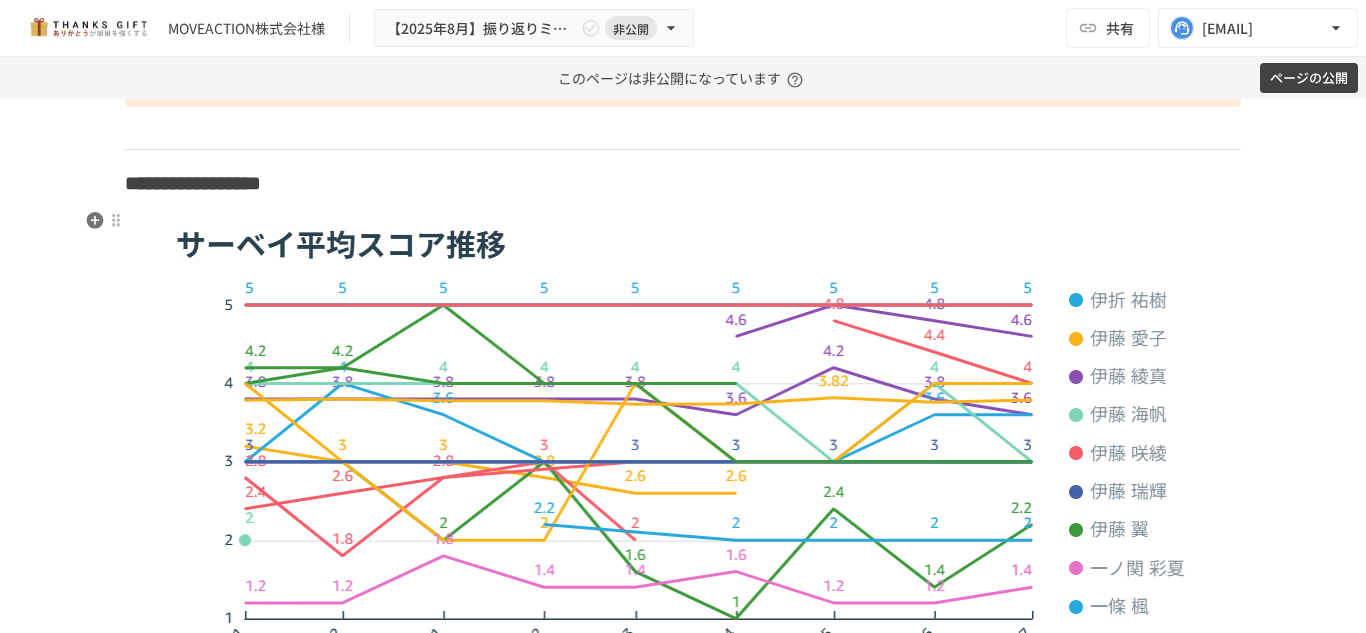 scroll, scrollTop: 10024, scrollLeft: 0, axis: vertical 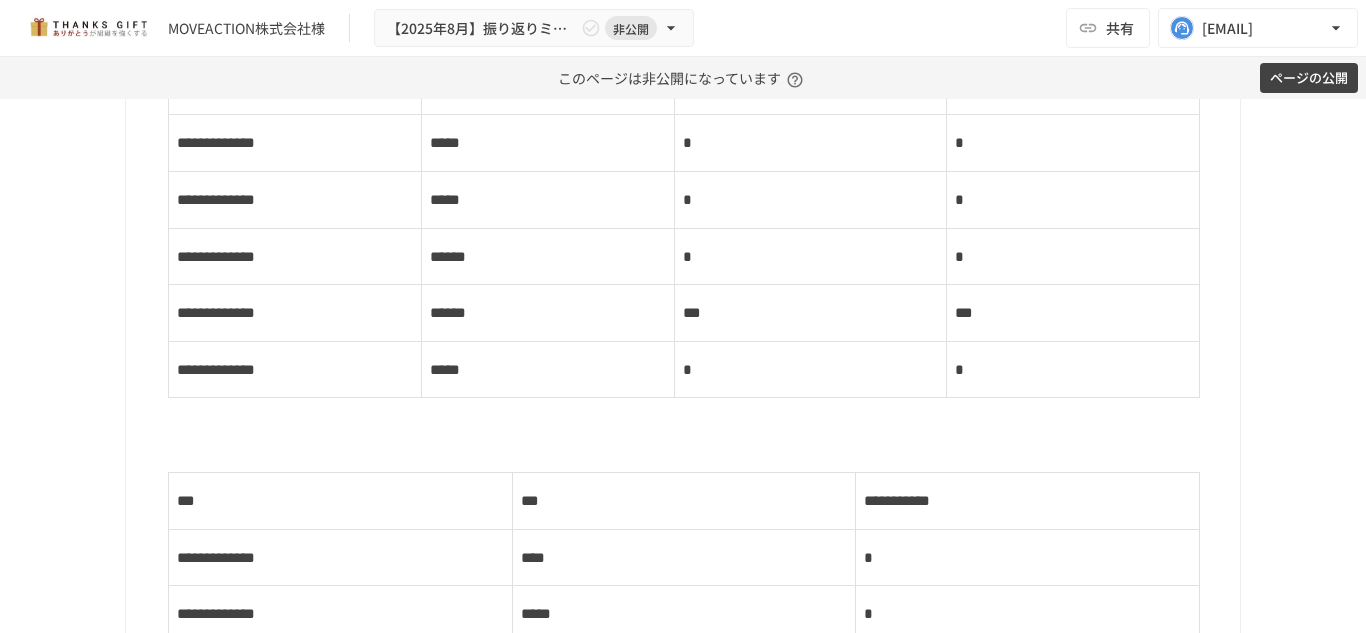 click on "**********" at bounding box center [696, -40] 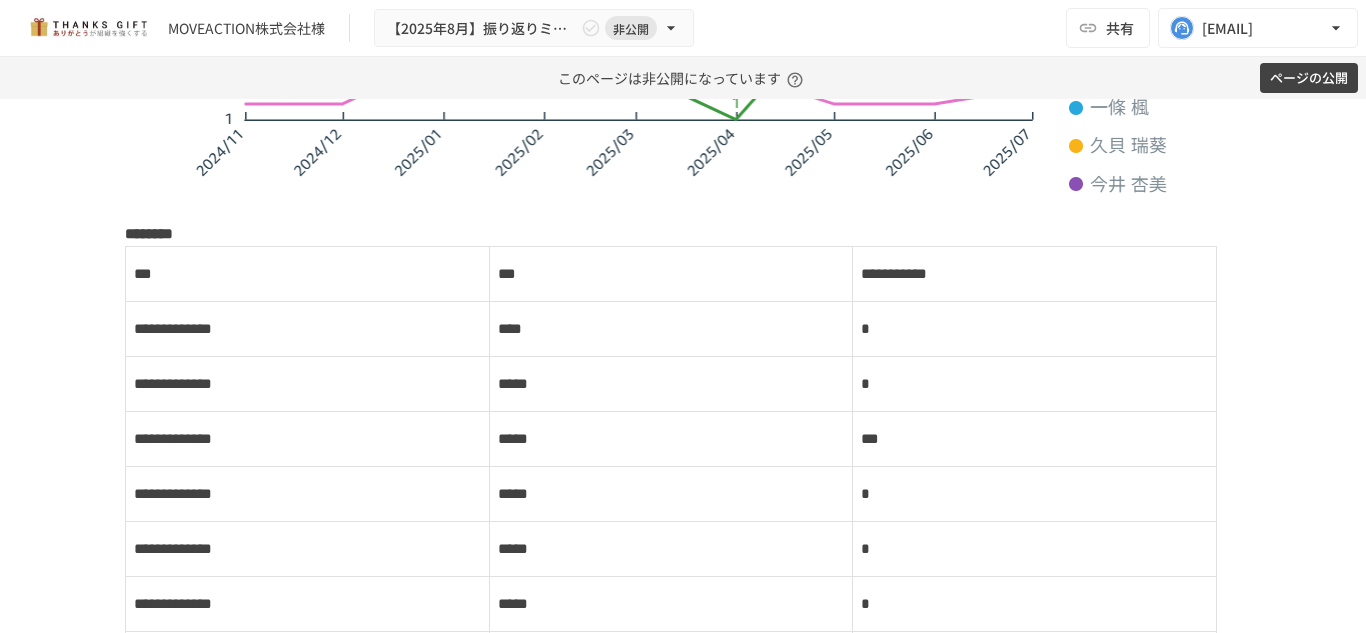 scroll, scrollTop: 10378, scrollLeft: 0, axis: vertical 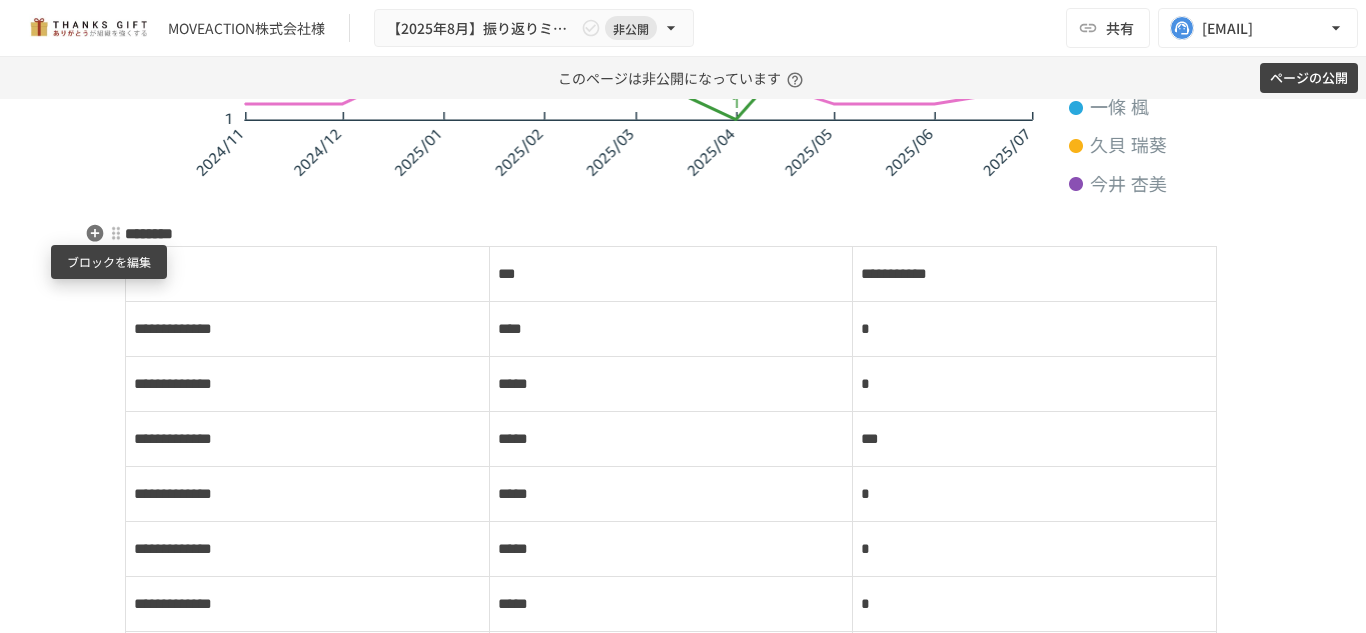 click at bounding box center [116, 233] 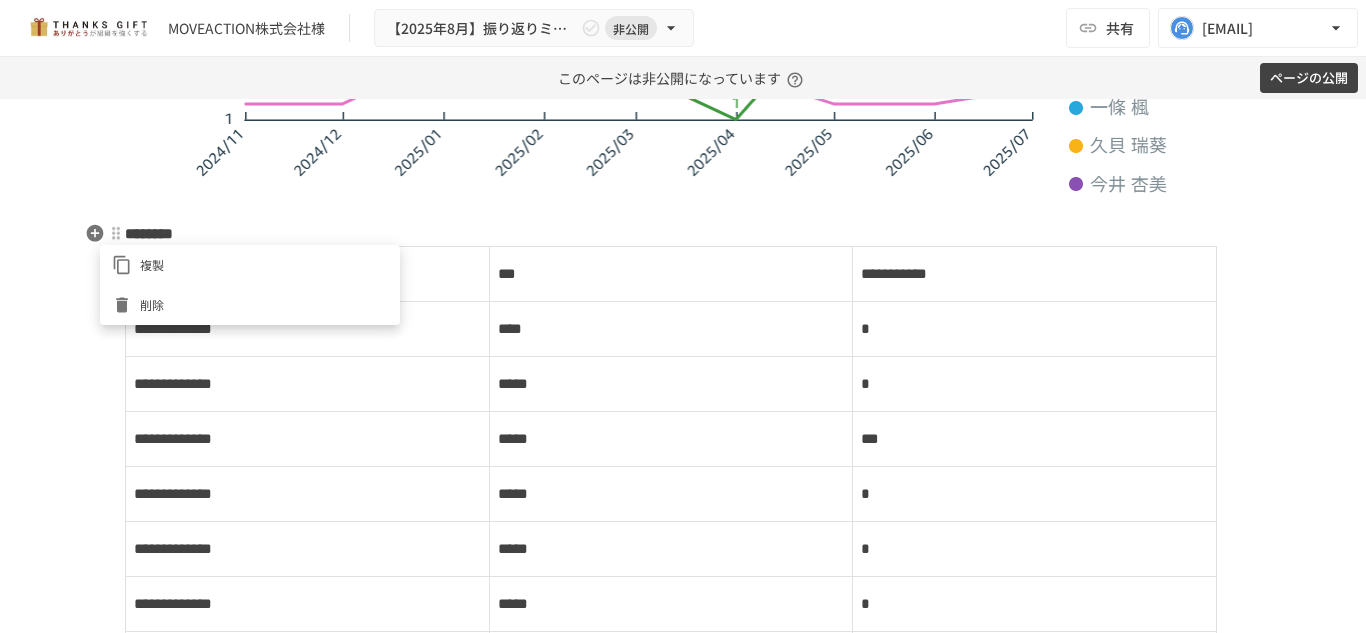 click at bounding box center [683, 316] 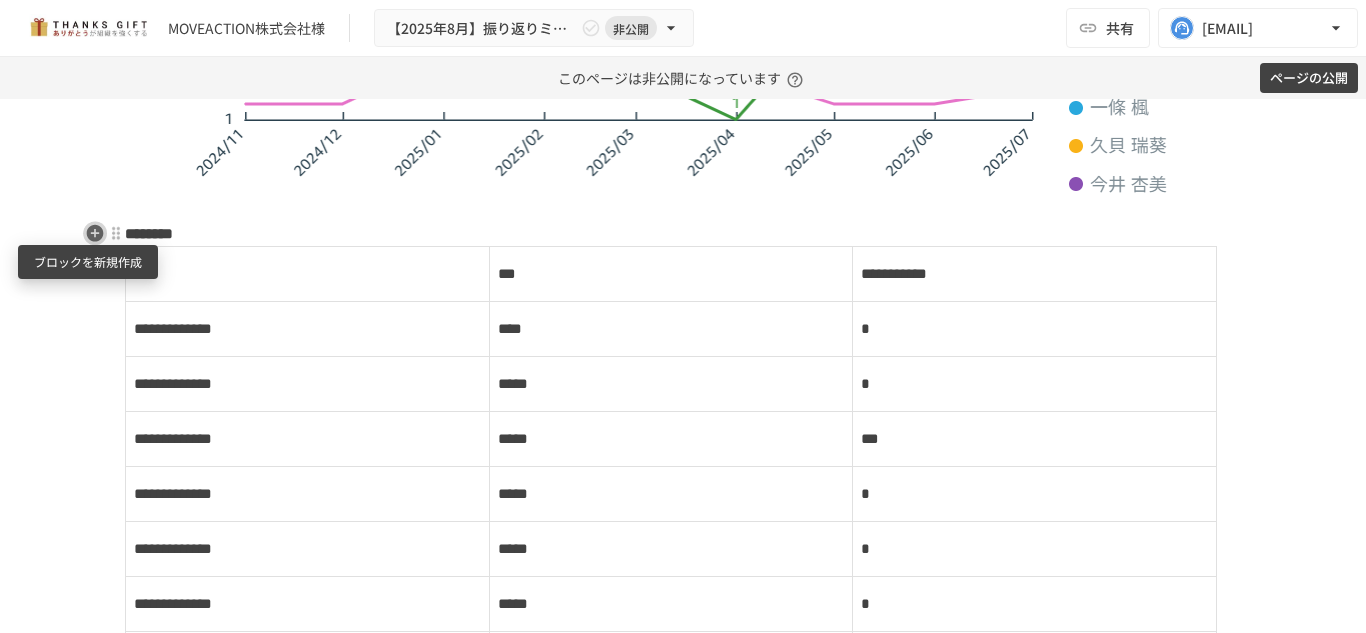 click 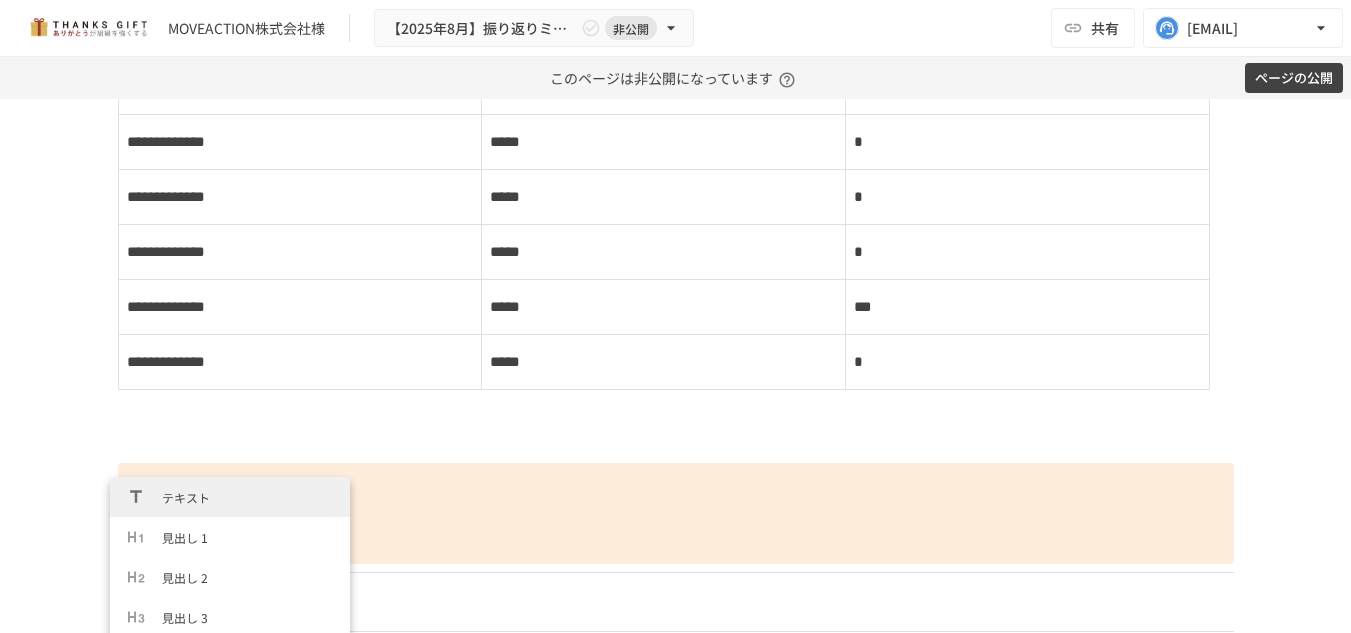scroll, scrollTop: 10786, scrollLeft: 0, axis: vertical 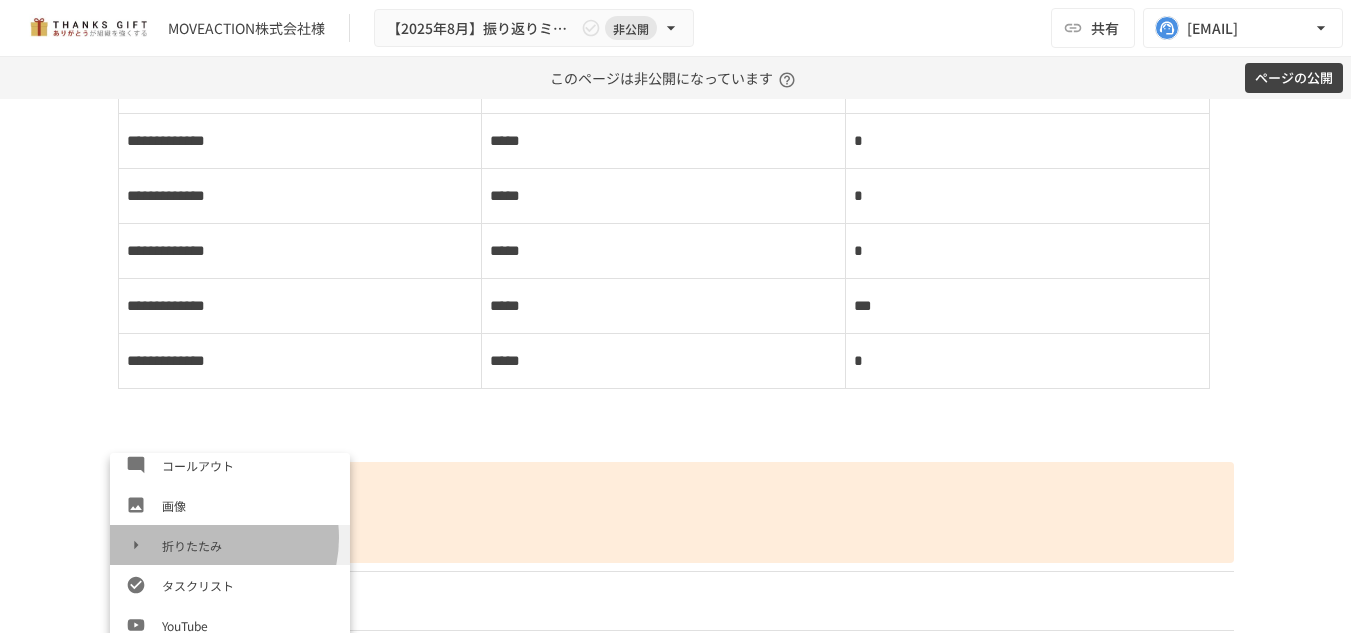 click on "折りたたみ" at bounding box center [248, 545] 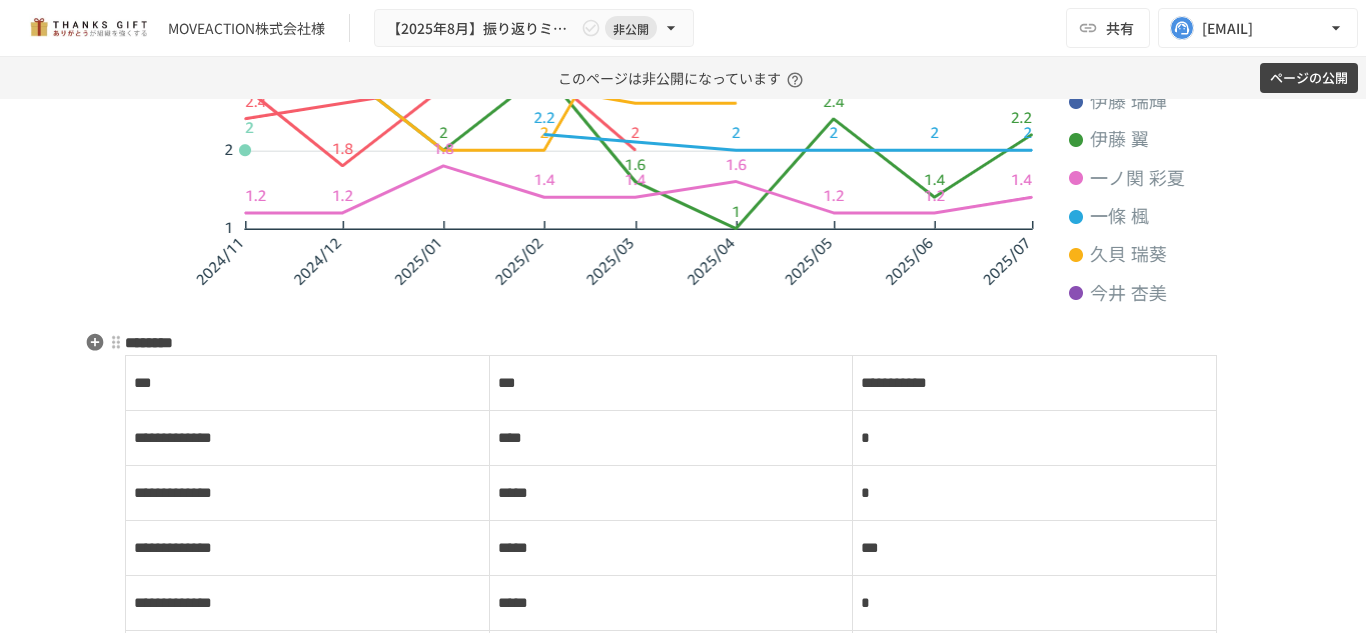 scroll, scrollTop: 10473, scrollLeft: 0, axis: vertical 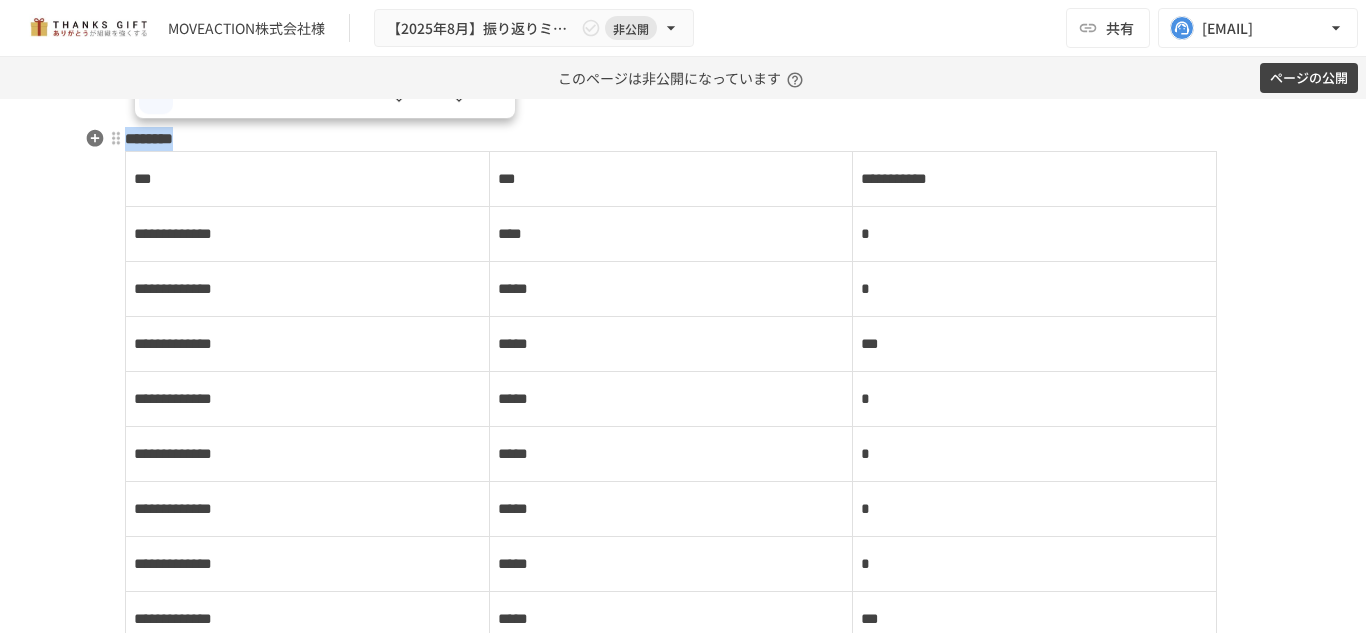 drag, startPoint x: 231, startPoint y: 132, endPoint x: 121, endPoint y: 134, distance: 110.01818 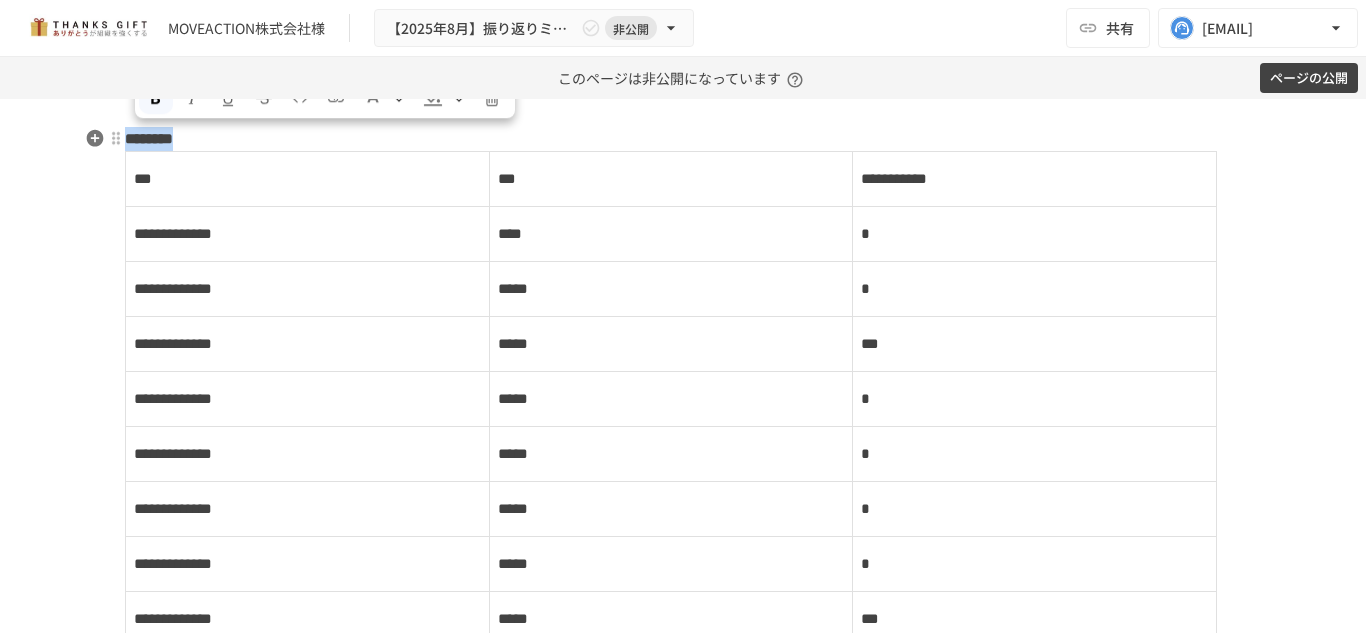 click on "**********" at bounding box center [683, 429] 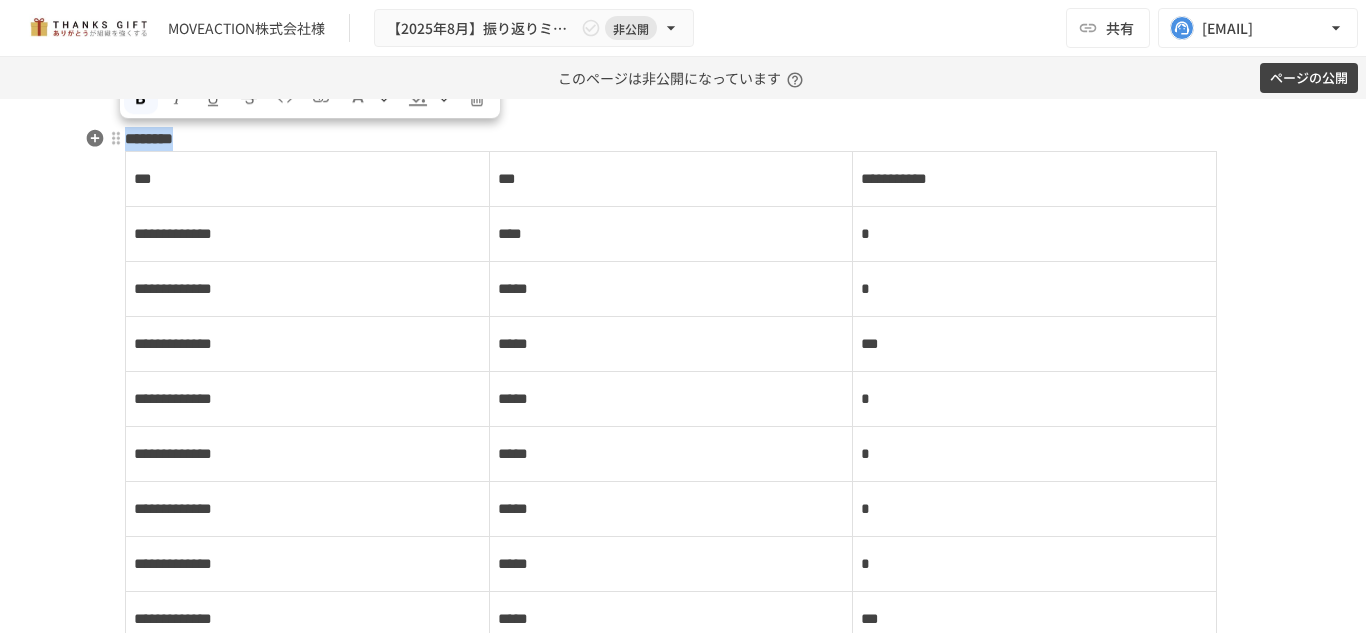 copy on "********" 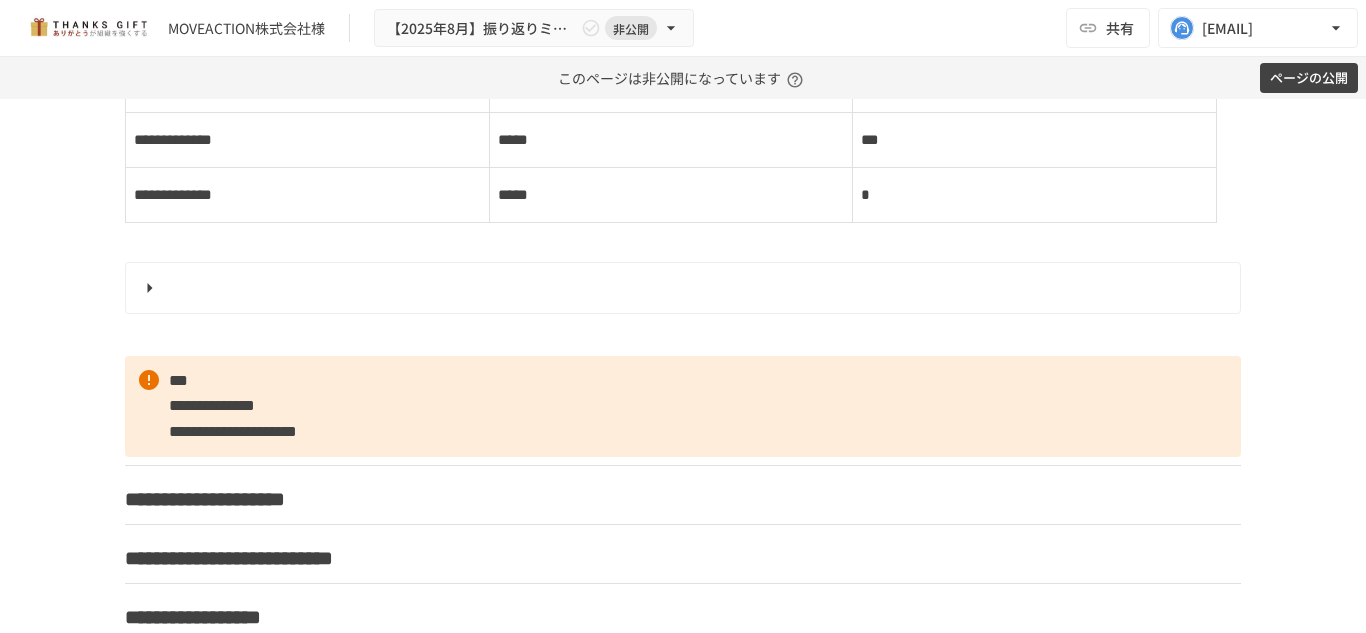 scroll, scrollTop: 10957, scrollLeft: 0, axis: vertical 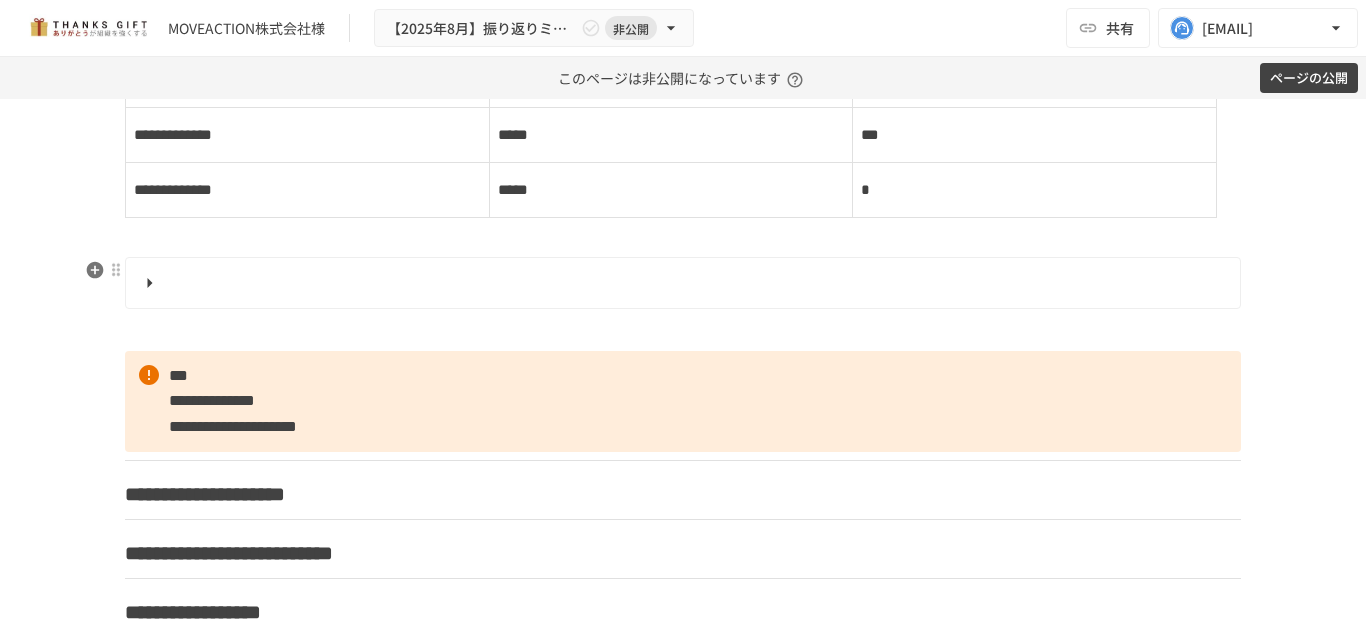 click at bounding box center (681, 283) 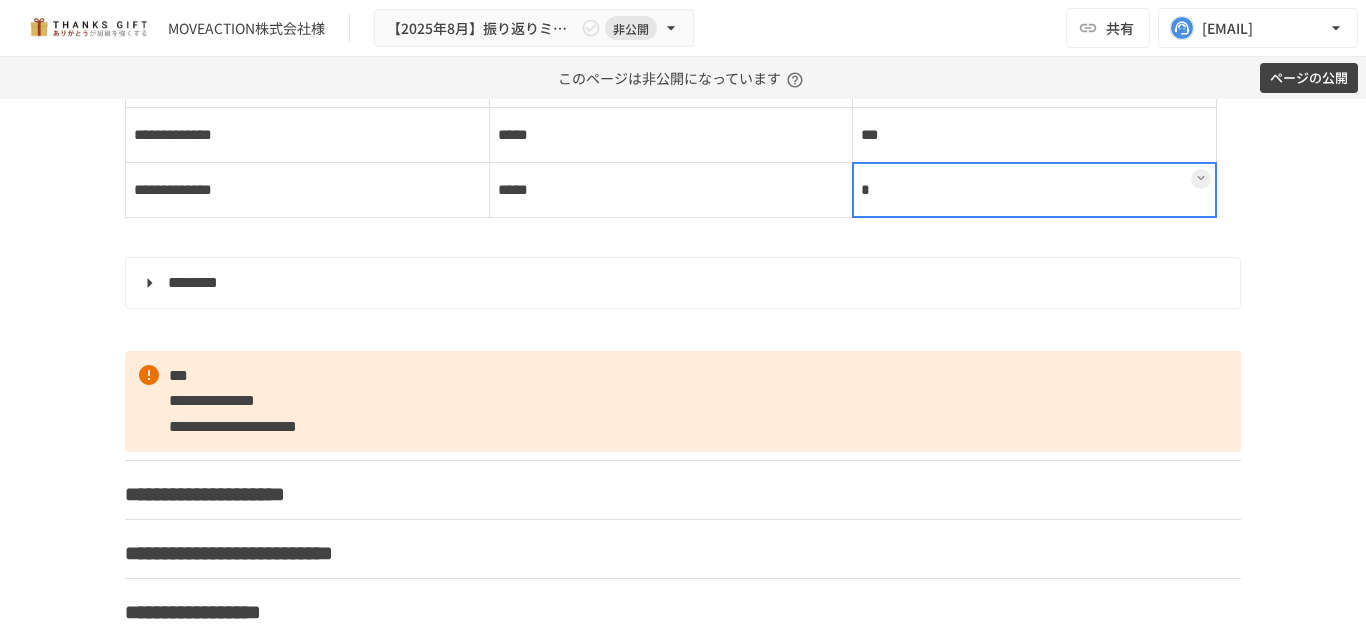 click on "*" at bounding box center (1035, 190) 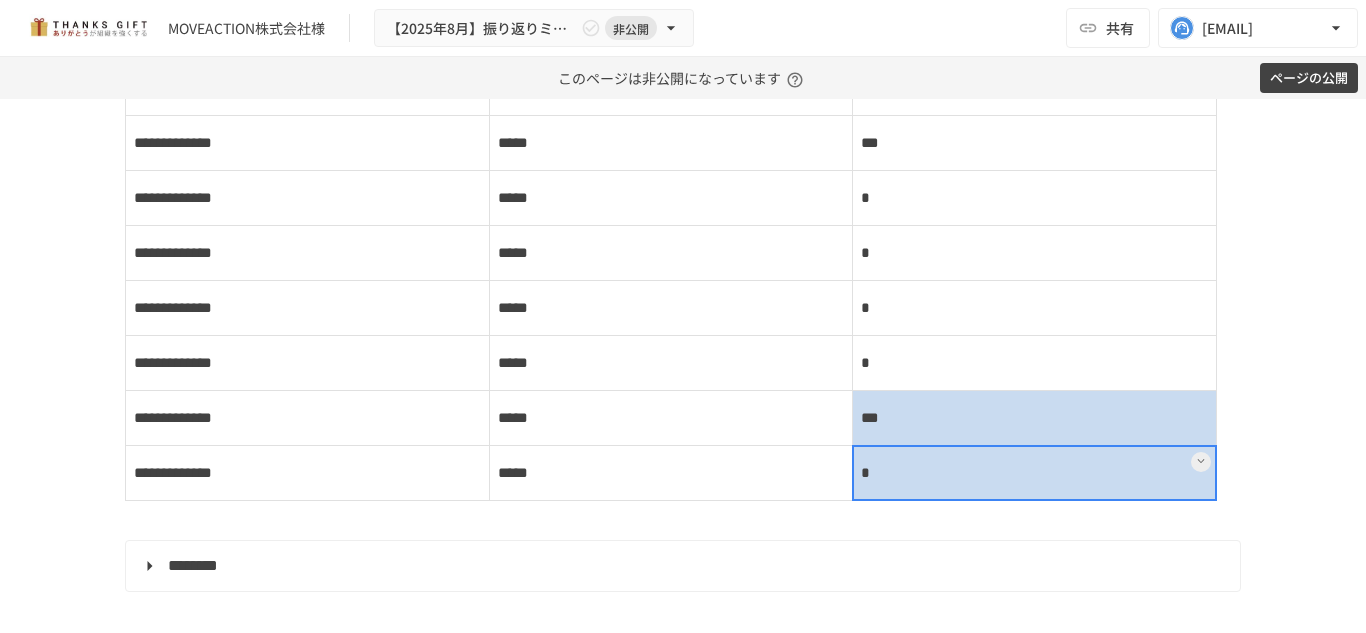 scroll, scrollTop: 10673, scrollLeft: 0, axis: vertical 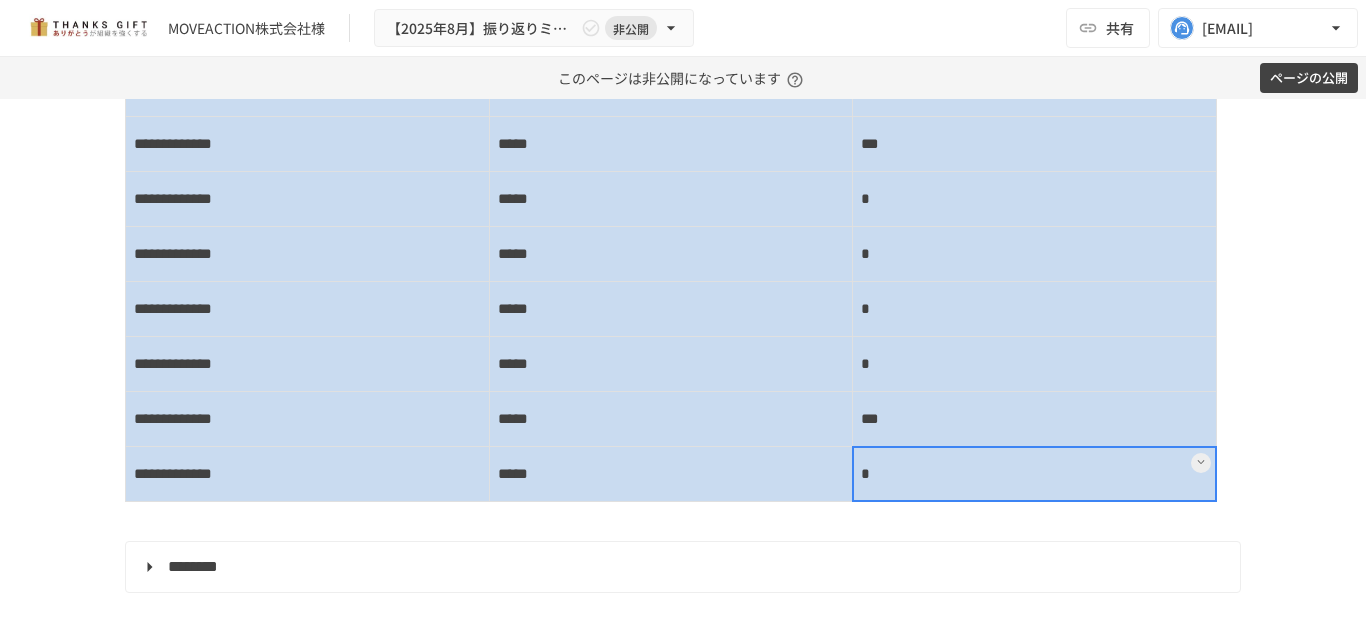 drag, startPoint x: 884, startPoint y: 494, endPoint x: 377, endPoint y: -35, distance: 732.7278 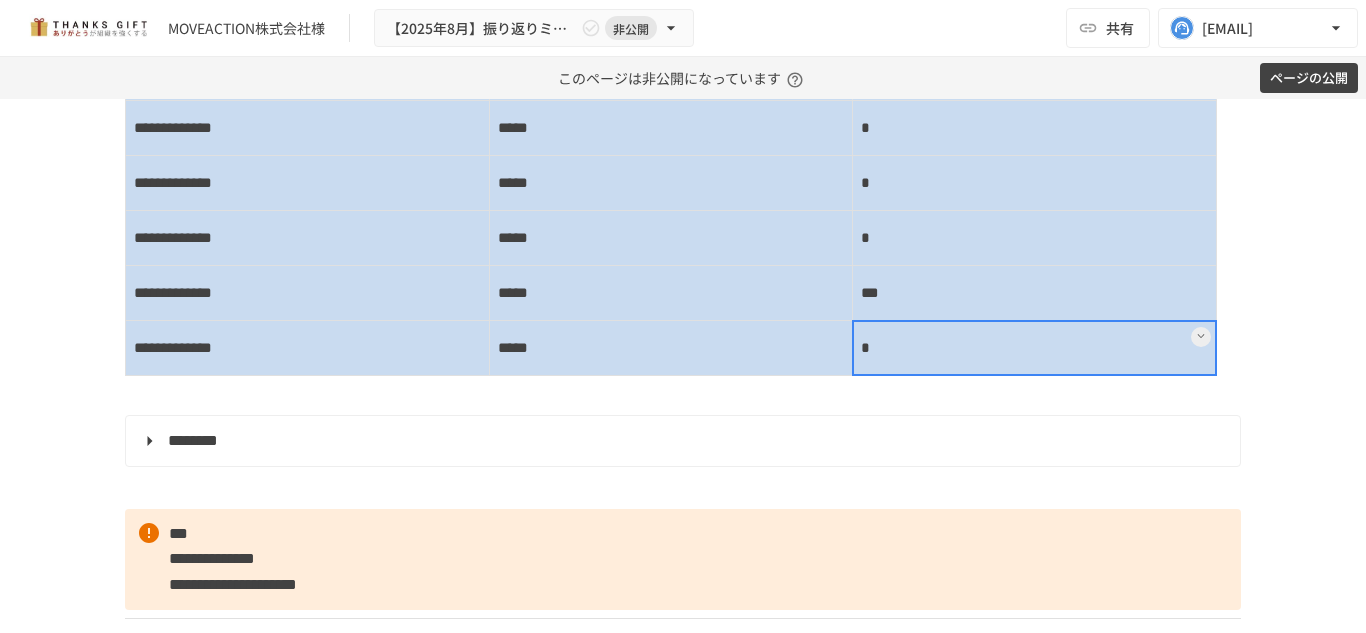 scroll, scrollTop: 10800, scrollLeft: 0, axis: vertical 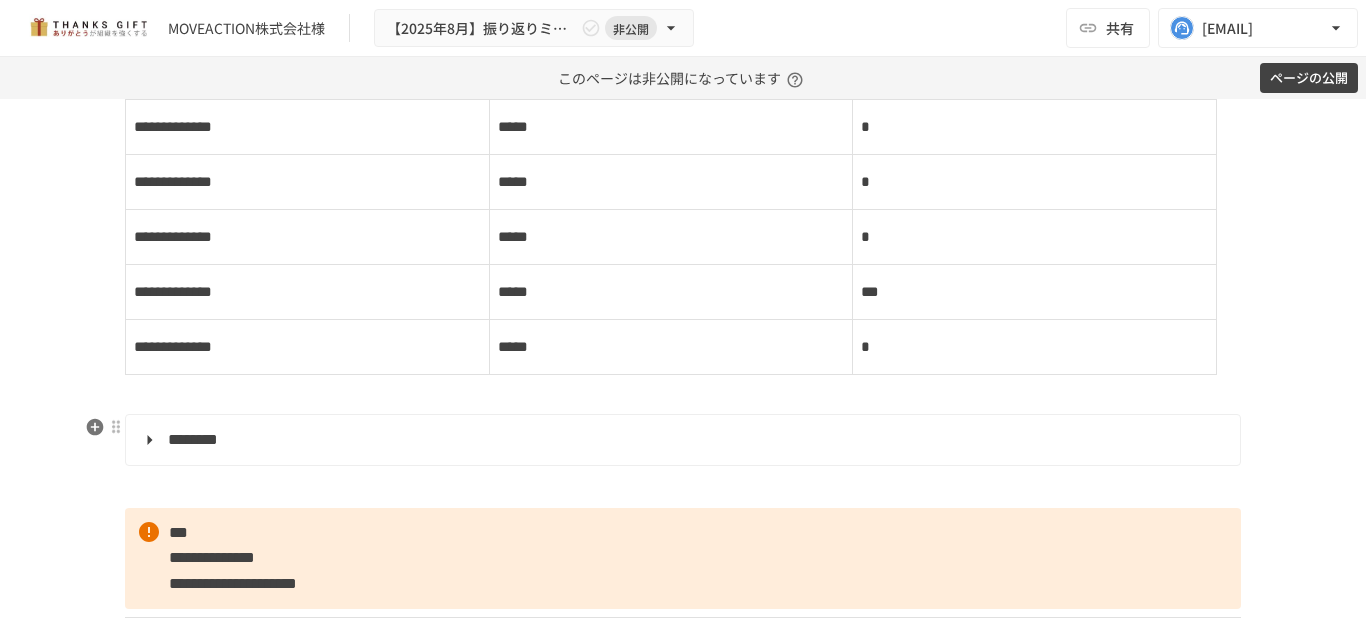 click on "********" at bounding box center [681, 440] 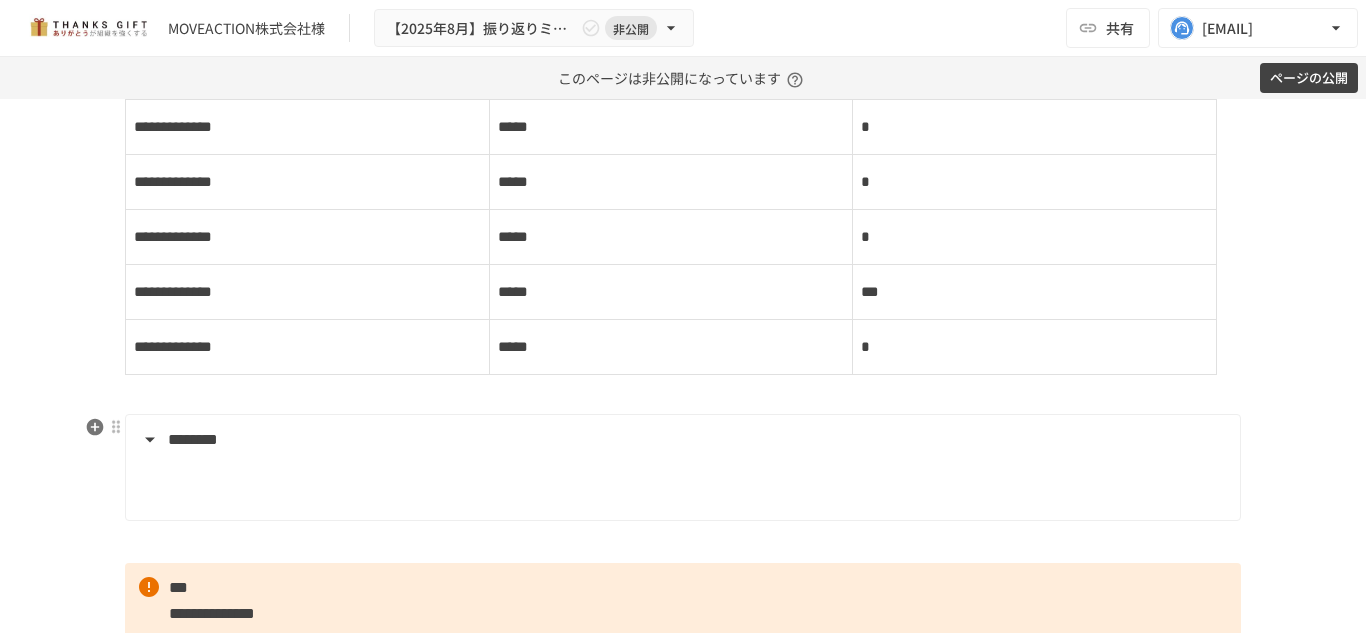 click at bounding box center (696, 487) 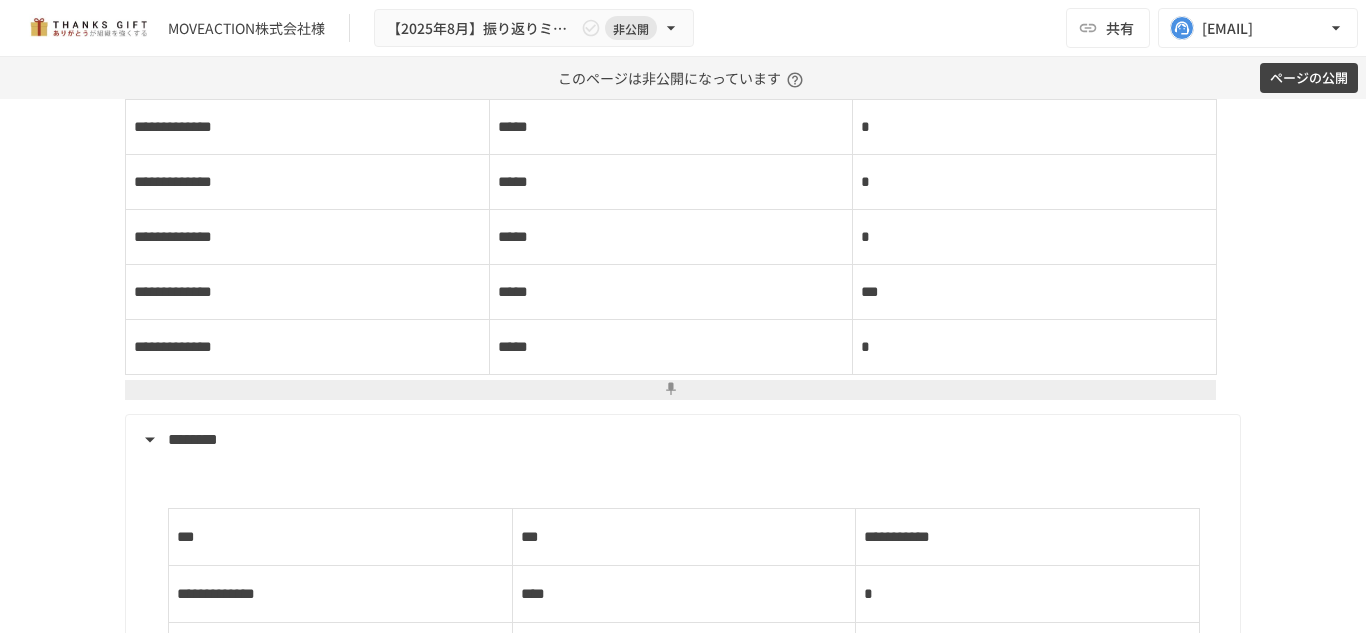 click on "*****" at bounding box center (671, 347) 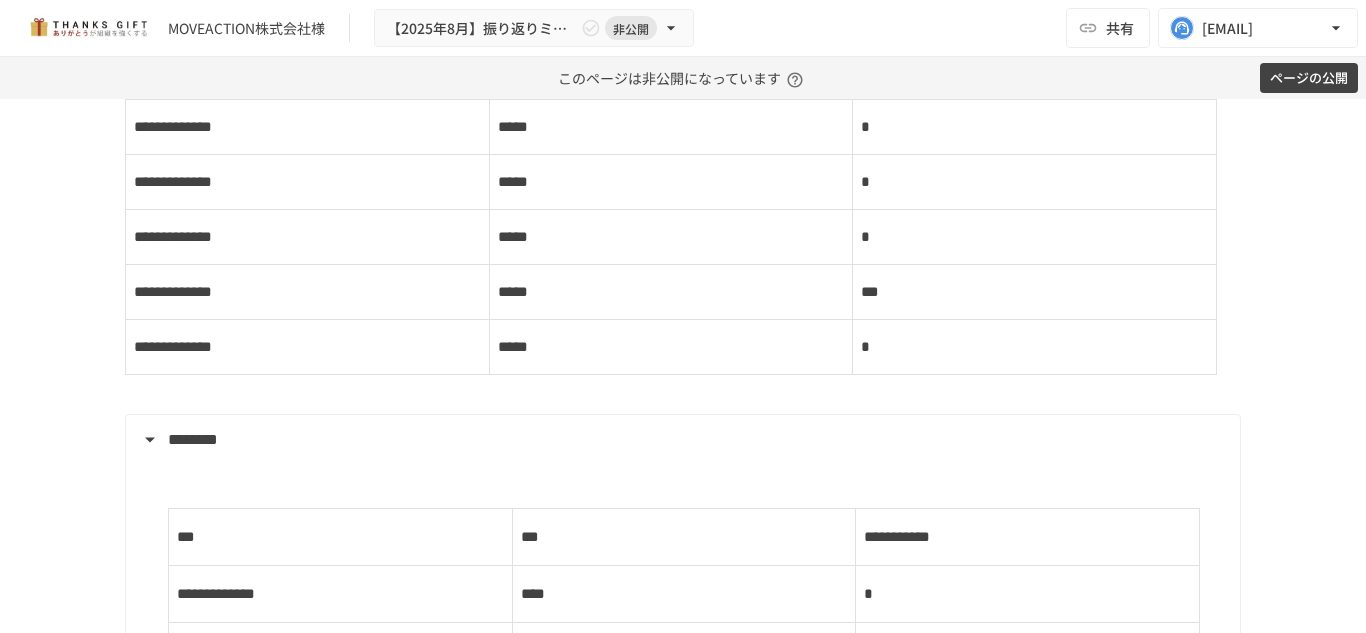 click on "**********" at bounding box center [683, 114] 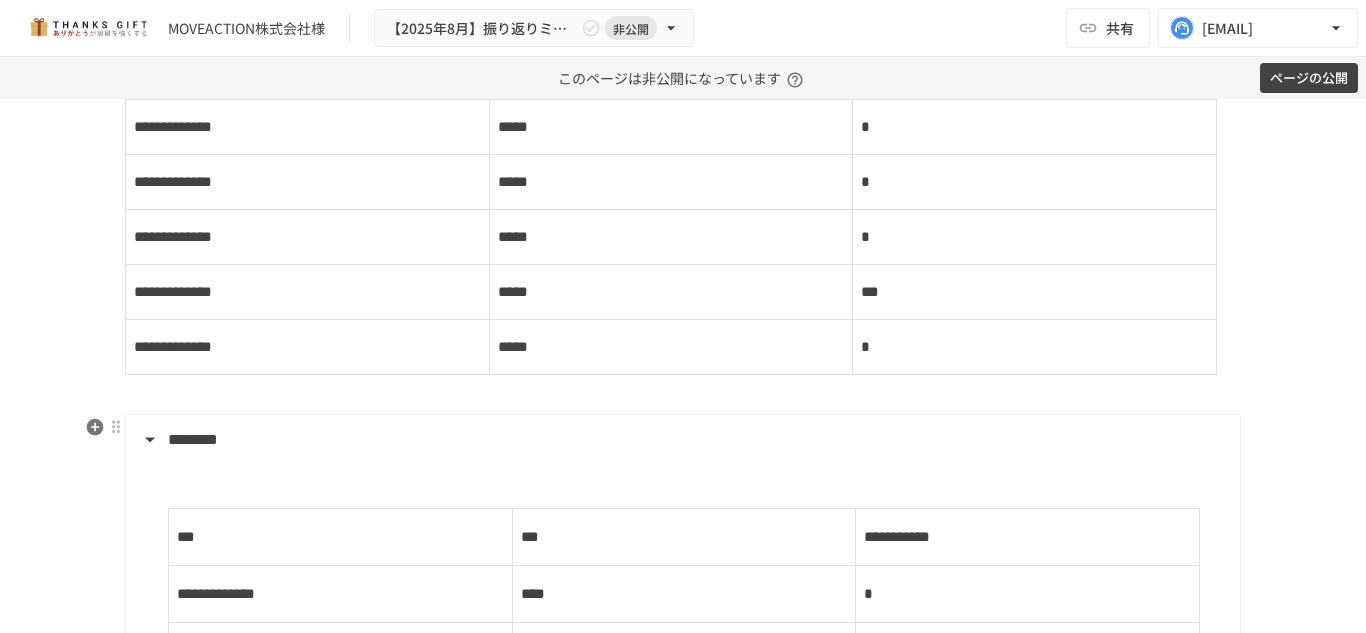 click on "********" at bounding box center [681, 440] 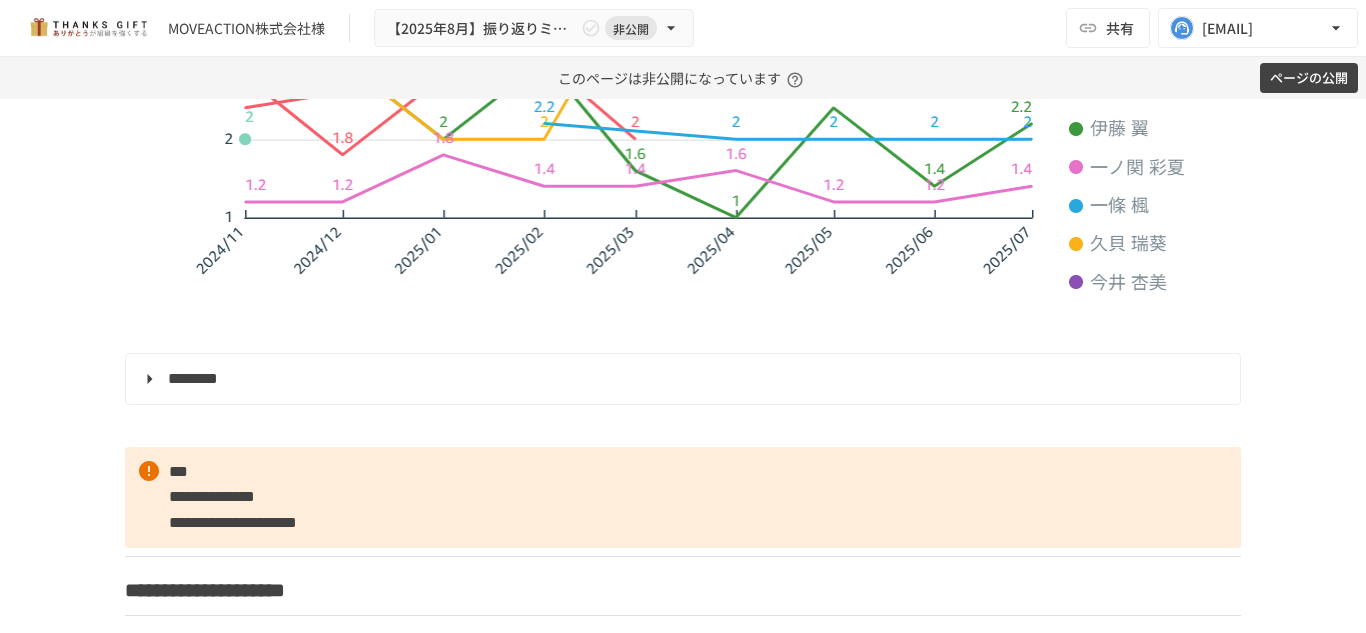 scroll, scrollTop: 10278, scrollLeft: 0, axis: vertical 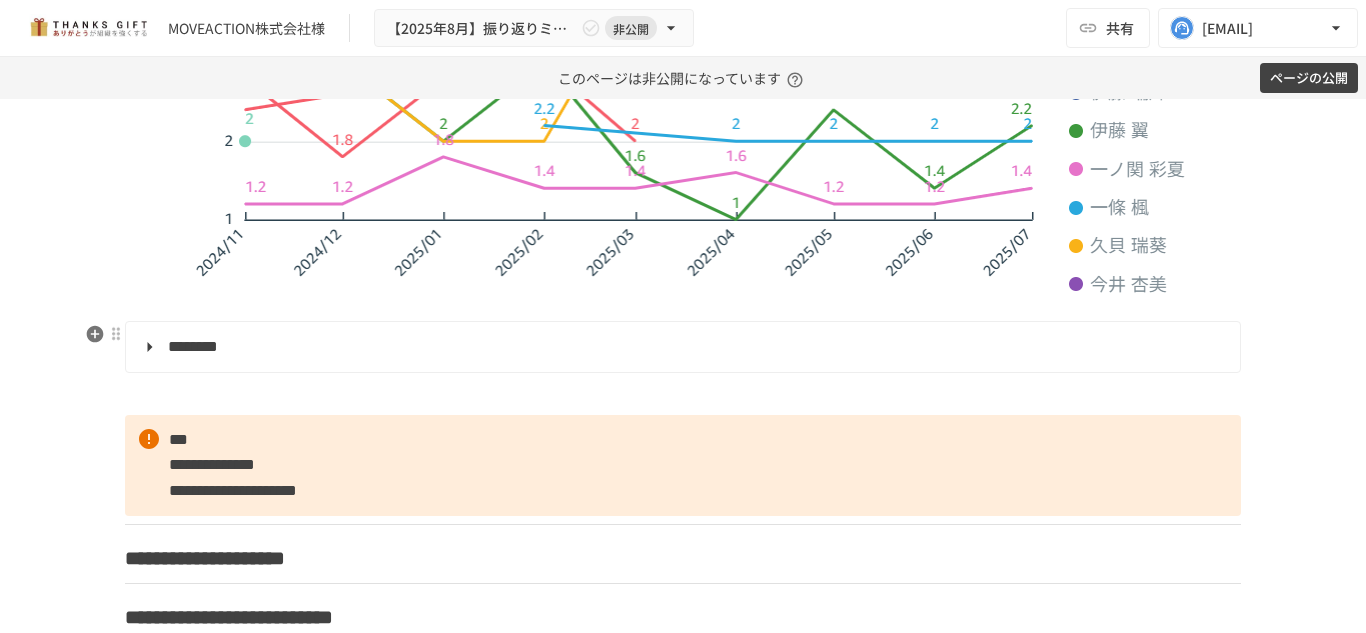 click on "********" at bounding box center (681, 347) 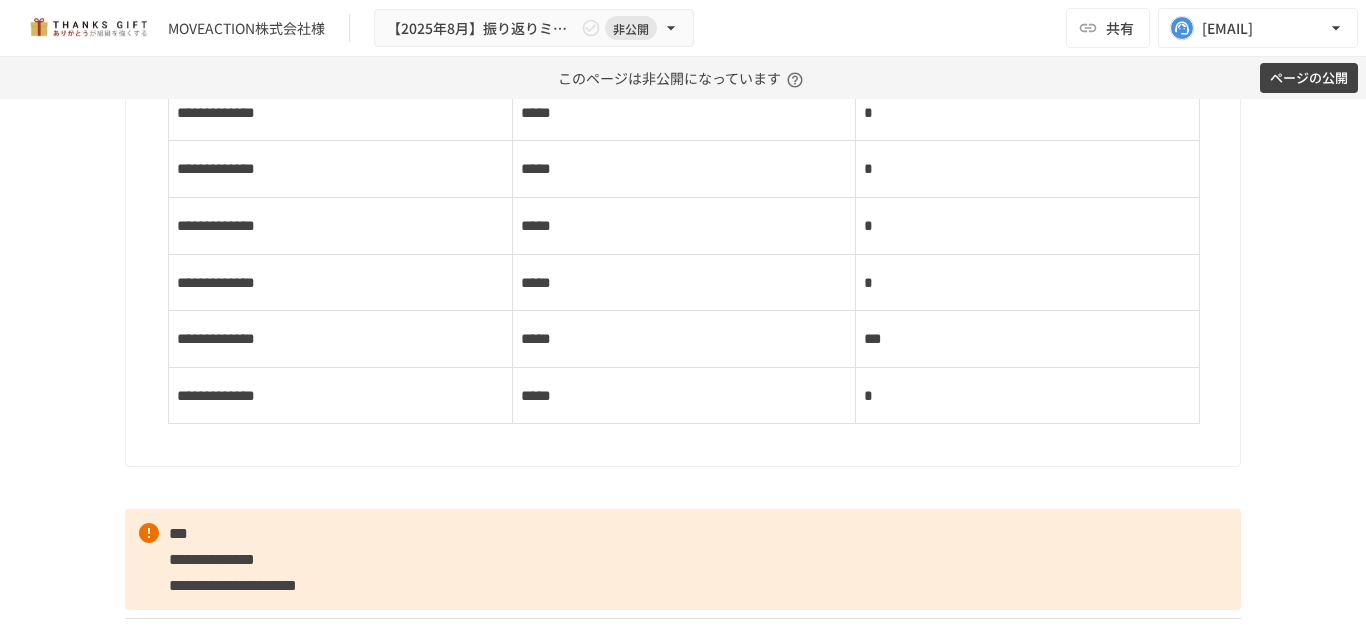 scroll, scrollTop: 11069, scrollLeft: 0, axis: vertical 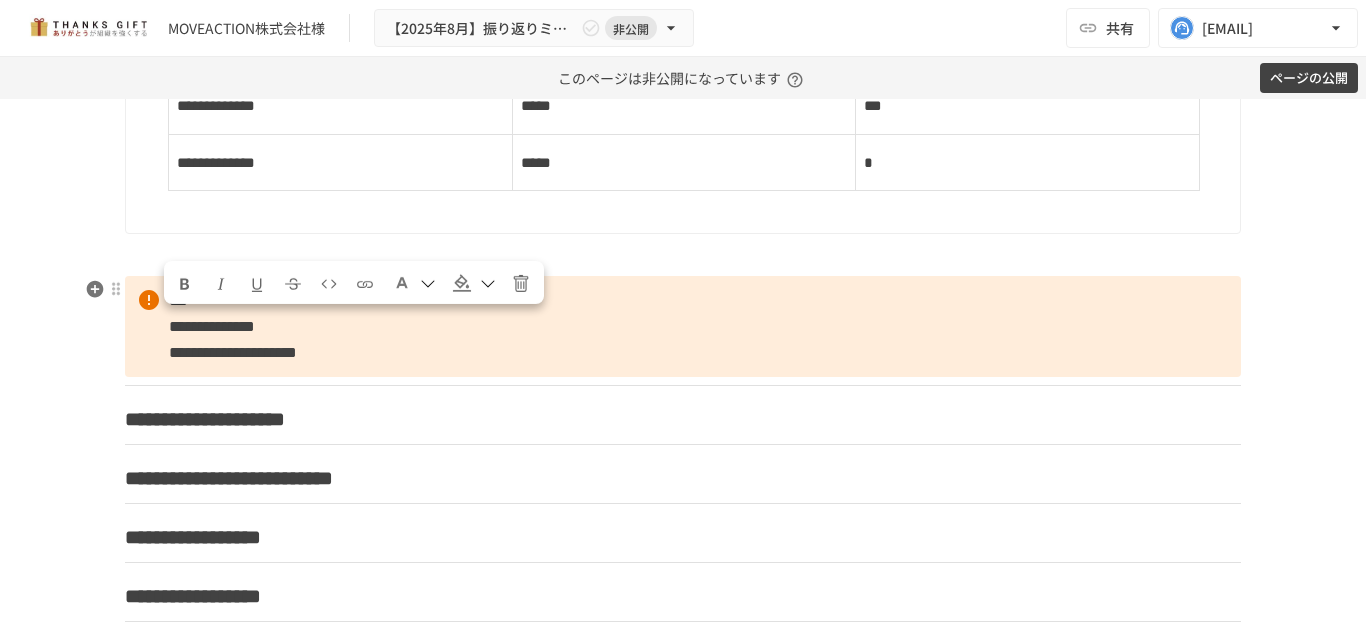 drag, startPoint x: 521, startPoint y: 352, endPoint x: 372, endPoint y: 338, distance: 149.65627 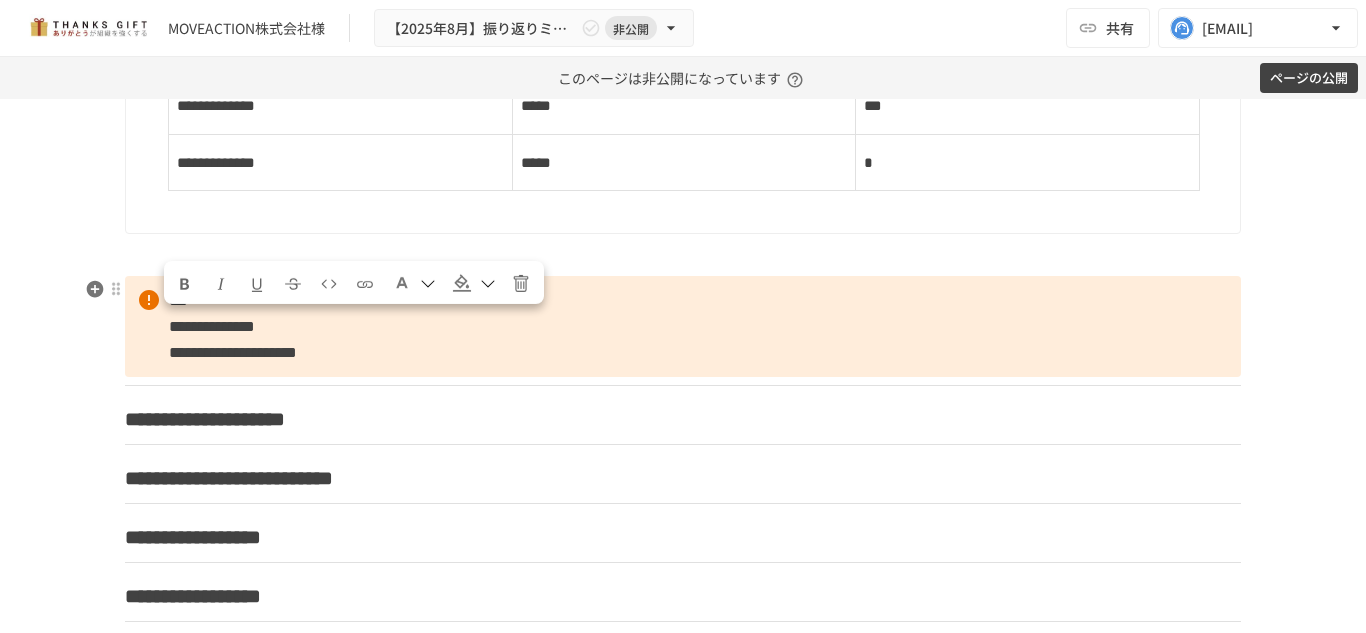 click on "**********" at bounding box center [683, 326] 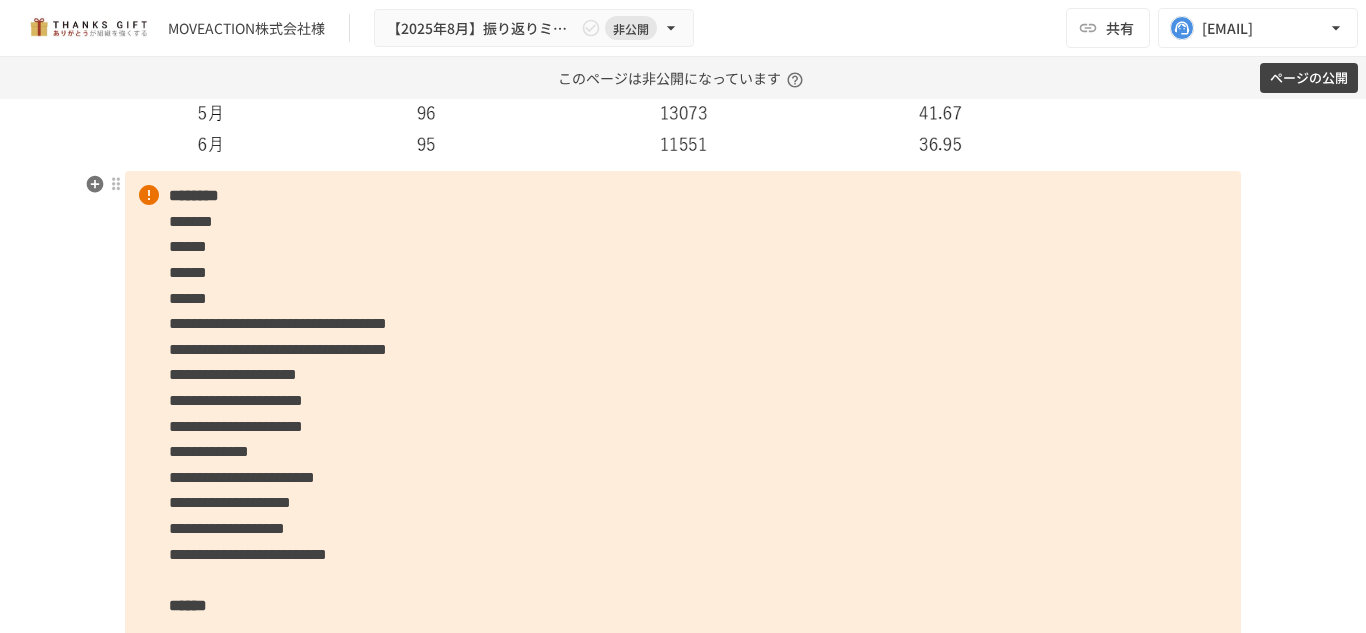 scroll, scrollTop: 7120, scrollLeft: 0, axis: vertical 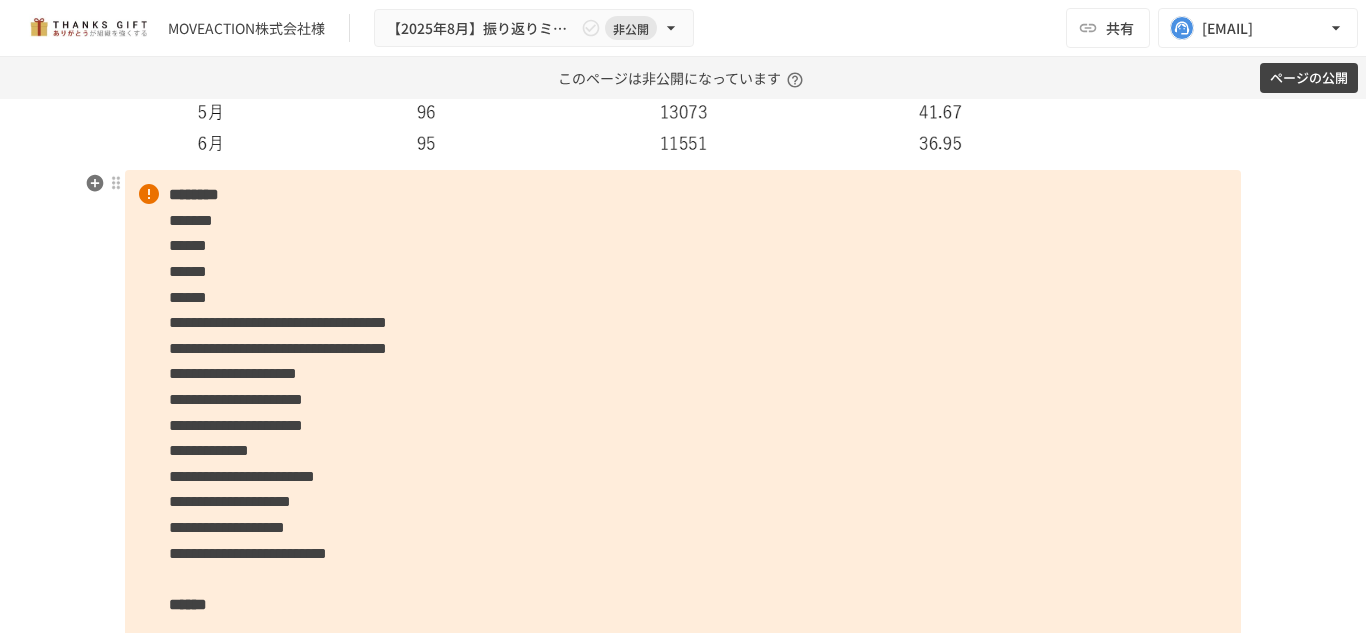 click on "**********" at bounding box center (683, 489) 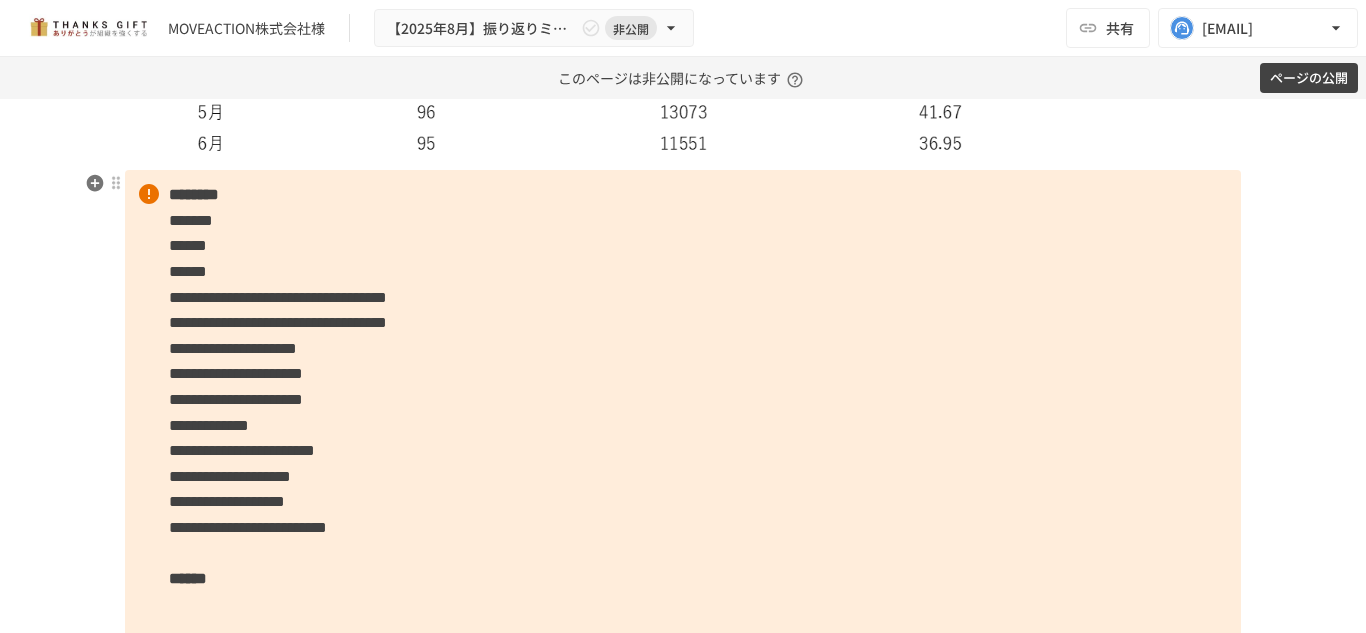 click on "********" at bounding box center (194, 194) 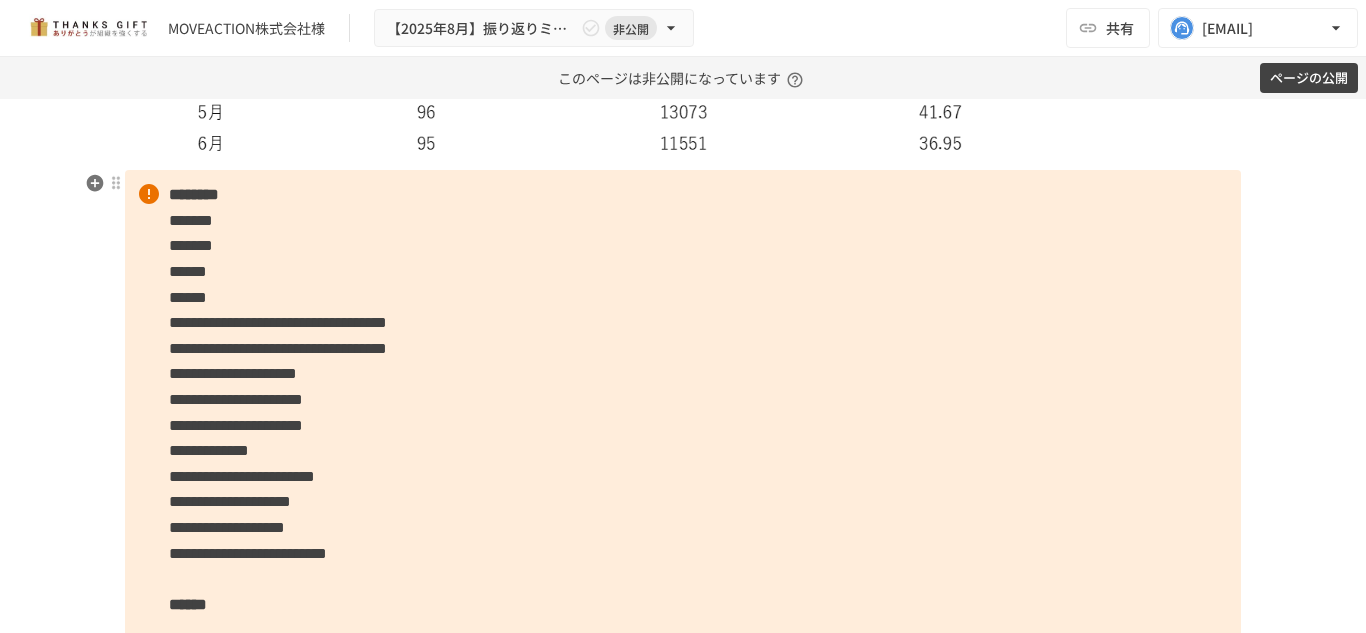 click on "**********" at bounding box center (683, 489) 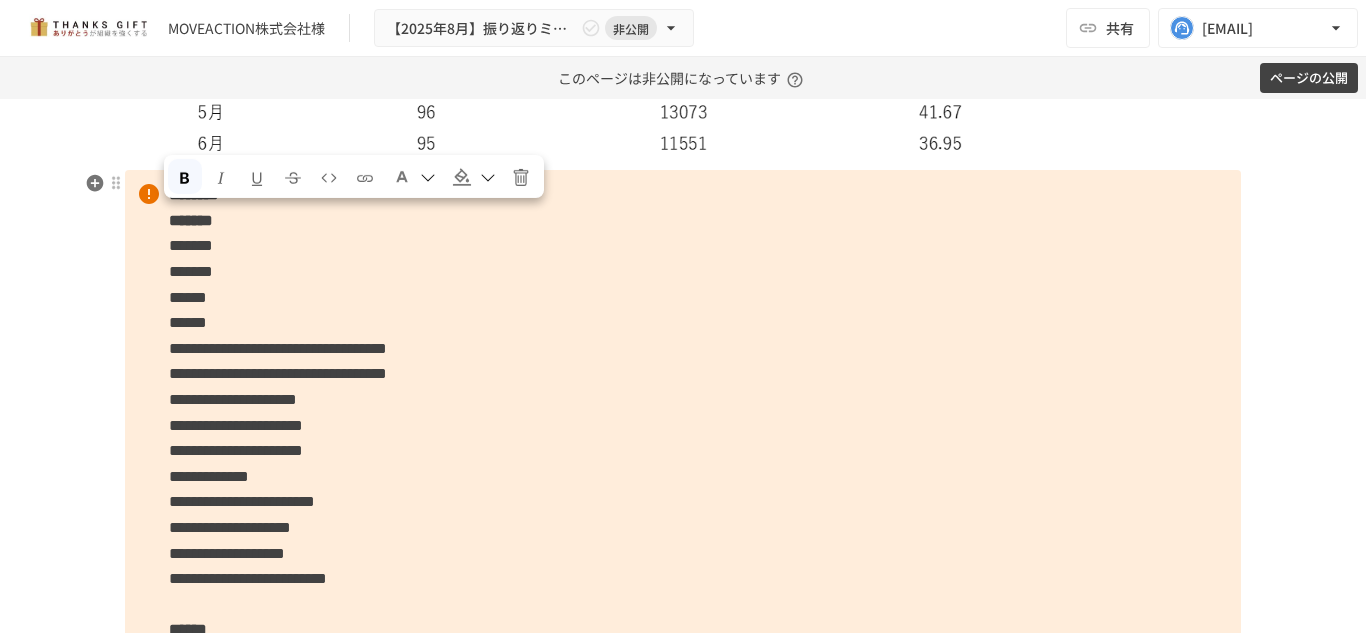 drag, startPoint x: 254, startPoint y: 223, endPoint x: 167, endPoint y: 217, distance: 87.20665 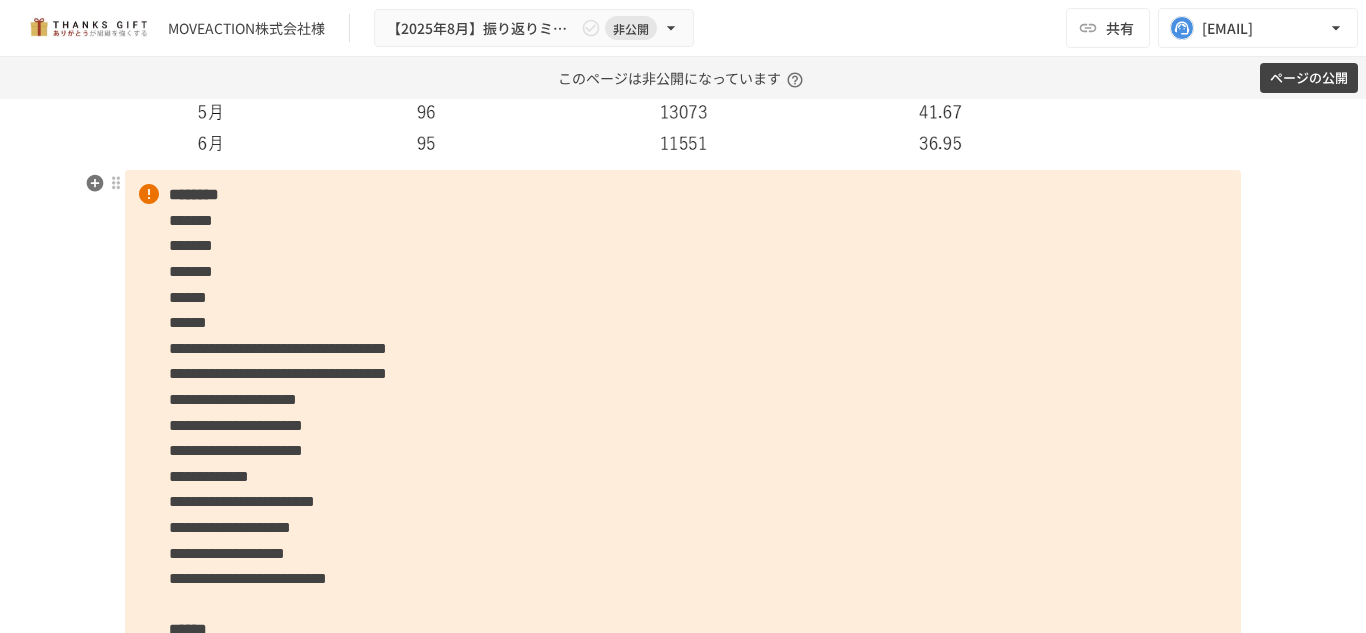 click on "**********" at bounding box center [683, 502] 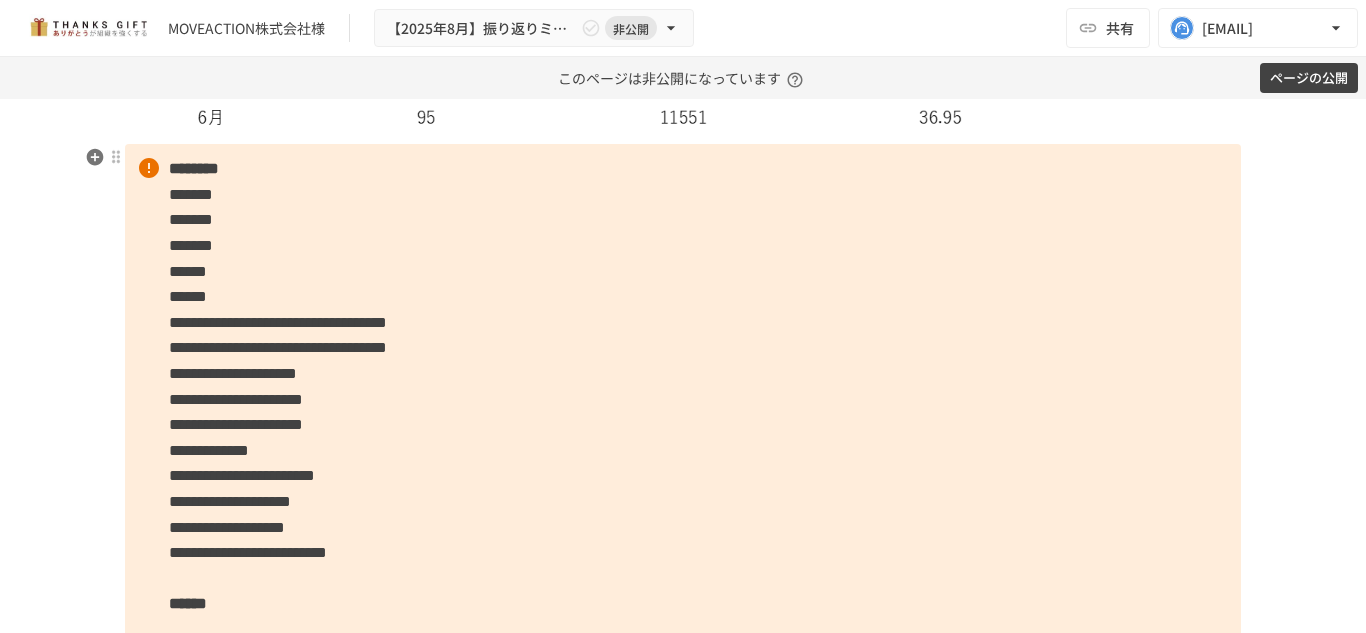scroll, scrollTop: 7149, scrollLeft: 0, axis: vertical 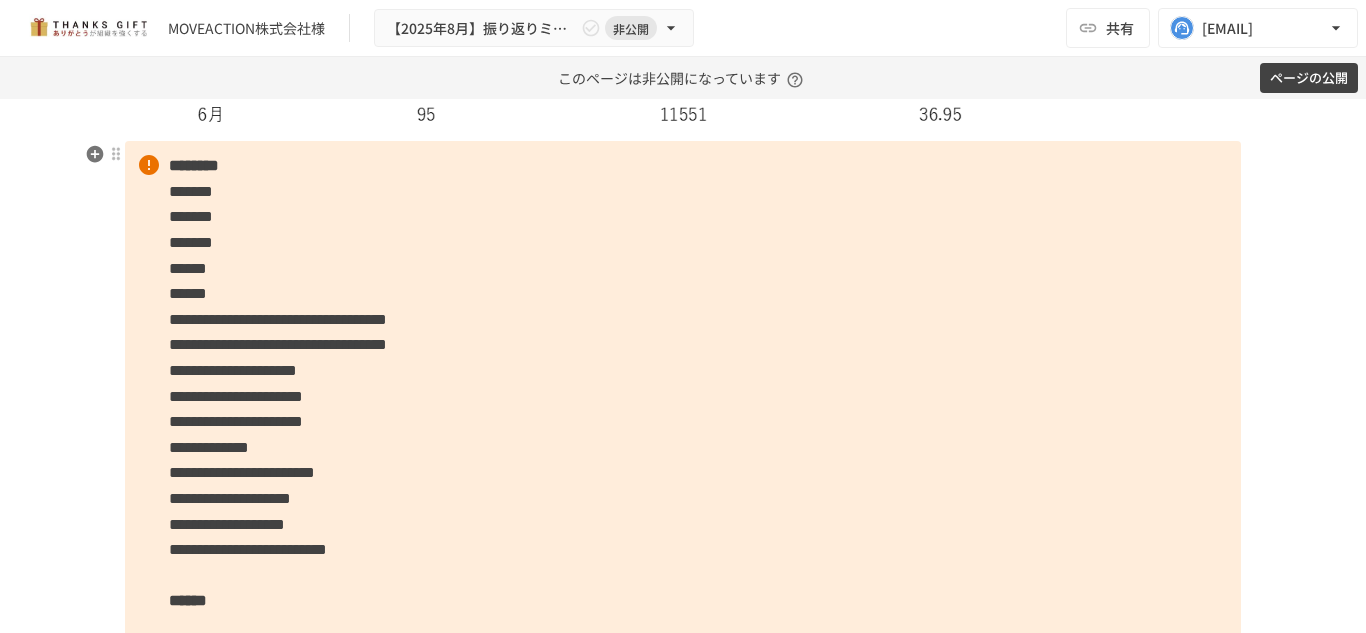 click on "******" at bounding box center (188, 293) 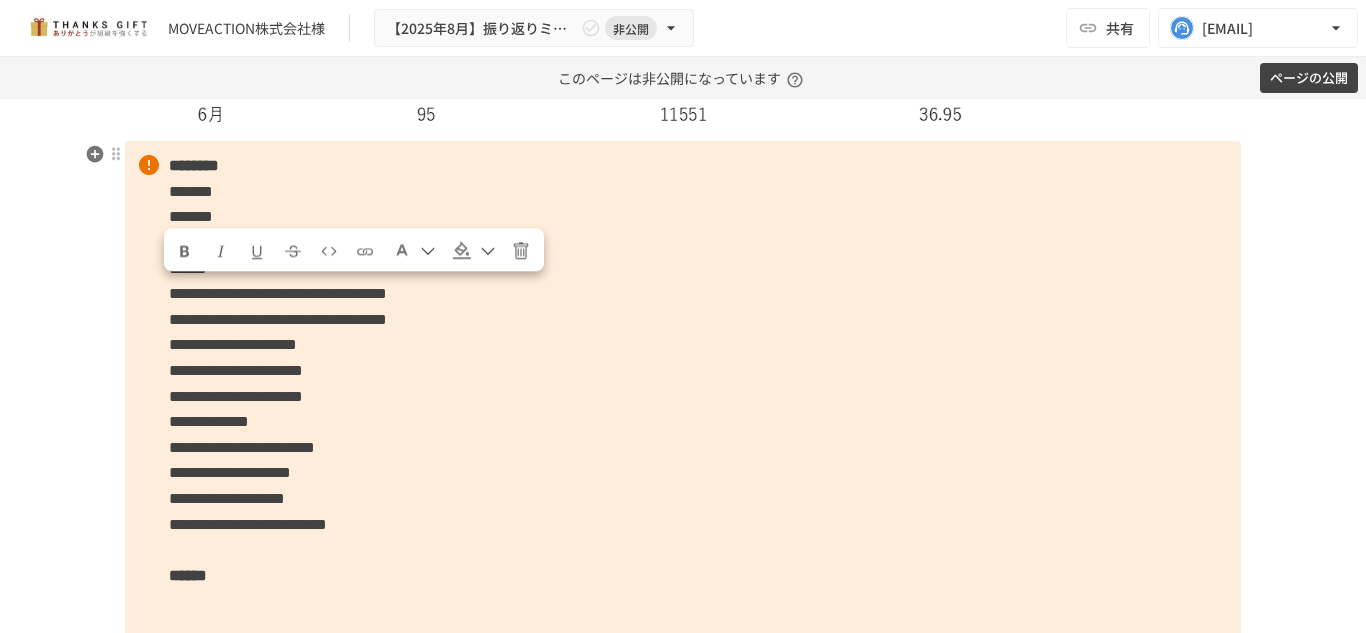 drag, startPoint x: 725, startPoint y: 291, endPoint x: 170, endPoint y: 288, distance: 555.0081 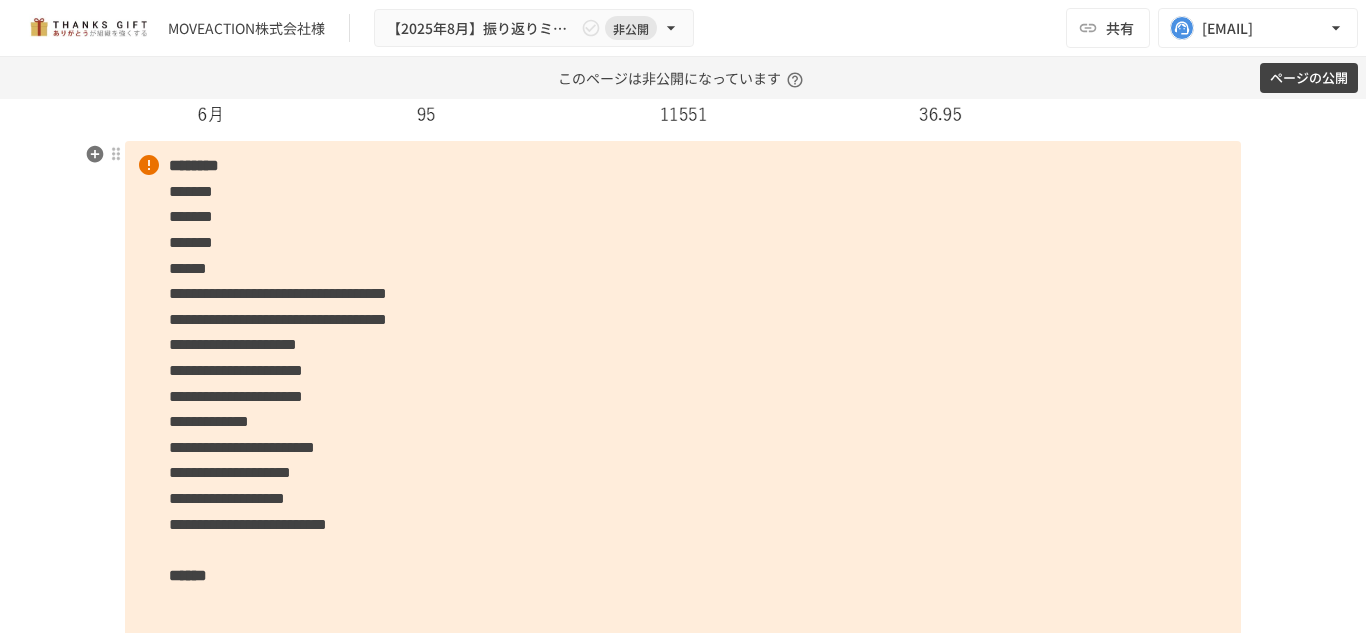 click on "**********" at bounding box center [278, 319] 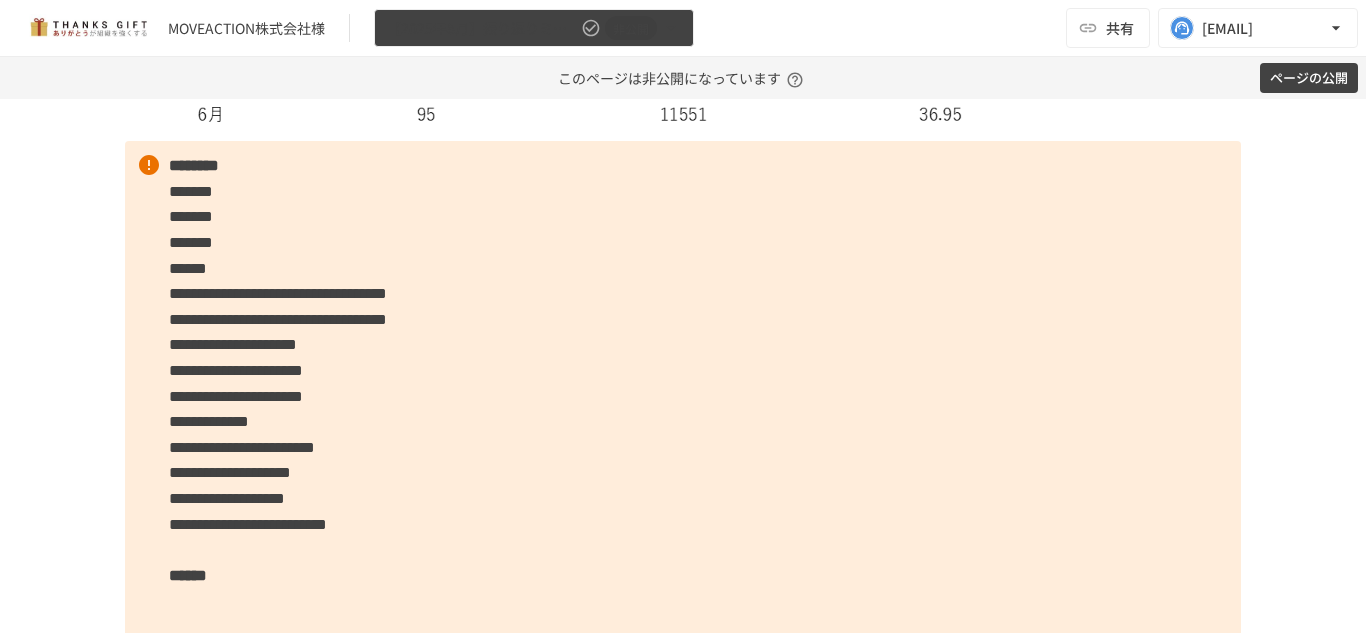 click on "【2025年8月】振り返りミーティング 非公開" at bounding box center [534, 28] 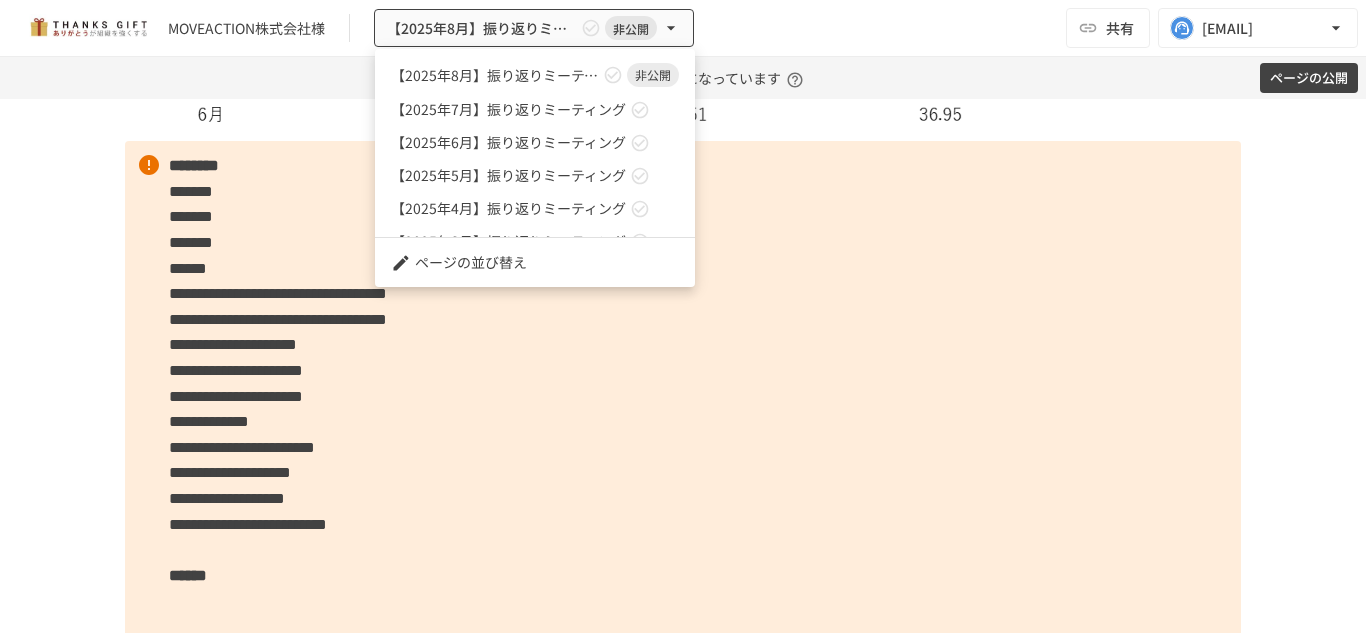 click at bounding box center (683, 316) 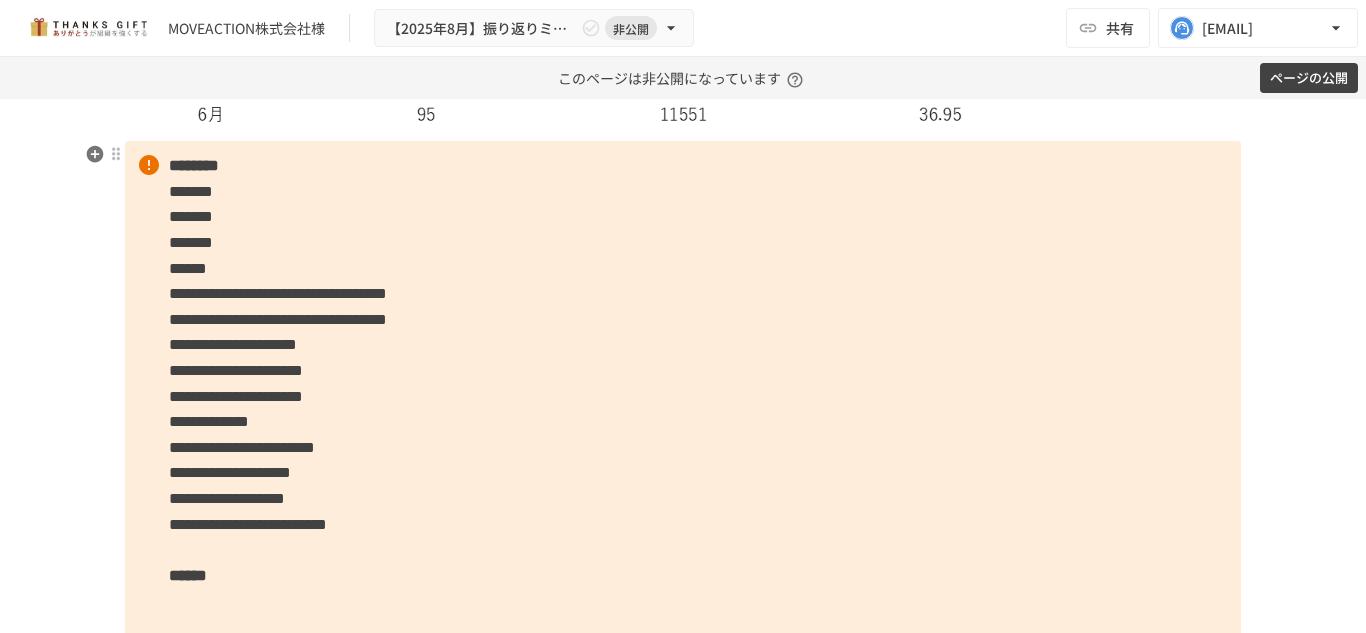click on "**********" at bounding box center [683, 460] 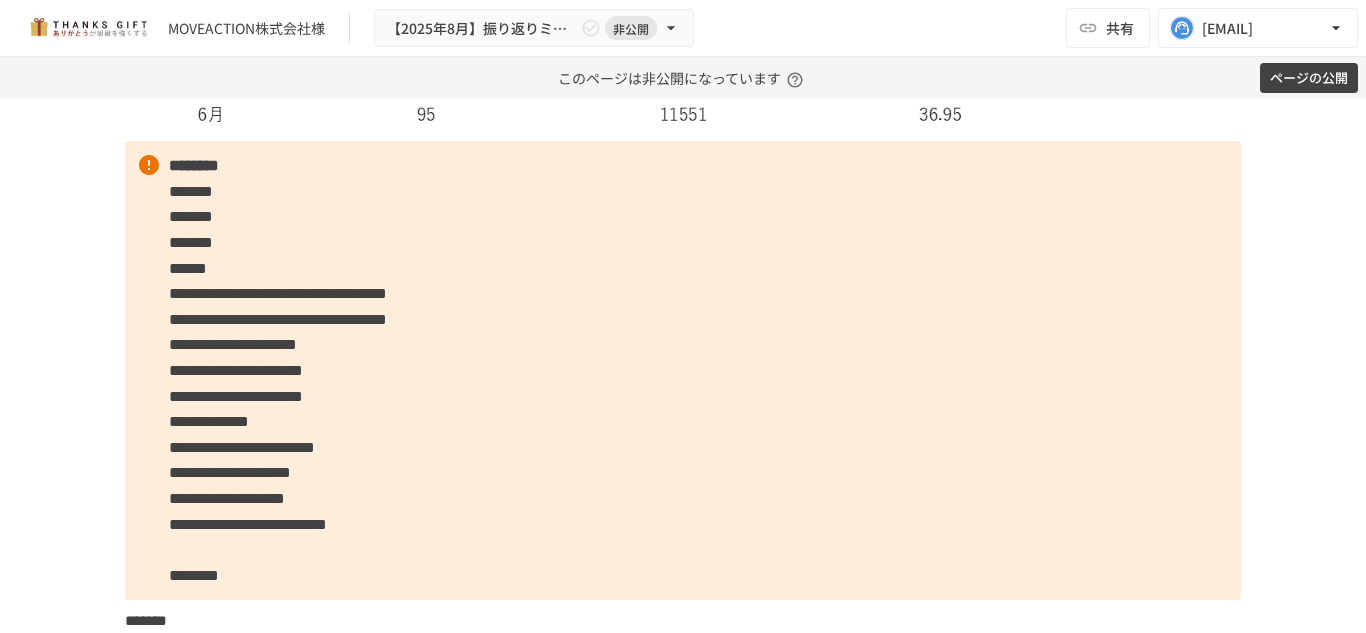scroll, scrollTop: 7589, scrollLeft: 0, axis: vertical 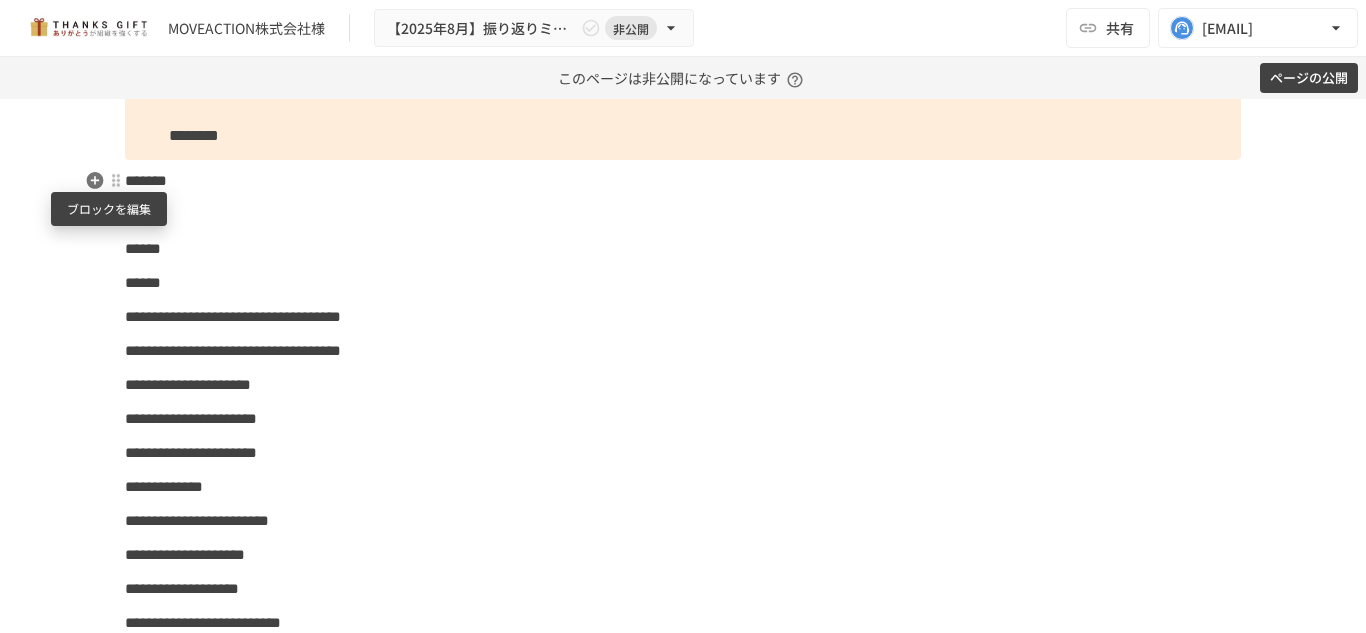 click at bounding box center (116, 180) 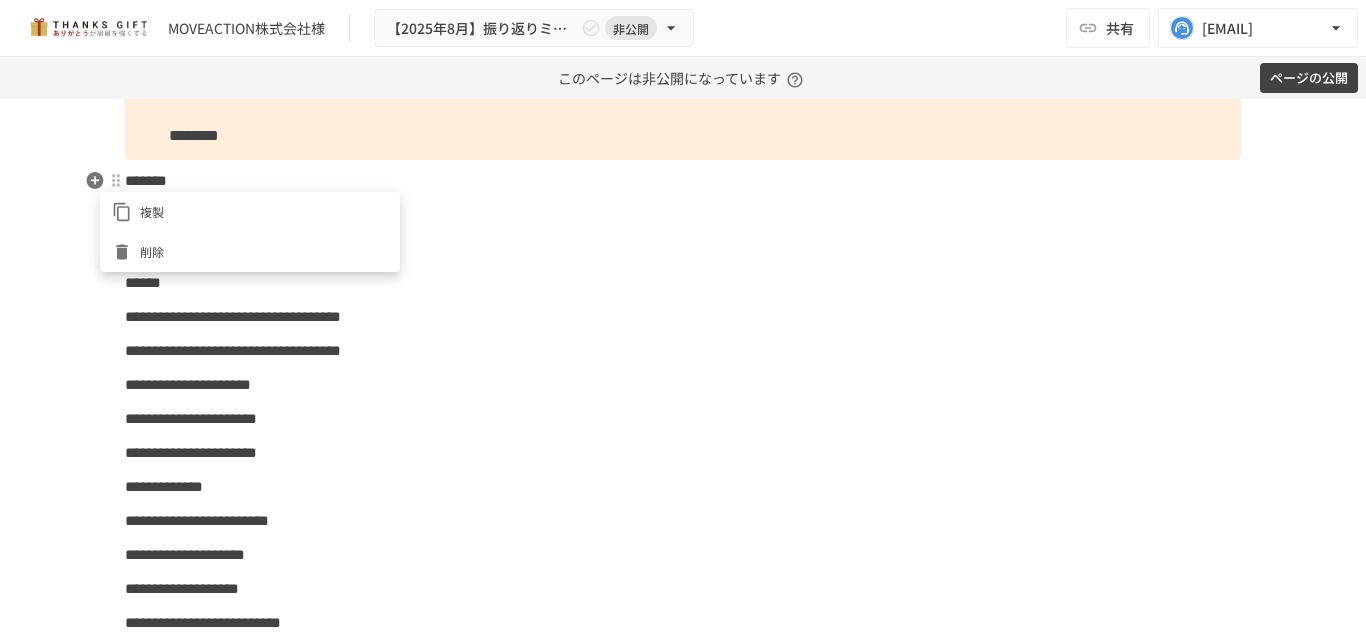 click at bounding box center (683, 316) 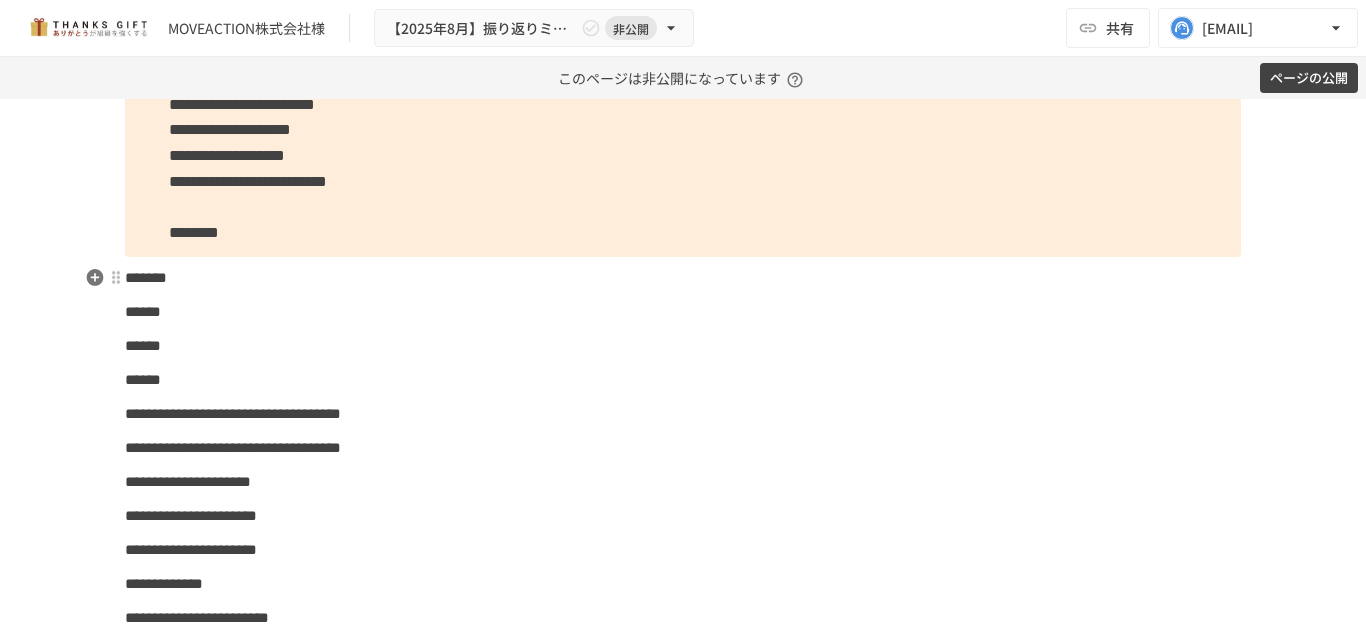 scroll, scrollTop: 7492, scrollLeft: 0, axis: vertical 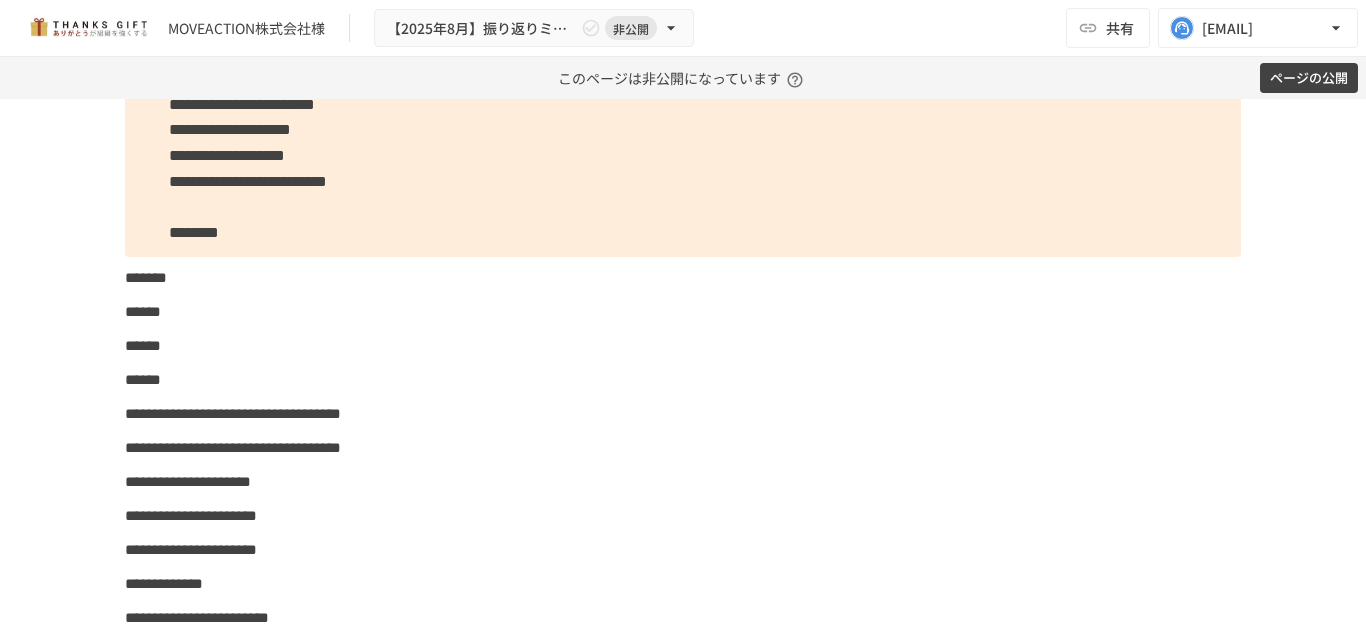 click on "**********" at bounding box center [683, 27] 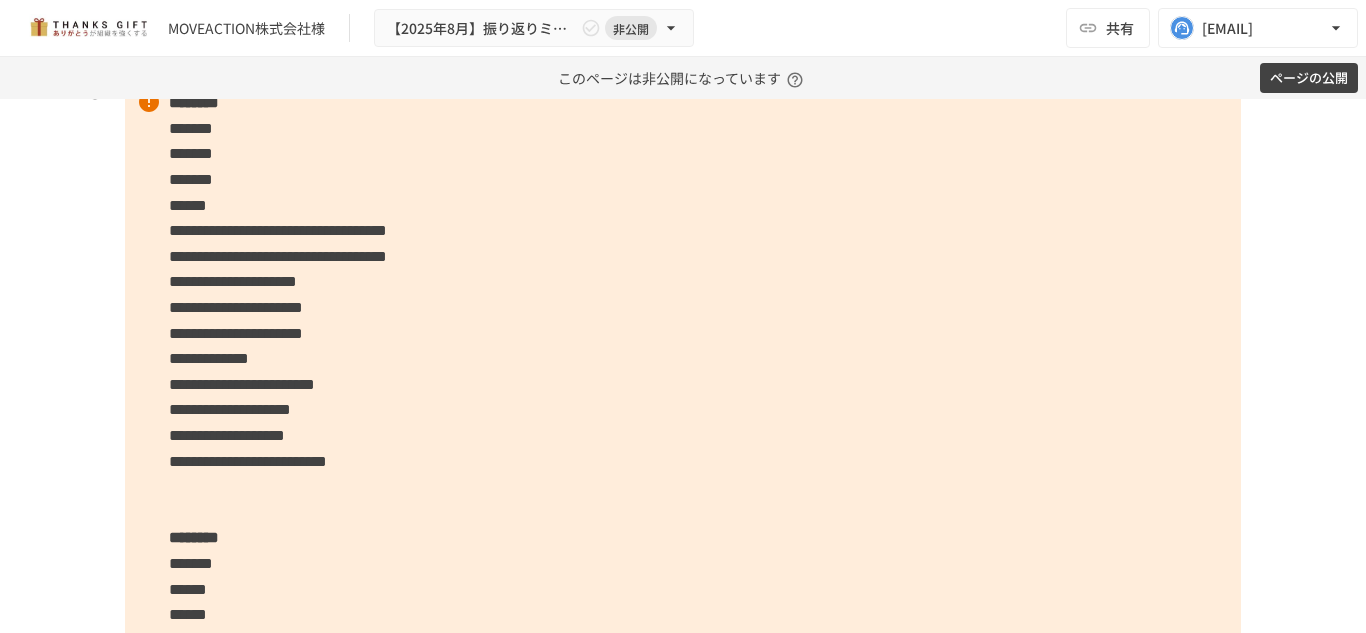 scroll, scrollTop: 7193, scrollLeft: 0, axis: vertical 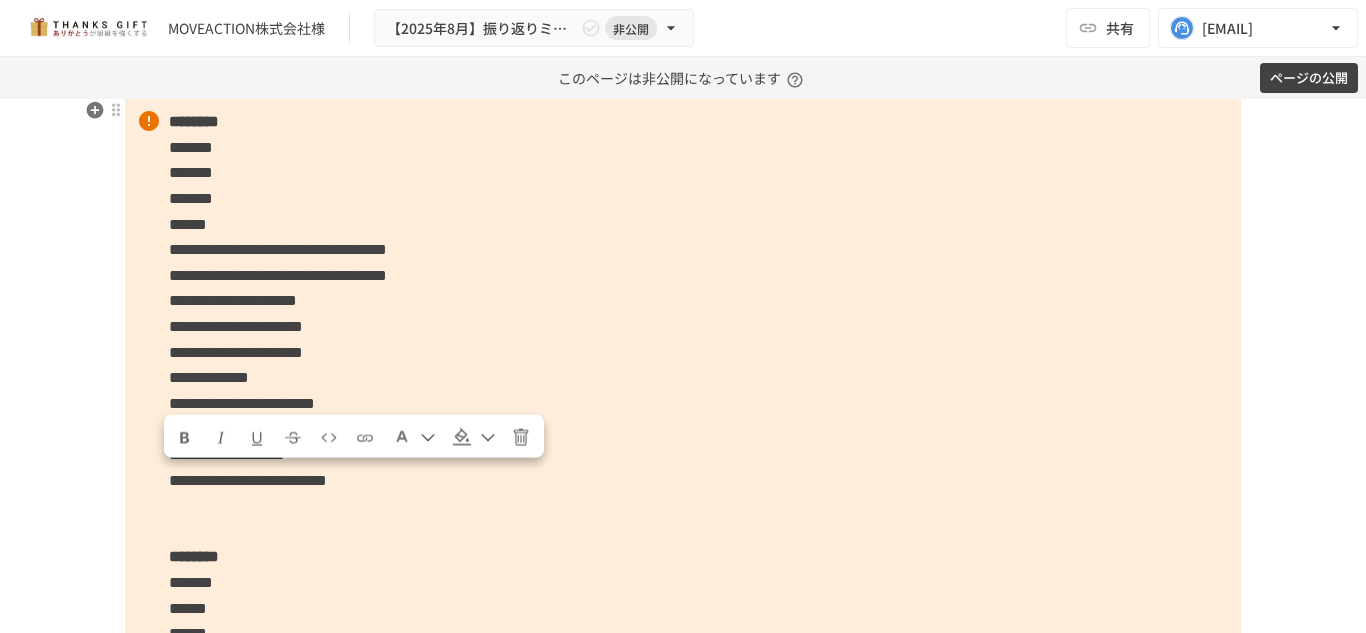 drag, startPoint x: 478, startPoint y: 478, endPoint x: 156, endPoint y: 473, distance: 322.03882 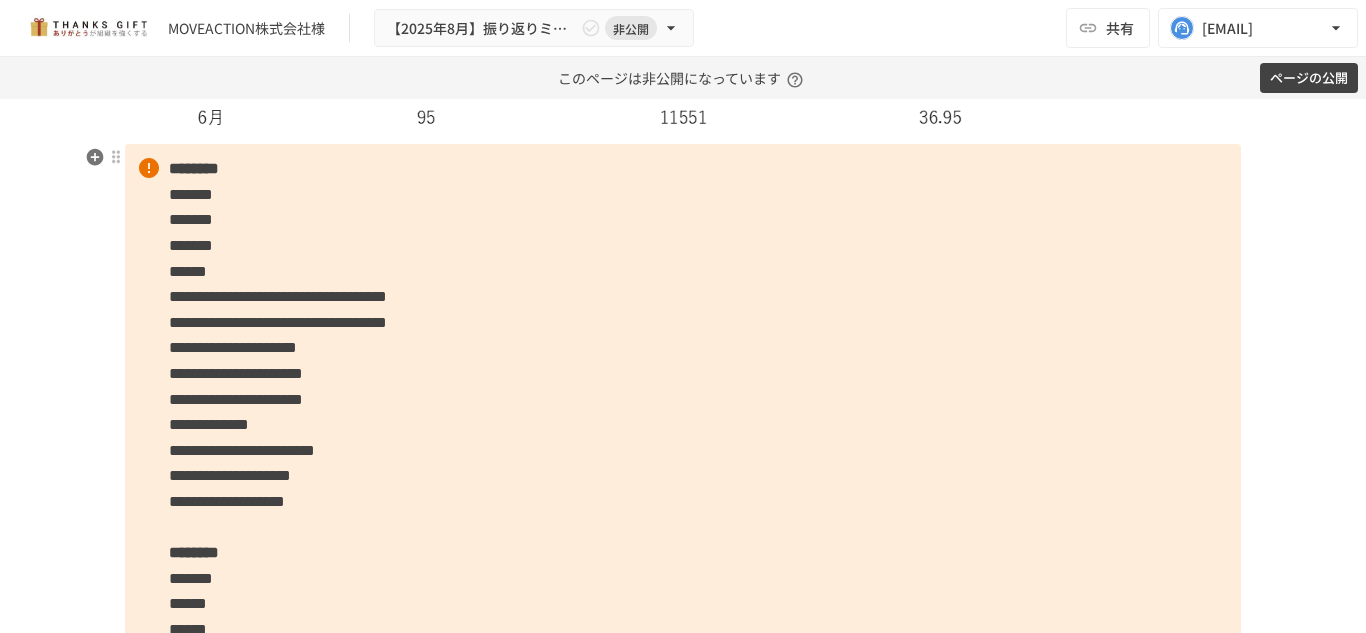scroll, scrollTop: 7145, scrollLeft: 0, axis: vertical 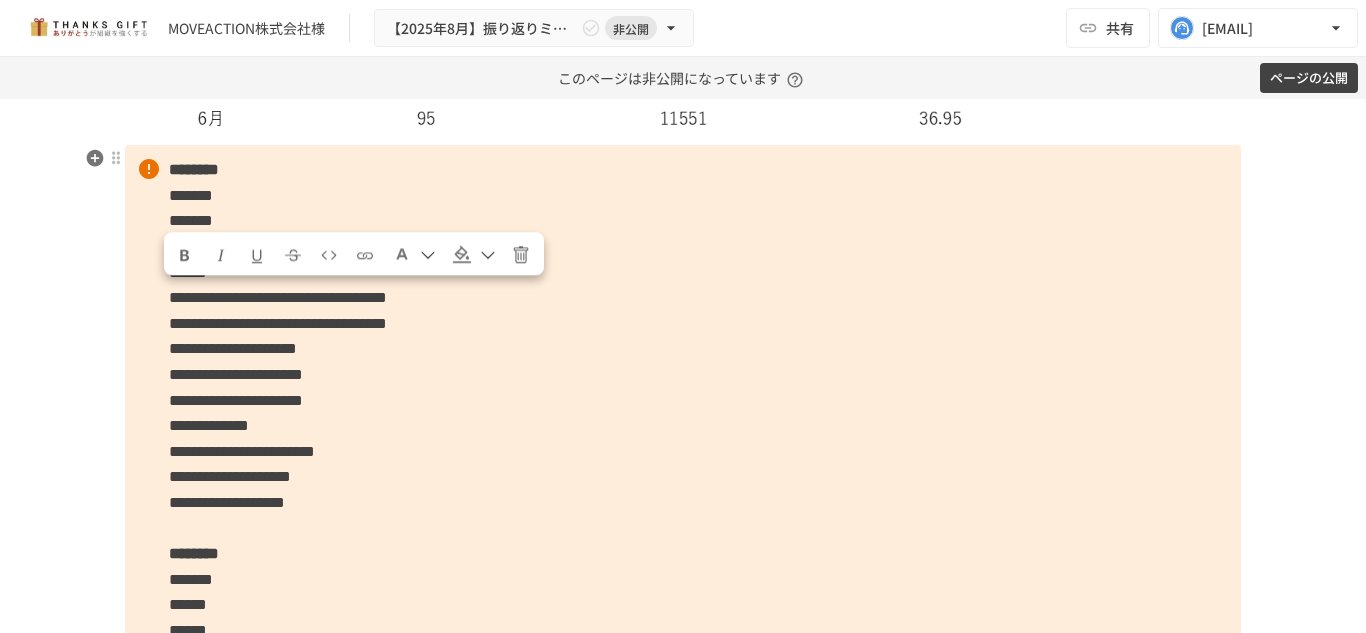 drag, startPoint x: 721, startPoint y: 293, endPoint x: 108, endPoint y: 309, distance: 613.2088 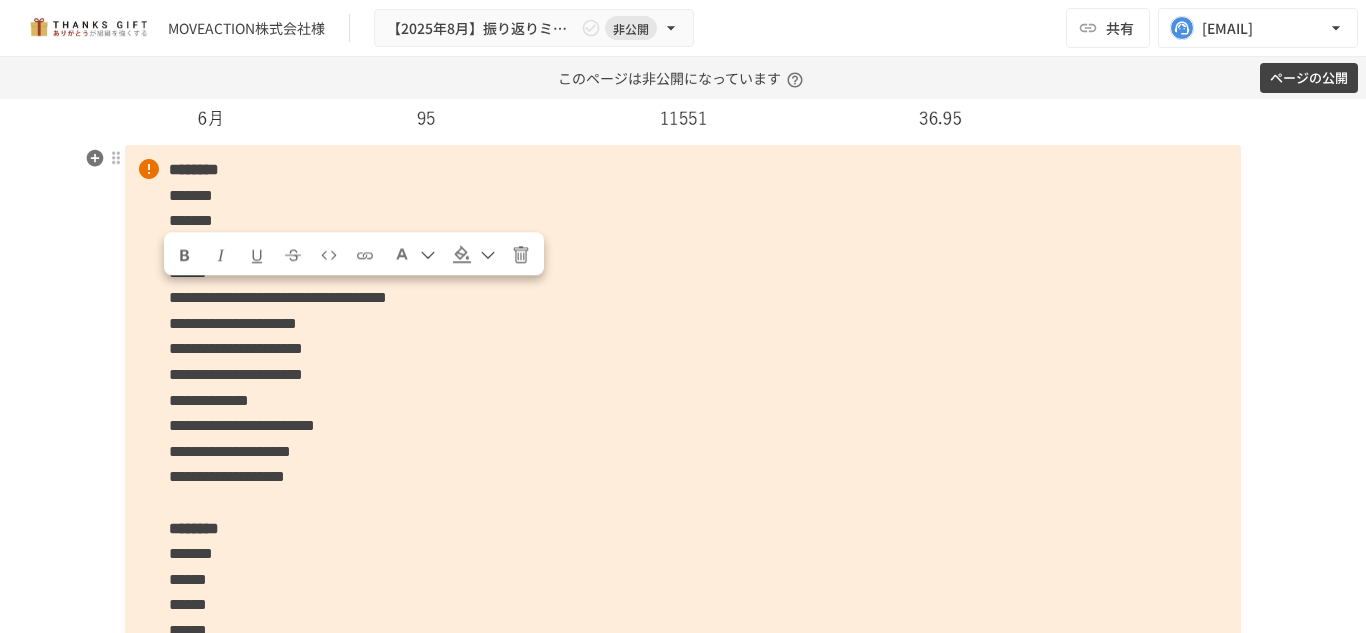 drag, startPoint x: 728, startPoint y: 300, endPoint x: 159, endPoint y: 292, distance: 569.0562 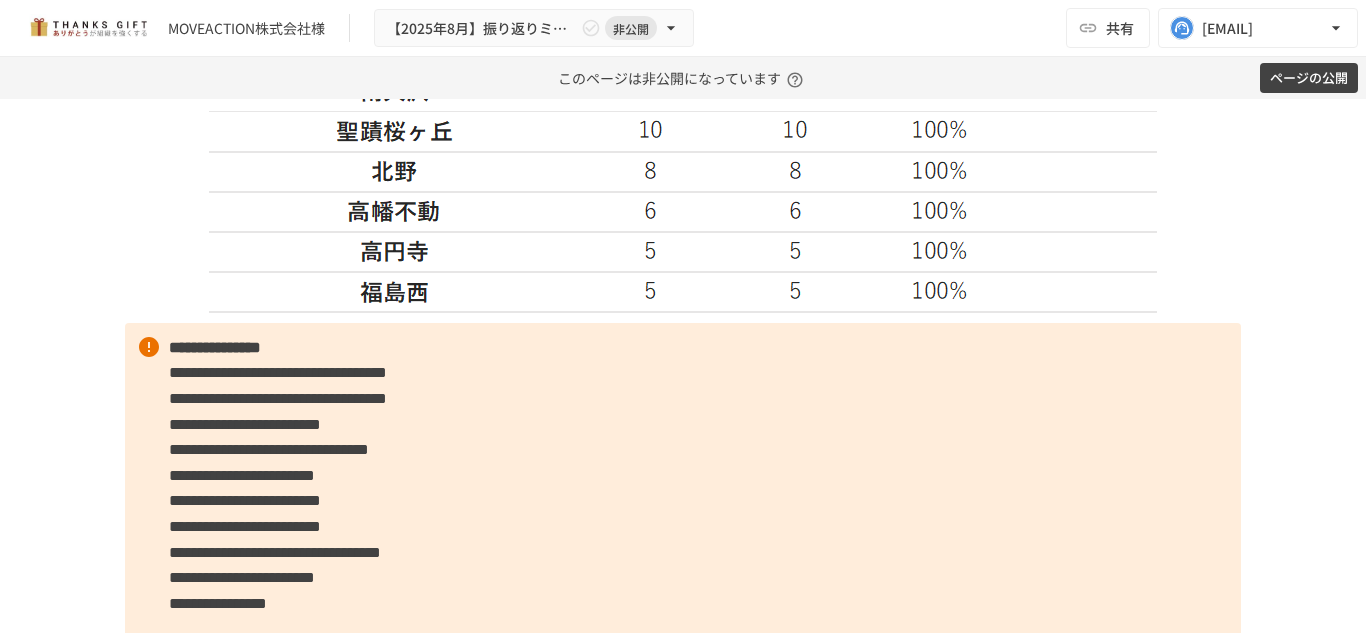 scroll, scrollTop: 4510, scrollLeft: 0, axis: vertical 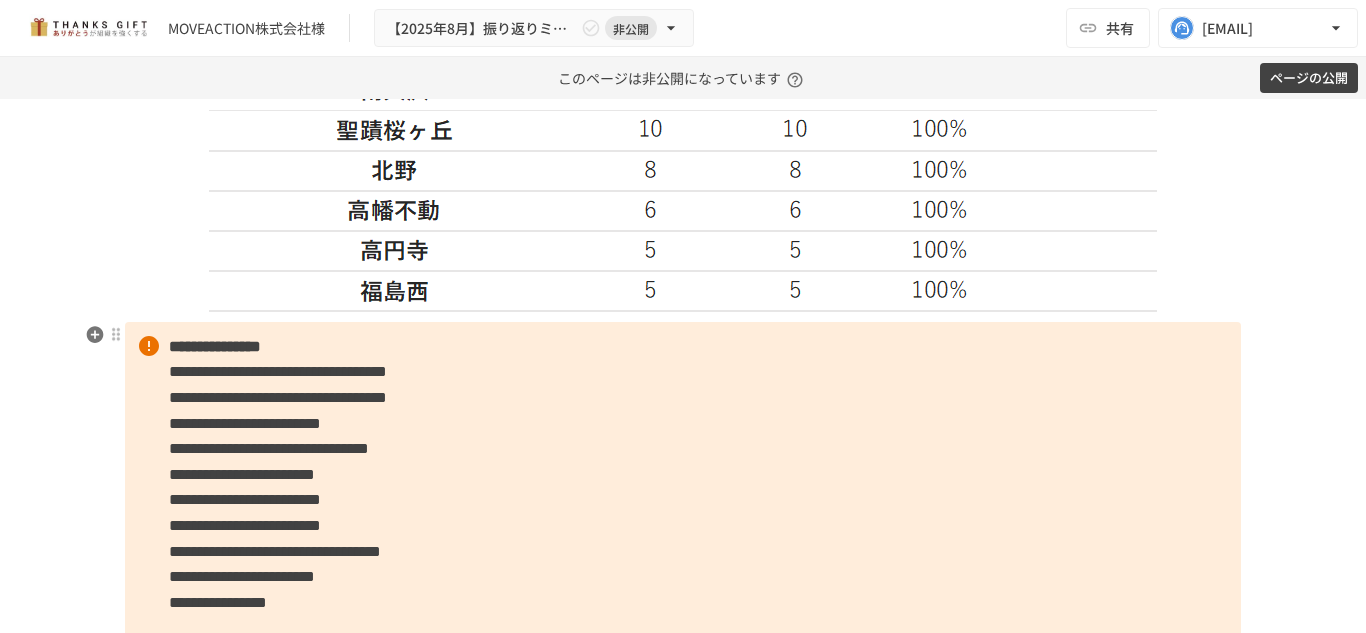 click on "**********" at bounding box center (215, 346) 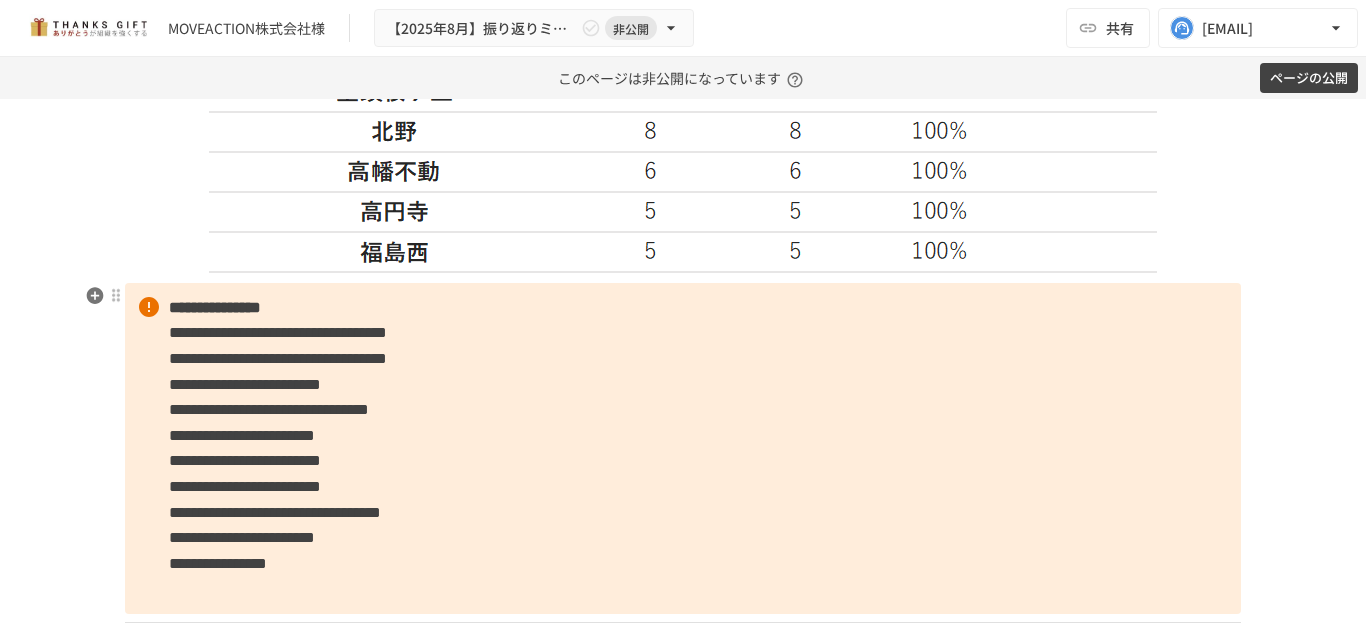 scroll, scrollTop: 4515, scrollLeft: 0, axis: vertical 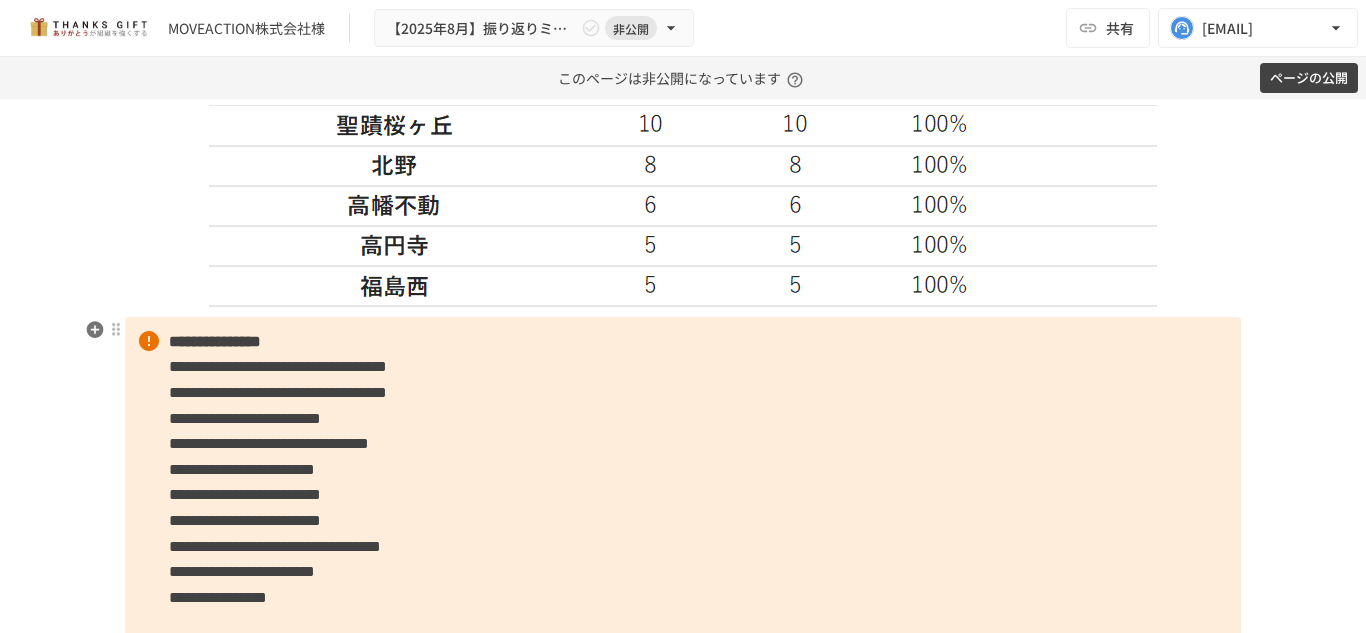 click on "**********" at bounding box center [683, 482] 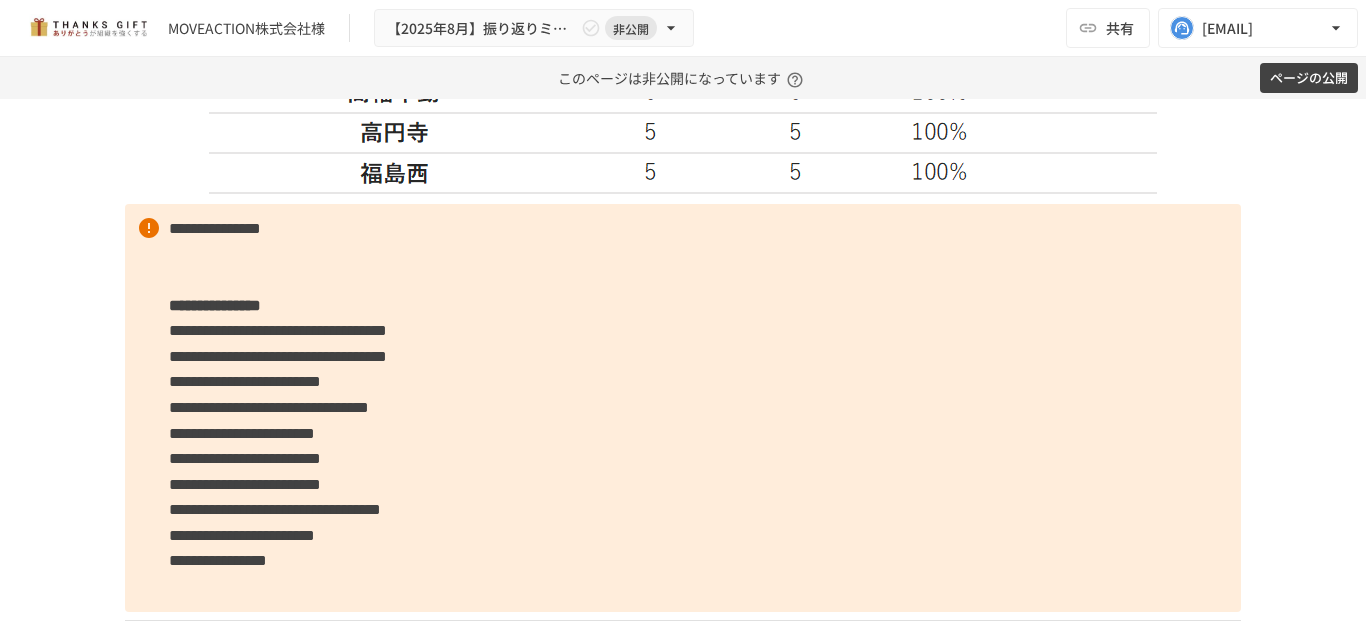 scroll, scrollTop: 4626, scrollLeft: 0, axis: vertical 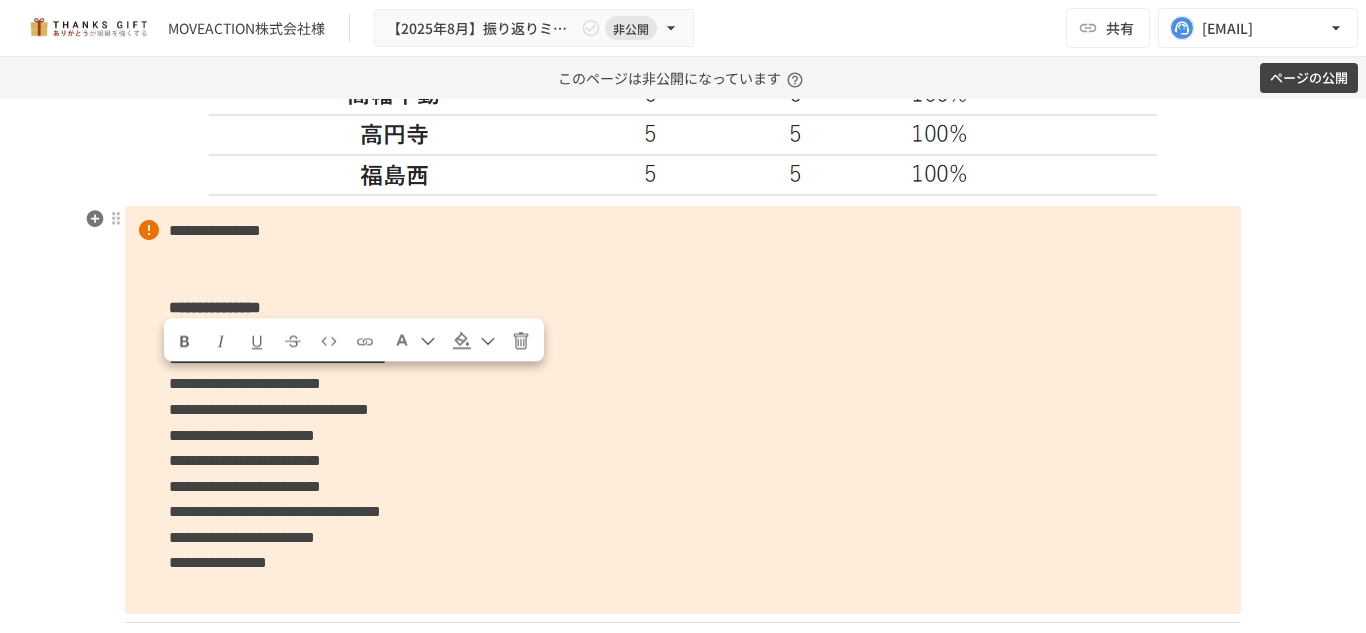 drag, startPoint x: 468, startPoint y: 381, endPoint x: 158, endPoint y: 381, distance: 310 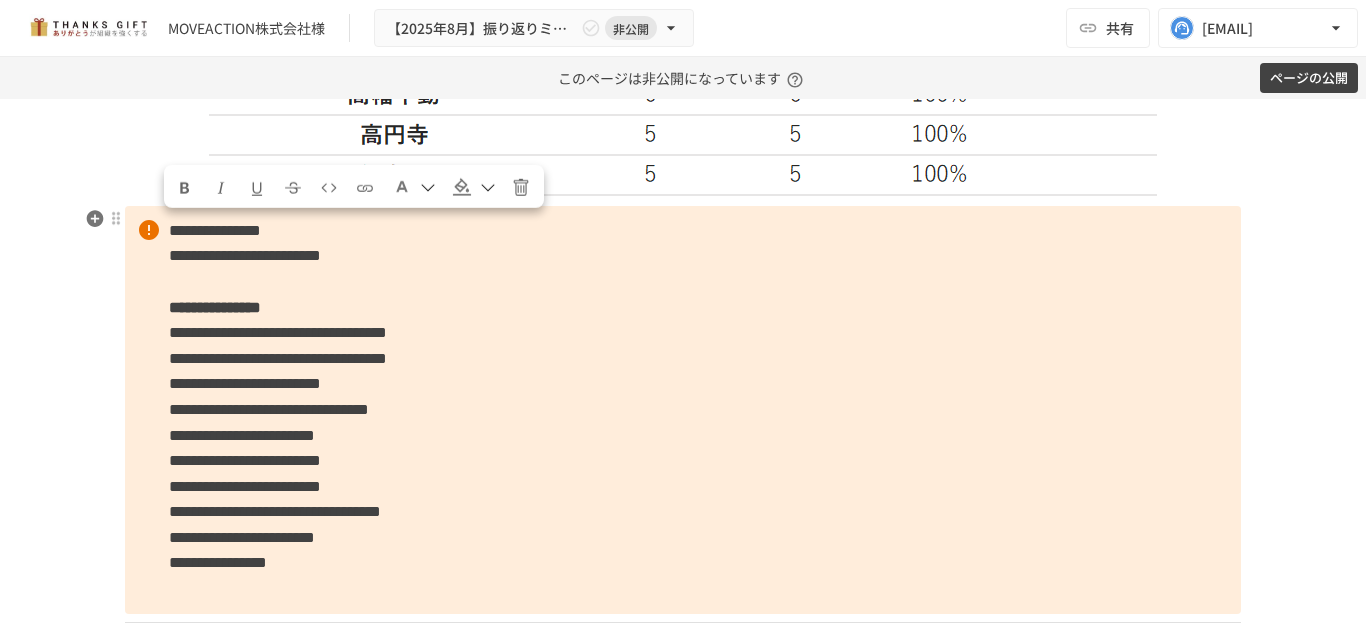 drag, startPoint x: 393, startPoint y: 236, endPoint x: 157, endPoint y: 225, distance: 236.25621 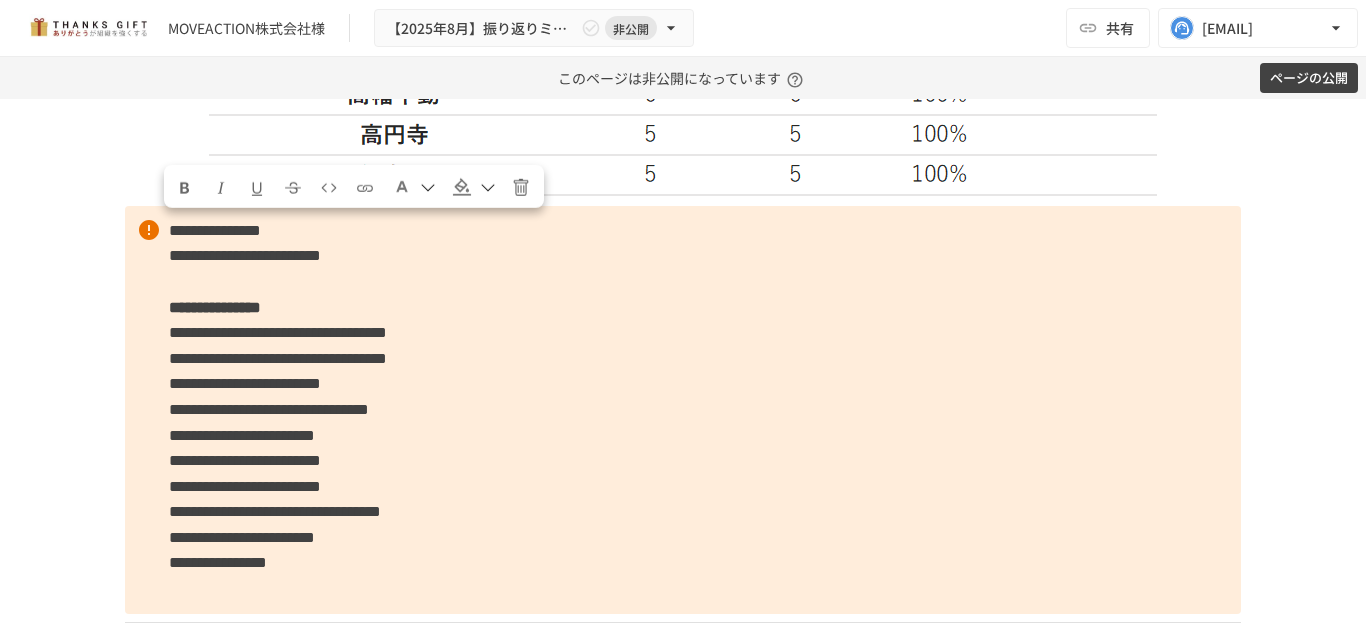 click at bounding box center (185, 186) 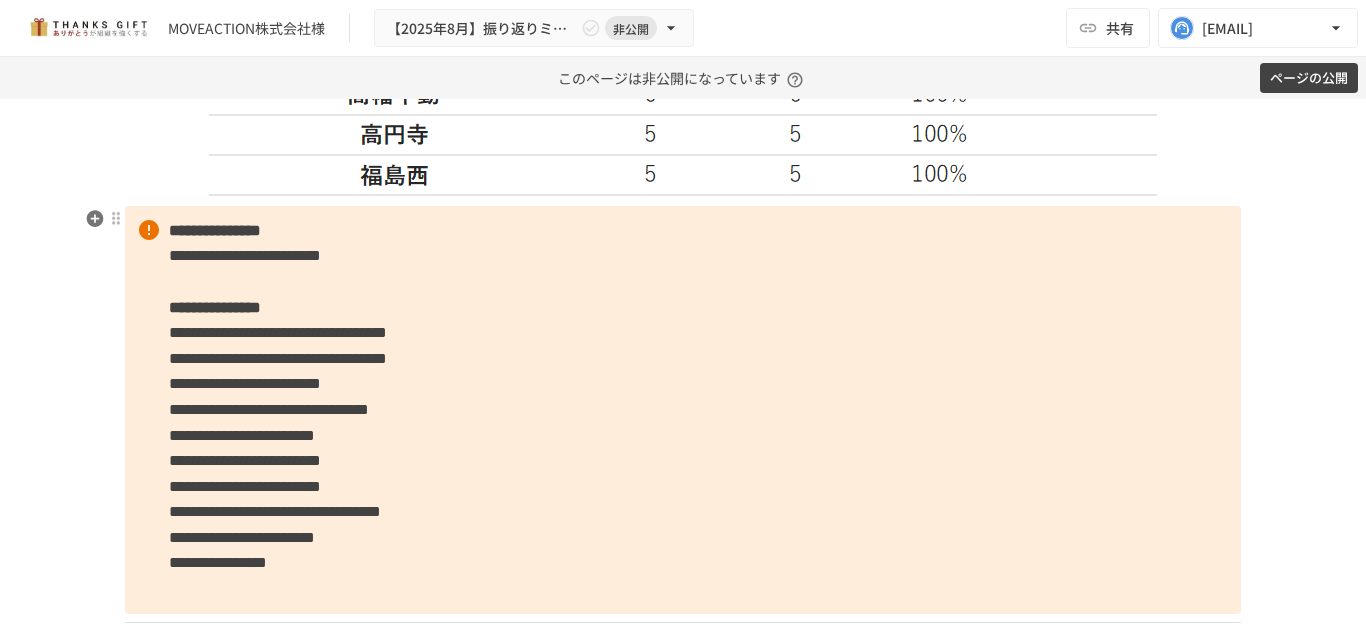 click on "**********" at bounding box center (269, 409) 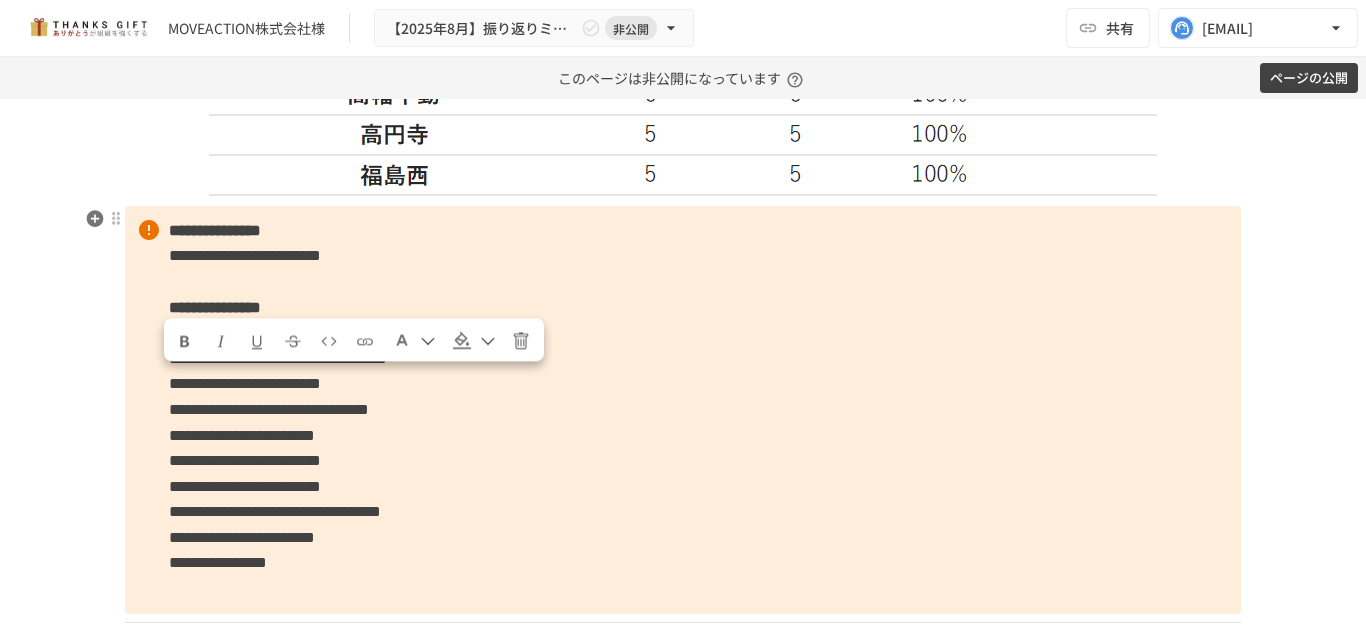 drag, startPoint x: 157, startPoint y: 381, endPoint x: 417, endPoint y: 555, distance: 312.8514 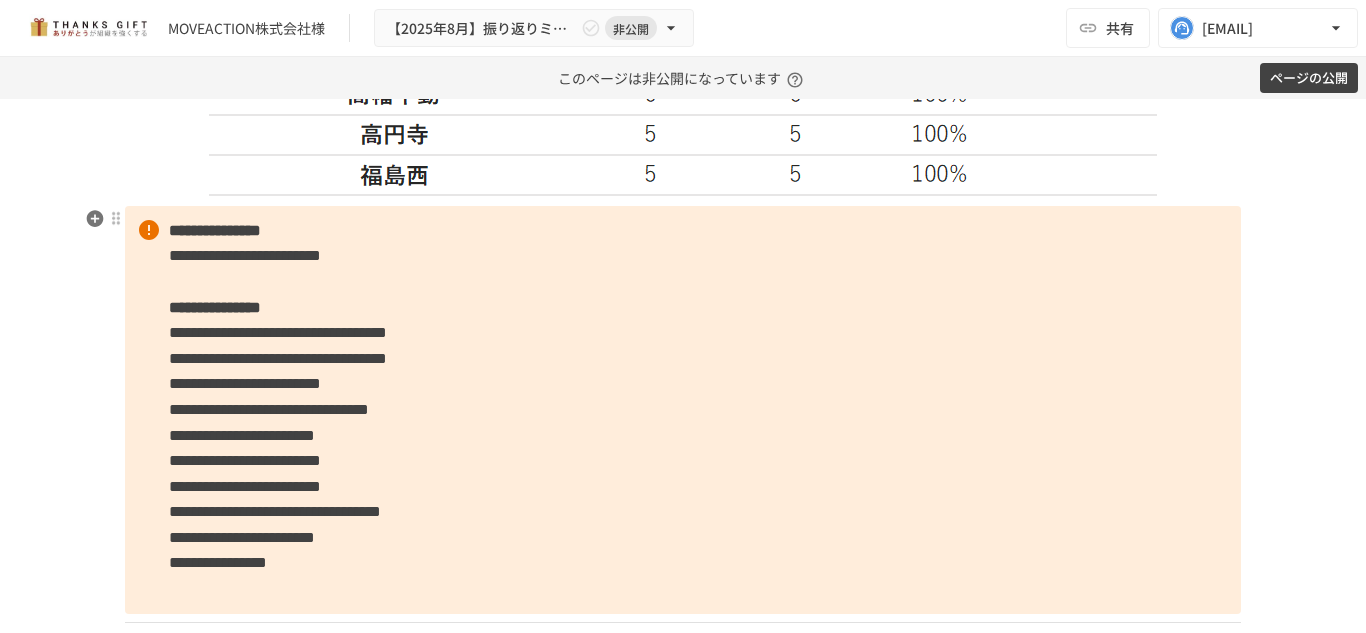 click on "**********" at bounding box center [683, 410] 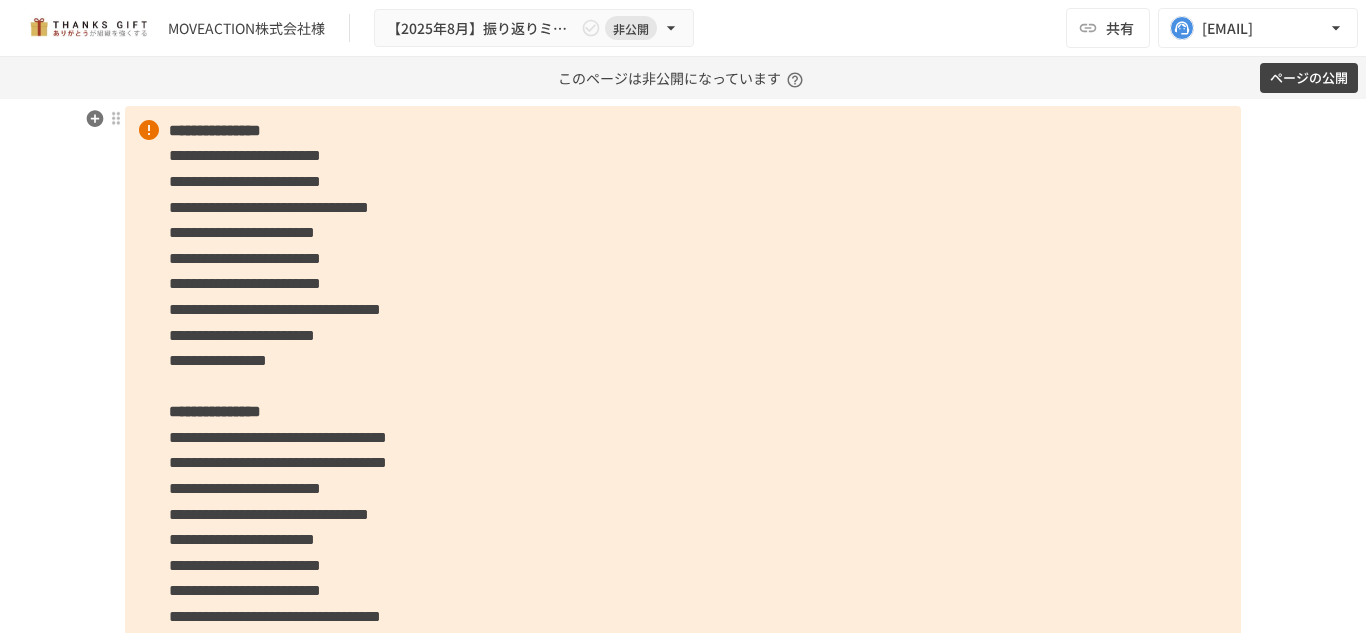 scroll, scrollTop: 4725, scrollLeft: 0, axis: vertical 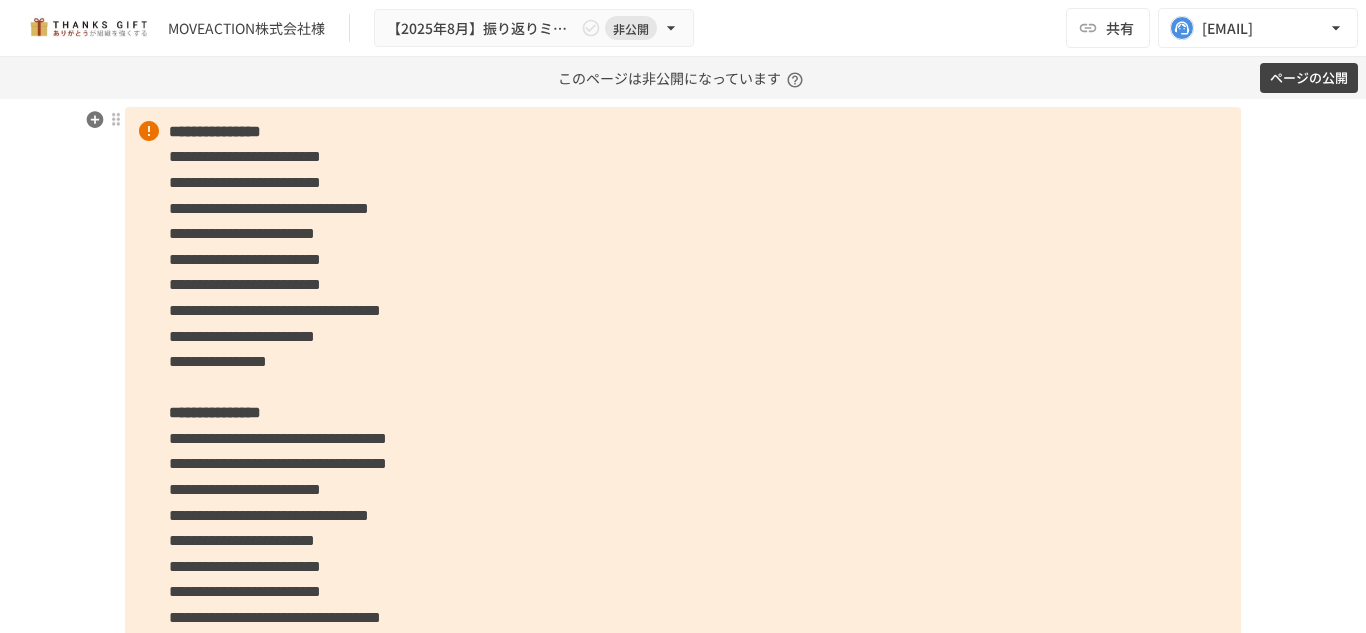click on "**********" at bounding box center (683, 413) 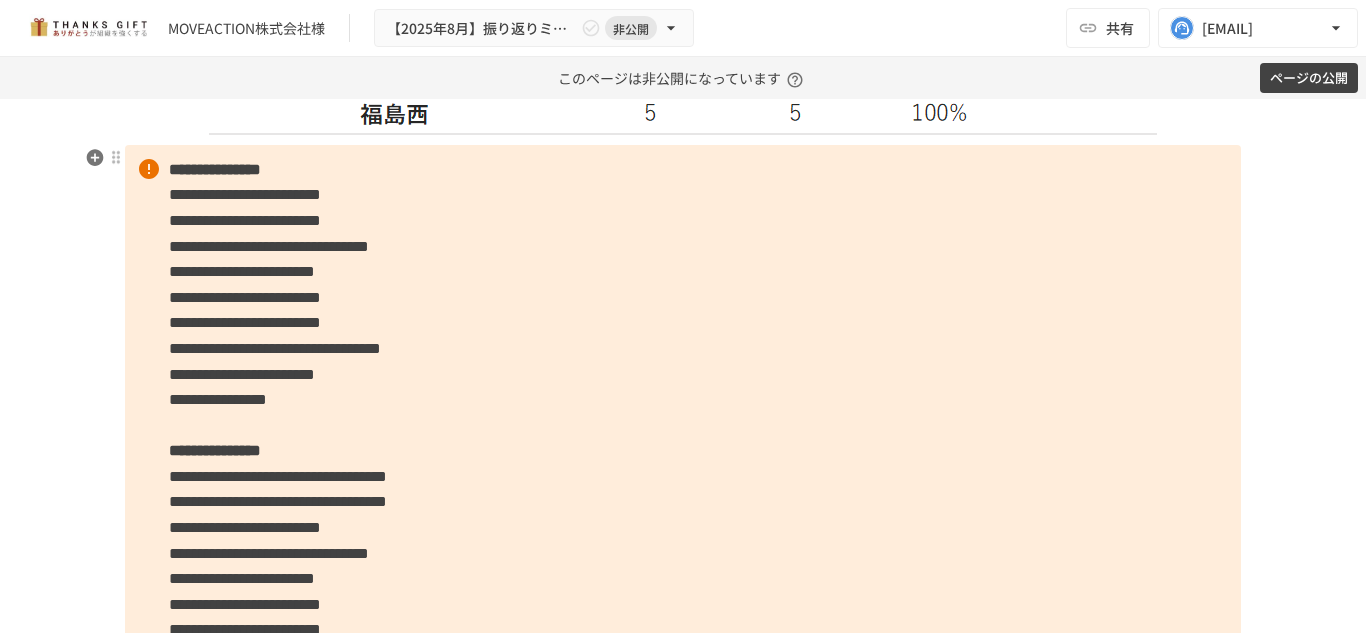 scroll, scrollTop: 4686, scrollLeft: 0, axis: vertical 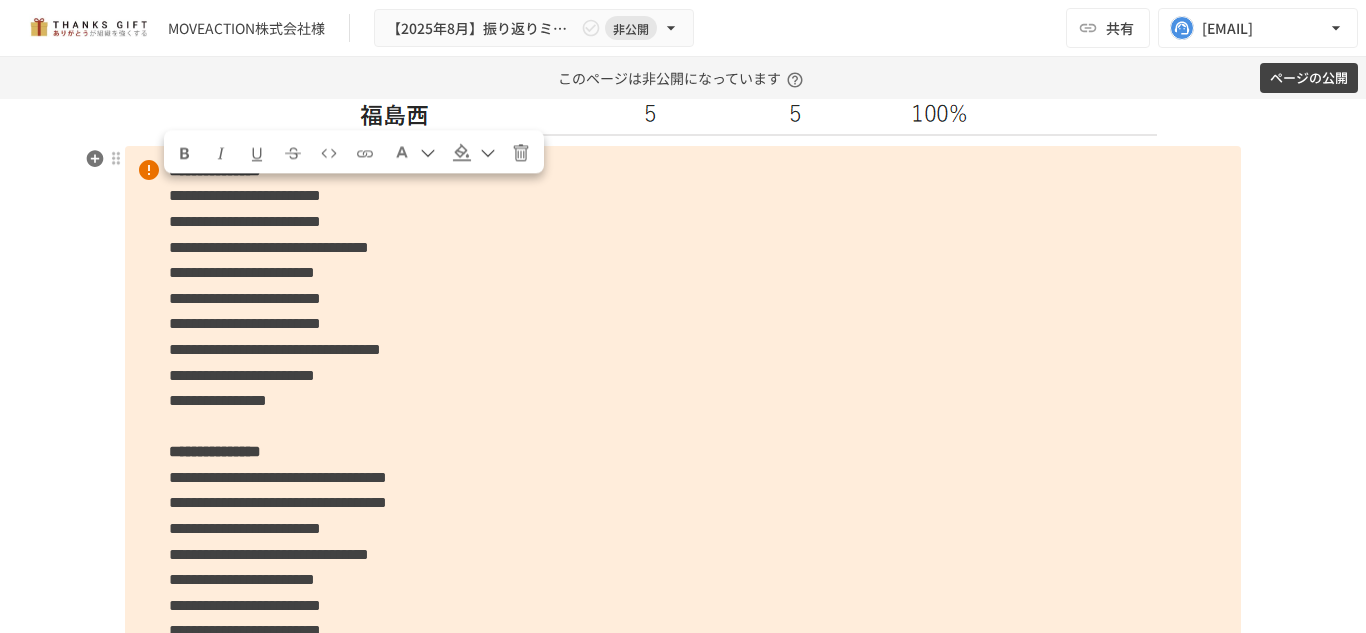 drag, startPoint x: 396, startPoint y: 402, endPoint x: 157, endPoint y: 198, distance: 314.22446 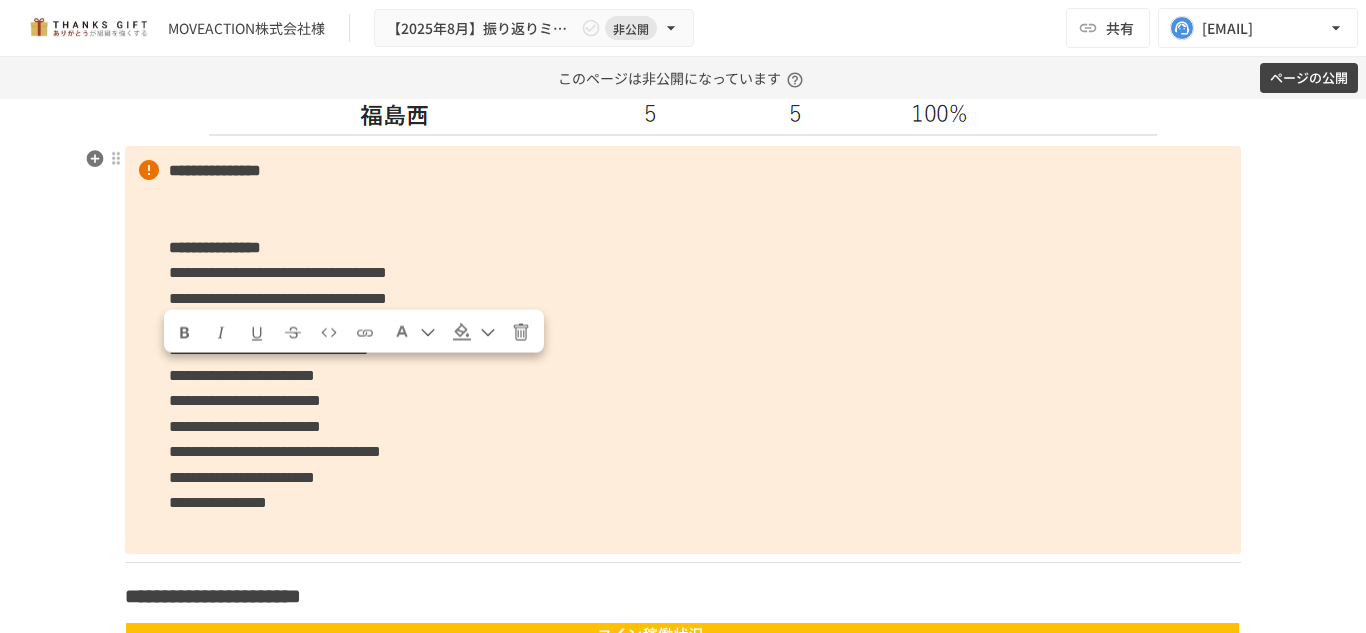 drag, startPoint x: 164, startPoint y: 377, endPoint x: 585, endPoint y: 365, distance: 421.171 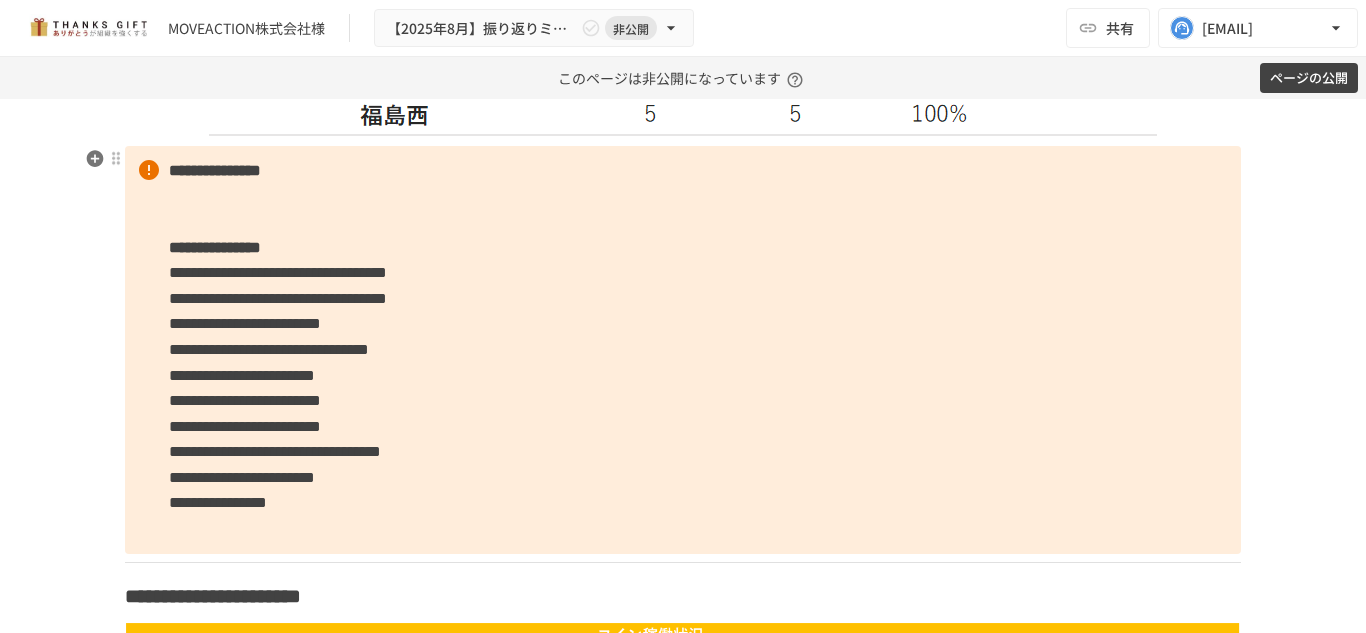 click on "**********" at bounding box center (683, 350) 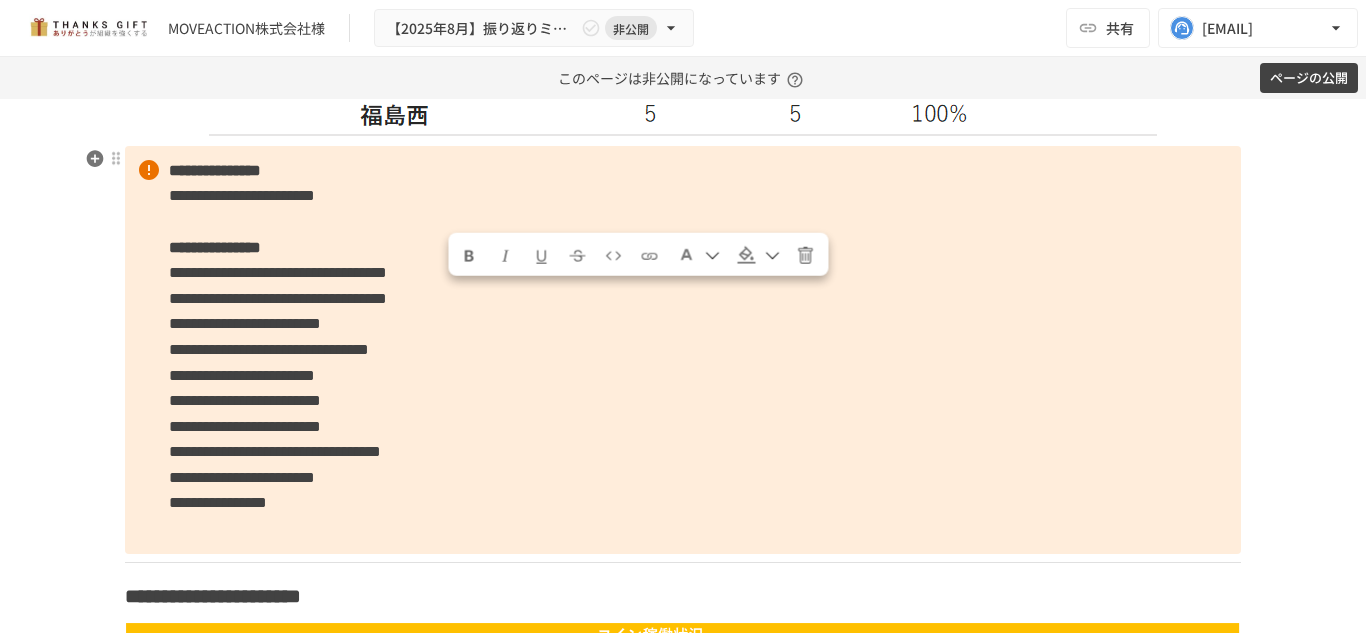drag, startPoint x: 157, startPoint y: 321, endPoint x: 508, endPoint y: 303, distance: 351.46124 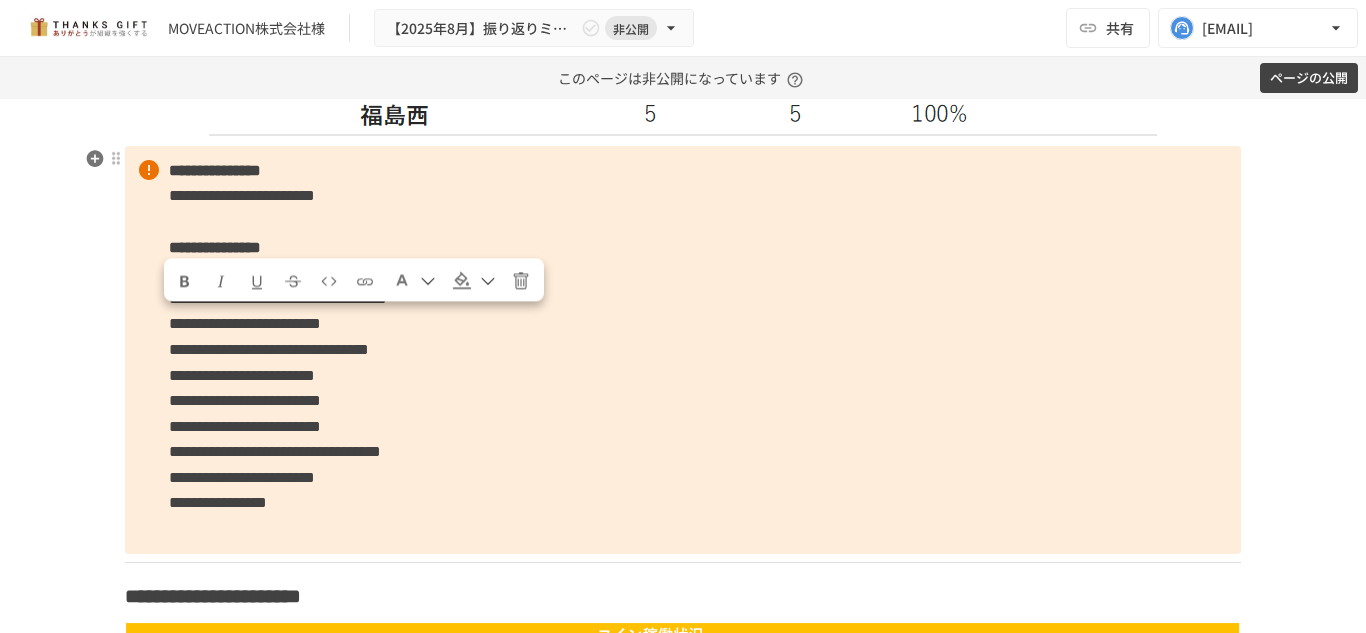 drag, startPoint x: 451, startPoint y: 316, endPoint x: 157, endPoint y: 324, distance: 294.10883 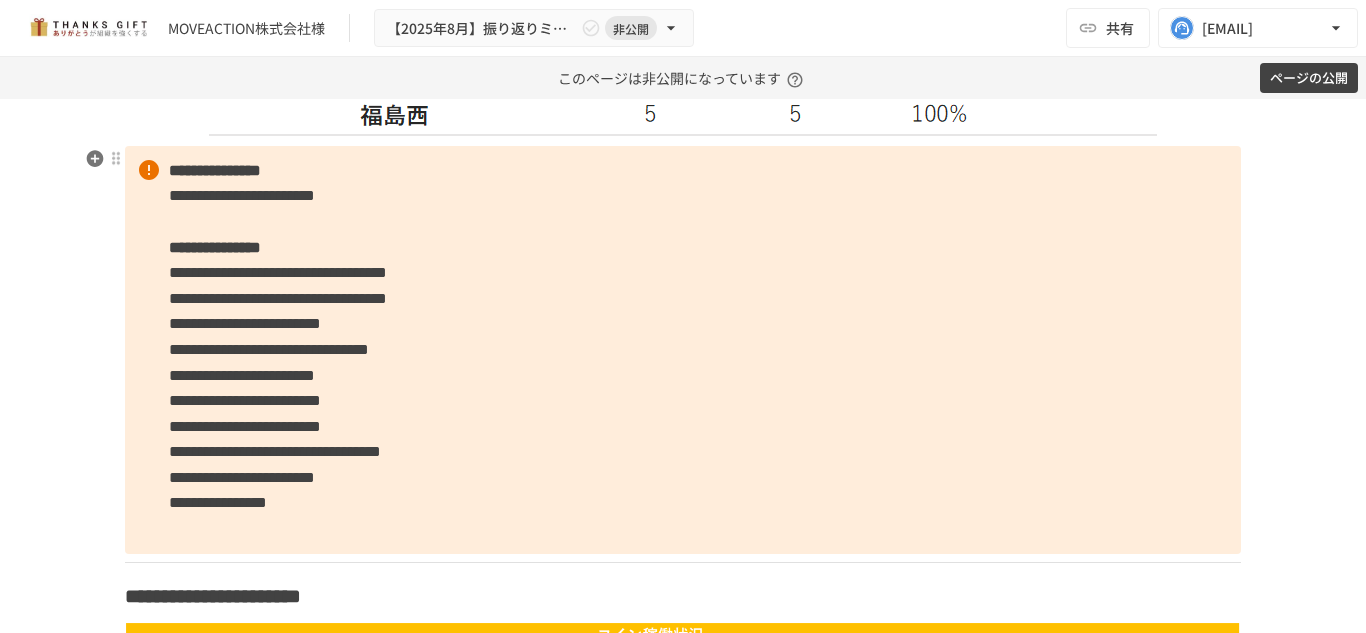 click on "**********" at bounding box center (683, 350) 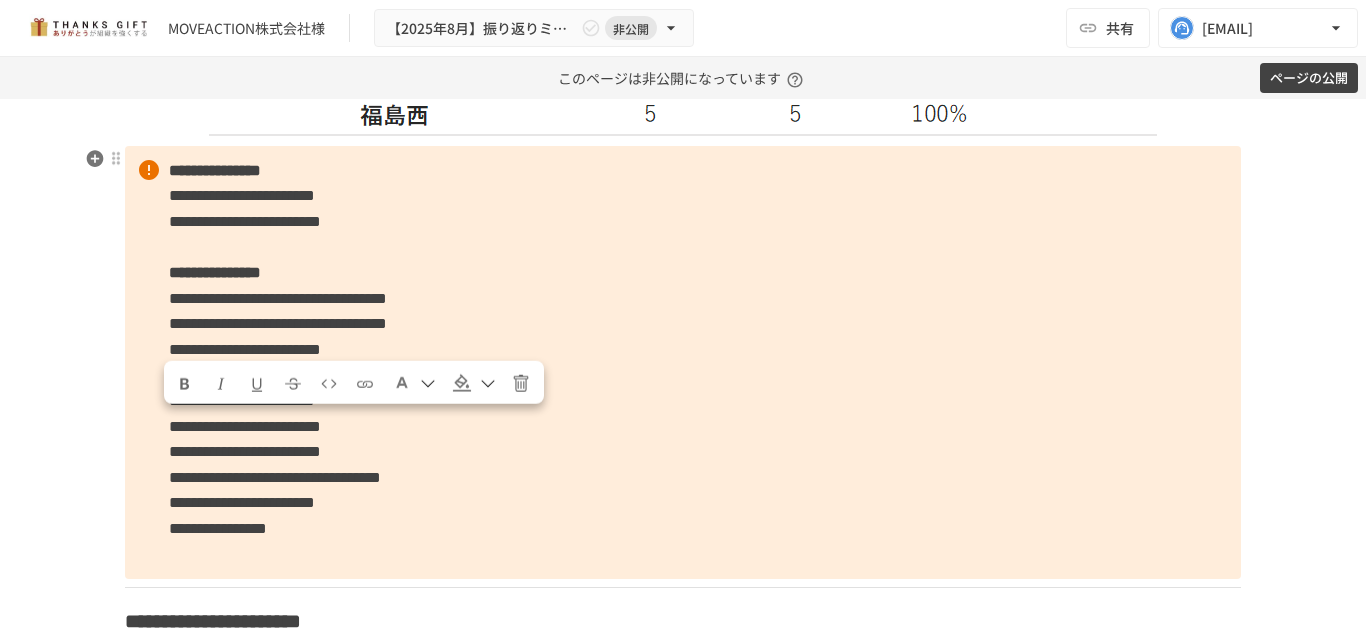 drag, startPoint x: 163, startPoint y: 431, endPoint x: 482, endPoint y: 426, distance: 319.03918 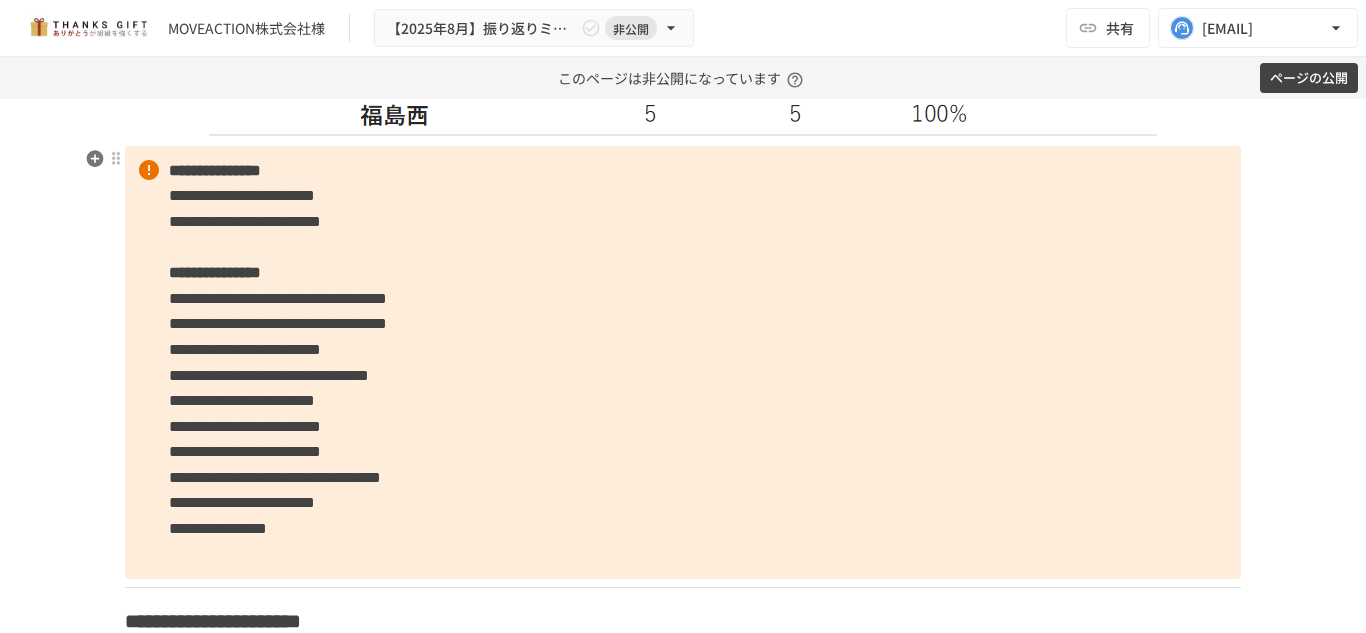 click on "**********" at bounding box center [683, 363] 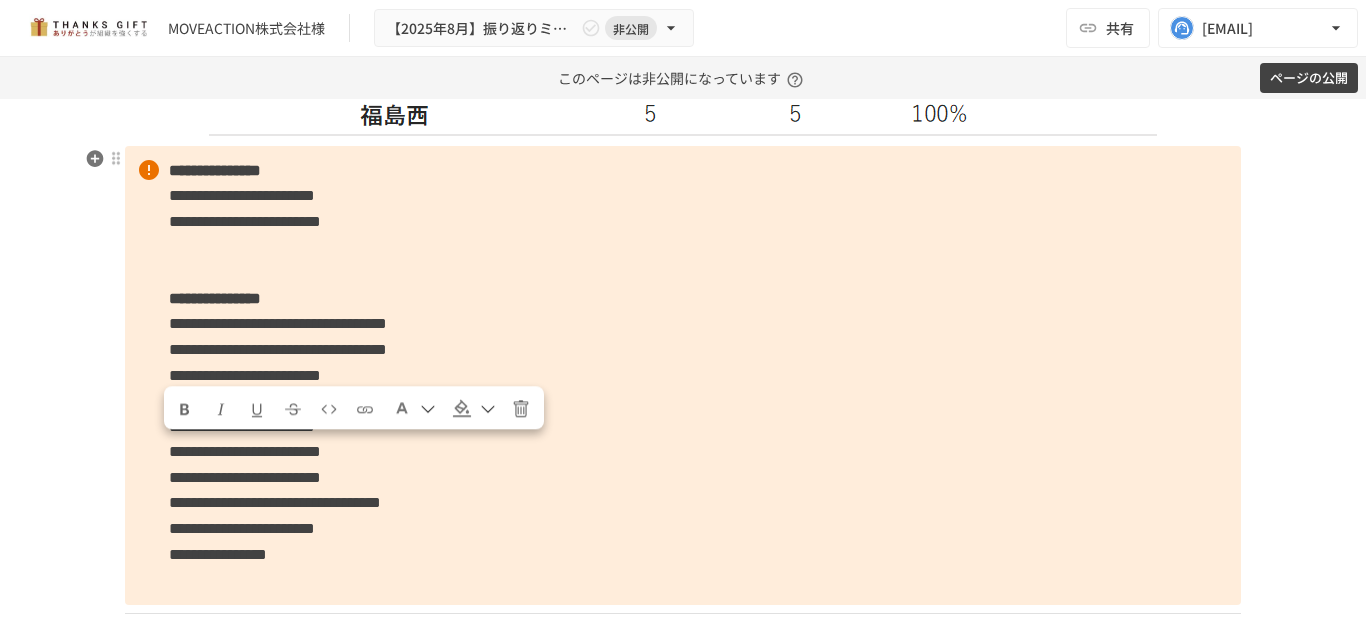drag, startPoint x: 163, startPoint y: 448, endPoint x: 495, endPoint y: 430, distance: 332.48758 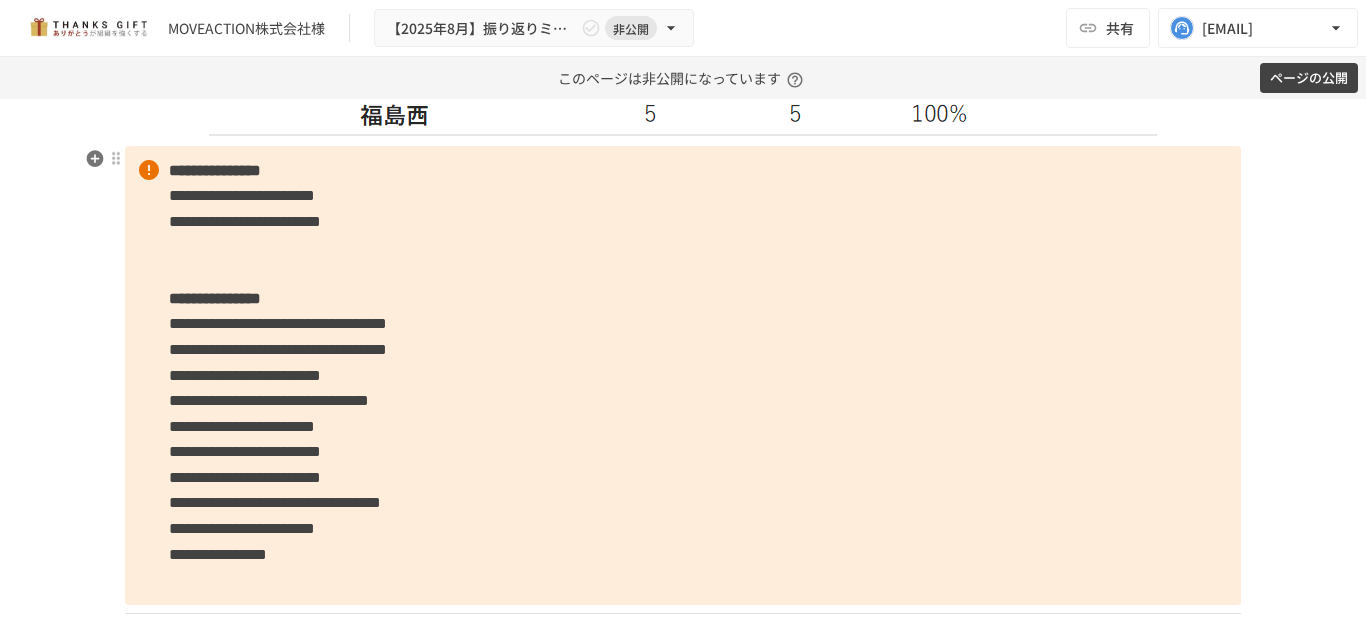 click on "**********" at bounding box center [683, 375] 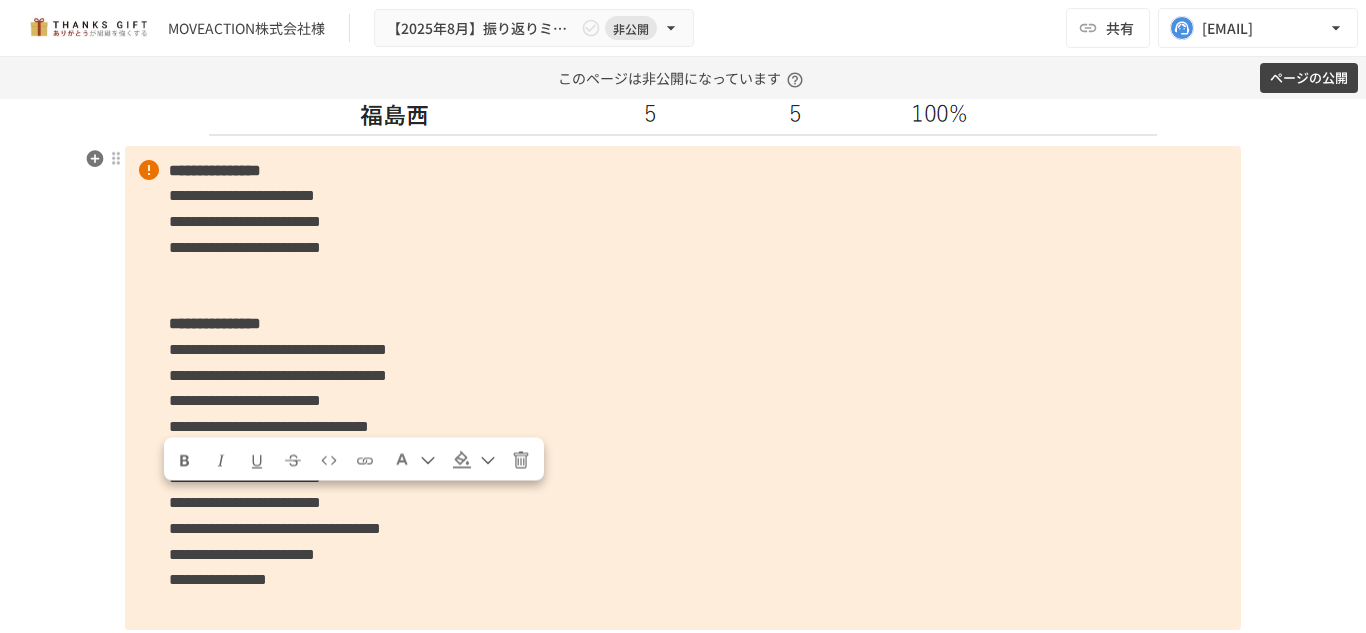drag, startPoint x: 163, startPoint y: 501, endPoint x: 463, endPoint y: 512, distance: 300.2016 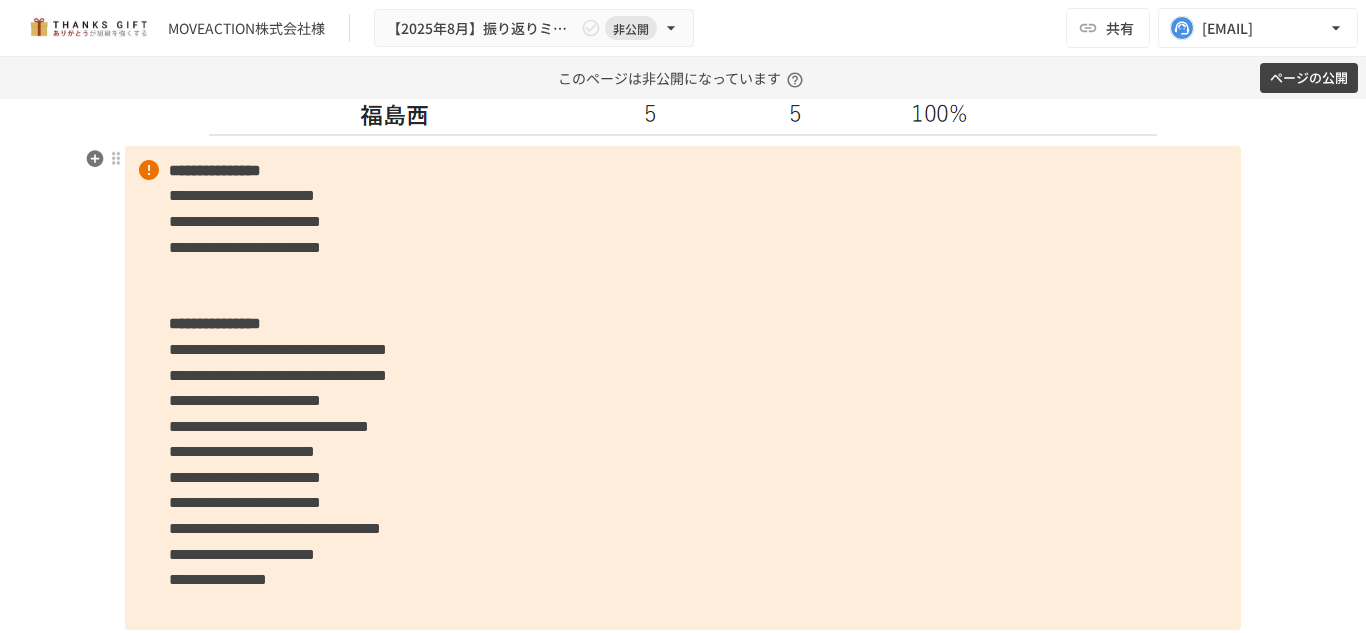 click on "**********" at bounding box center [683, 388] 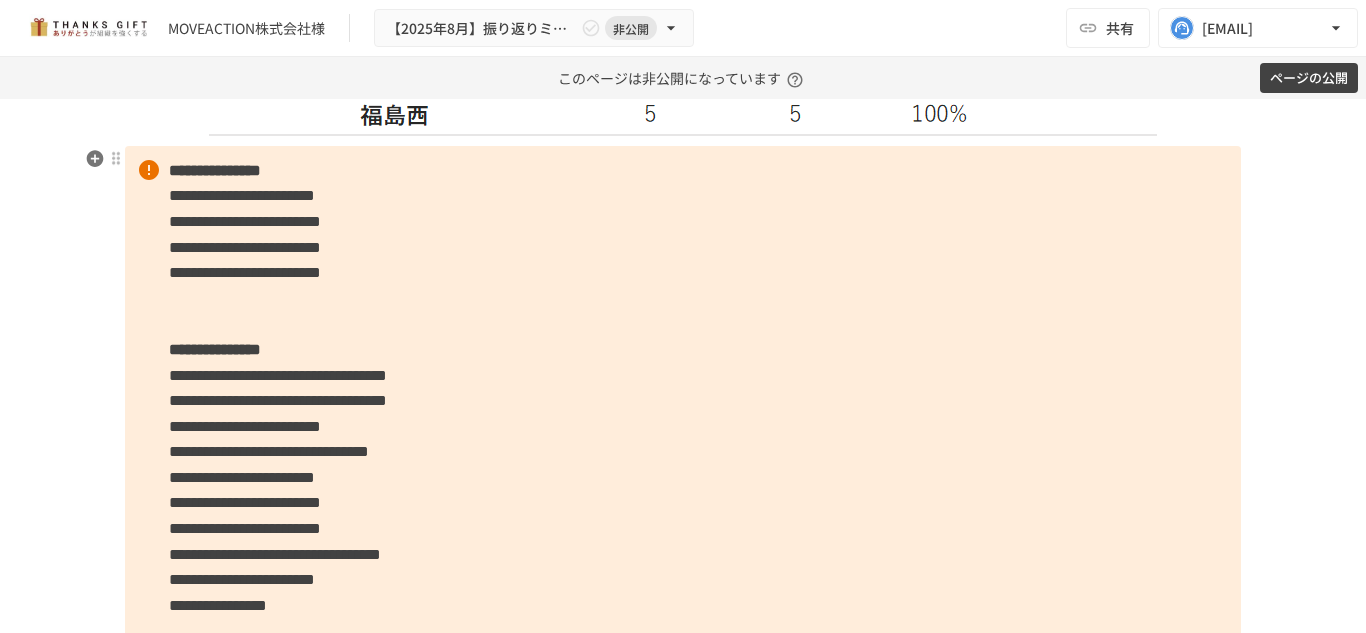 scroll, scrollTop: 4729, scrollLeft: 0, axis: vertical 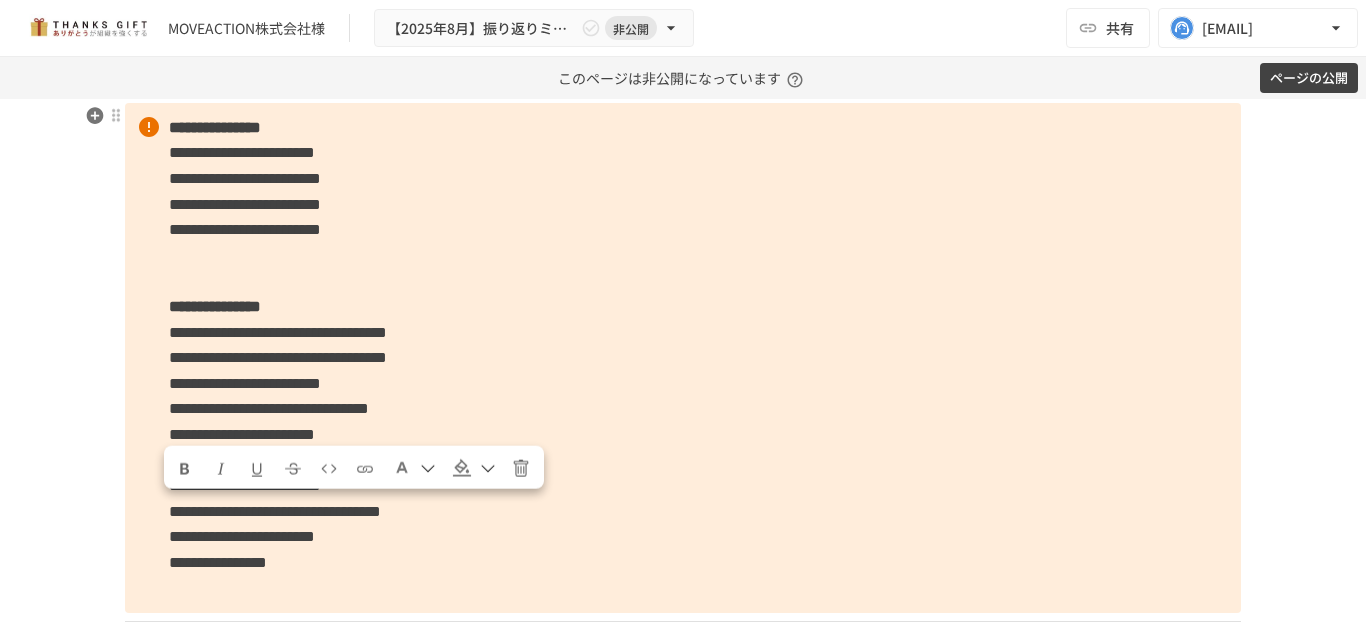 drag, startPoint x: 163, startPoint y: 512, endPoint x: 631, endPoint y: 512, distance: 468 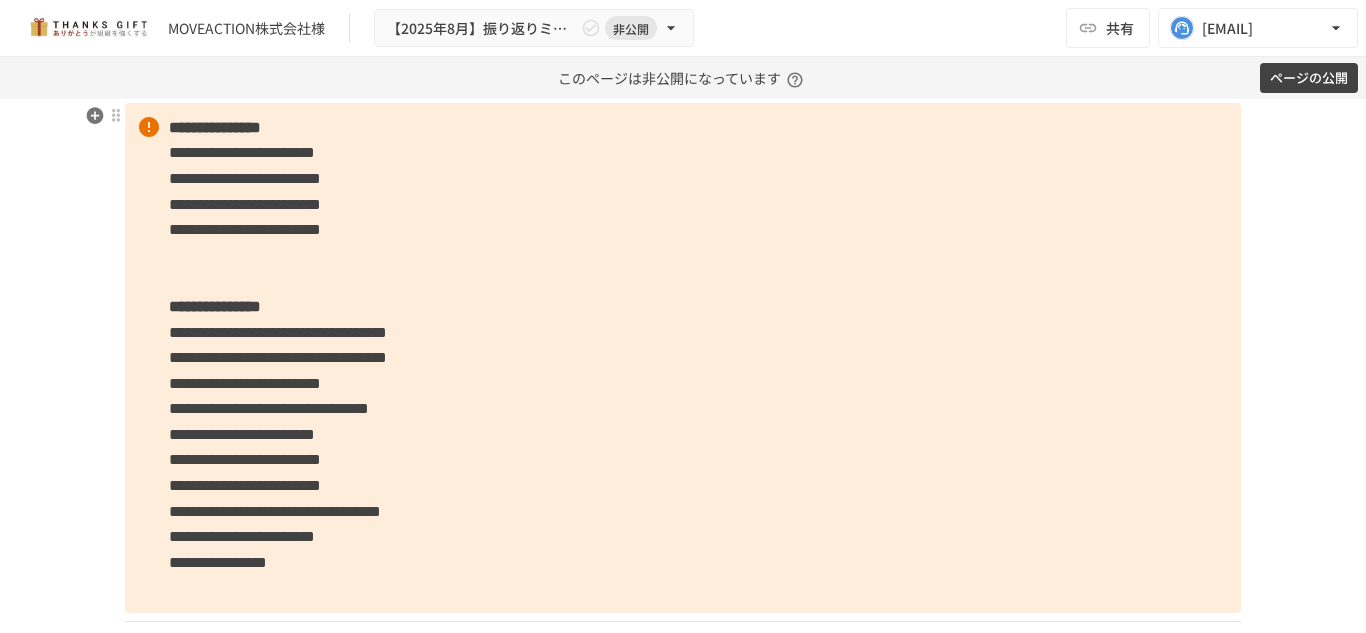 click on "**********" at bounding box center (683, 358) 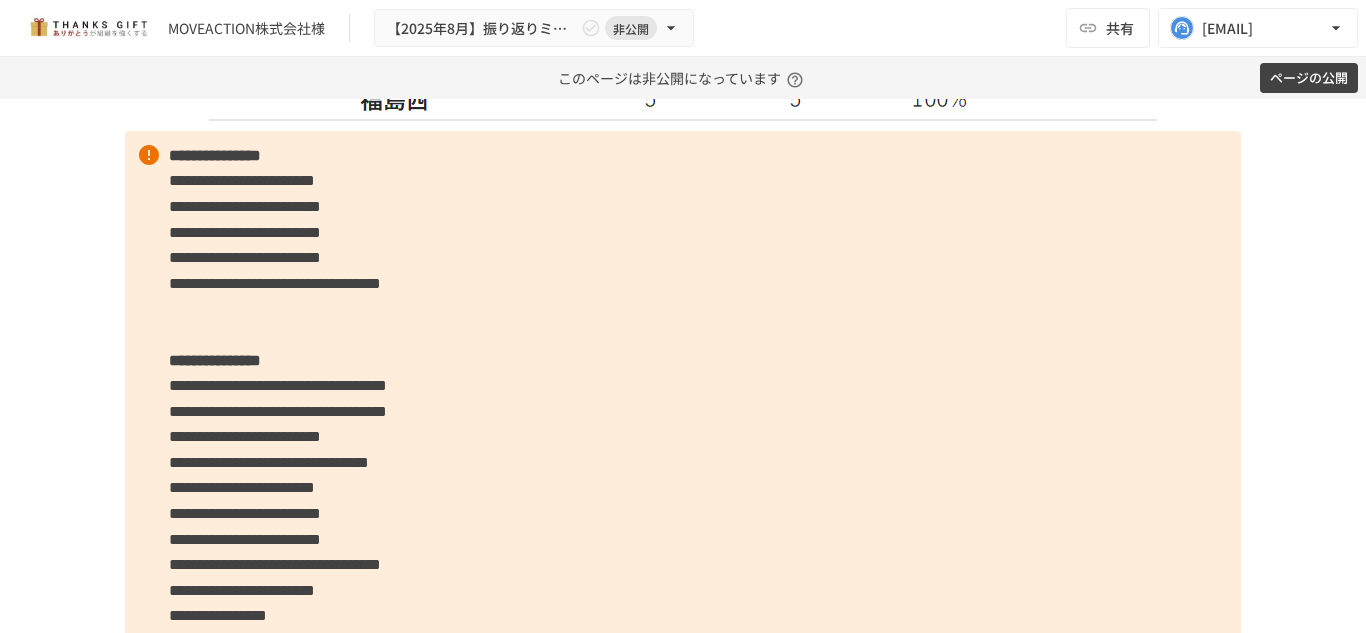 scroll, scrollTop: 4618, scrollLeft: 0, axis: vertical 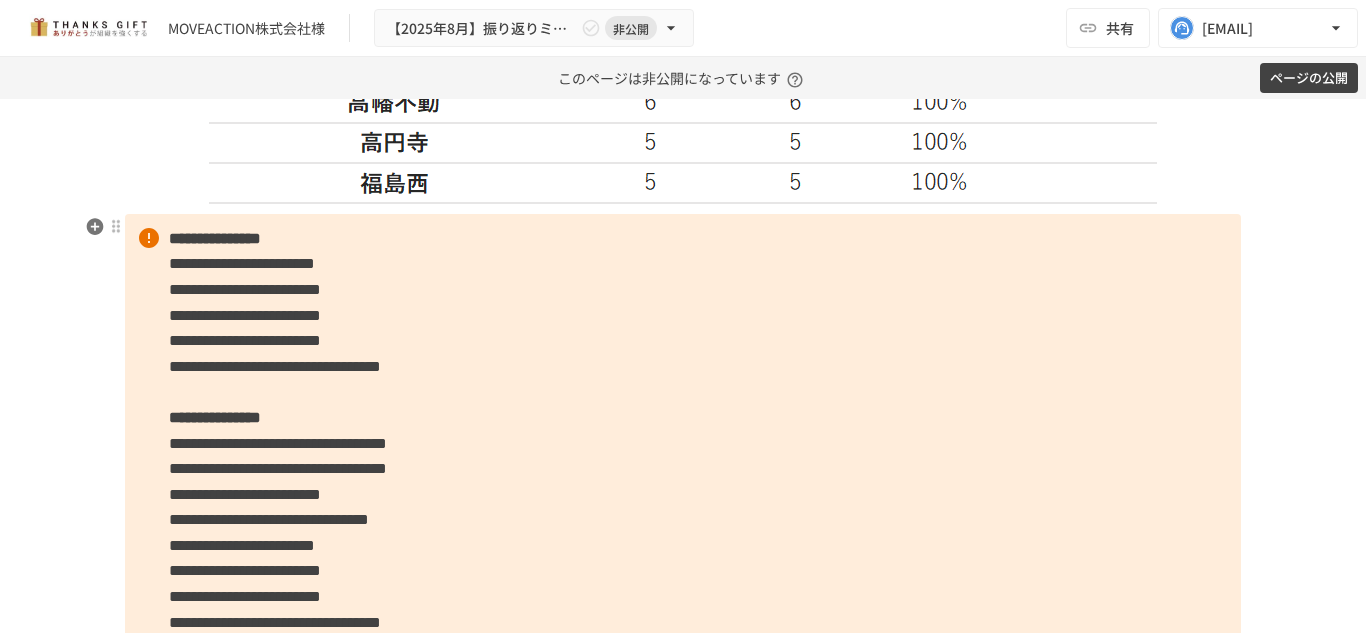click on "**********" at bounding box center (242, 263) 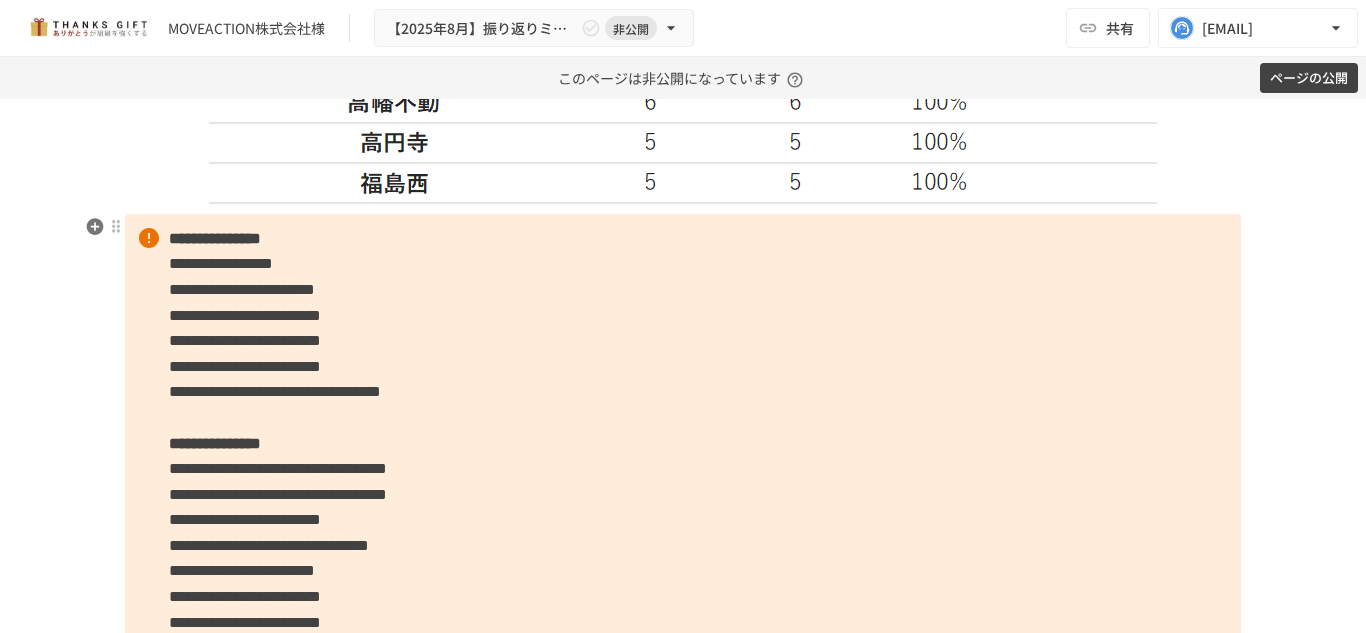 click on "**********" at bounding box center [683, 482] 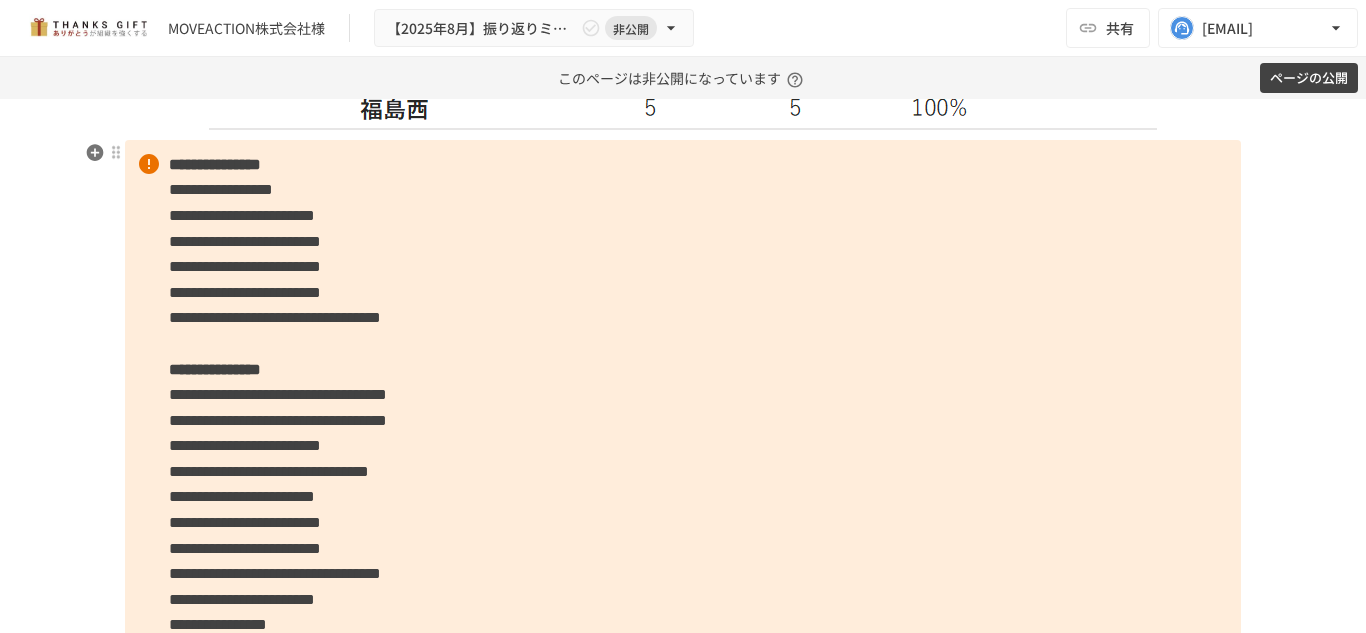 scroll, scrollTop: 4693, scrollLeft: 0, axis: vertical 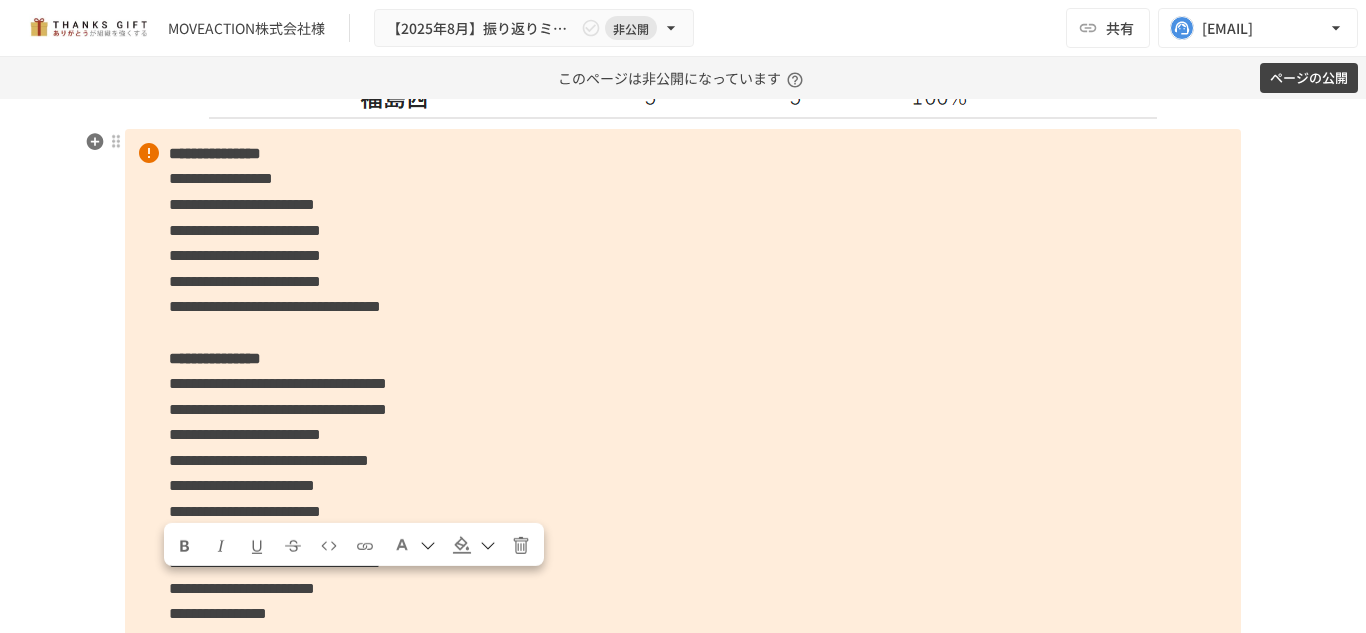 drag, startPoint x: 521, startPoint y: 600, endPoint x: 162, endPoint y: 583, distance: 359.40228 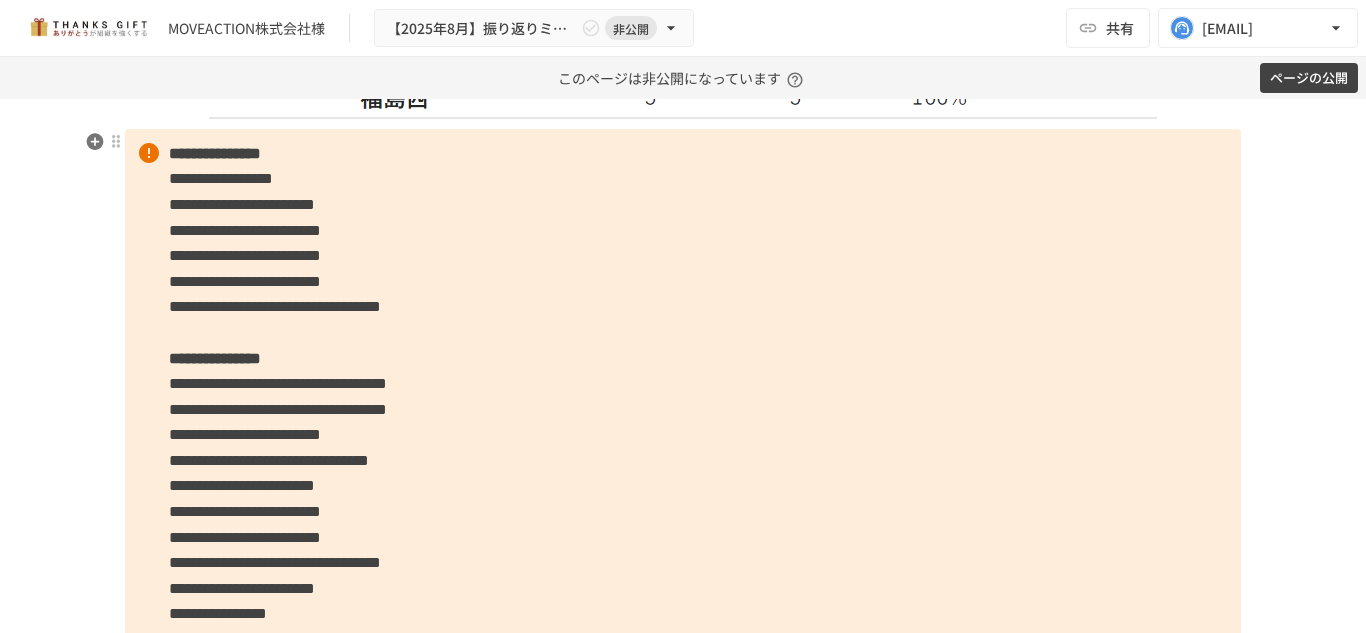 click on "**********" at bounding box center [683, 397] 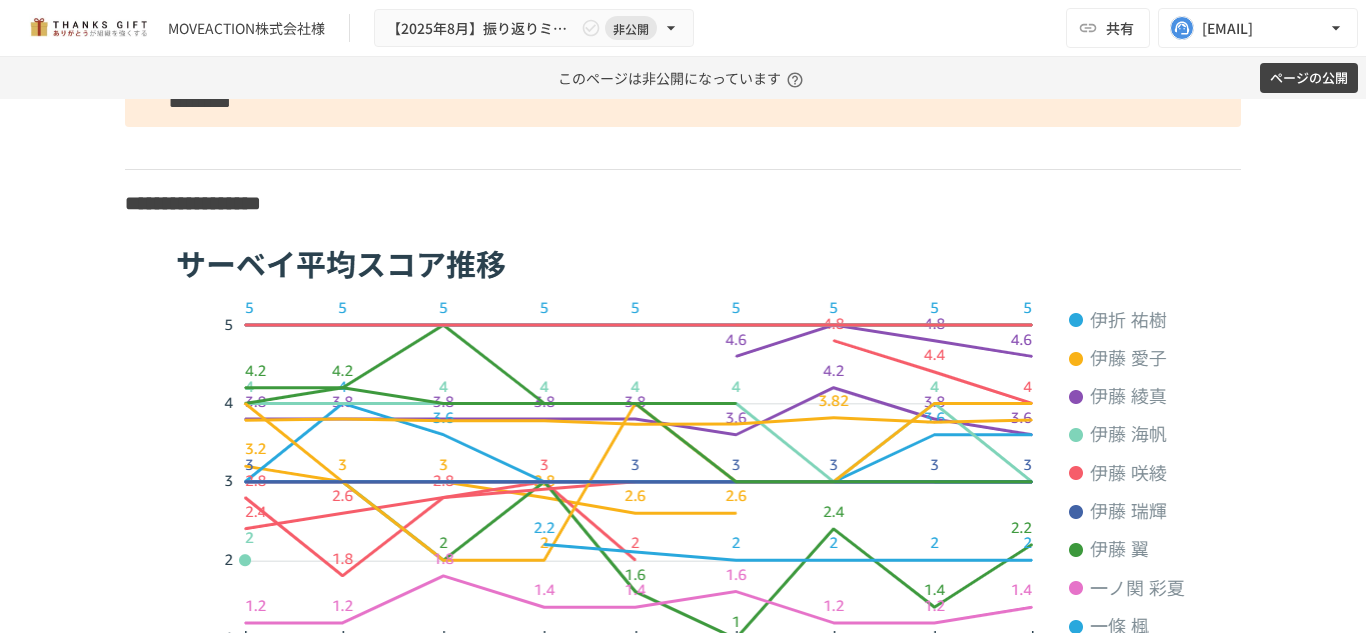 scroll, scrollTop: 10827, scrollLeft: 0, axis: vertical 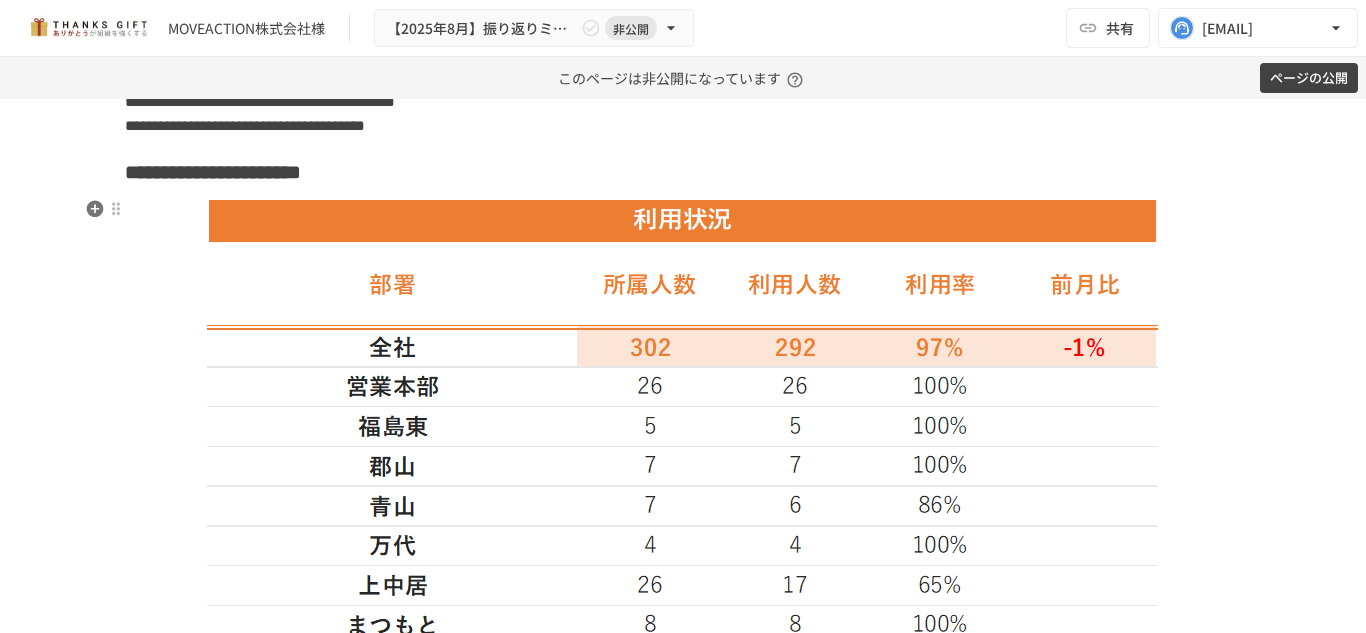 click at bounding box center [683, 581] 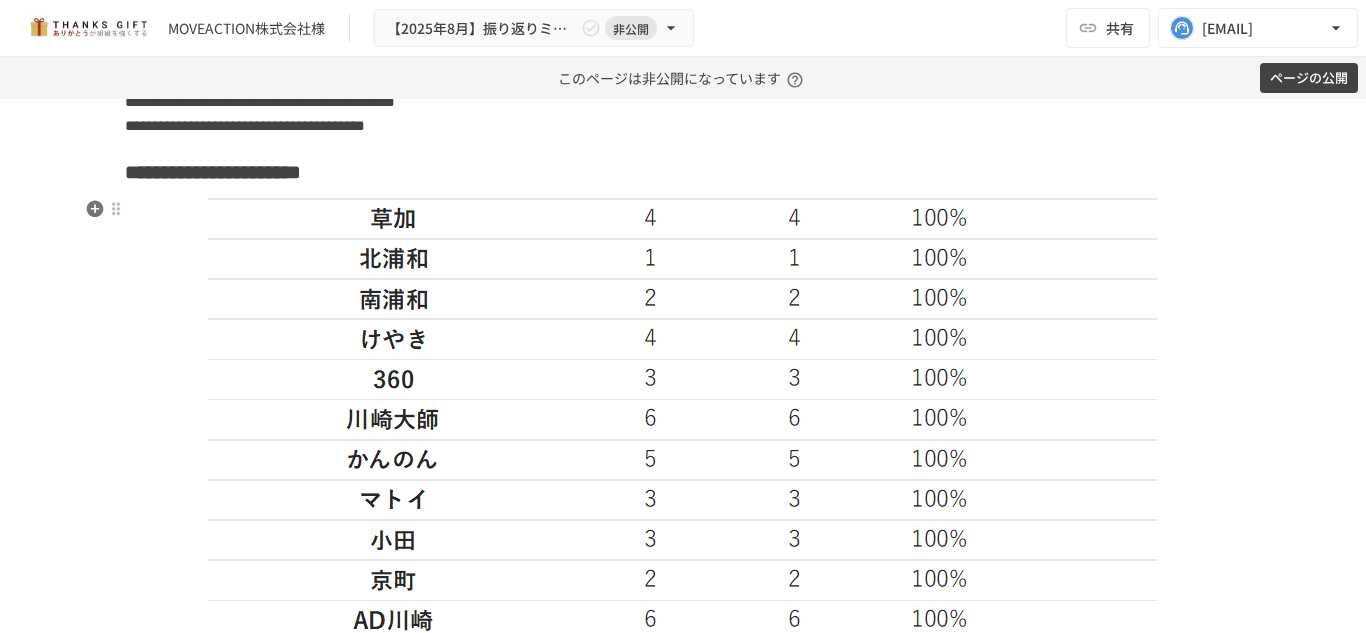 click at bounding box center (683, 741) 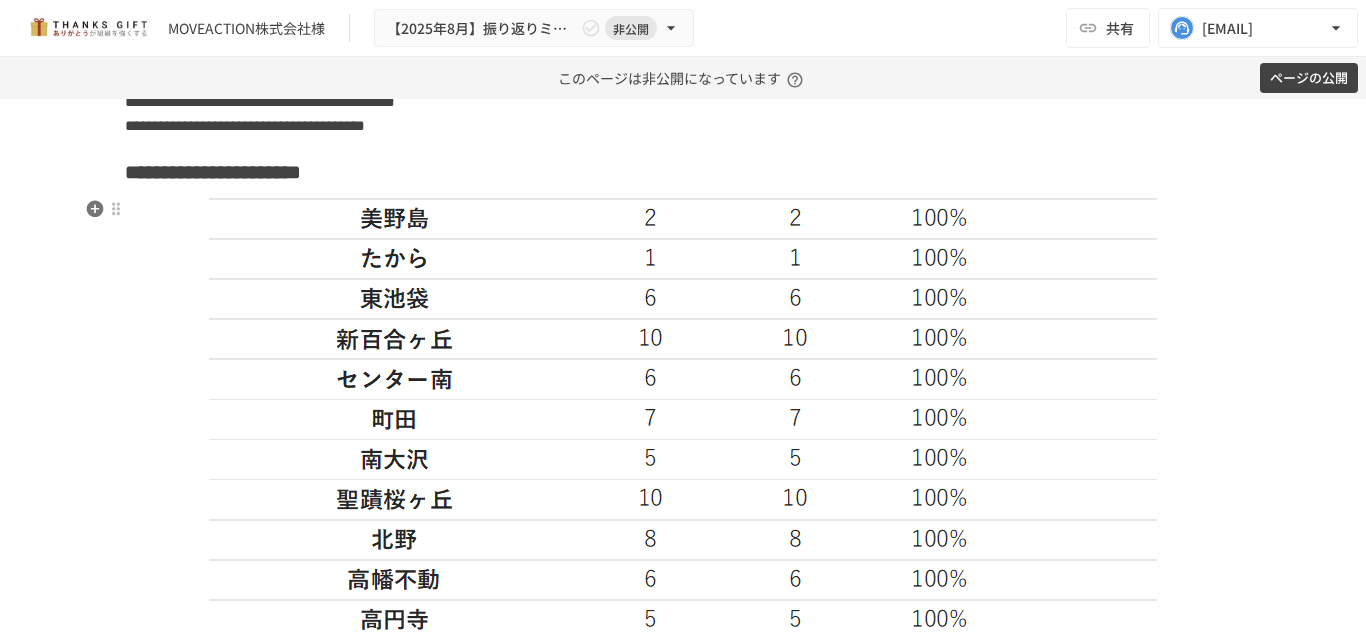 click at bounding box center [683, 440] 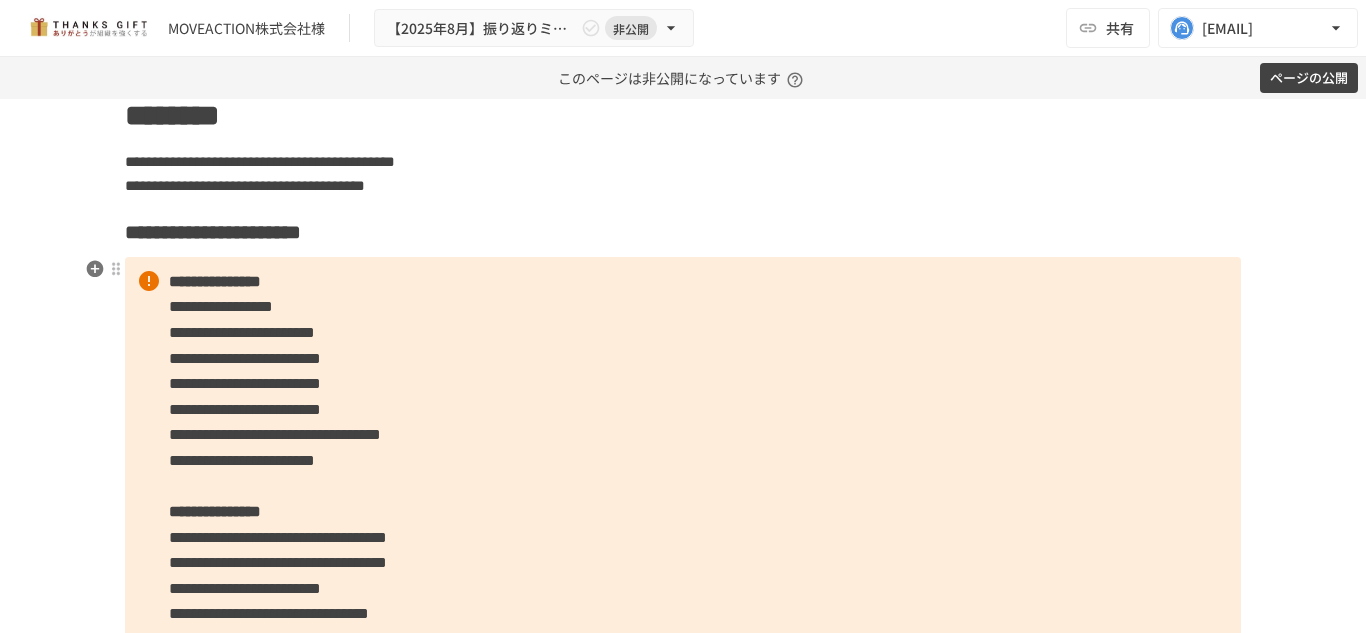 scroll, scrollTop: 2206, scrollLeft: 0, axis: vertical 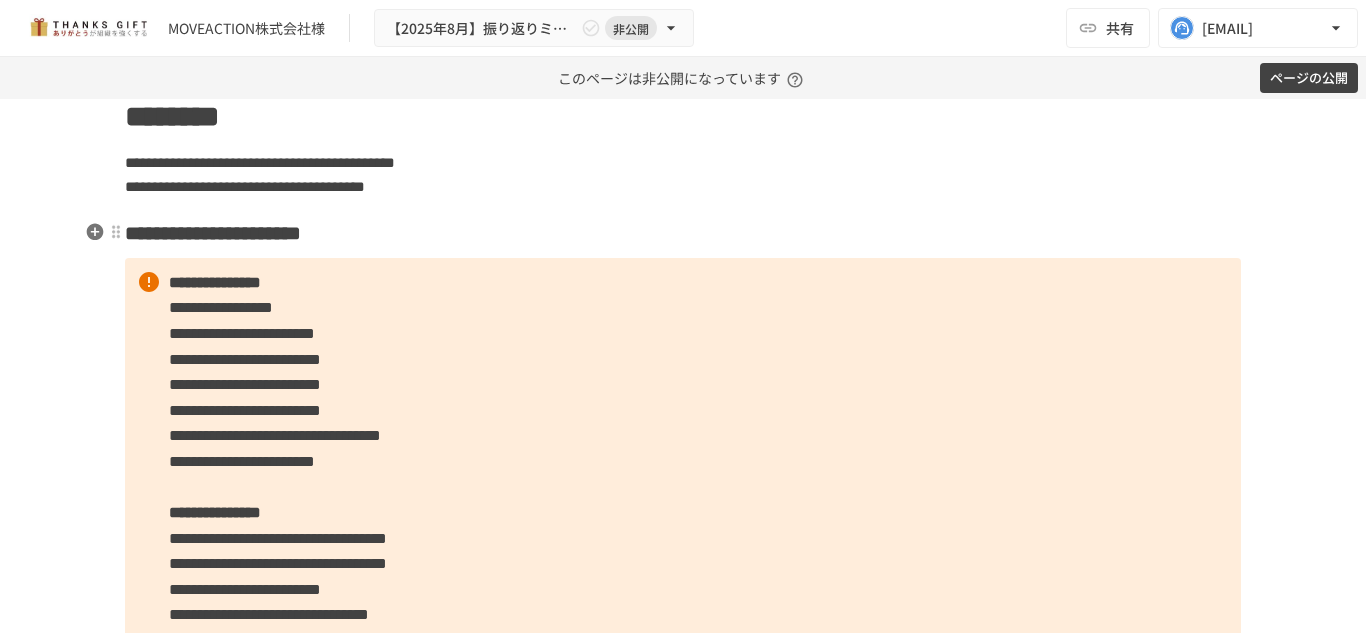 click on "**********" at bounding box center [683, 233] 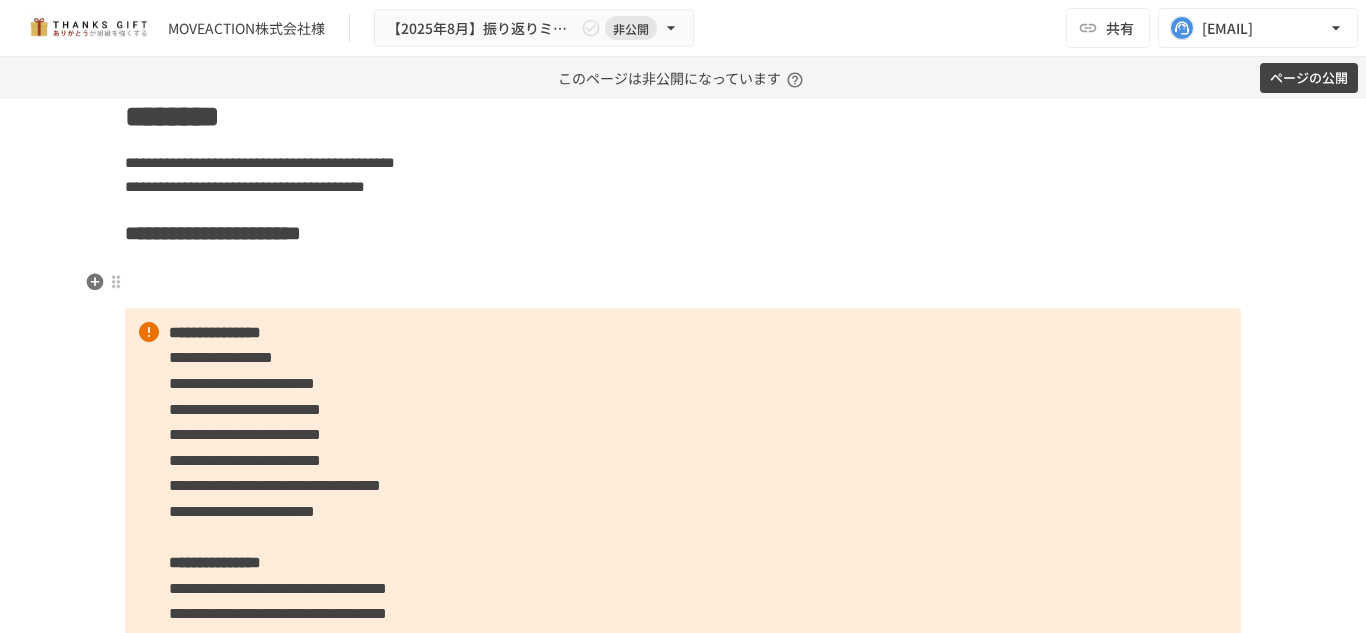 click at bounding box center [683, 283] 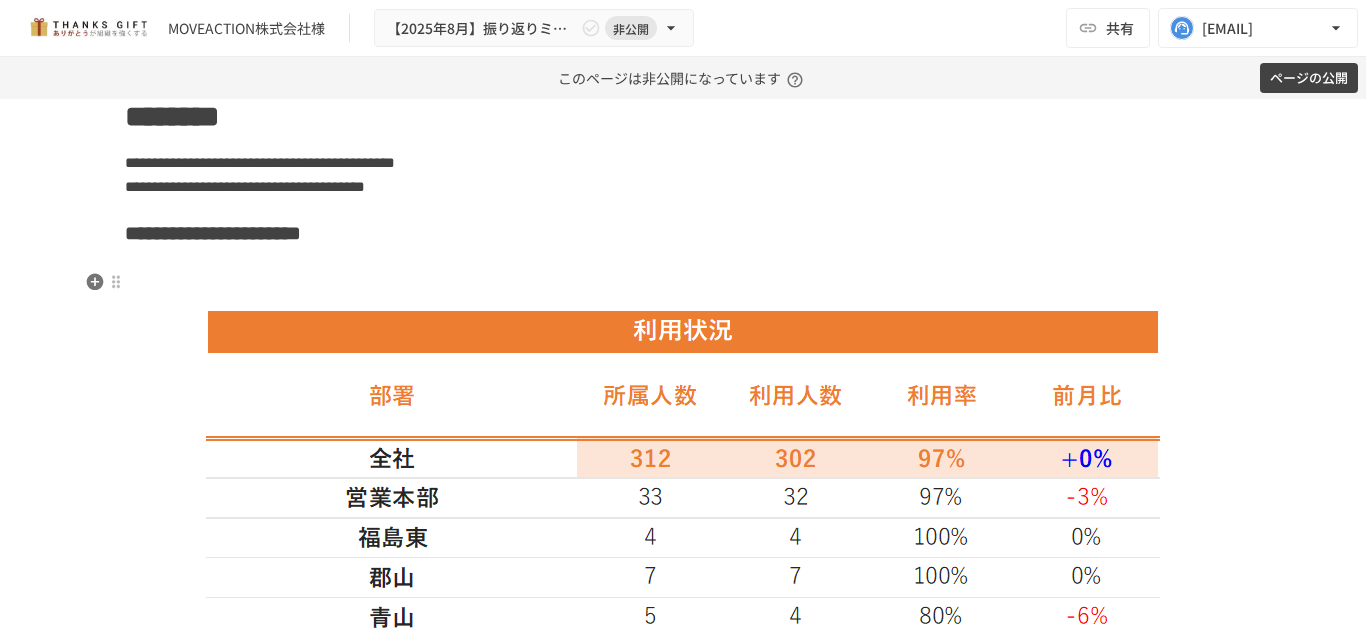 click at bounding box center [683, 283] 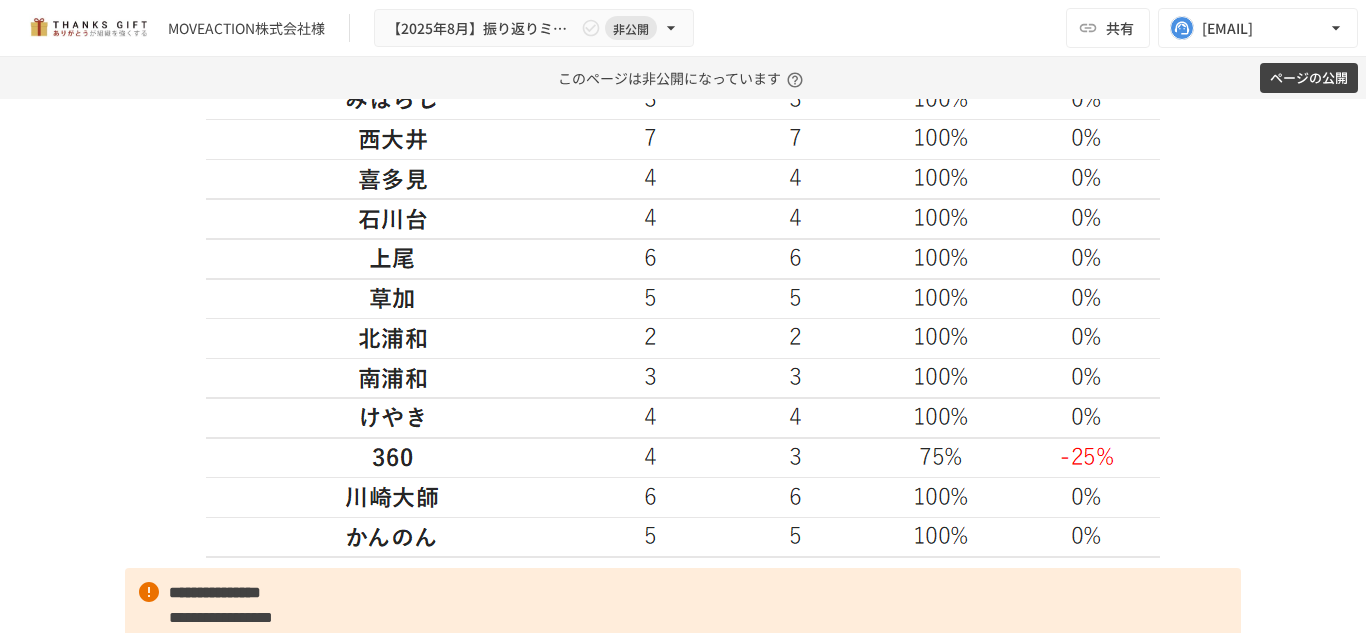 scroll, scrollTop: 3139, scrollLeft: 0, axis: vertical 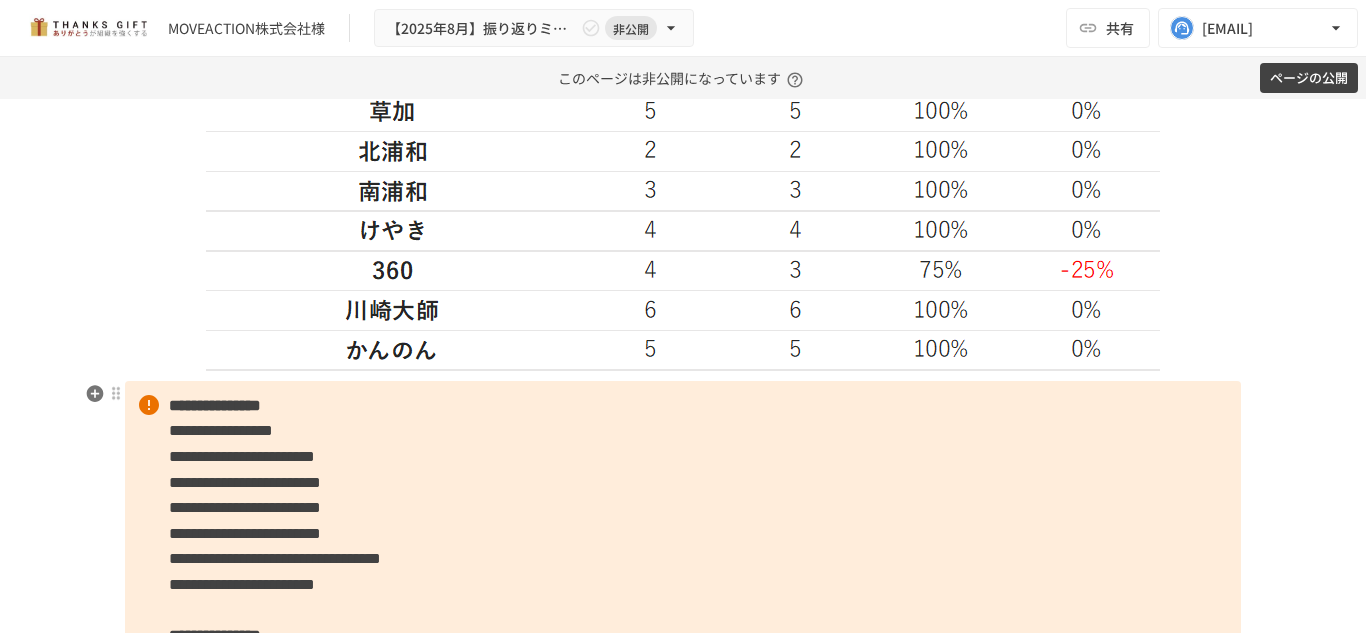 click on "**********" at bounding box center (683, 661) 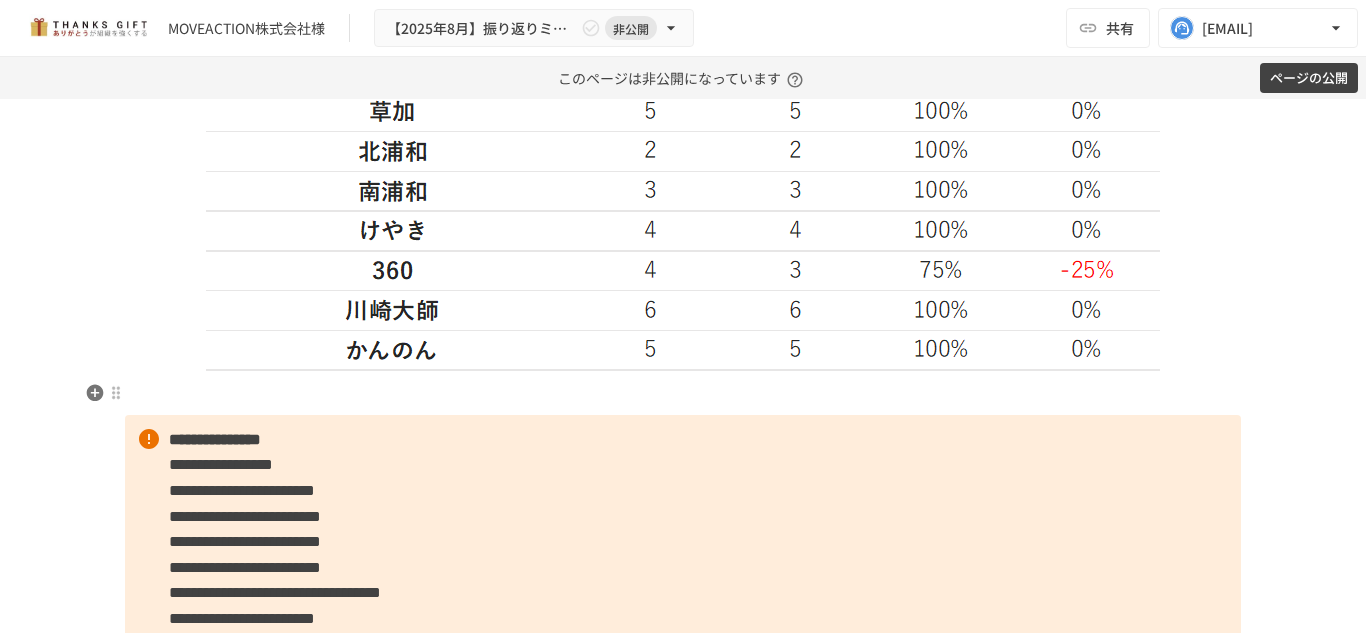 click at bounding box center [683, 394] 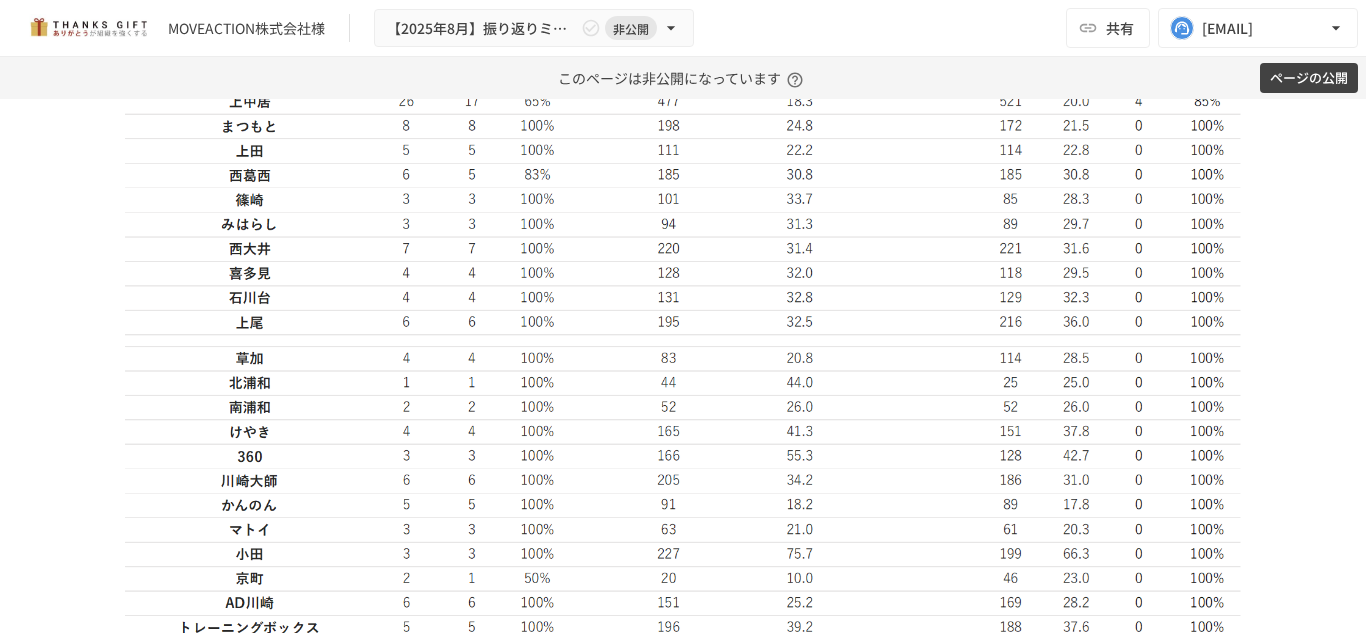 scroll, scrollTop: 5501, scrollLeft: 0, axis: vertical 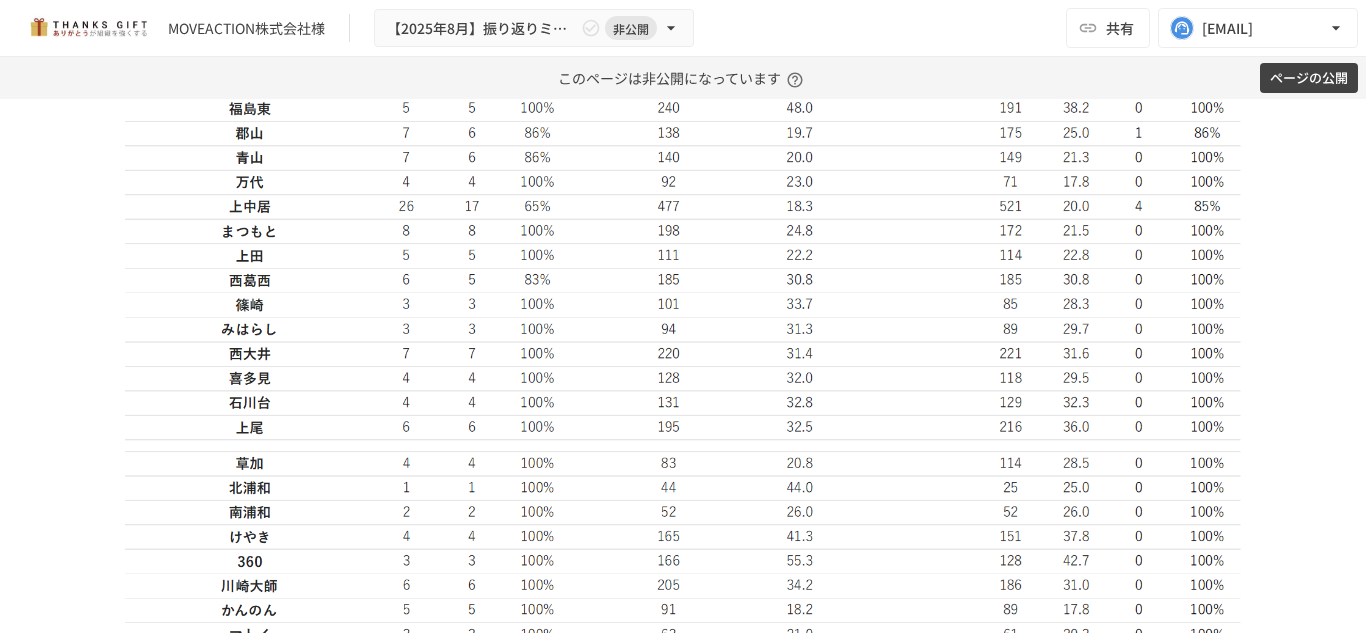 click at bounding box center [683, 204] 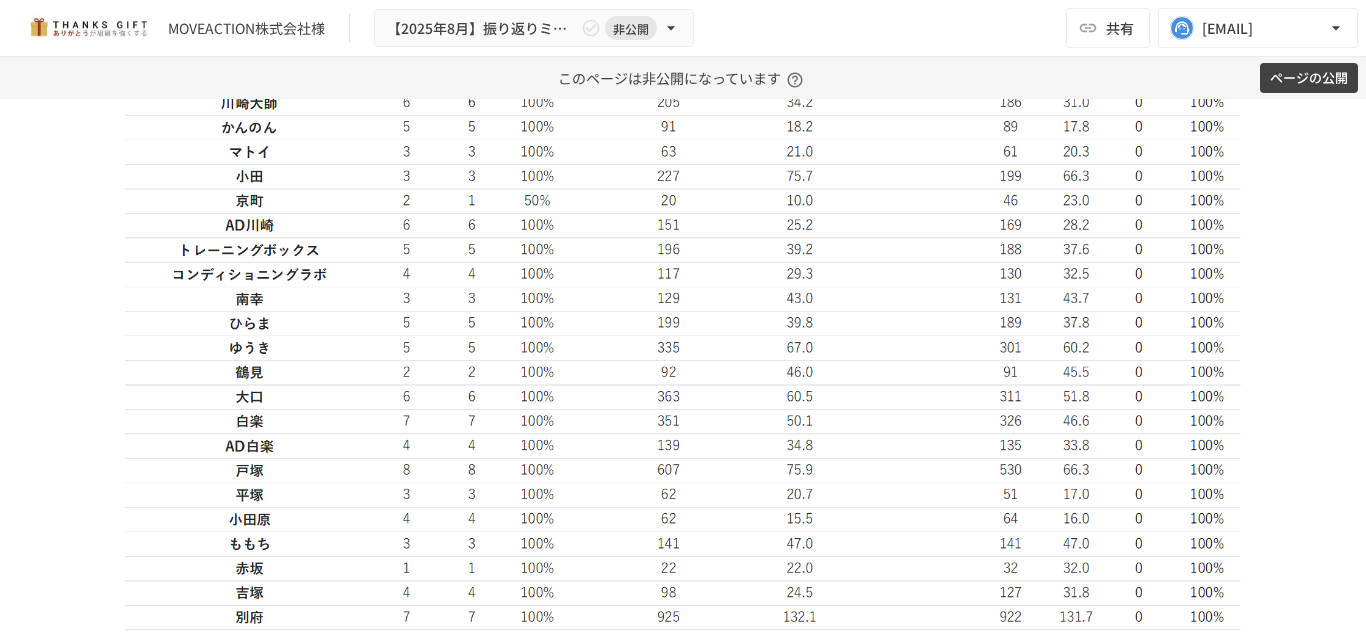 click at bounding box center (683, 299) 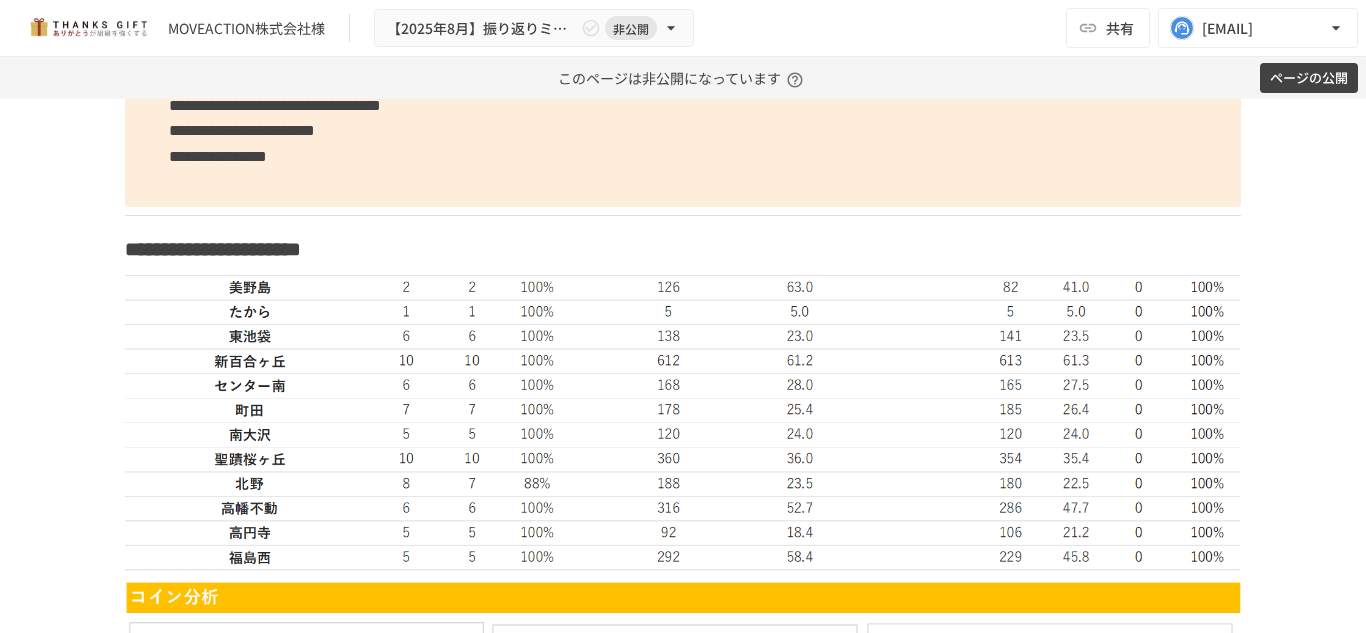 scroll, scrollTop: 5142, scrollLeft: 0, axis: vertical 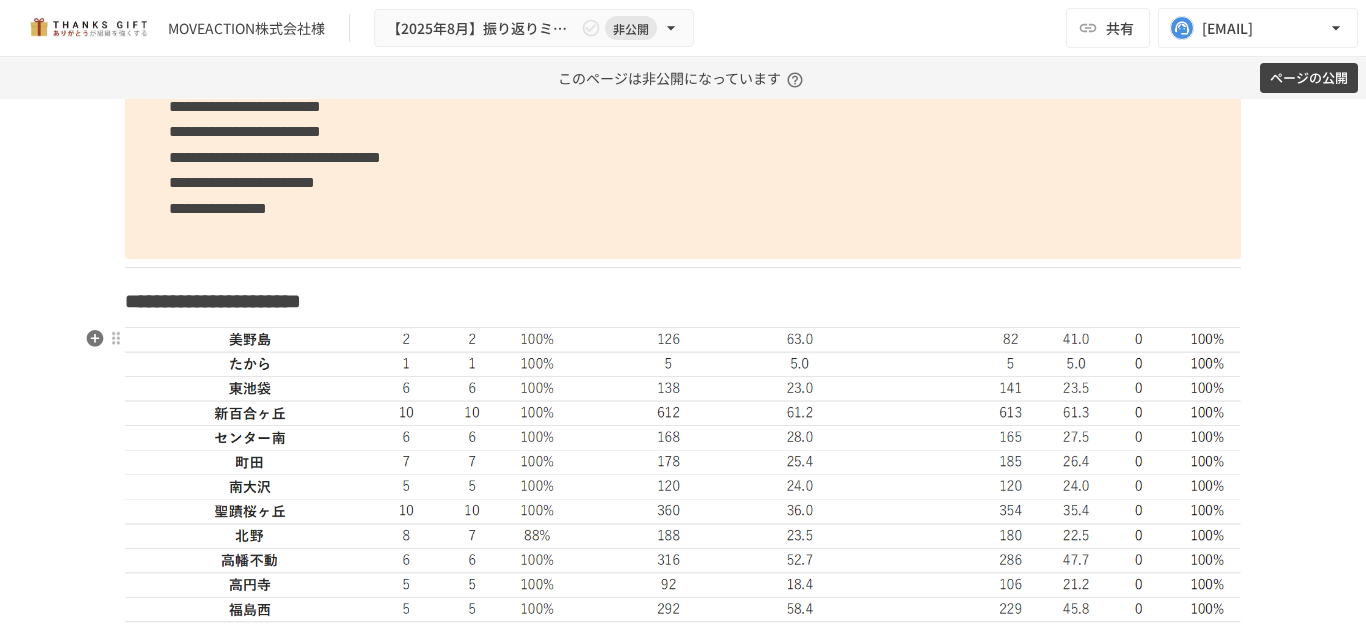 click at bounding box center [683, 475] 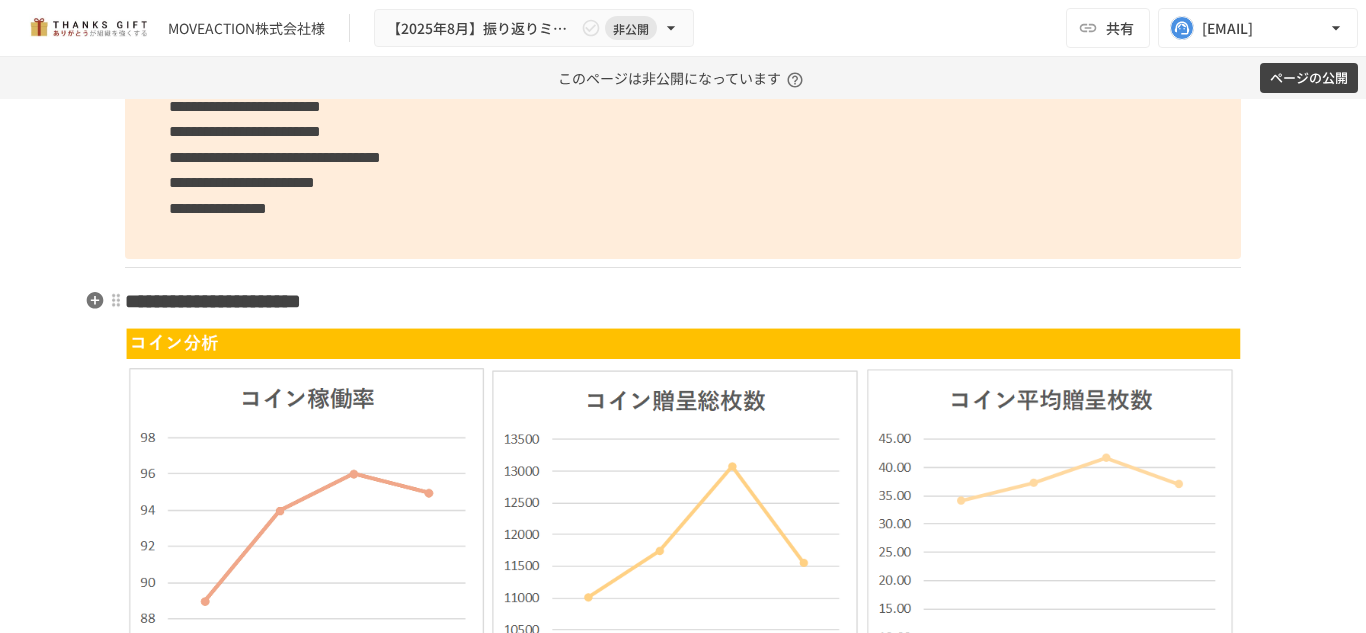 click on "**********" at bounding box center [213, 301] 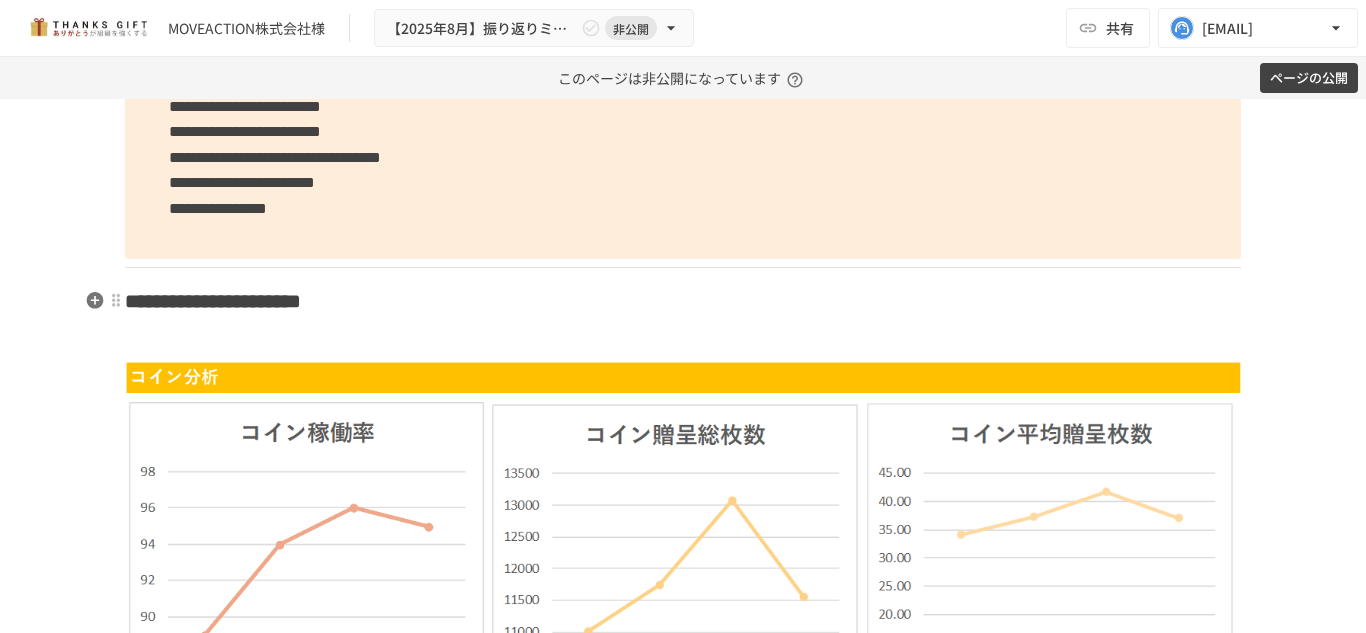 click on "**********" at bounding box center (683, 301) 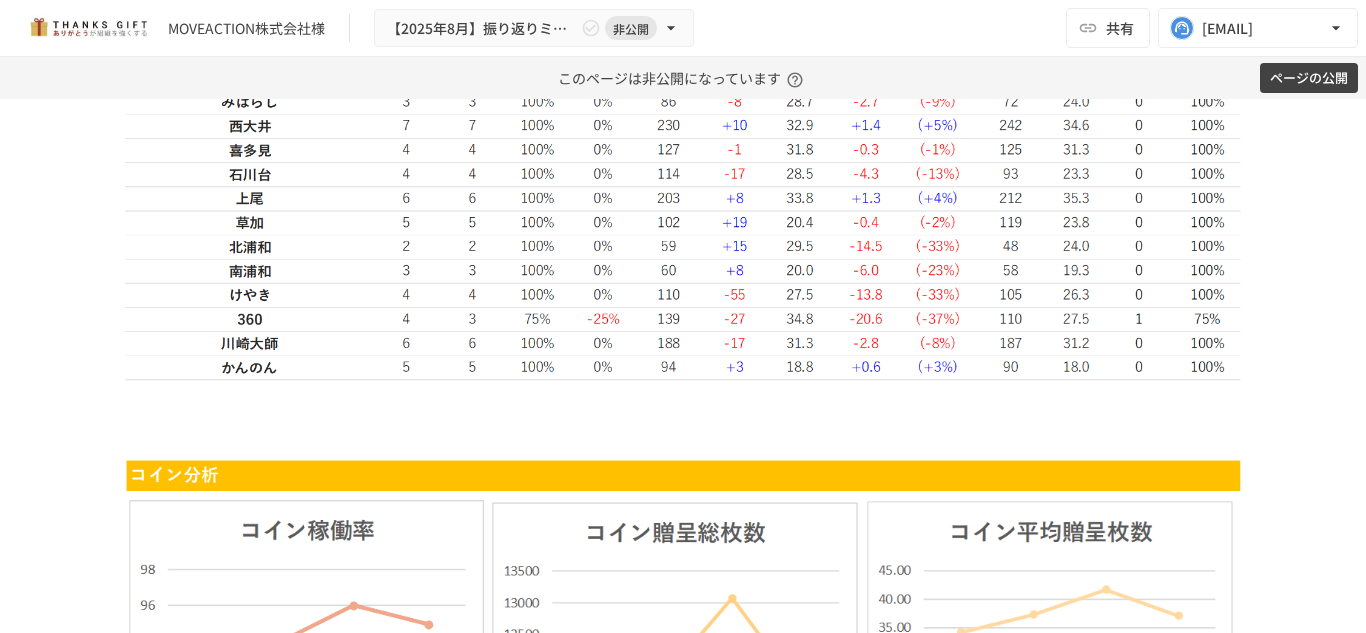 scroll, scrollTop: 5725, scrollLeft: 0, axis: vertical 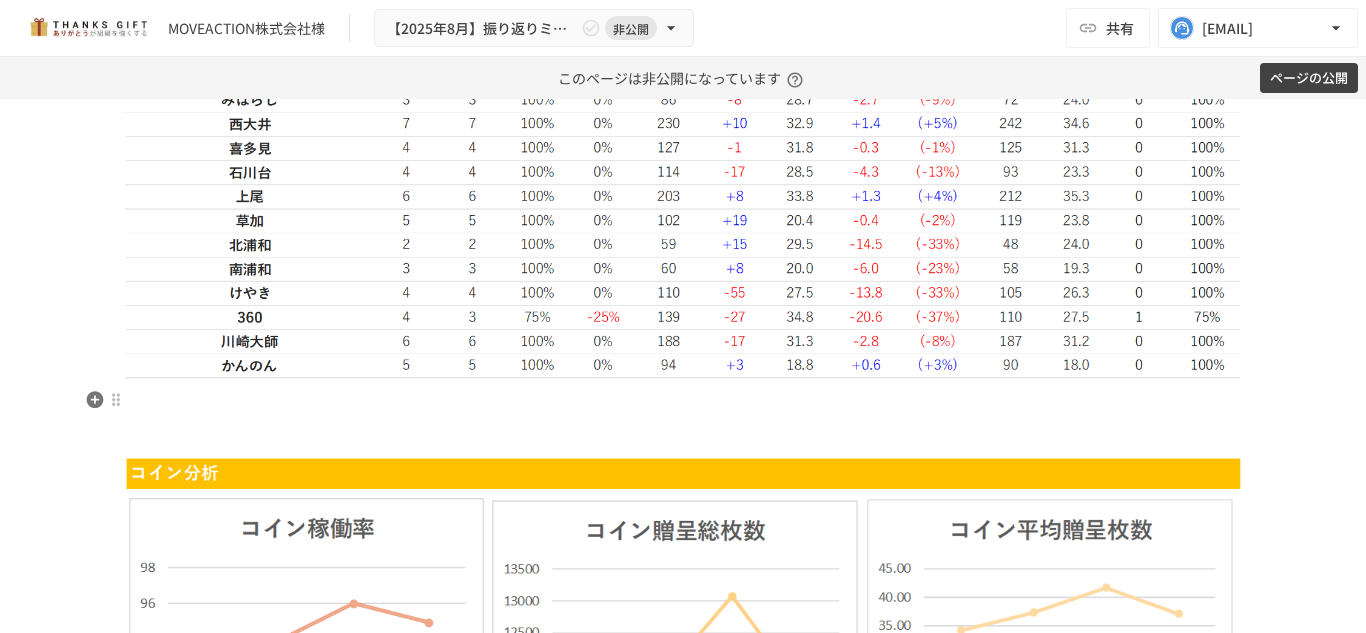 click at bounding box center [683, 401] 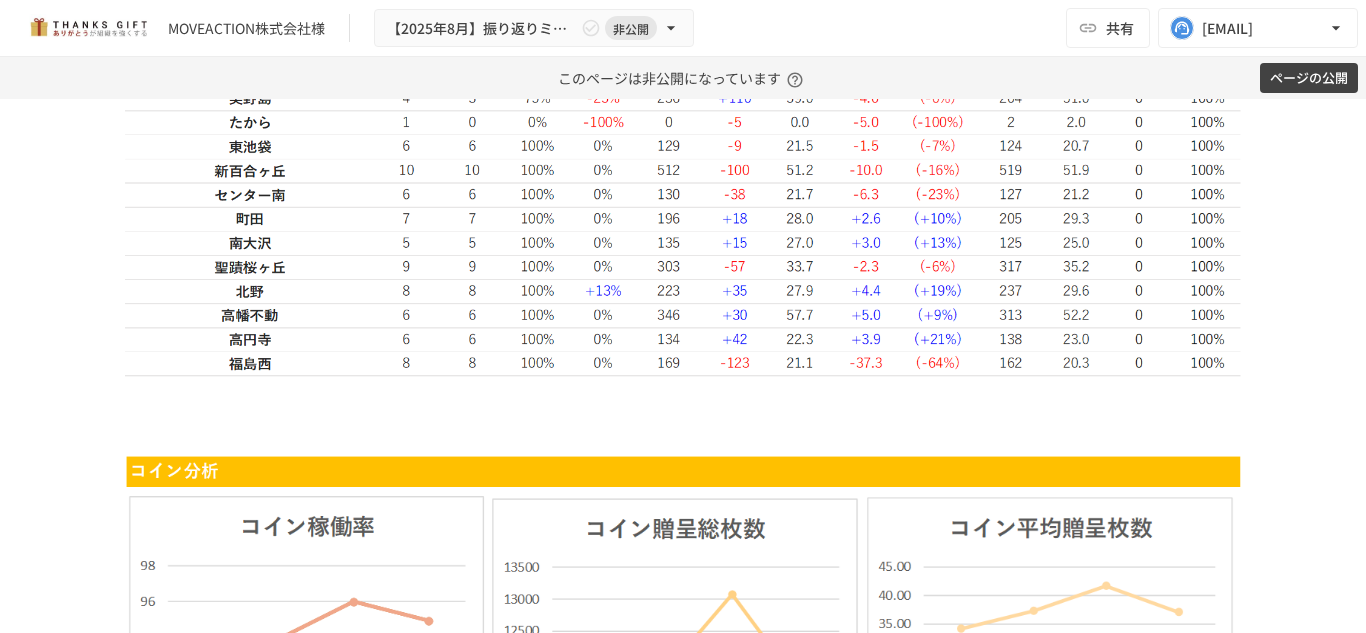 scroll, scrollTop: 6512, scrollLeft: 0, axis: vertical 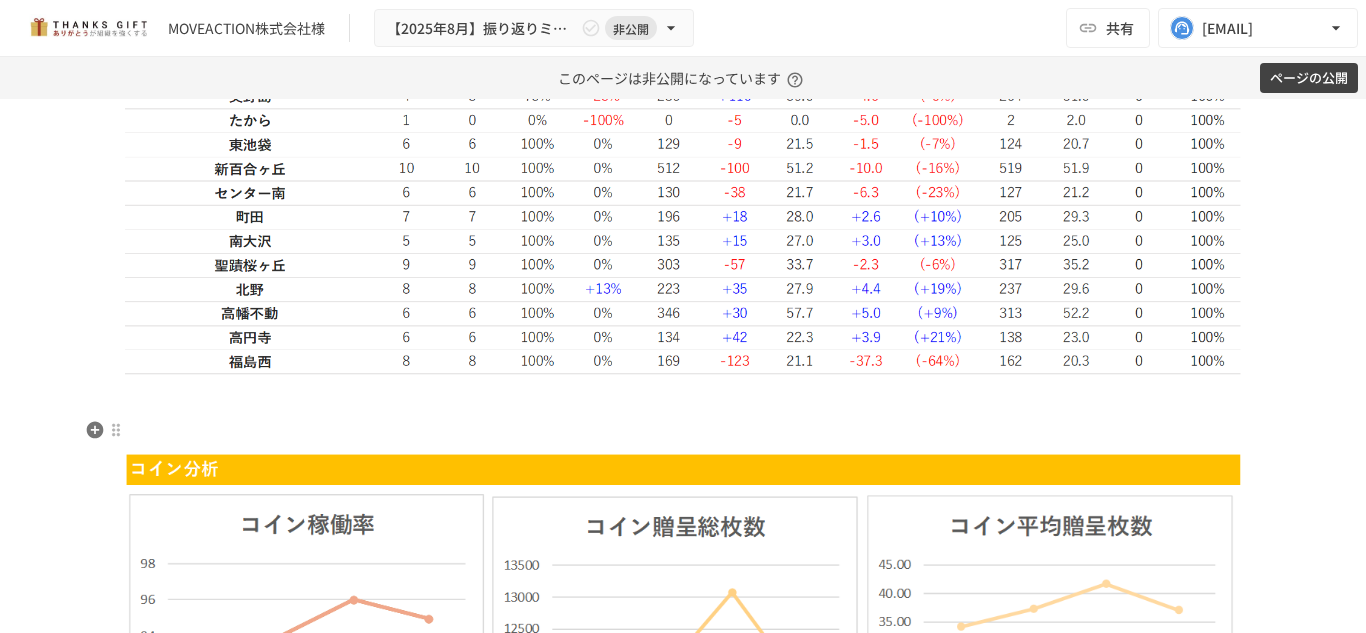 click at bounding box center [683, 431] 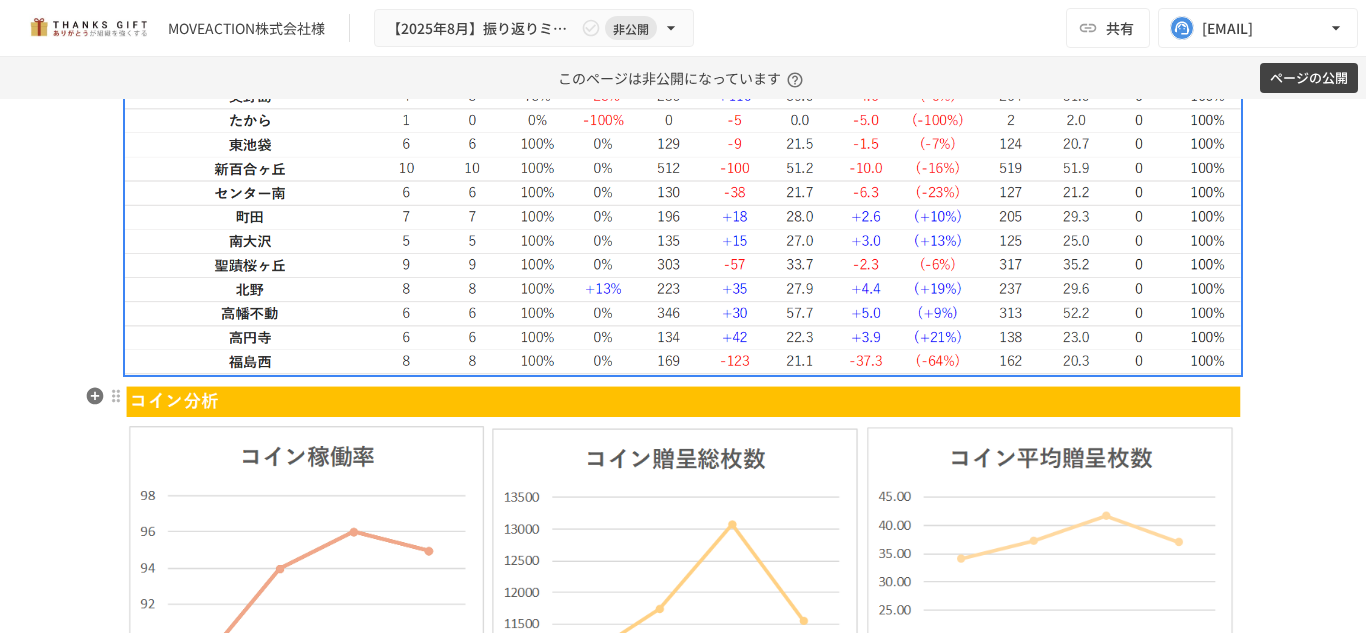 click at bounding box center (683, 680) 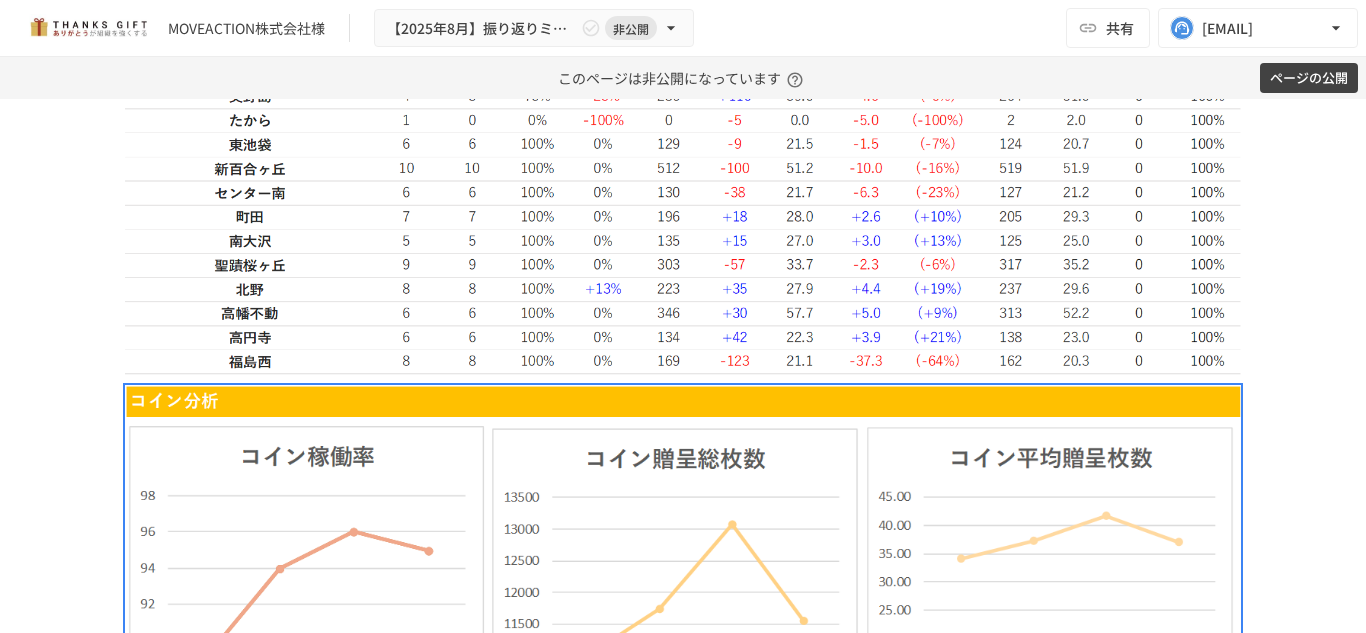 click on "**********" at bounding box center [683, -190] 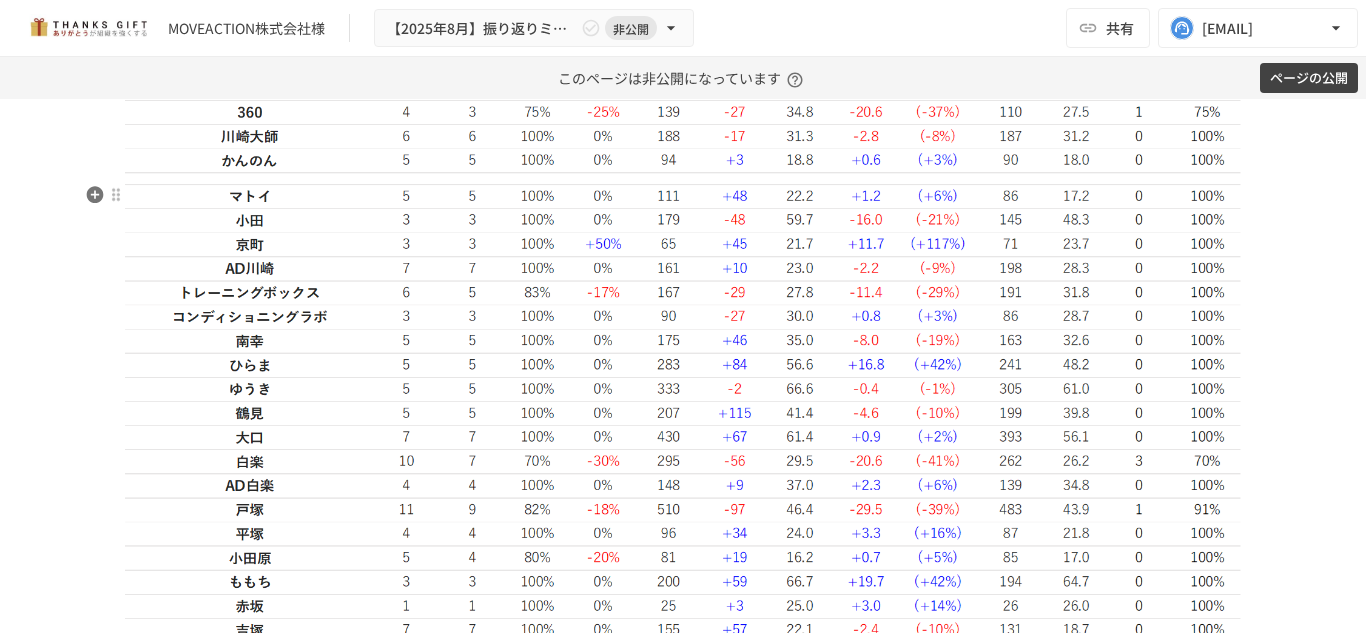 scroll, scrollTop: 5929, scrollLeft: 0, axis: vertical 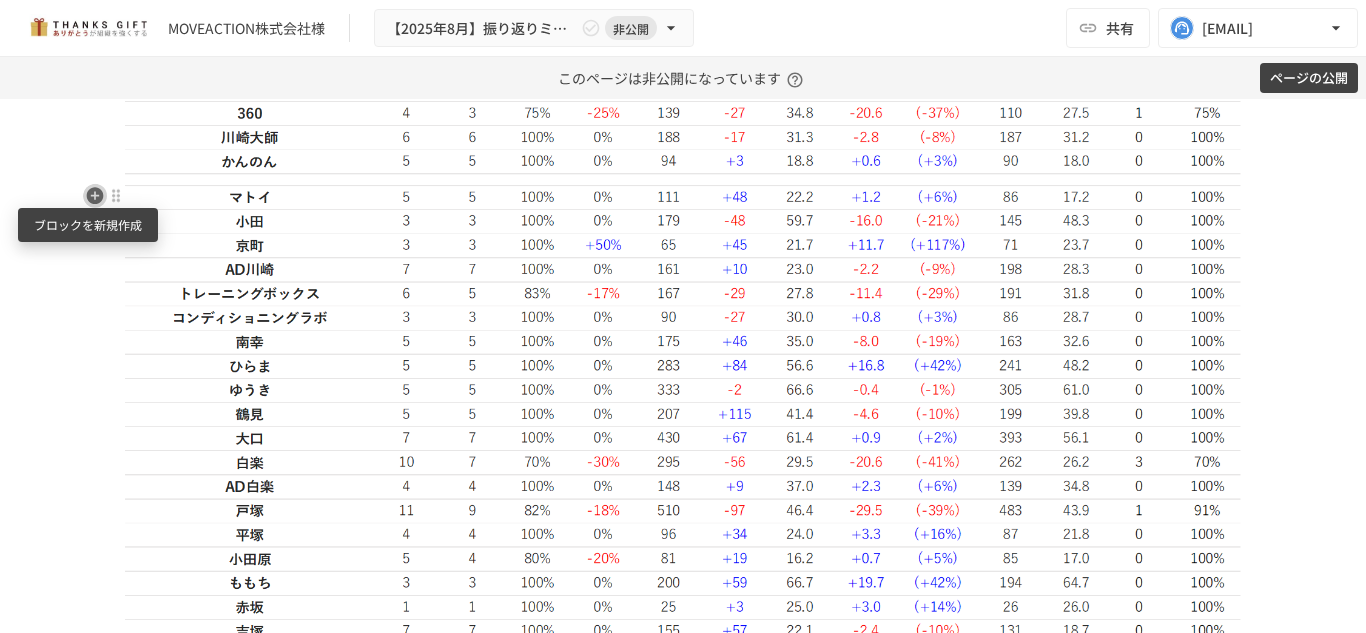 click 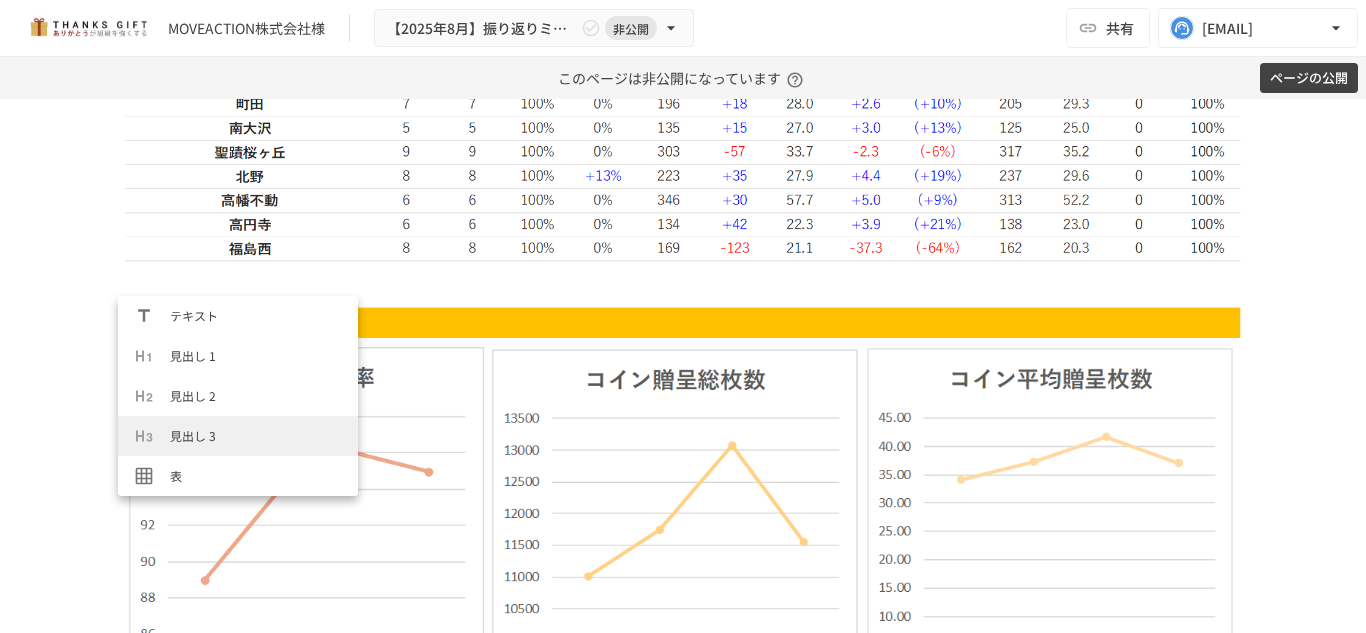 scroll, scrollTop: 6626, scrollLeft: 0, axis: vertical 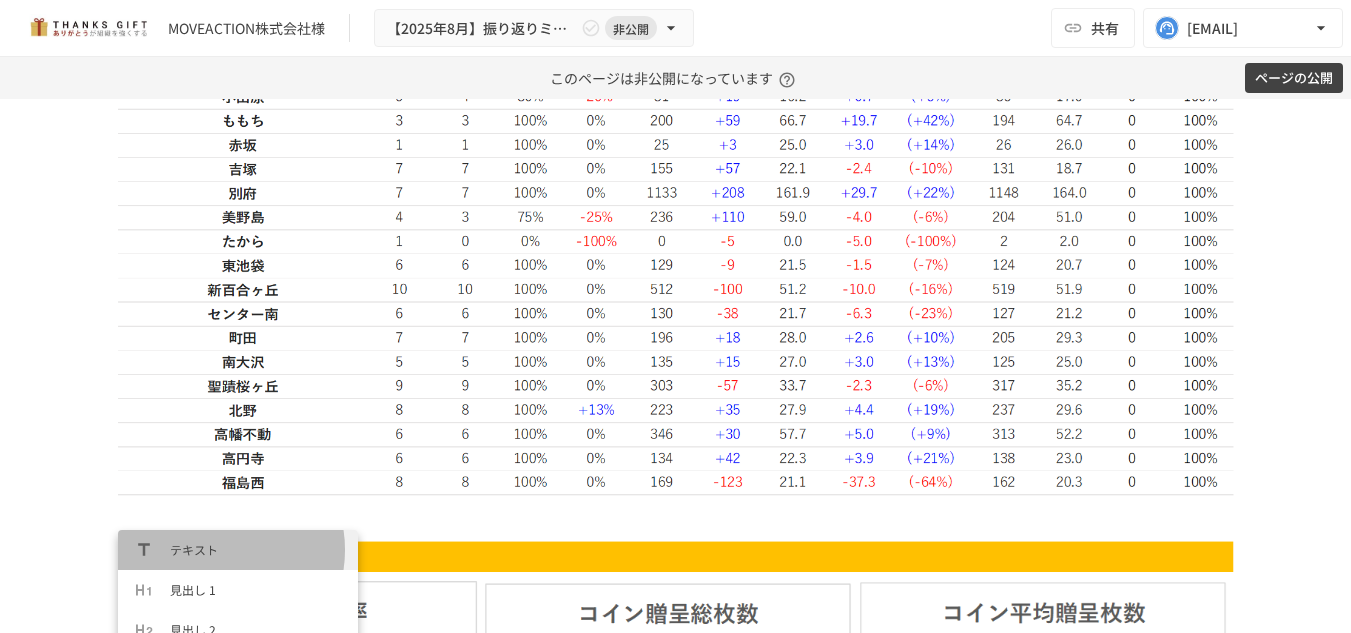 click on "テキスト" at bounding box center (256, 549) 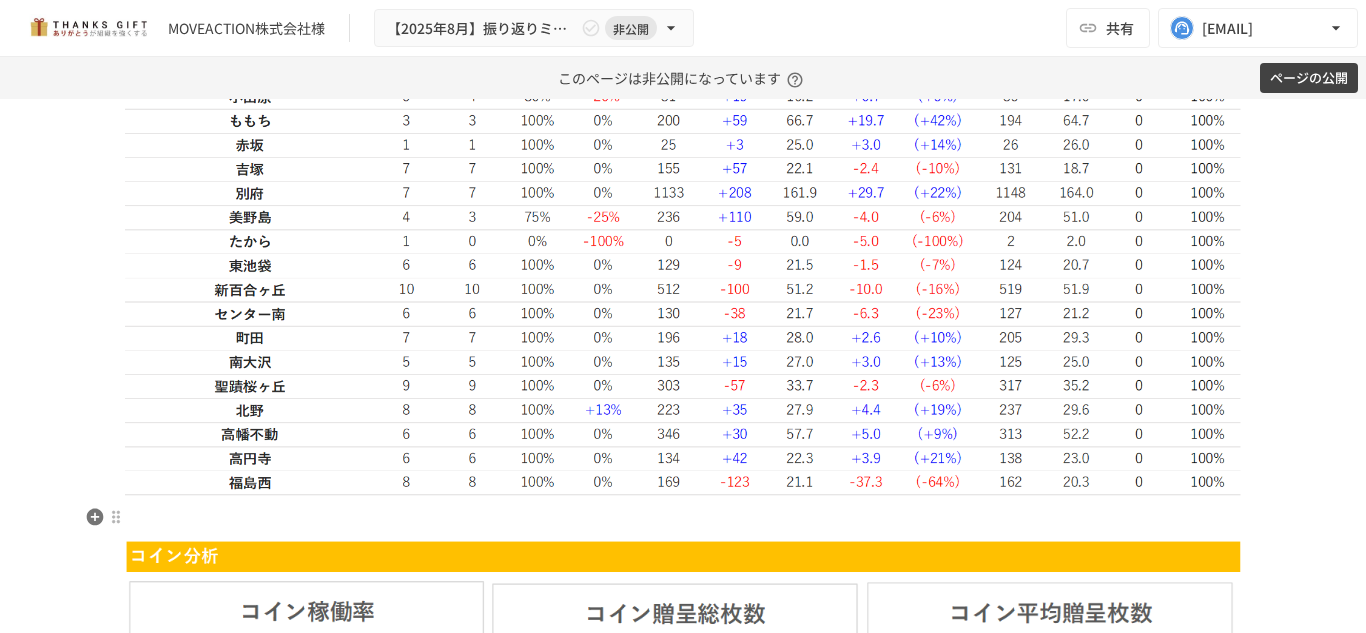 click at bounding box center [683, 518] 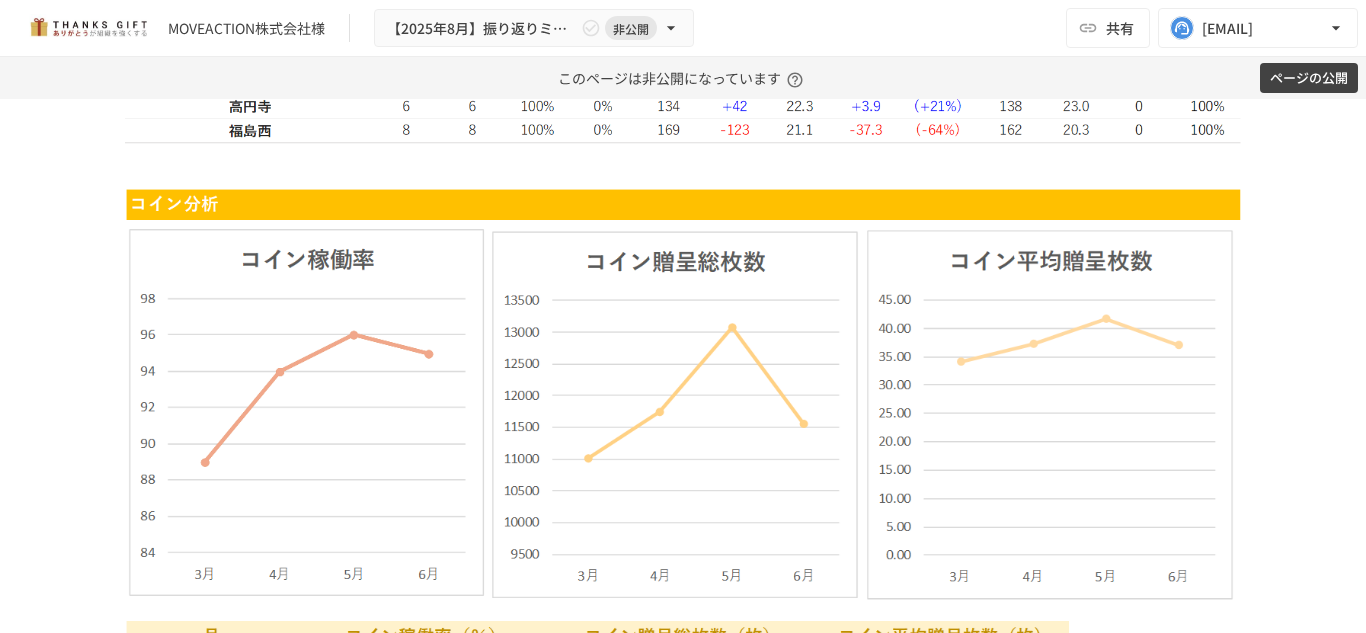 scroll, scrollTop: 6753, scrollLeft: 0, axis: vertical 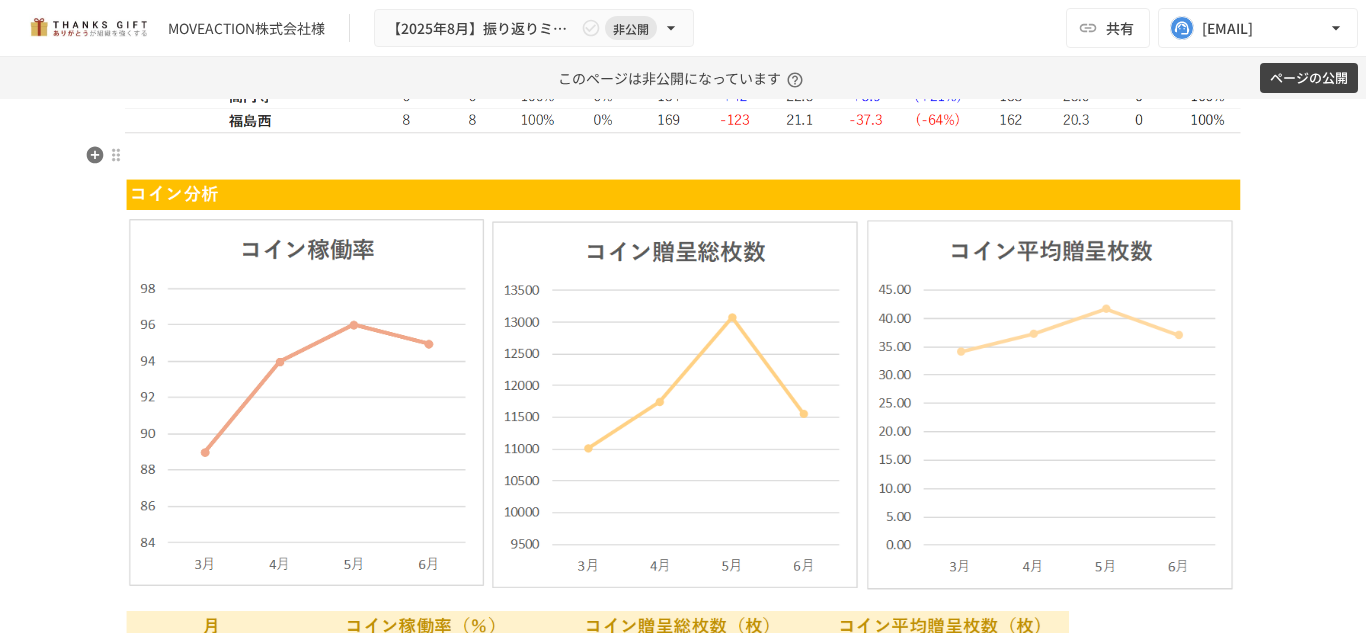 click at bounding box center [683, 156] 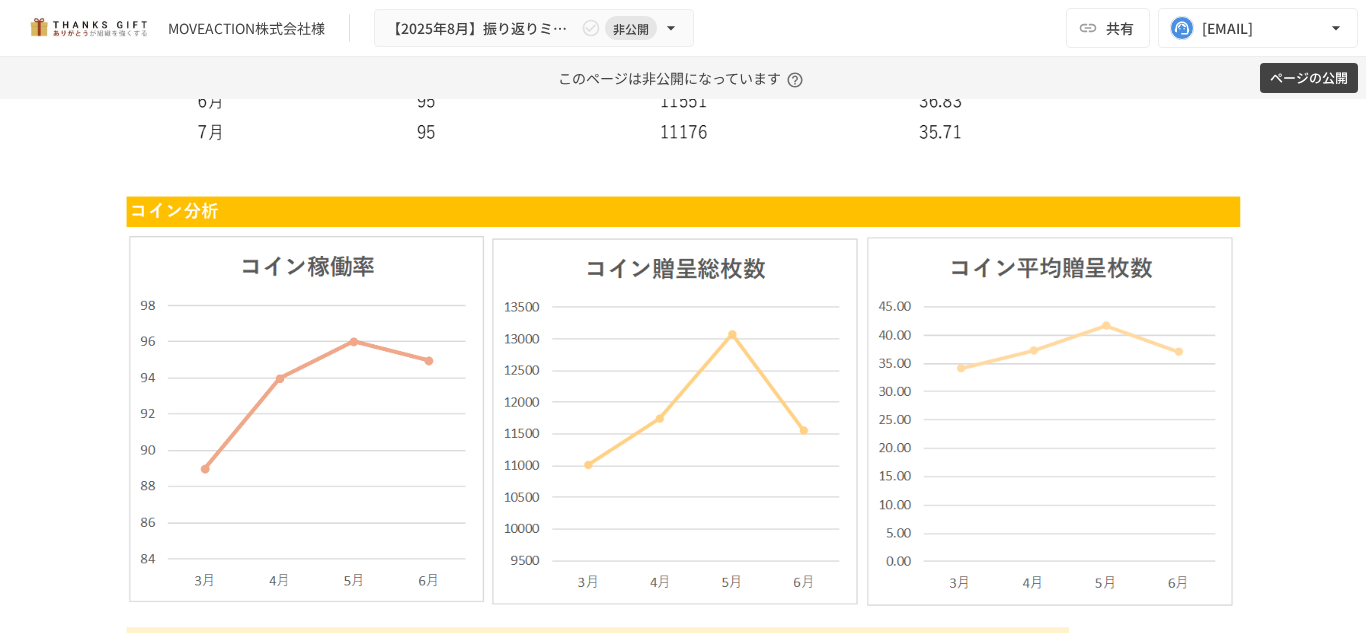 scroll, scrollTop: 7346, scrollLeft: 0, axis: vertical 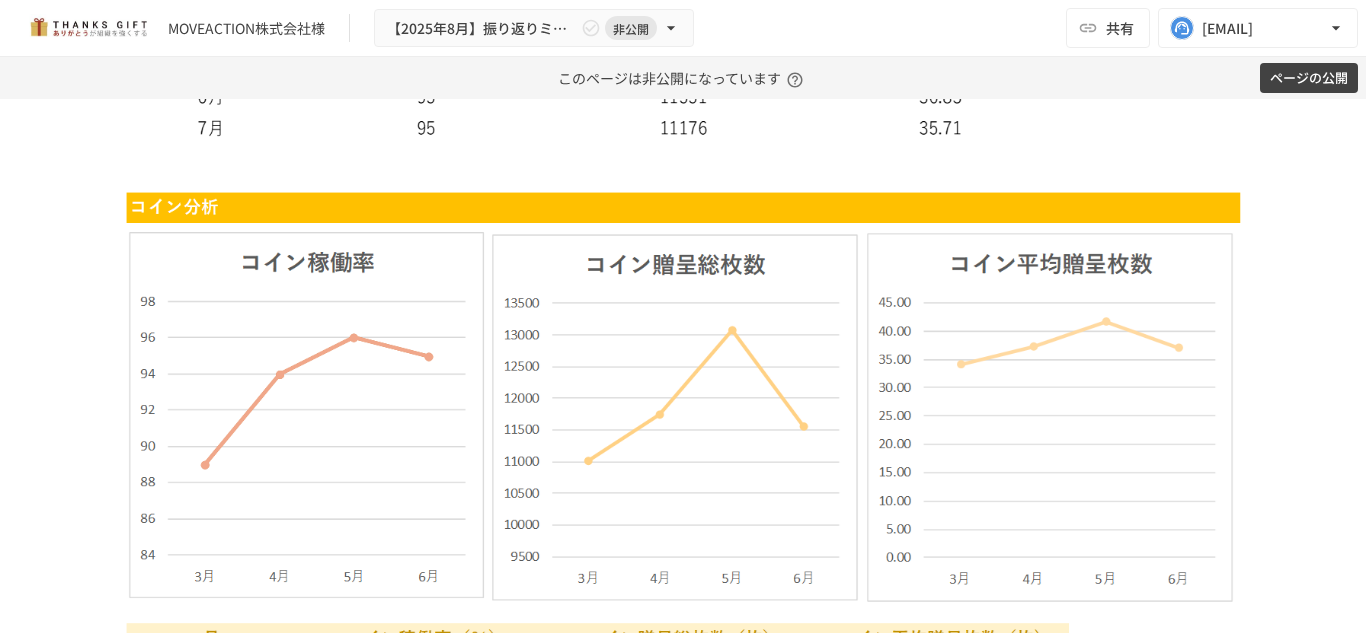 click at bounding box center [683, 486] 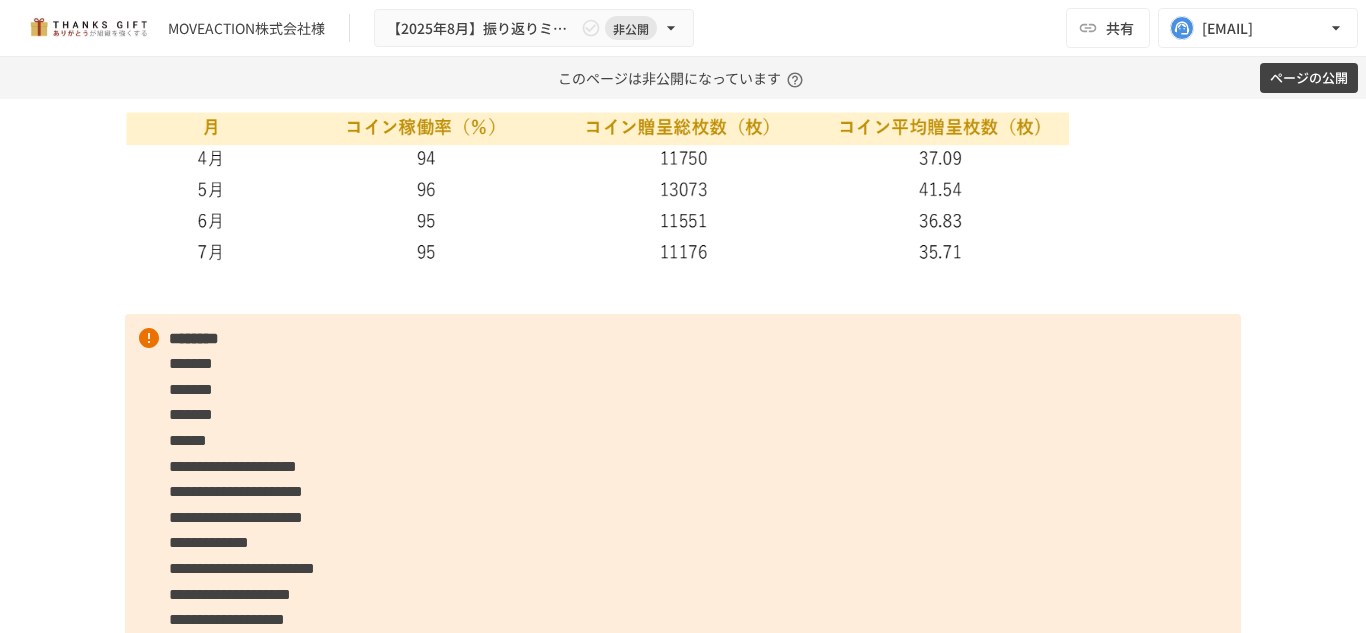scroll, scrollTop: 7218, scrollLeft: 0, axis: vertical 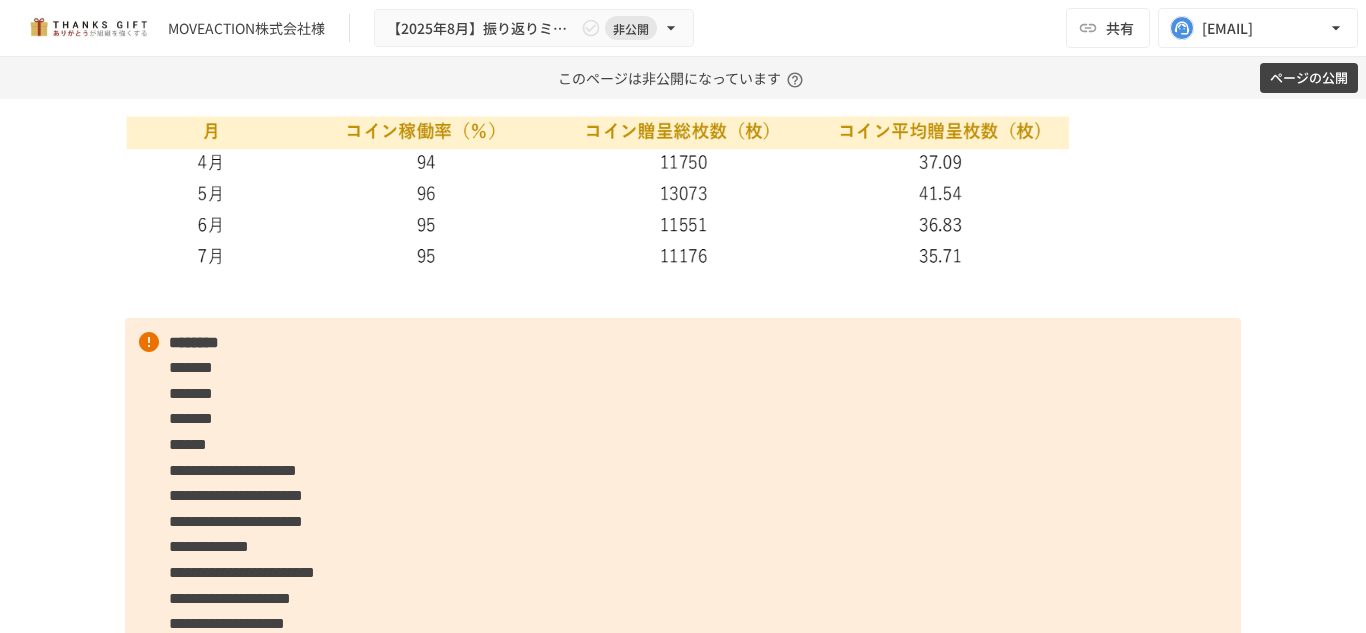 click on "**********" at bounding box center (683, -876) 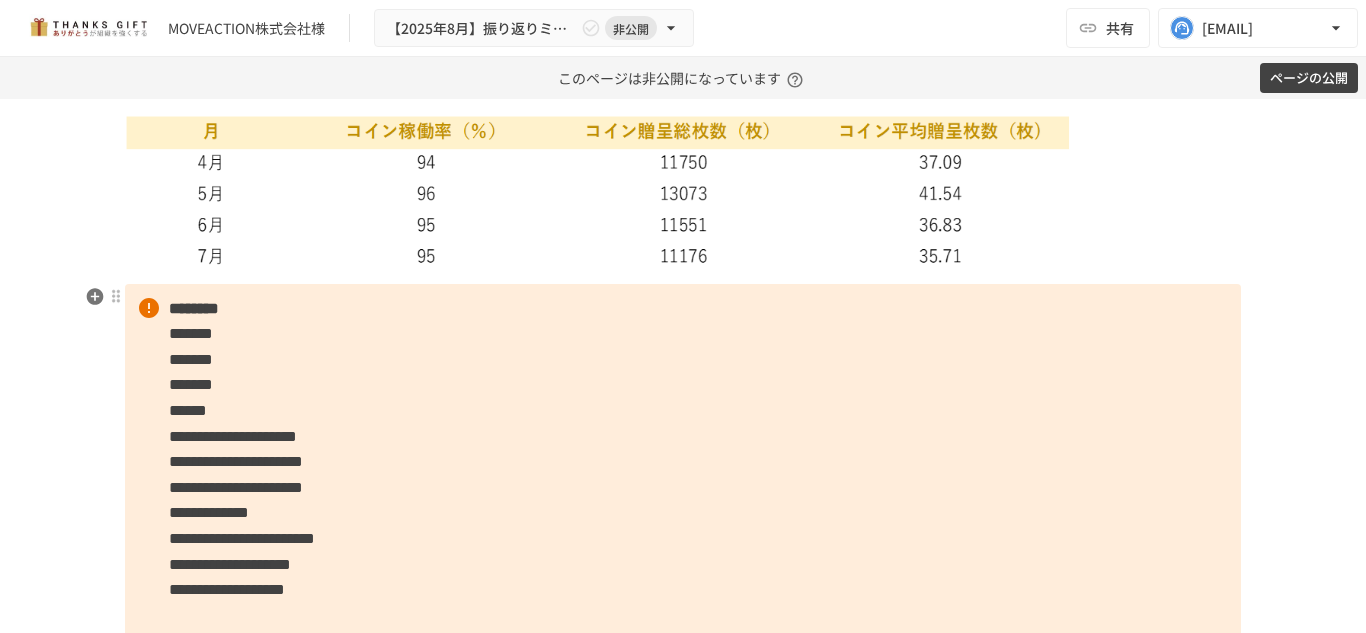 click on "**********" at bounding box center [683, 769] 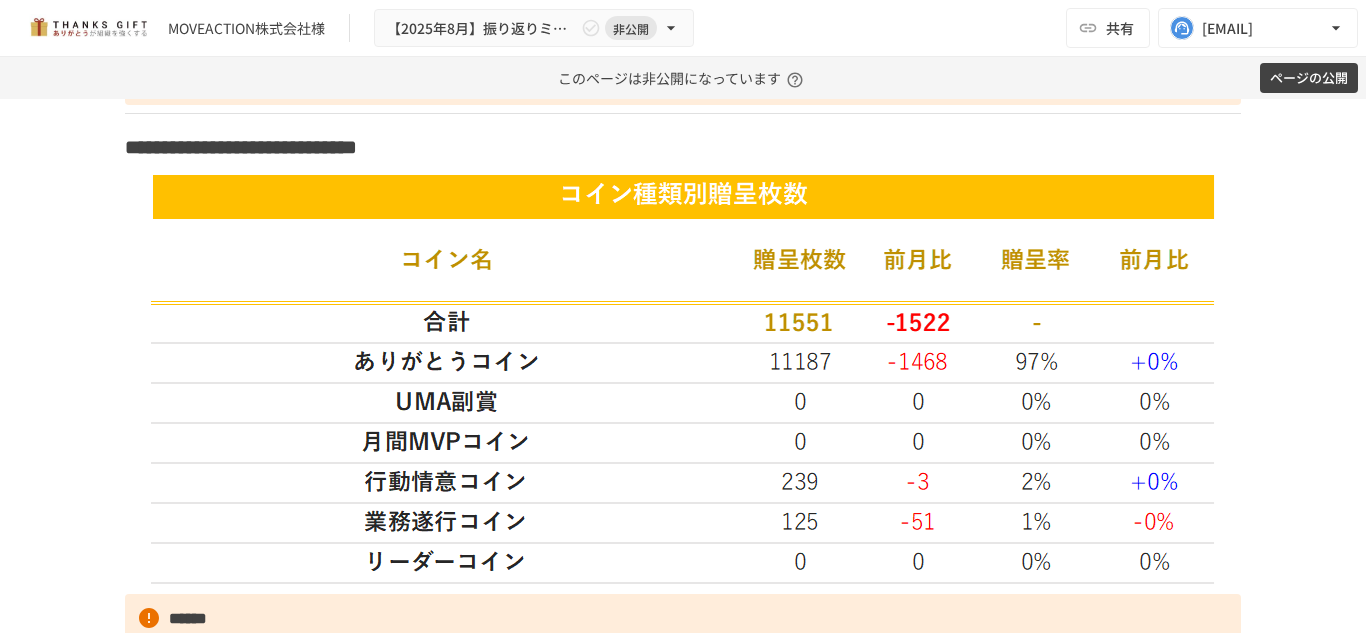 scroll, scrollTop: 8369, scrollLeft: 0, axis: vertical 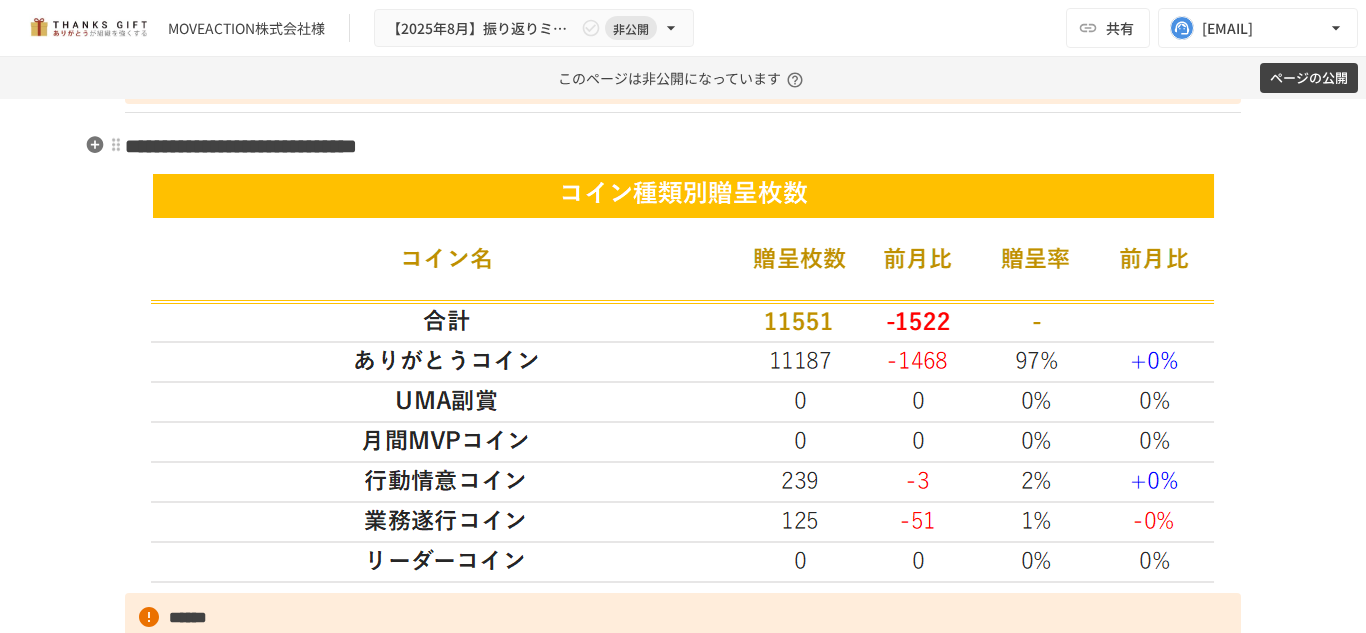 click on "**********" at bounding box center (683, 146) 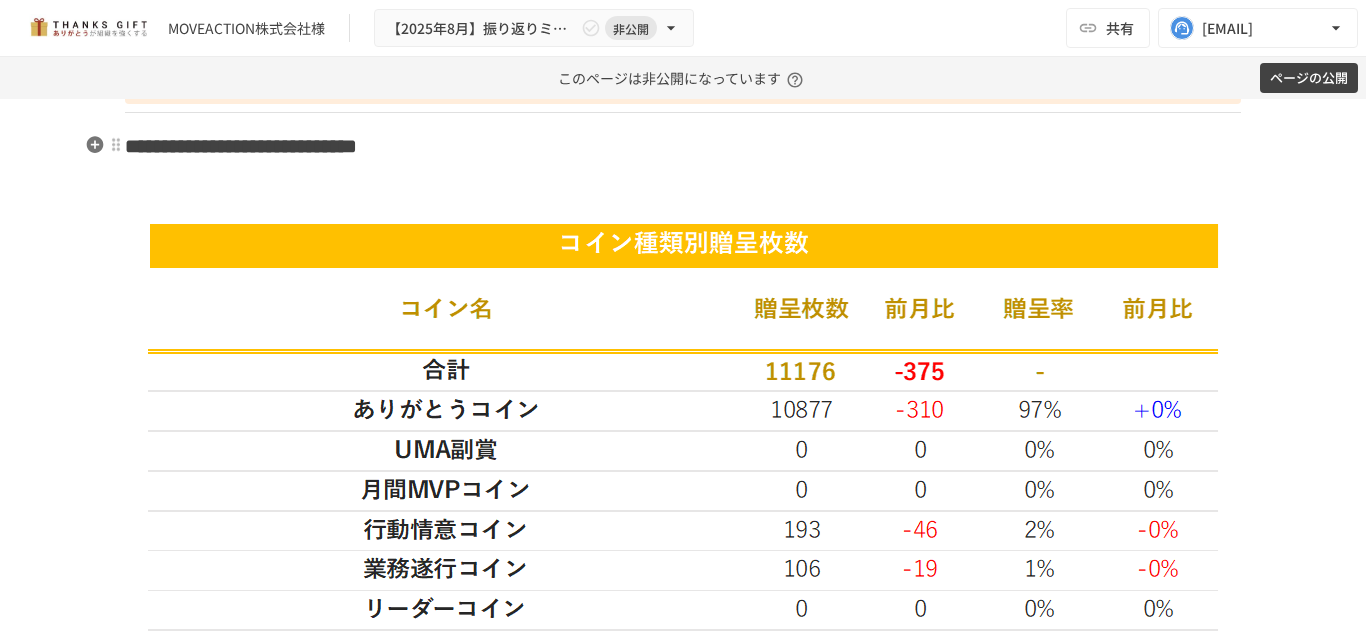 click on "**********" at bounding box center (683, -1809) 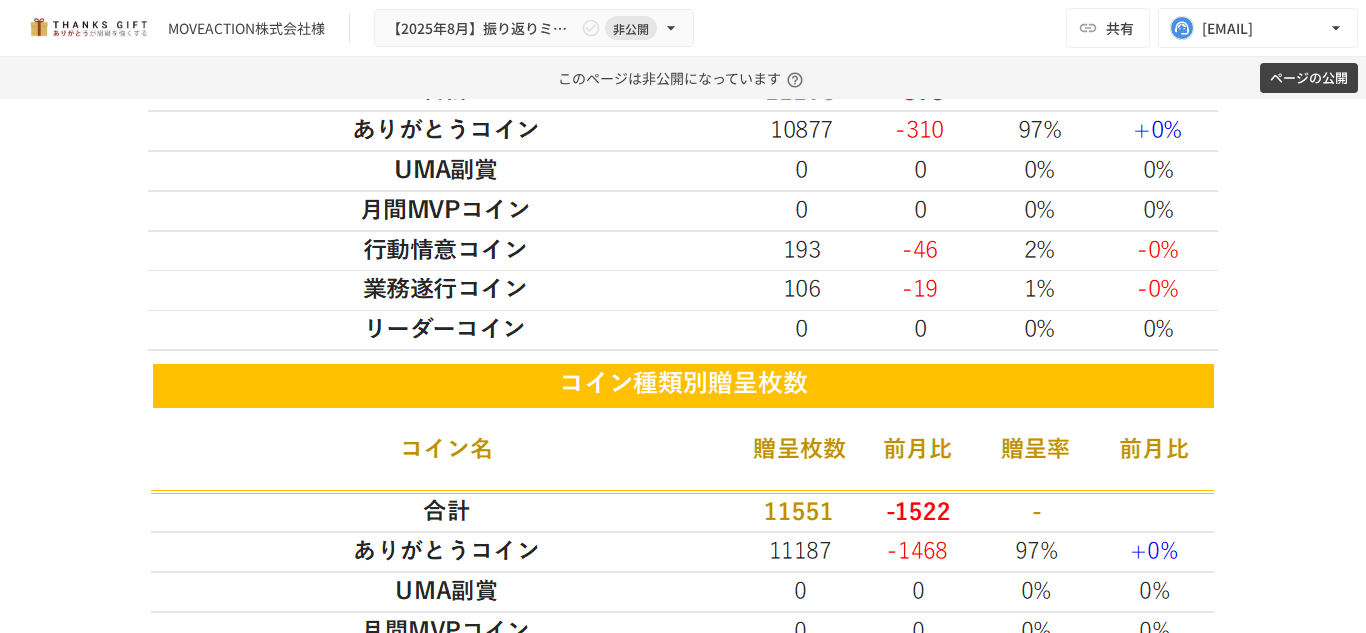 scroll, scrollTop: 8600, scrollLeft: 0, axis: vertical 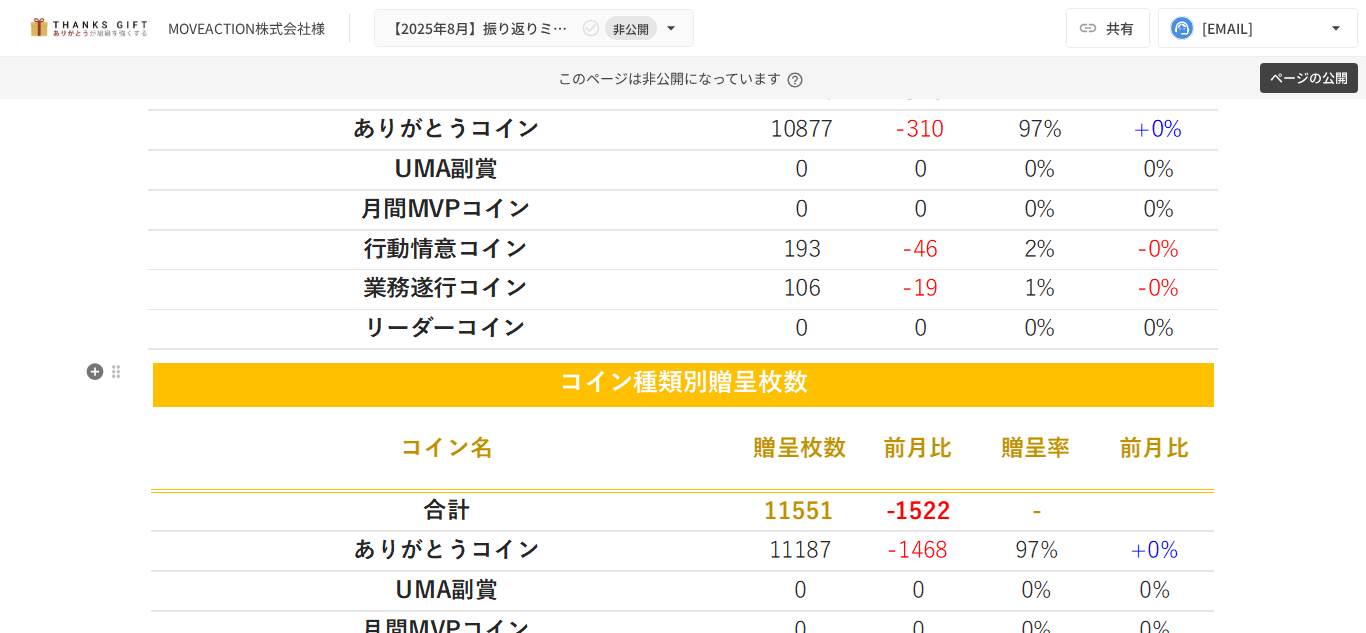 click at bounding box center (683, 567) 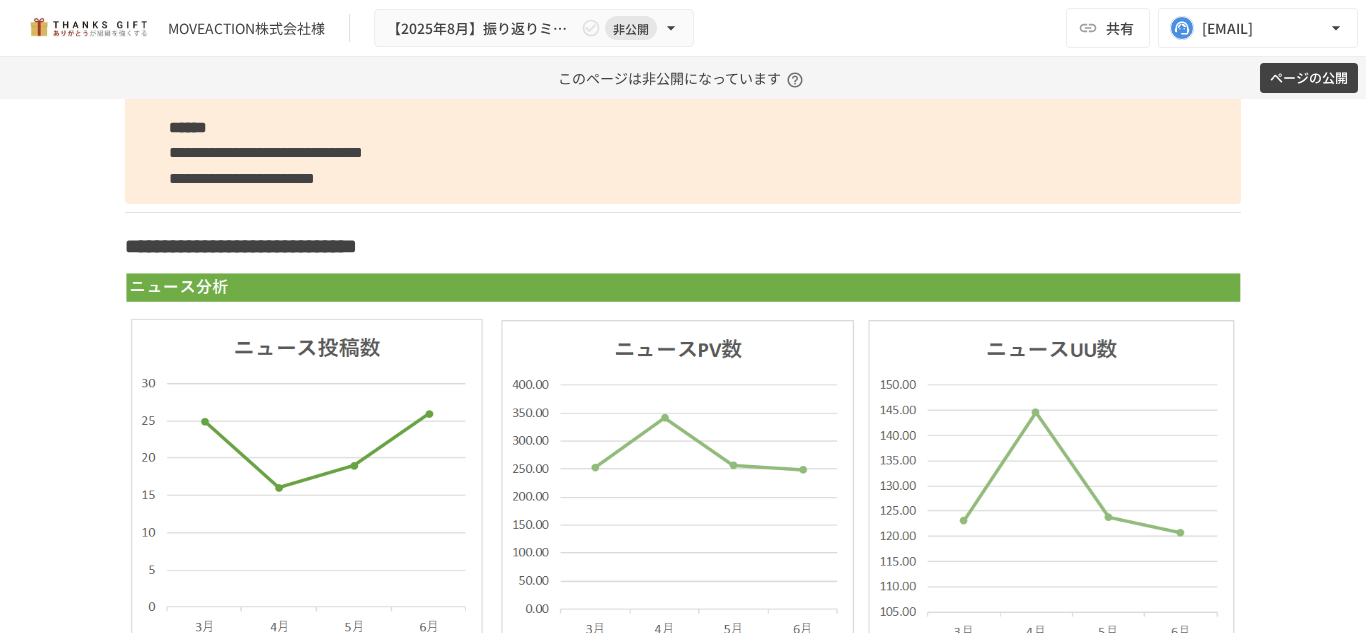 scroll, scrollTop: 8909, scrollLeft: 0, axis: vertical 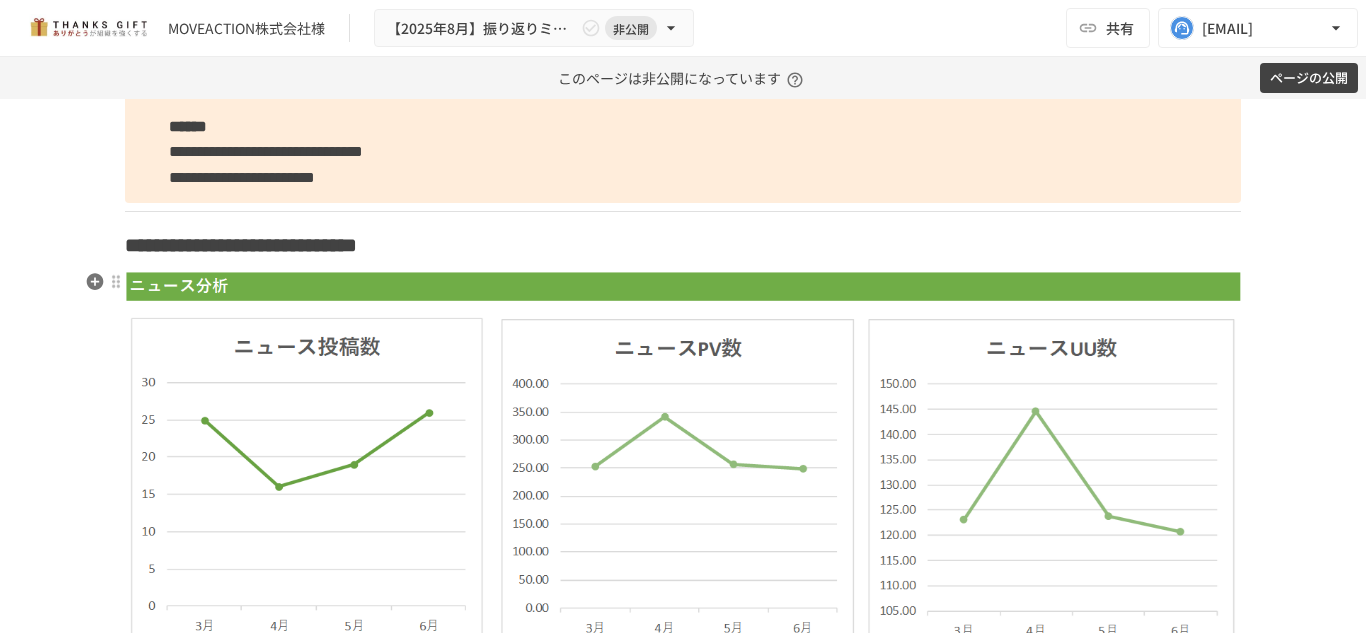 click at bounding box center [683, 822] 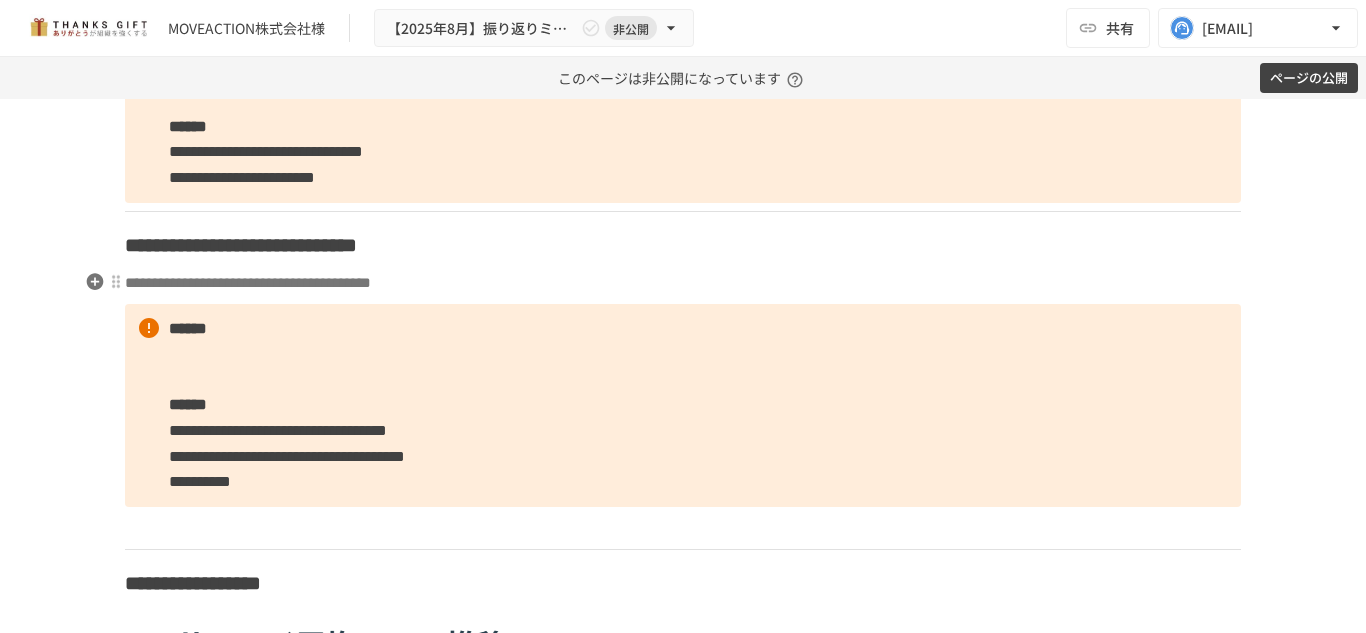 scroll, scrollTop: 8909, scrollLeft: 0, axis: vertical 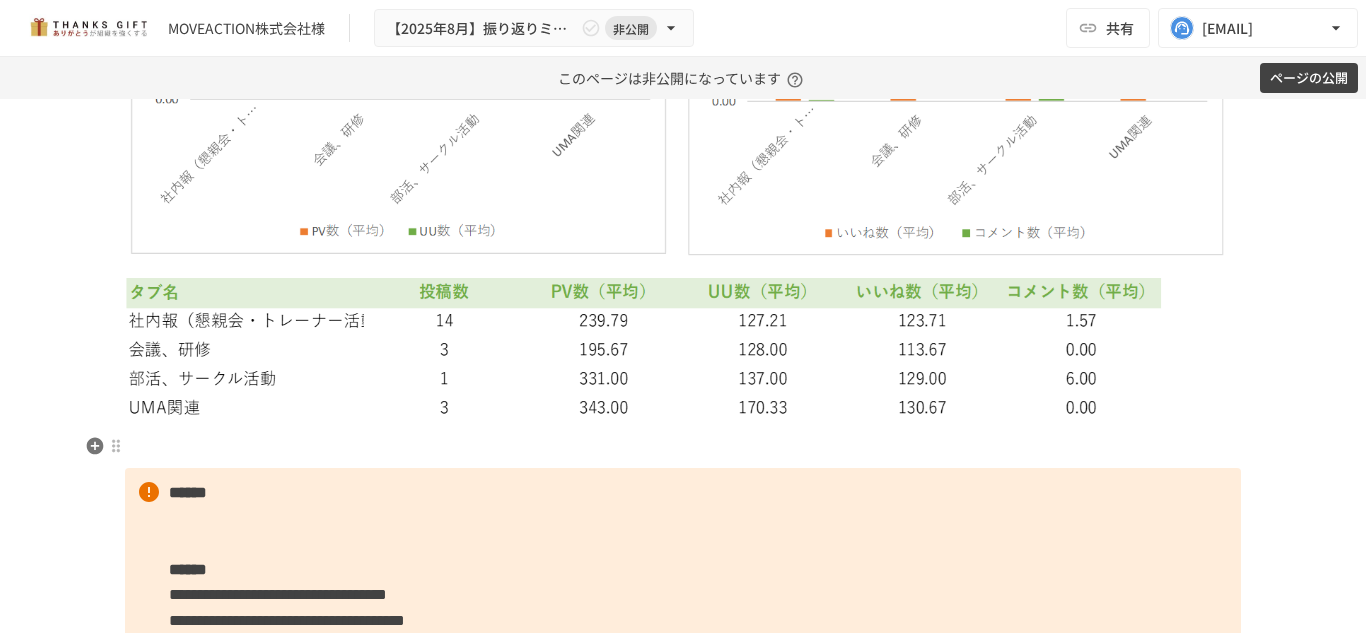 click at bounding box center (683, 447) 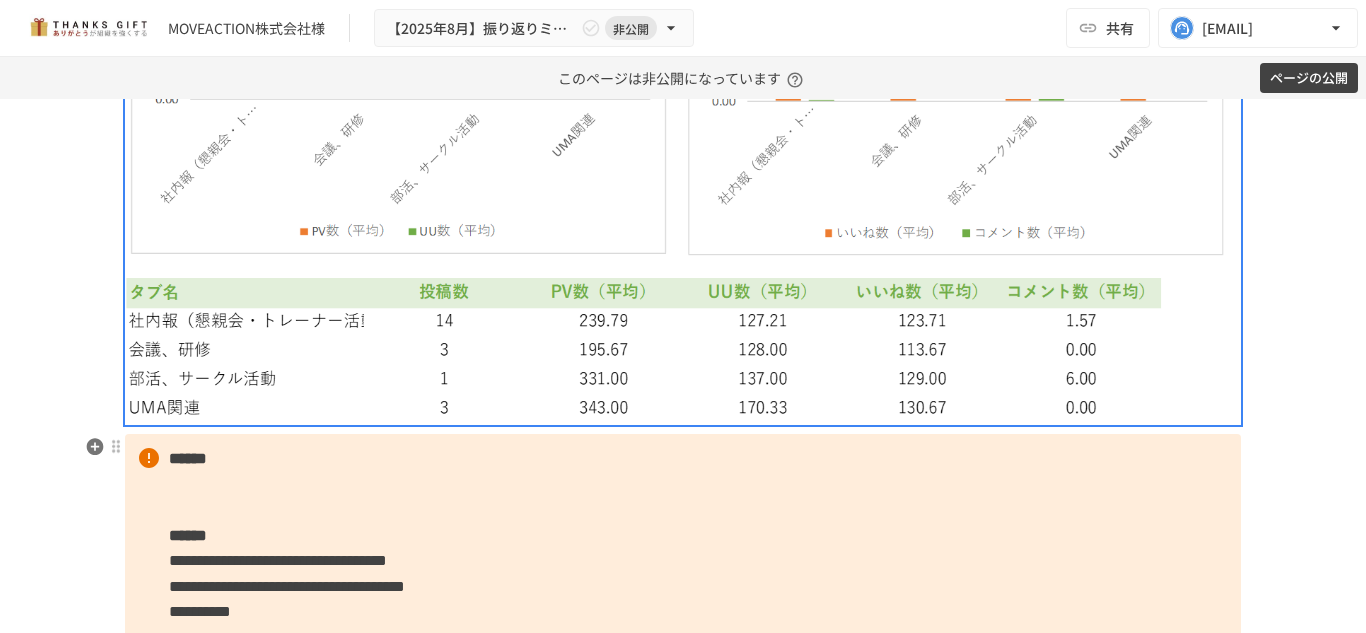 click on "**********" at bounding box center [683, 535] 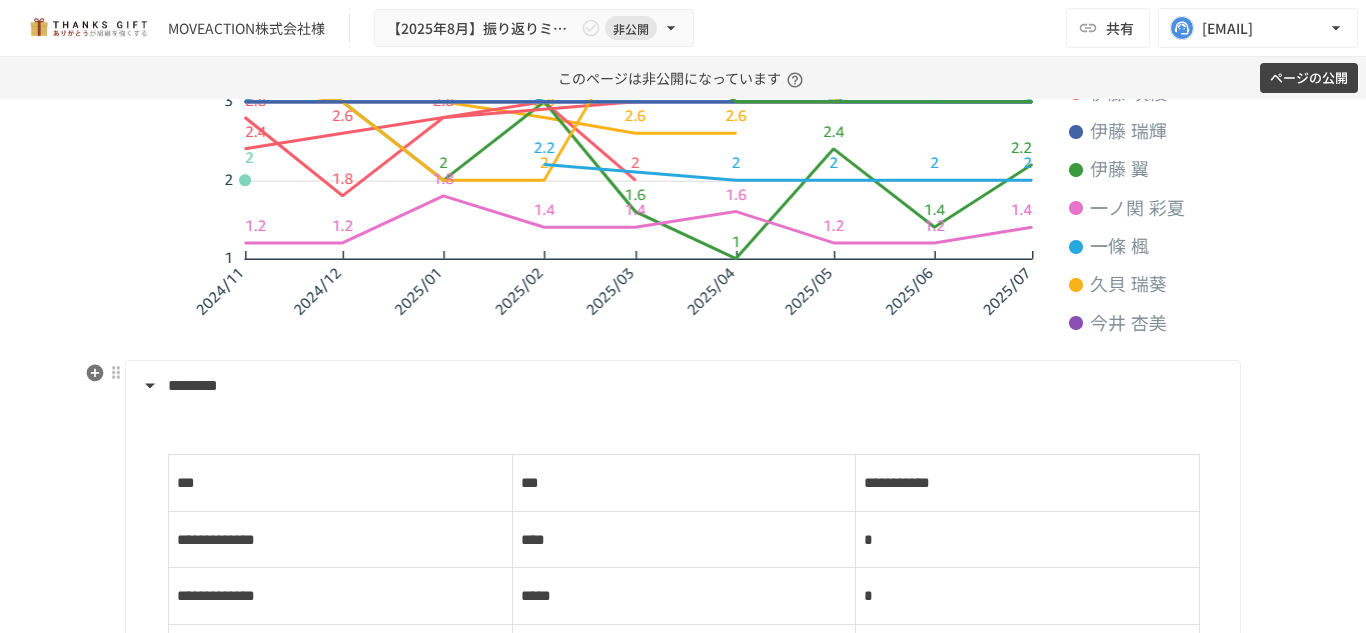 scroll, scrollTop: 10883, scrollLeft: 0, axis: vertical 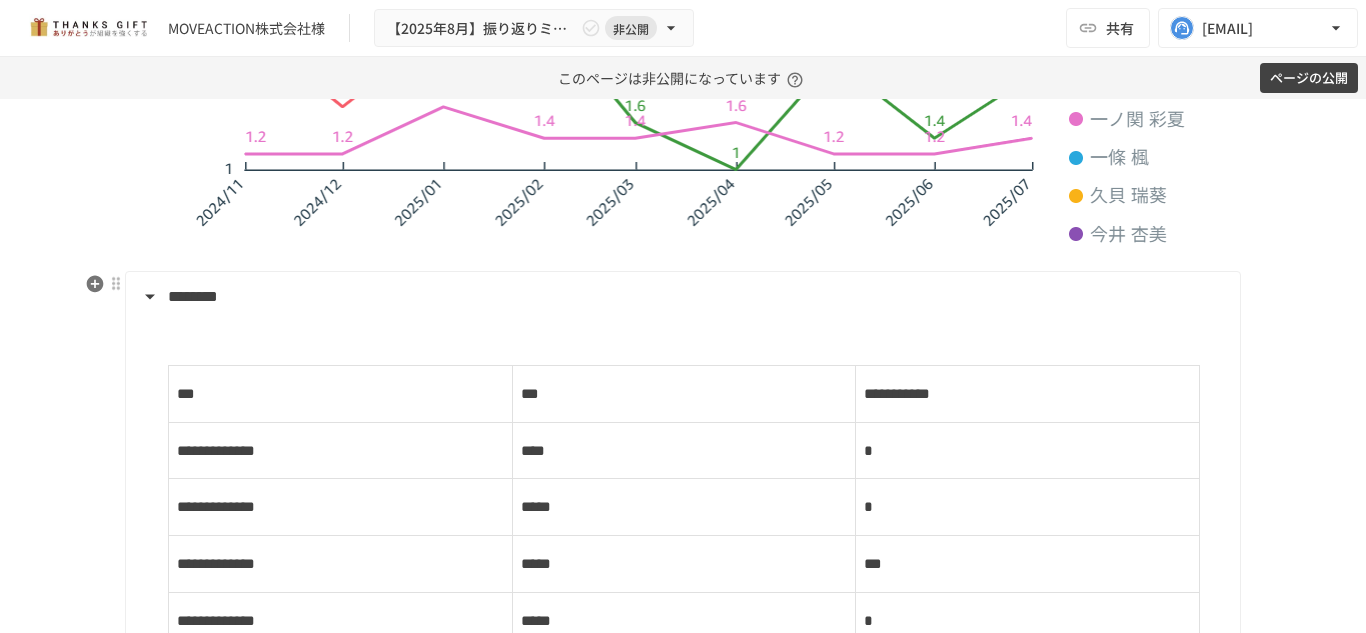 click on "********" at bounding box center (681, 297) 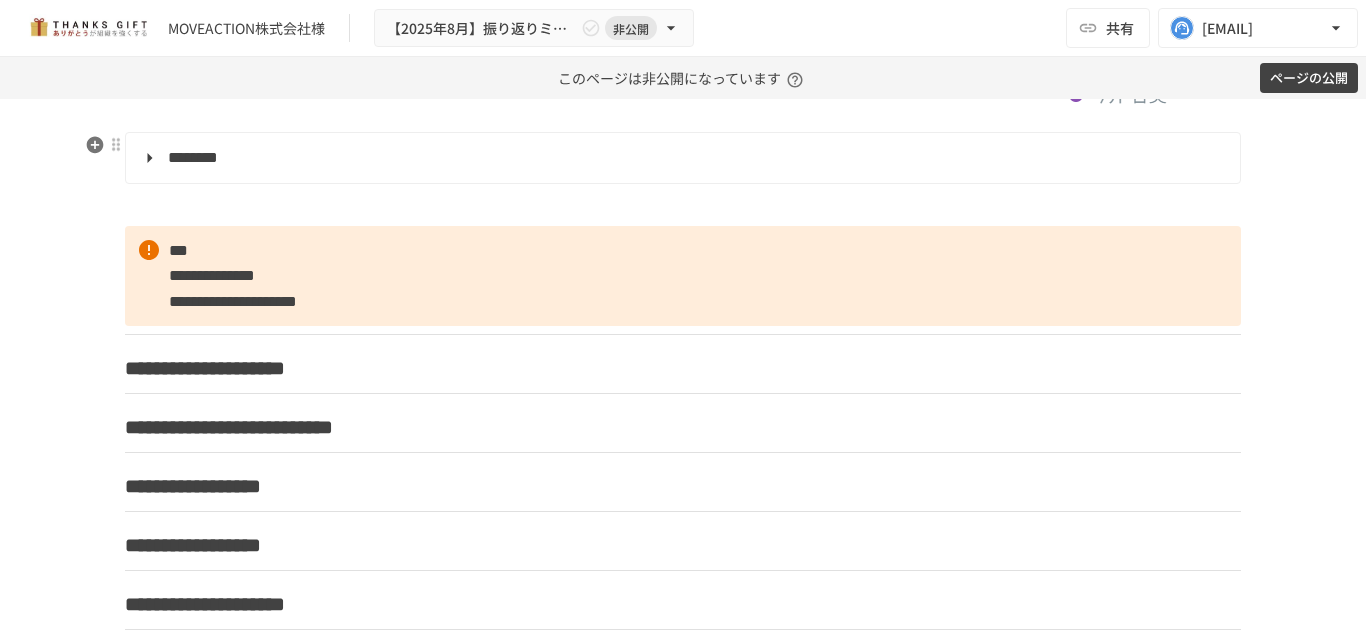 scroll, scrollTop: 11023, scrollLeft: 0, axis: vertical 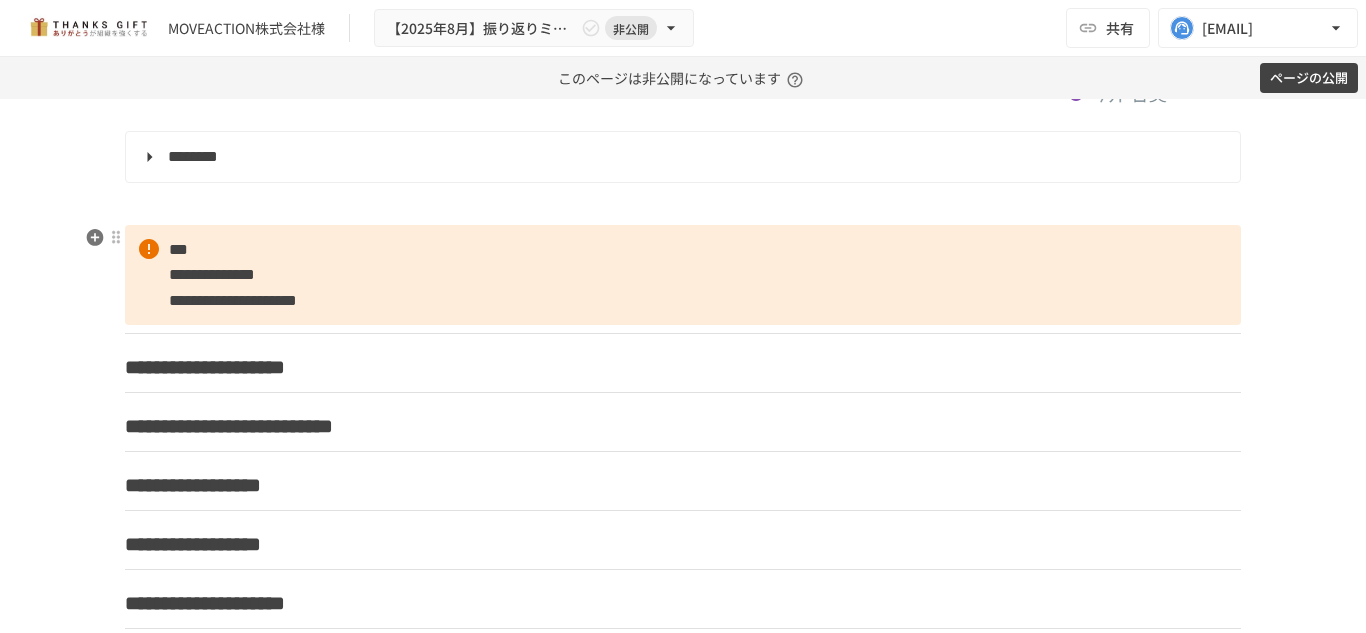 click on "**********" at bounding box center [212, 274] 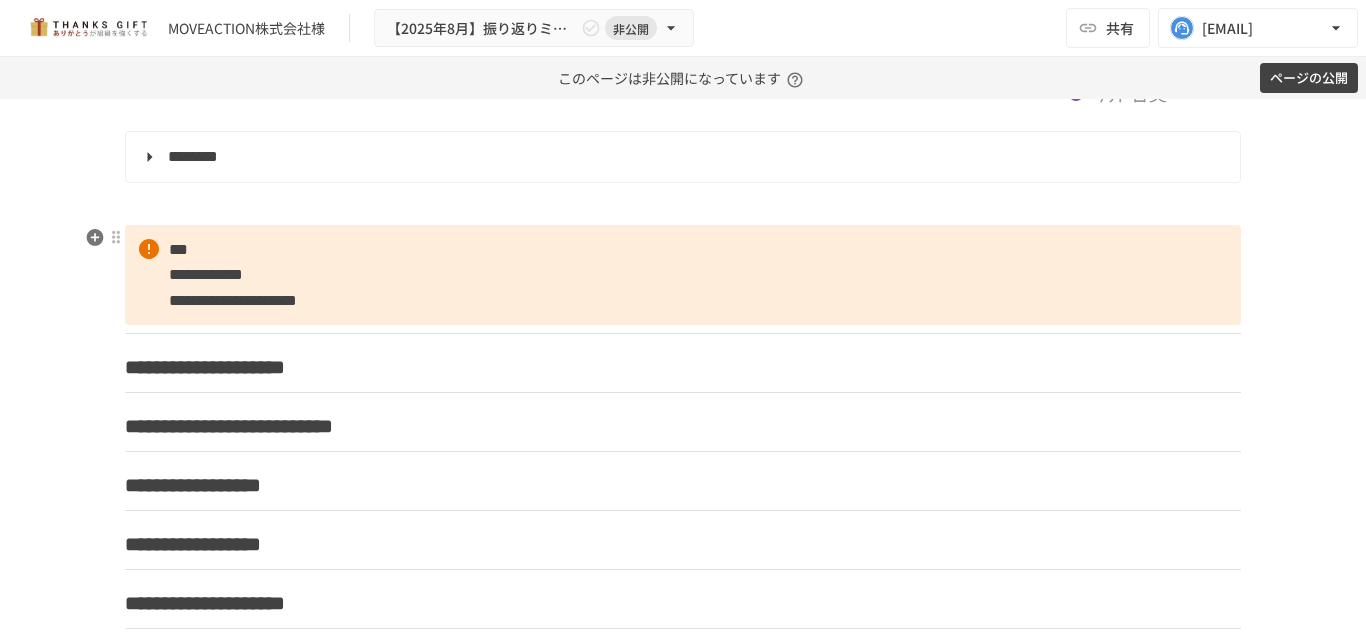 click on "**********" at bounding box center (233, 300) 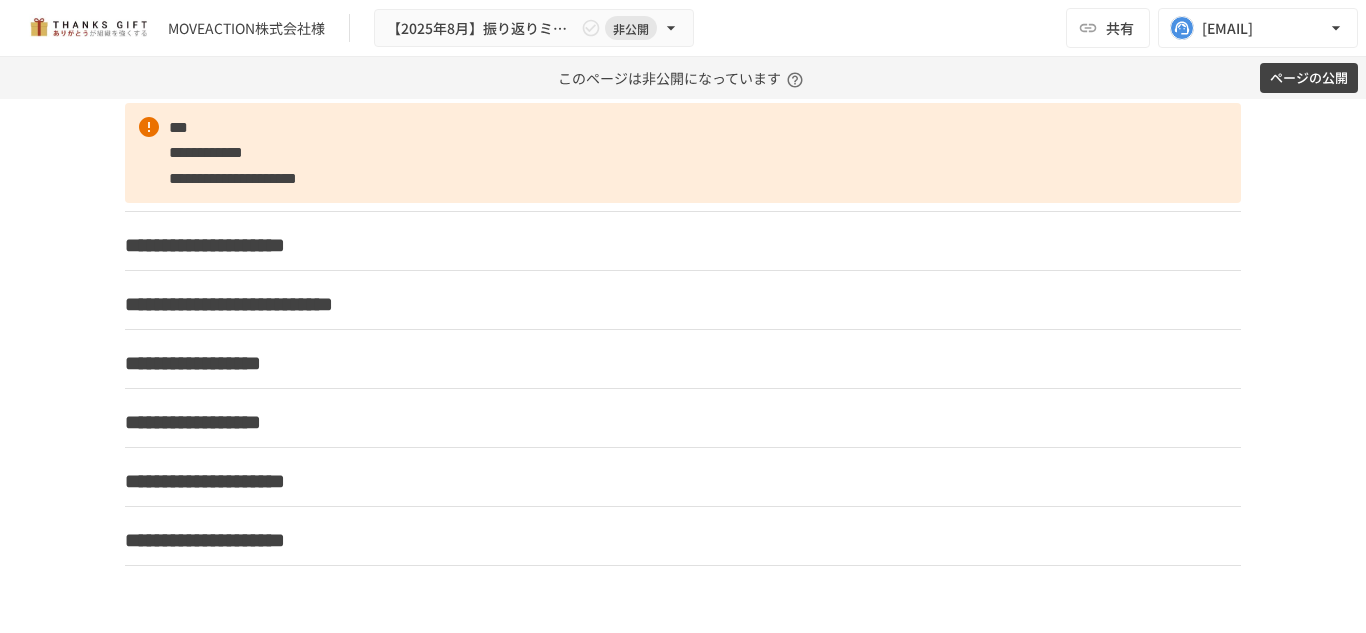 scroll, scrollTop: 11042, scrollLeft: 0, axis: vertical 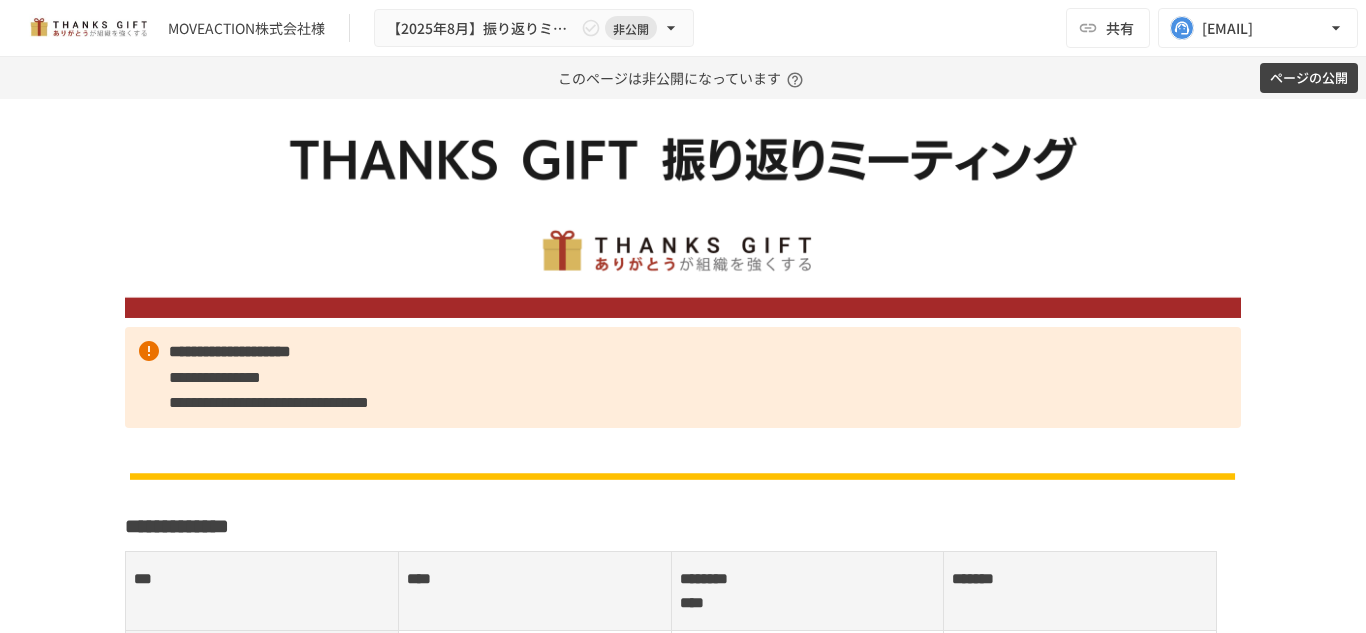 click on "MOVEACTION株式会社様 【2025年8月】振り返りミーティング 非公開 共有 [EMAIL]" at bounding box center [683, 28] 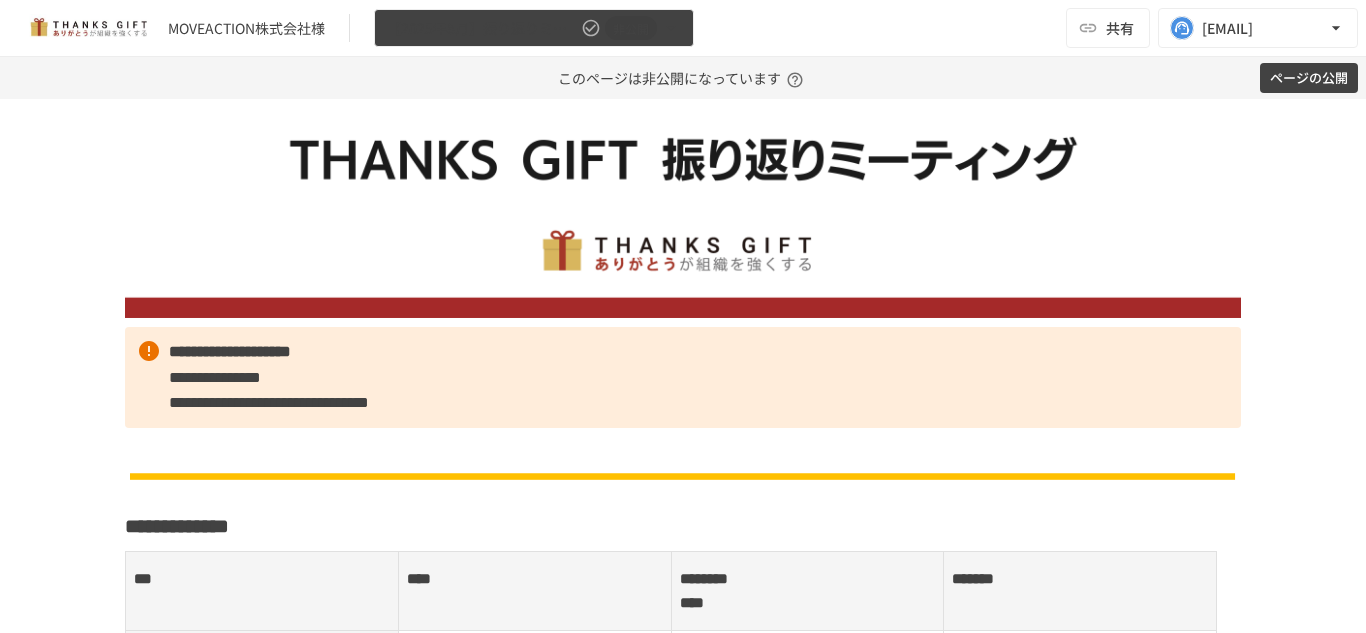 click on "【2025年8月】振り返りミーティング" at bounding box center [482, 28] 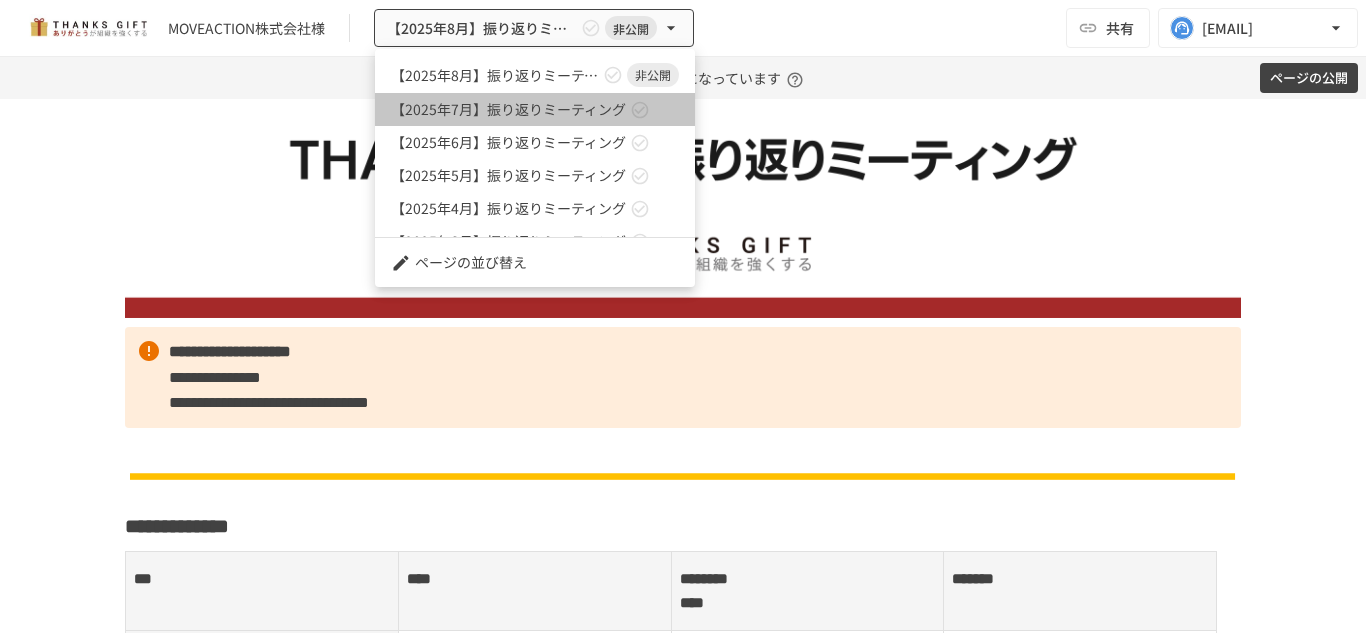 click on "【2025年7月】振り返りミーティング" at bounding box center [508, 109] 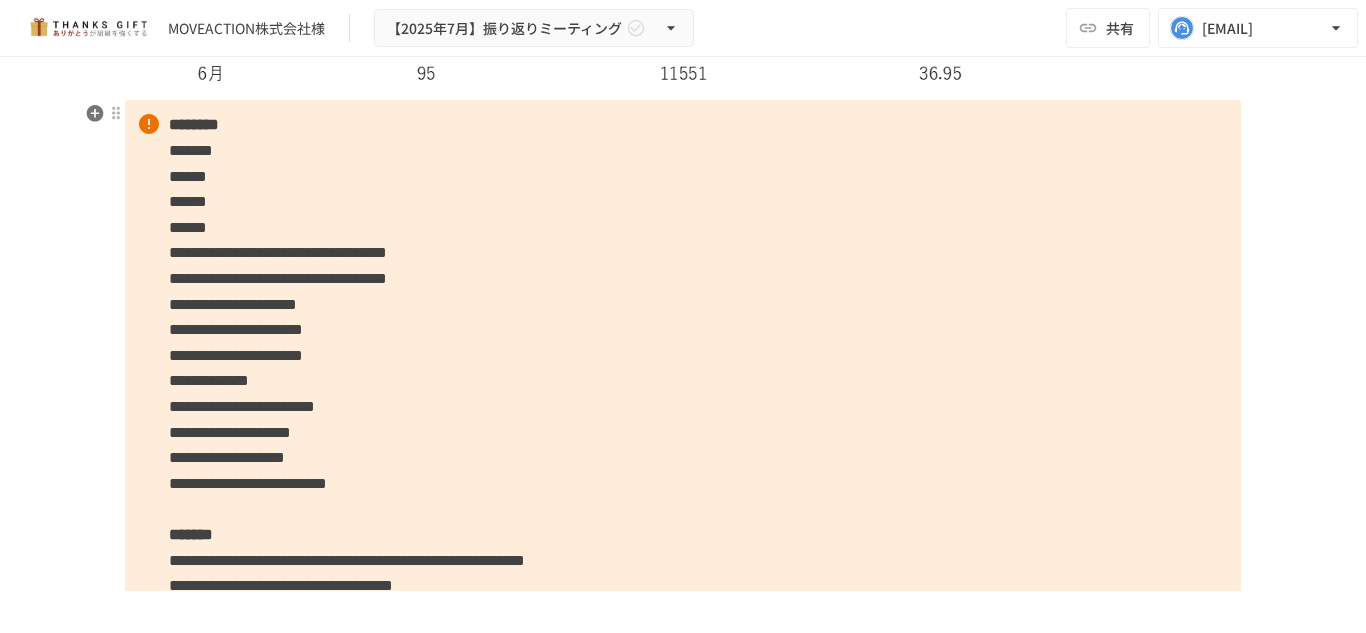 scroll, scrollTop: 7360, scrollLeft: 0, axis: vertical 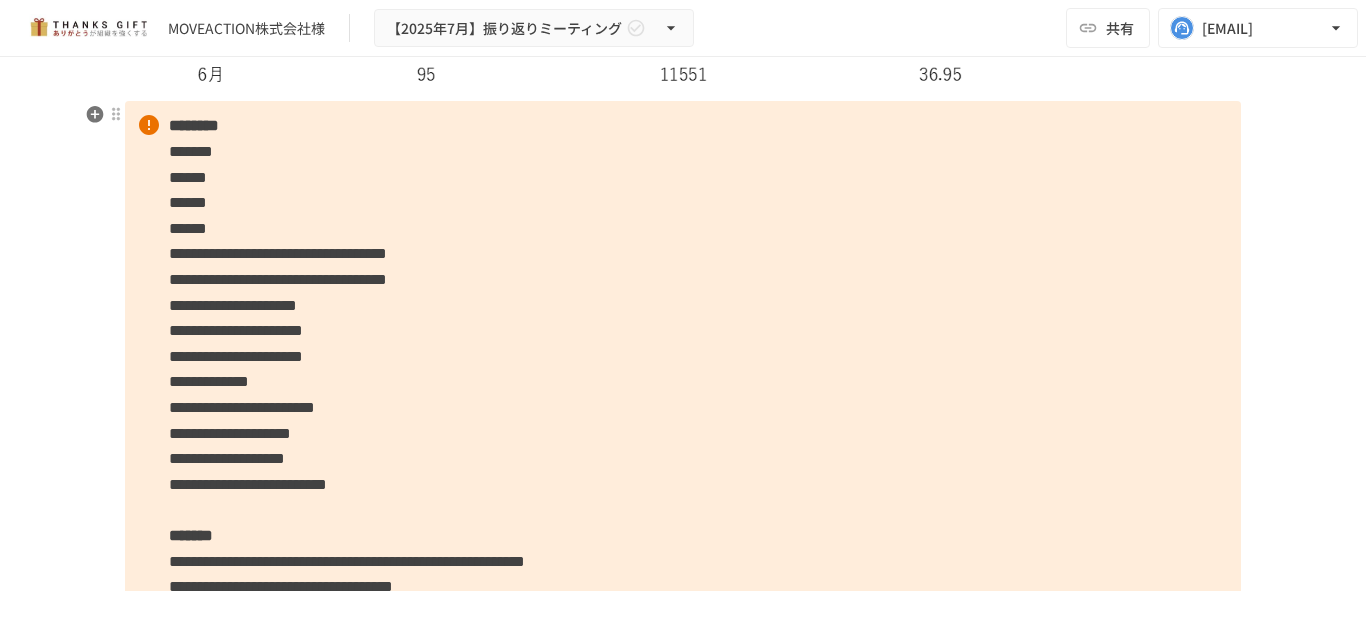 click on "********" at bounding box center (194, 125) 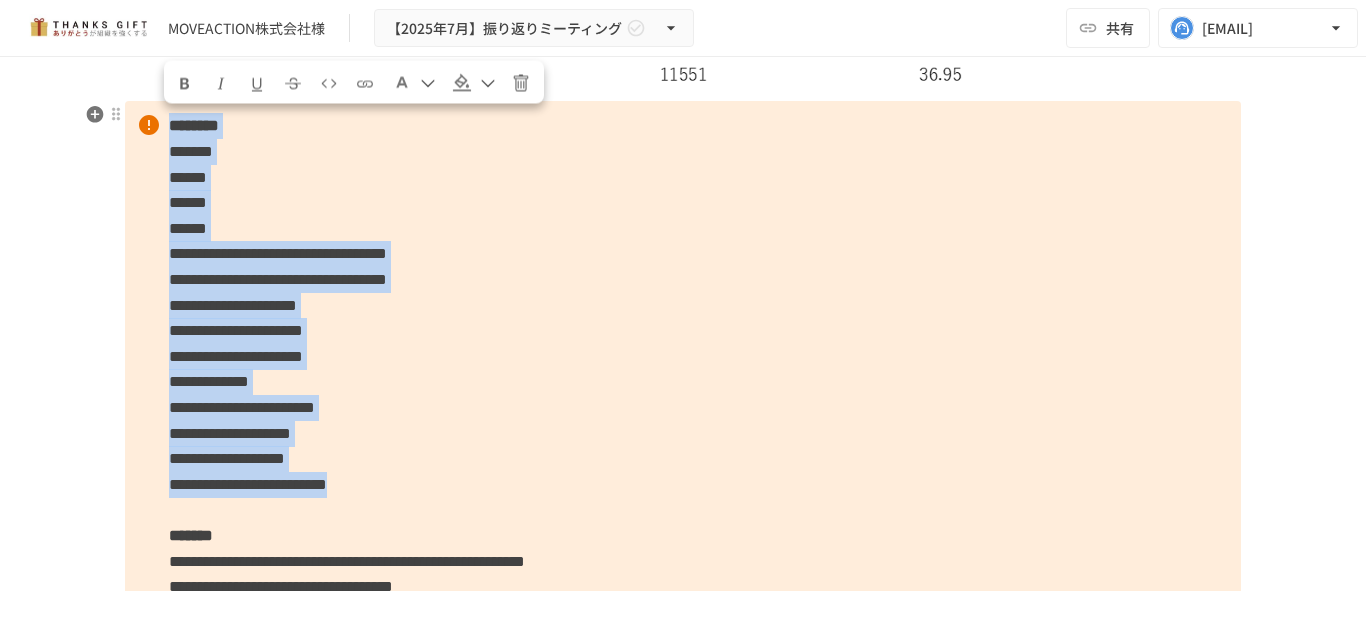 drag, startPoint x: 471, startPoint y: 488, endPoint x: 153, endPoint y: 89, distance: 510.22055 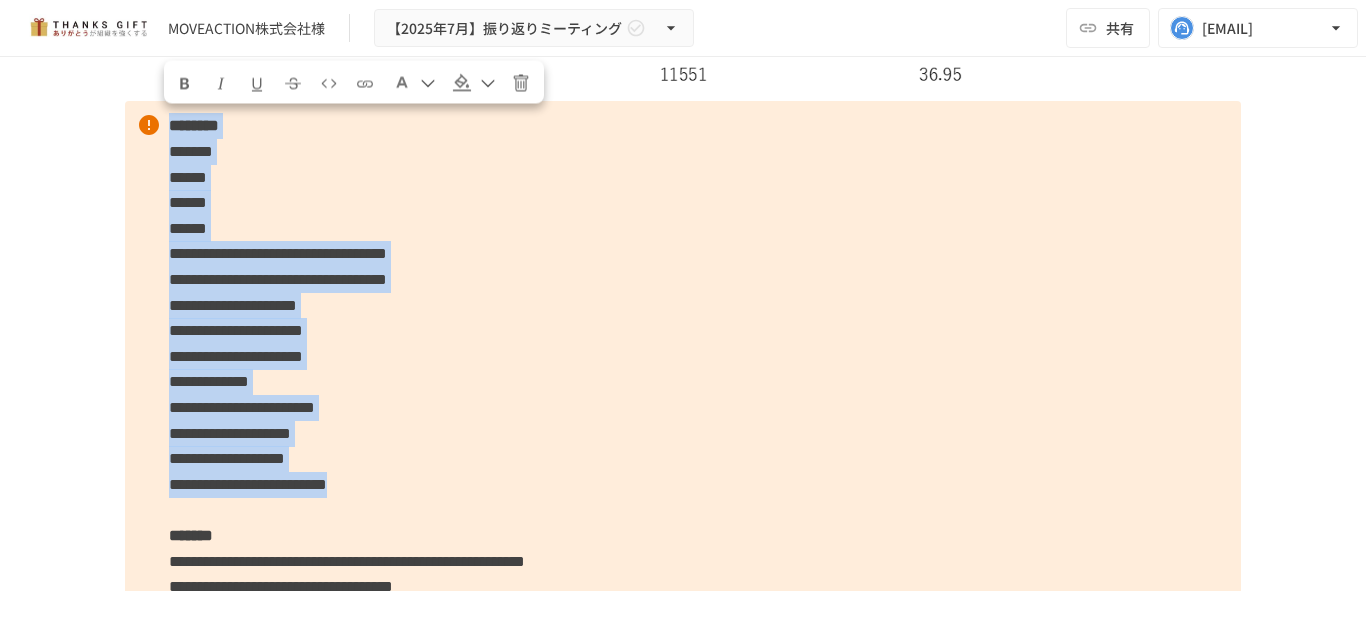 copy on "**********" 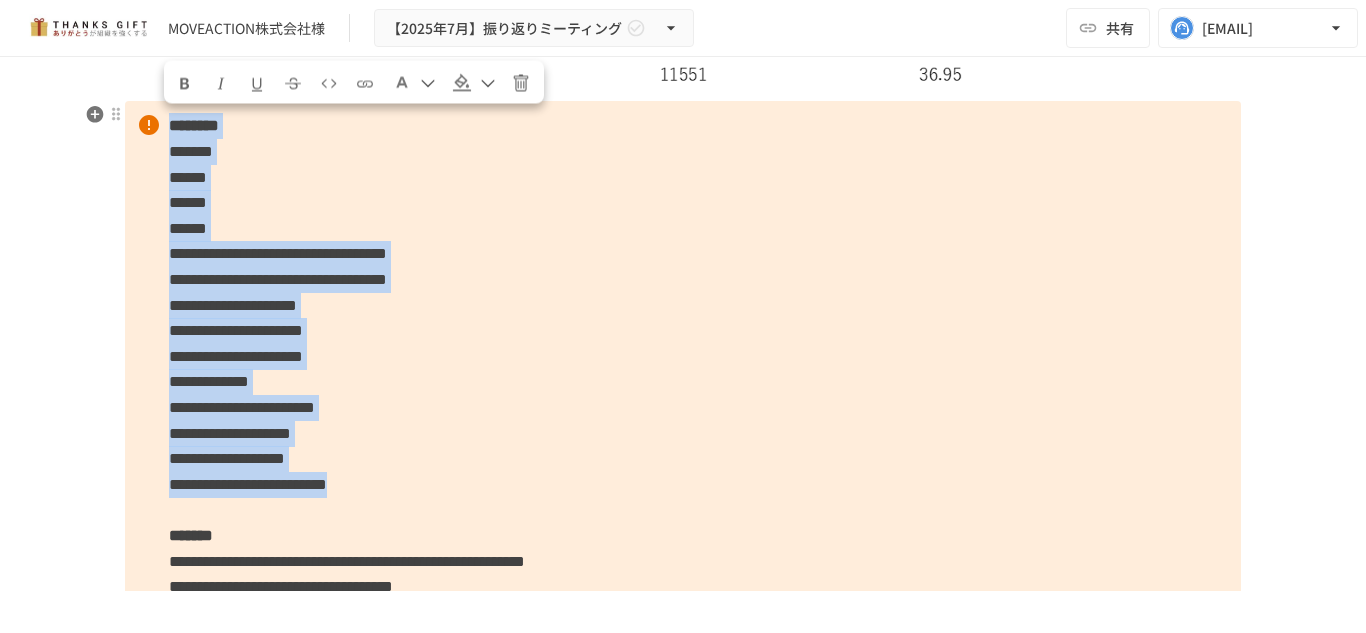 click on "**********" at bounding box center [683, 471] 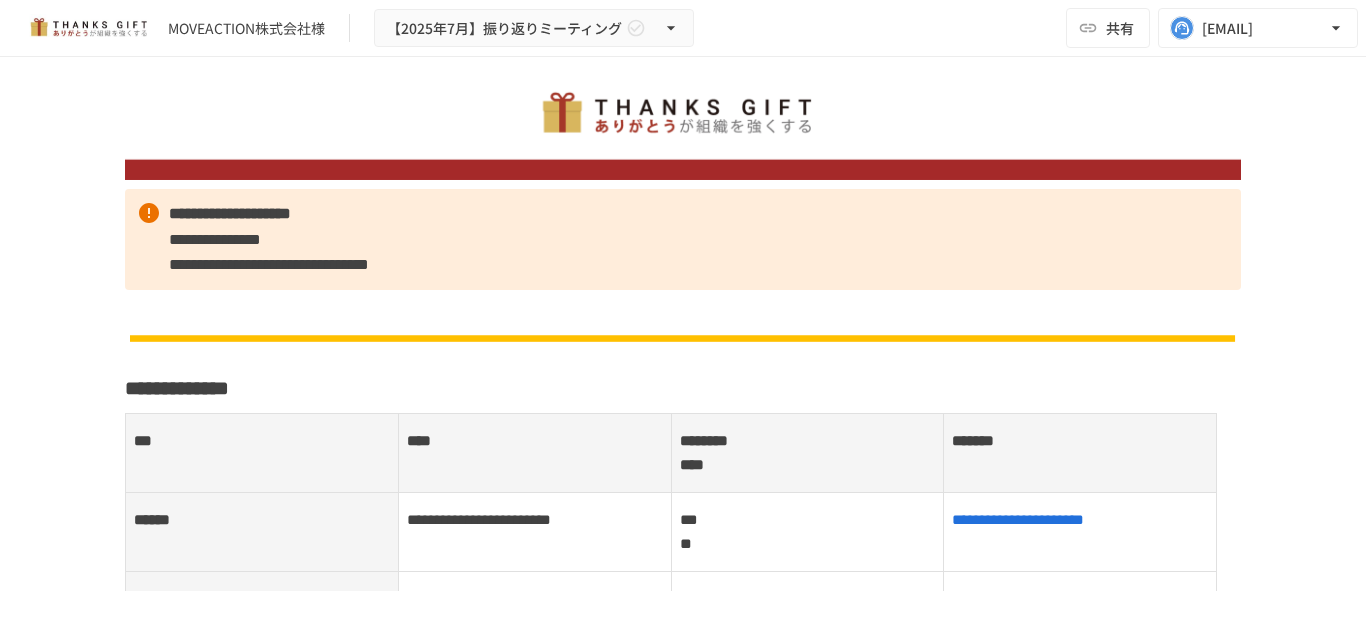 scroll, scrollTop: 0, scrollLeft: 0, axis: both 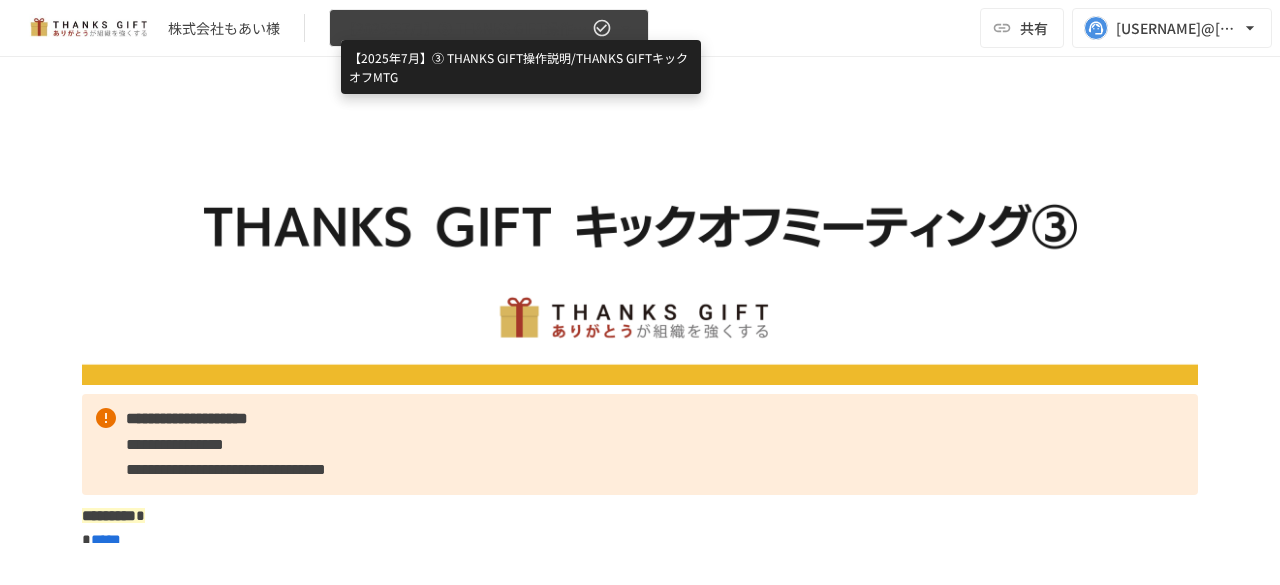 click on "【2025年7月】➂ THANKS GIFT操作説明/THANKS GIFTキックオフMTG" at bounding box center (465, 28) 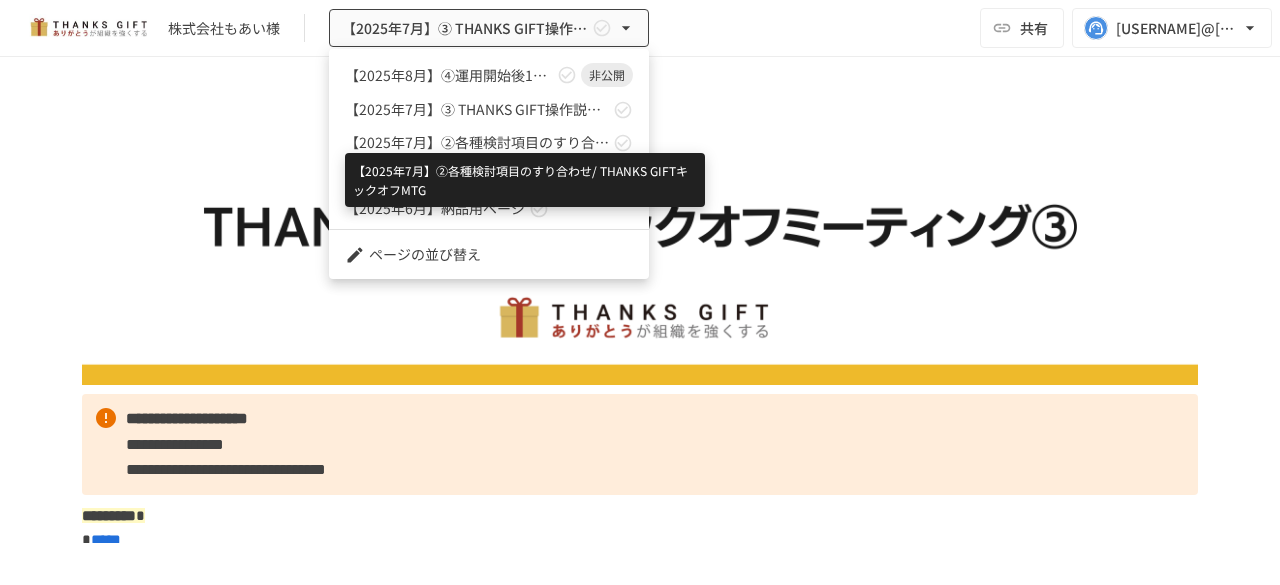 click on "【2025年7月】②各種検討項目のすり合わせ/ THANKS GIFTキックオフMTG" at bounding box center [477, 142] 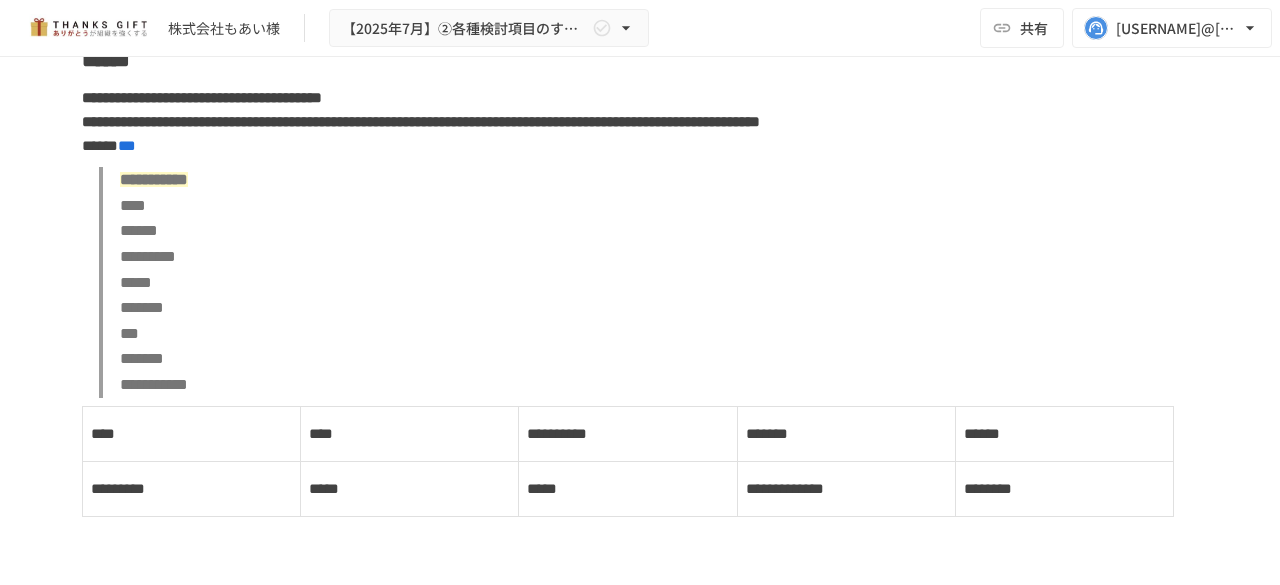 scroll, scrollTop: 7788, scrollLeft: 0, axis: vertical 